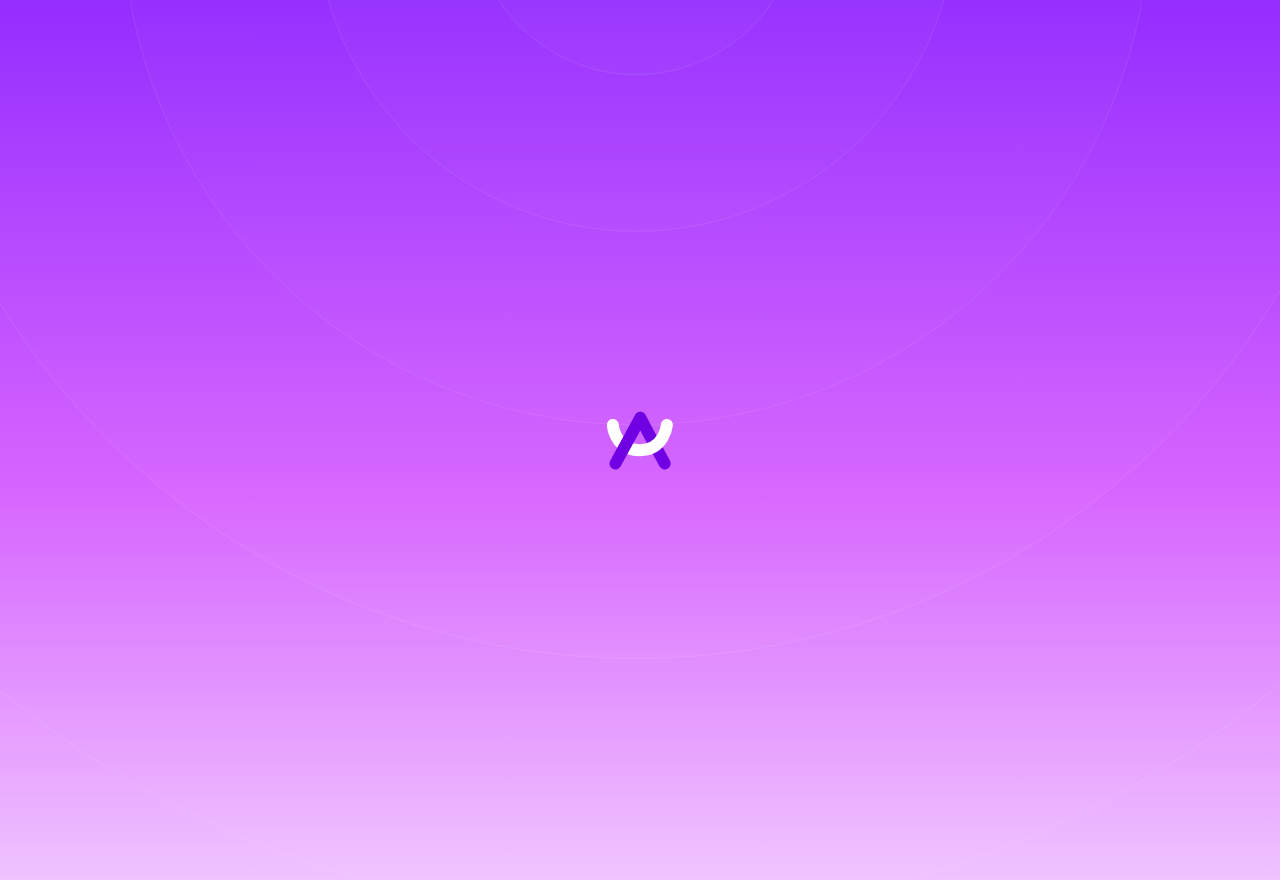 scroll, scrollTop: 0, scrollLeft: 0, axis: both 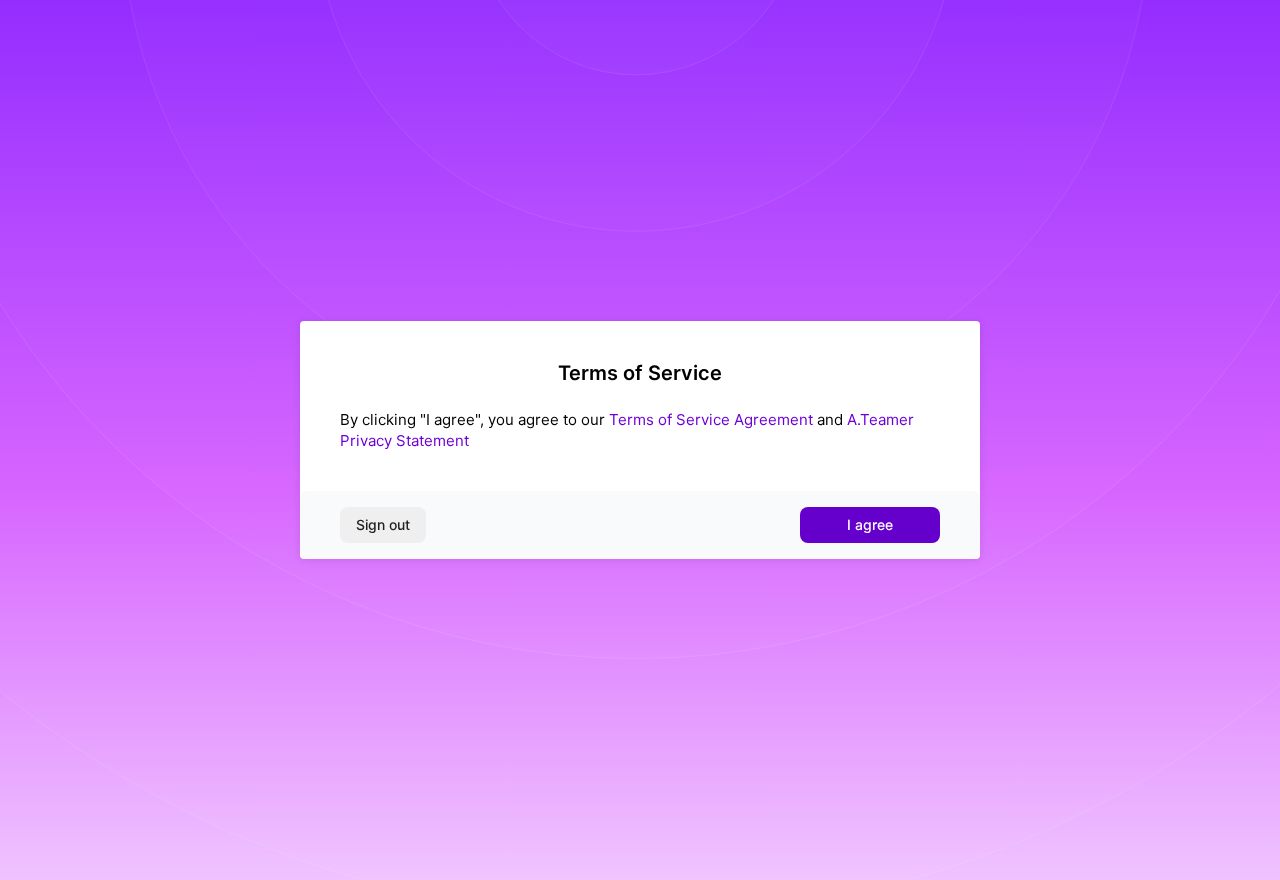 click on "I agree" at bounding box center [870, 525] 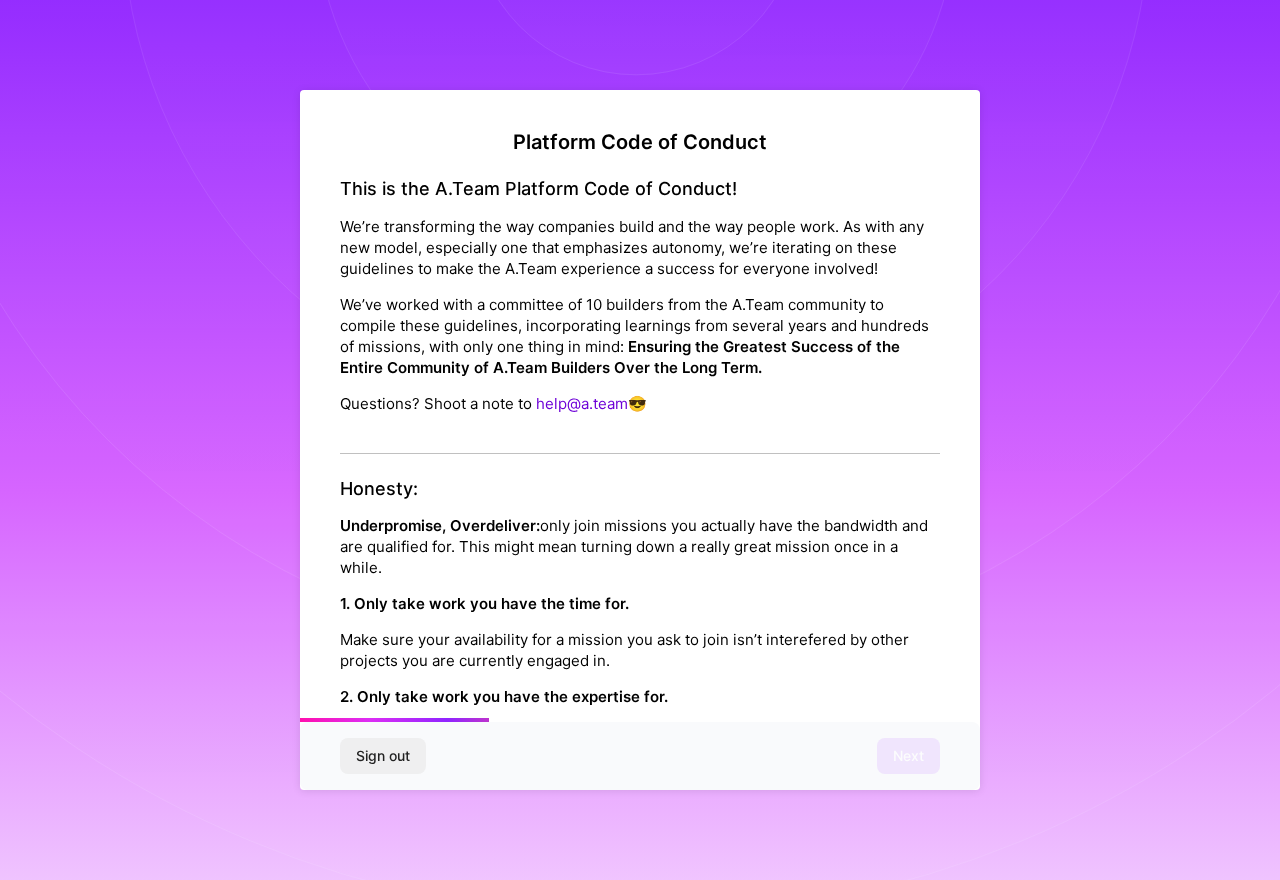 scroll, scrollTop: 2135, scrollLeft: 0, axis: vertical 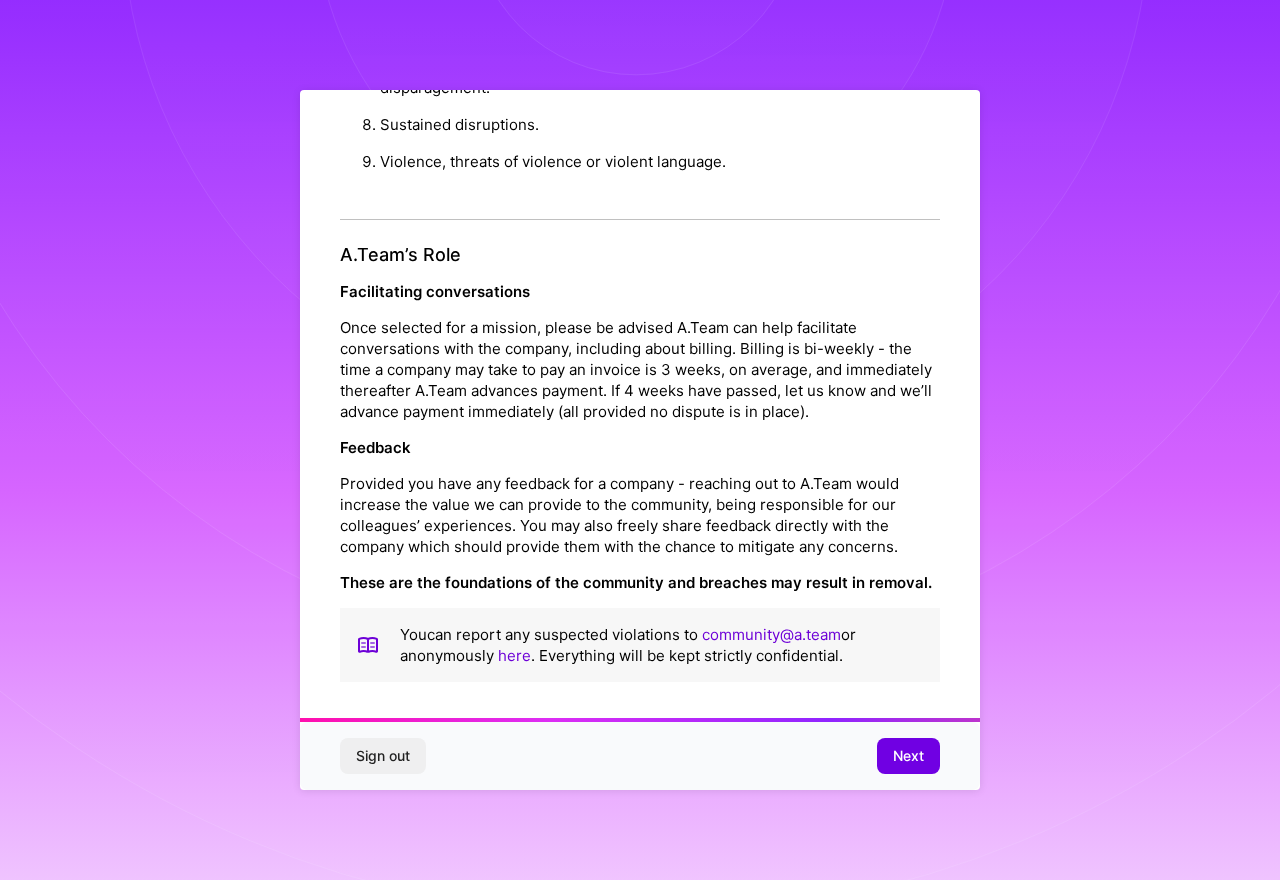click on "Next" at bounding box center (908, 756) 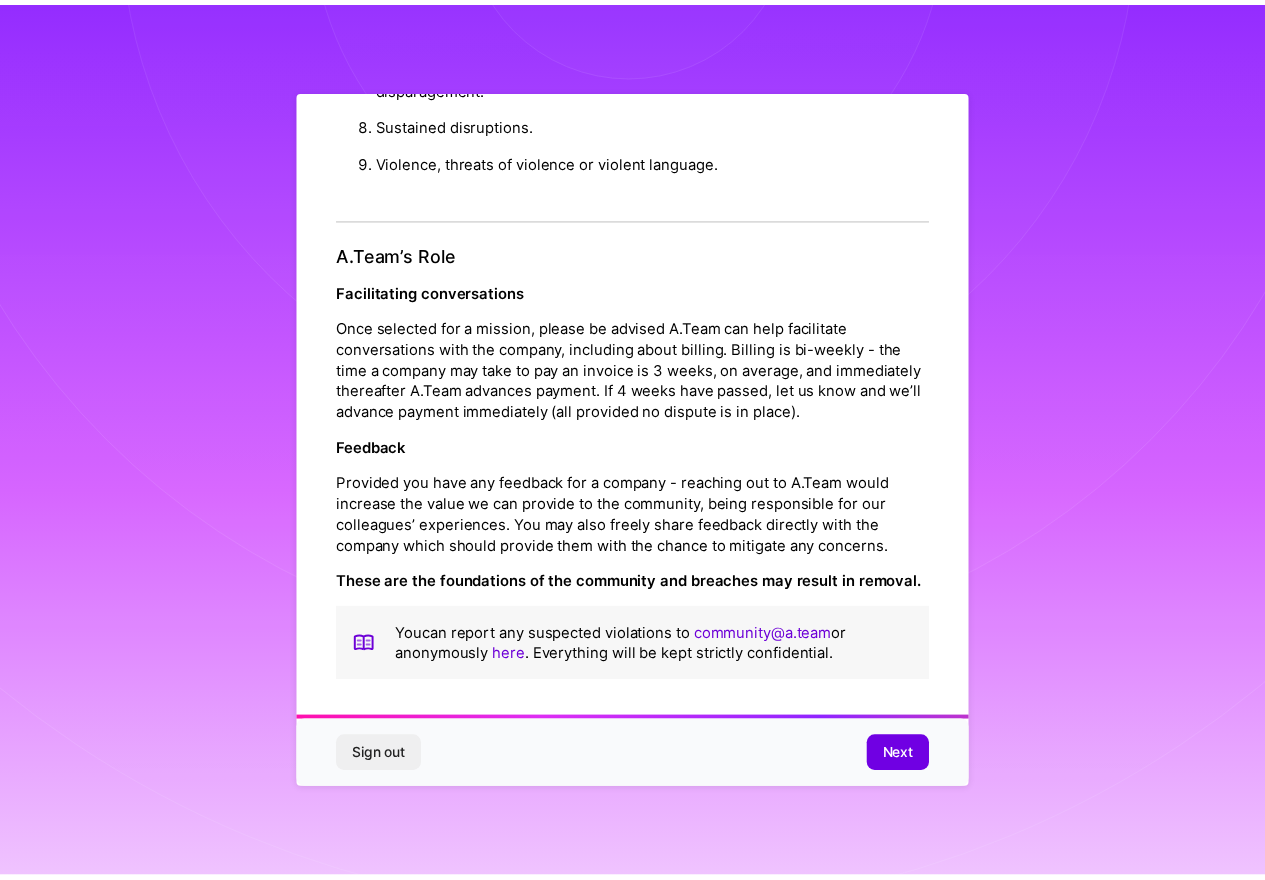 scroll, scrollTop: 0, scrollLeft: 0, axis: both 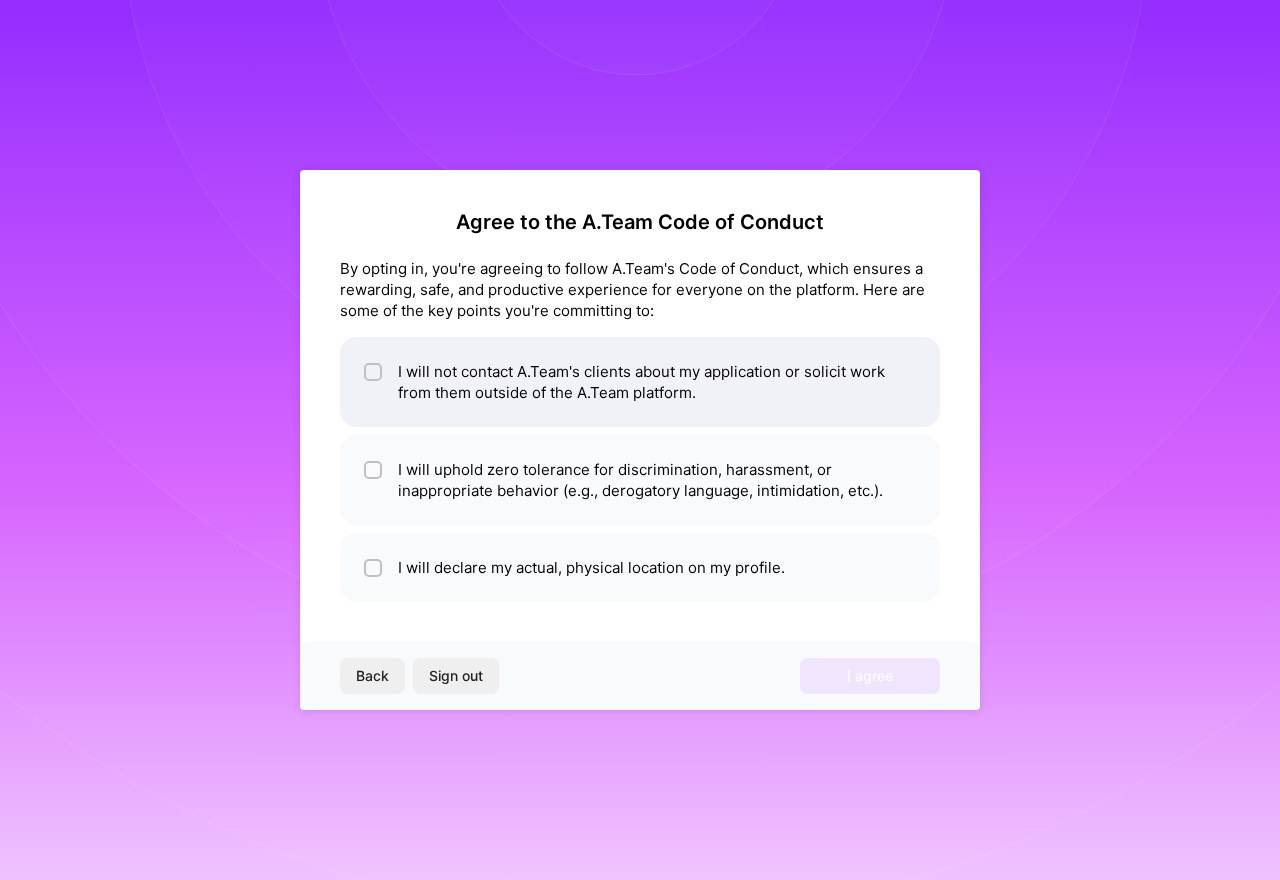 click on "I will not contact A.Team's clients about my application or solicit work from them outside of the A.Team platform." at bounding box center (640, 382) 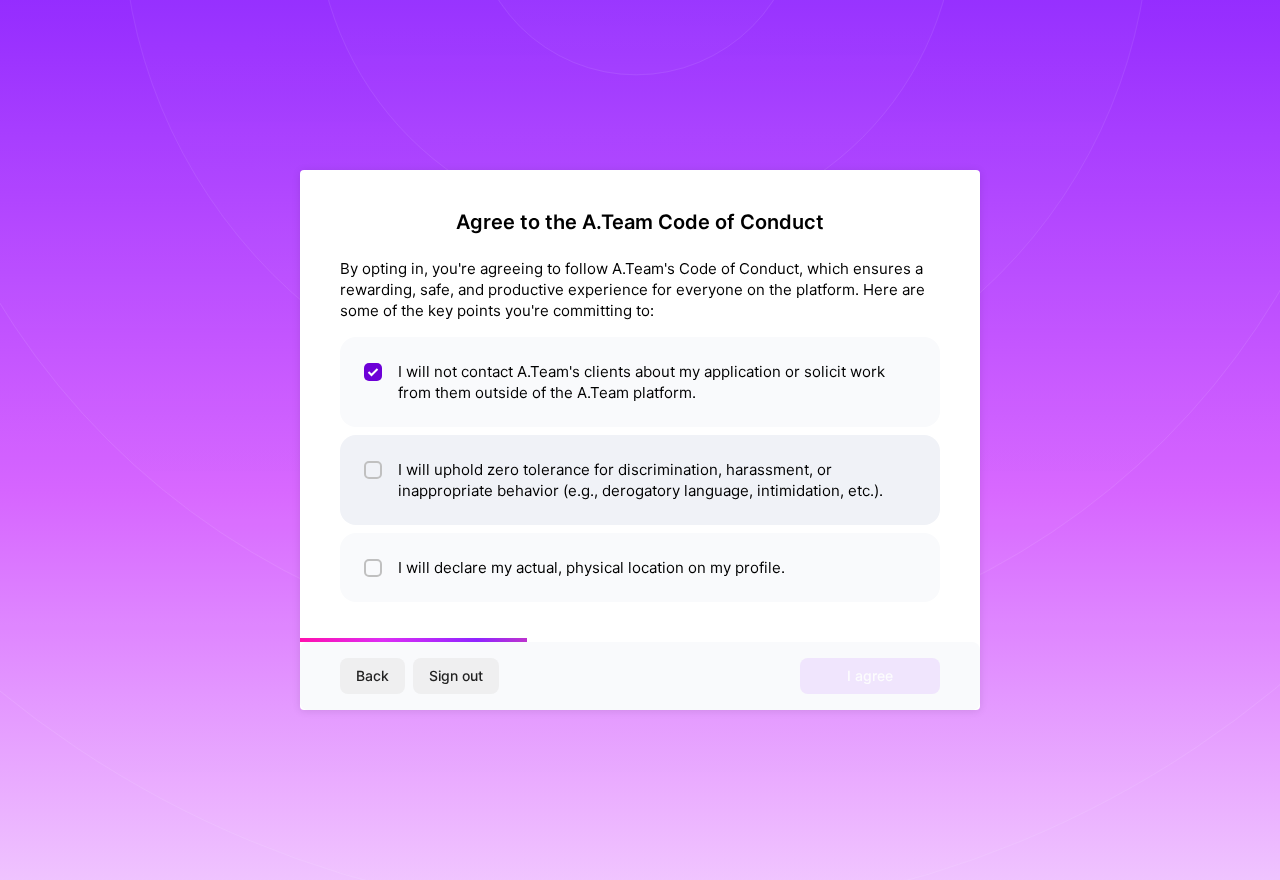 click on "I will uphold zero tolerance for discrimination, harassment, or inappropriate behavior (e.g., derogatory language, intimidation, etc.)." at bounding box center [640, 480] 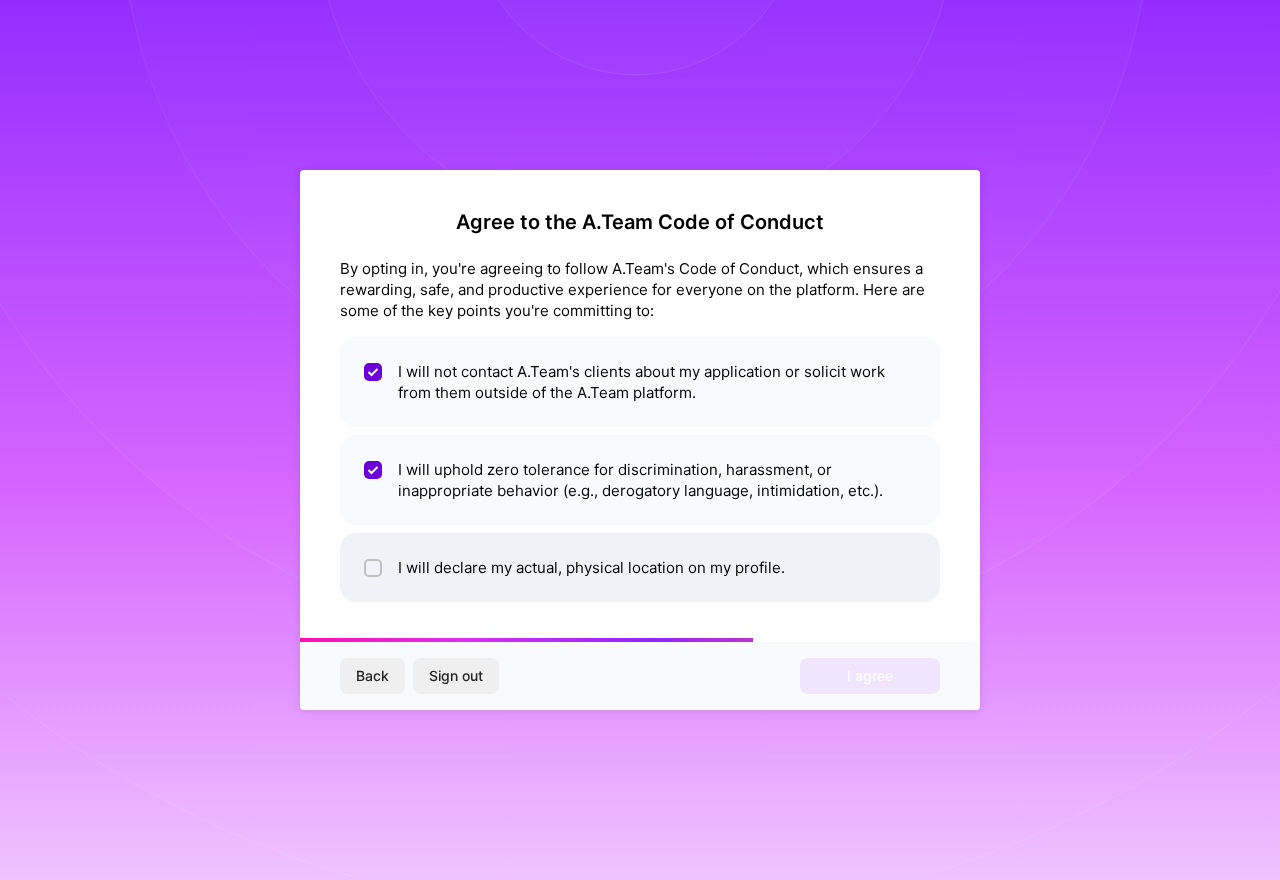 click on "I will declare my actual, physical location on my profile." at bounding box center (640, 567) 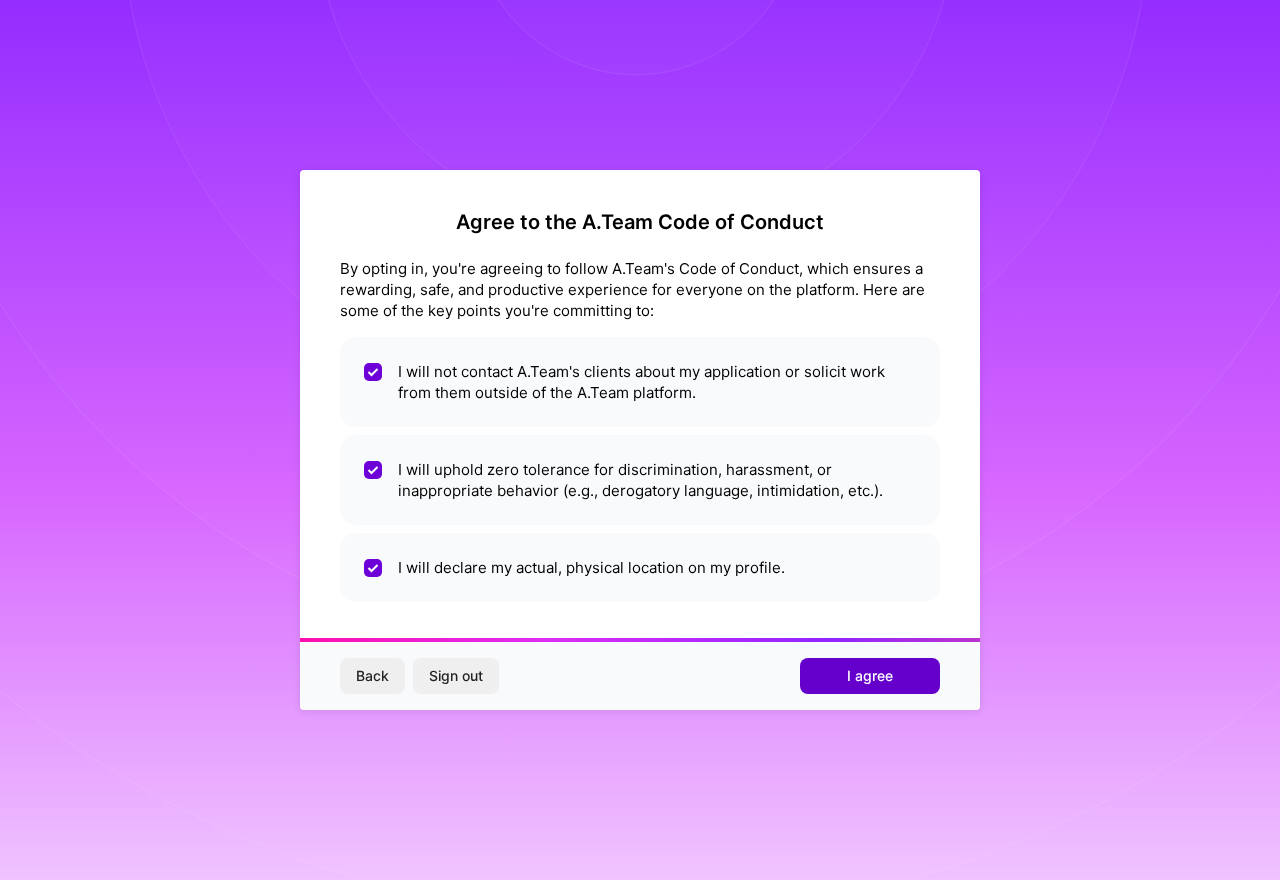 click on "I agree" at bounding box center (870, 676) 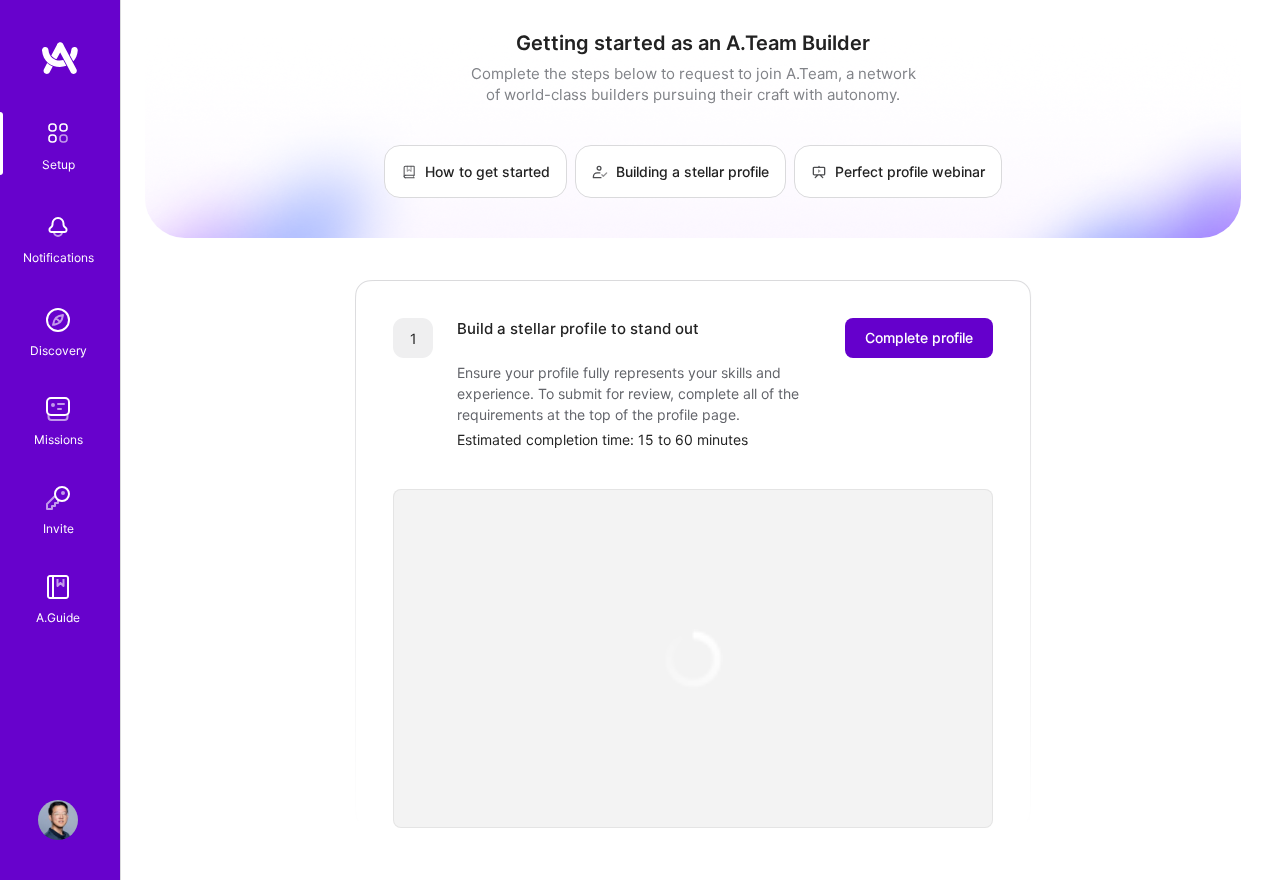 click on "Complete profile" at bounding box center (919, 338) 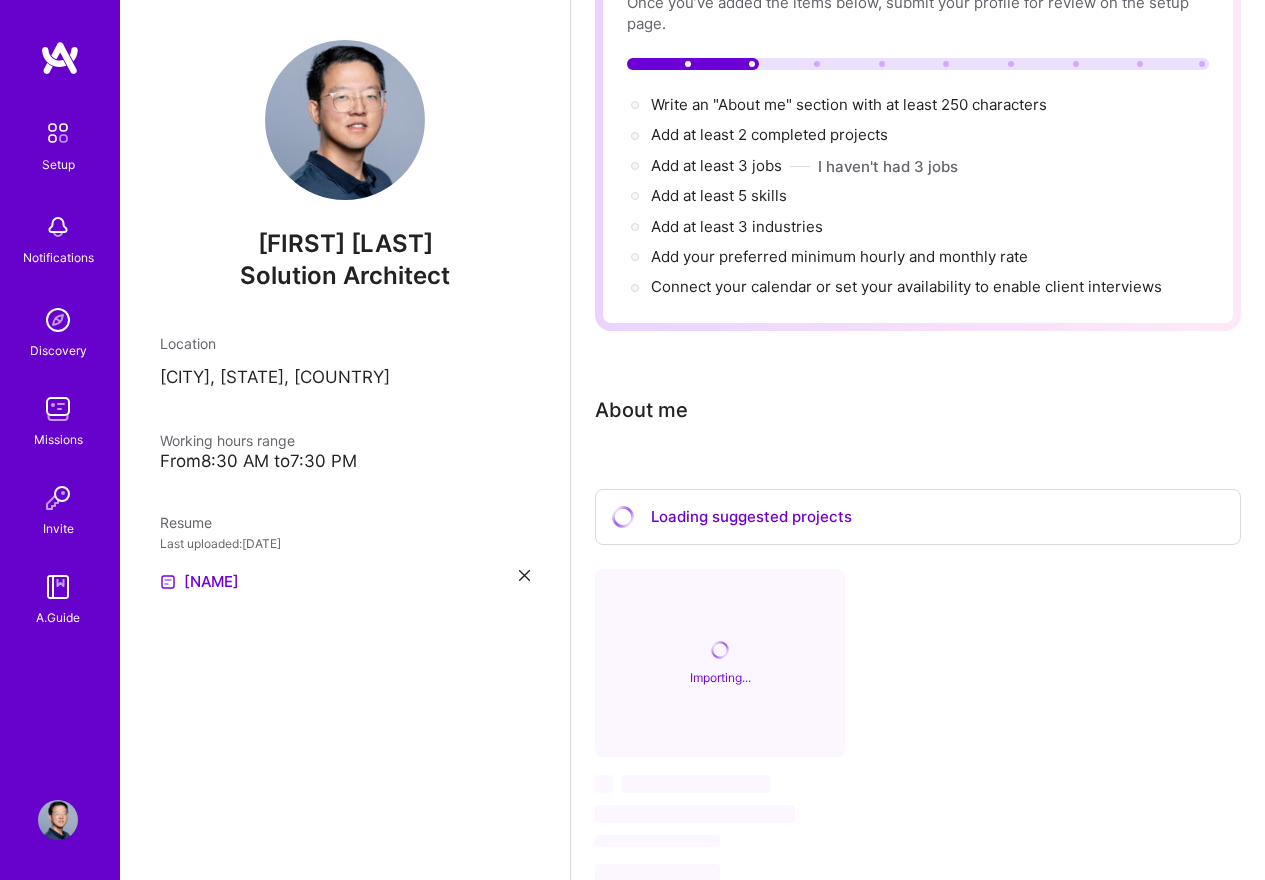 scroll, scrollTop: 100, scrollLeft: 0, axis: vertical 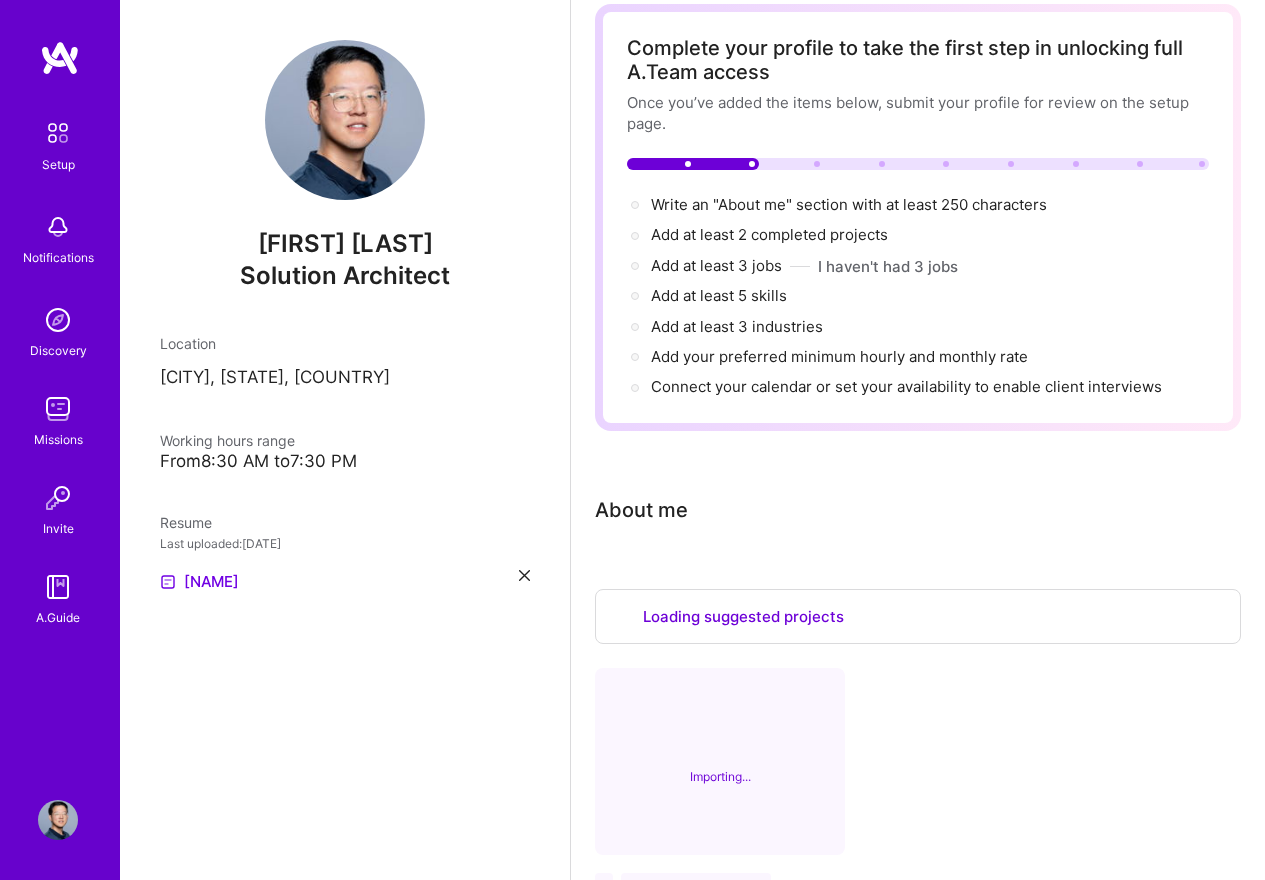 select on "US" 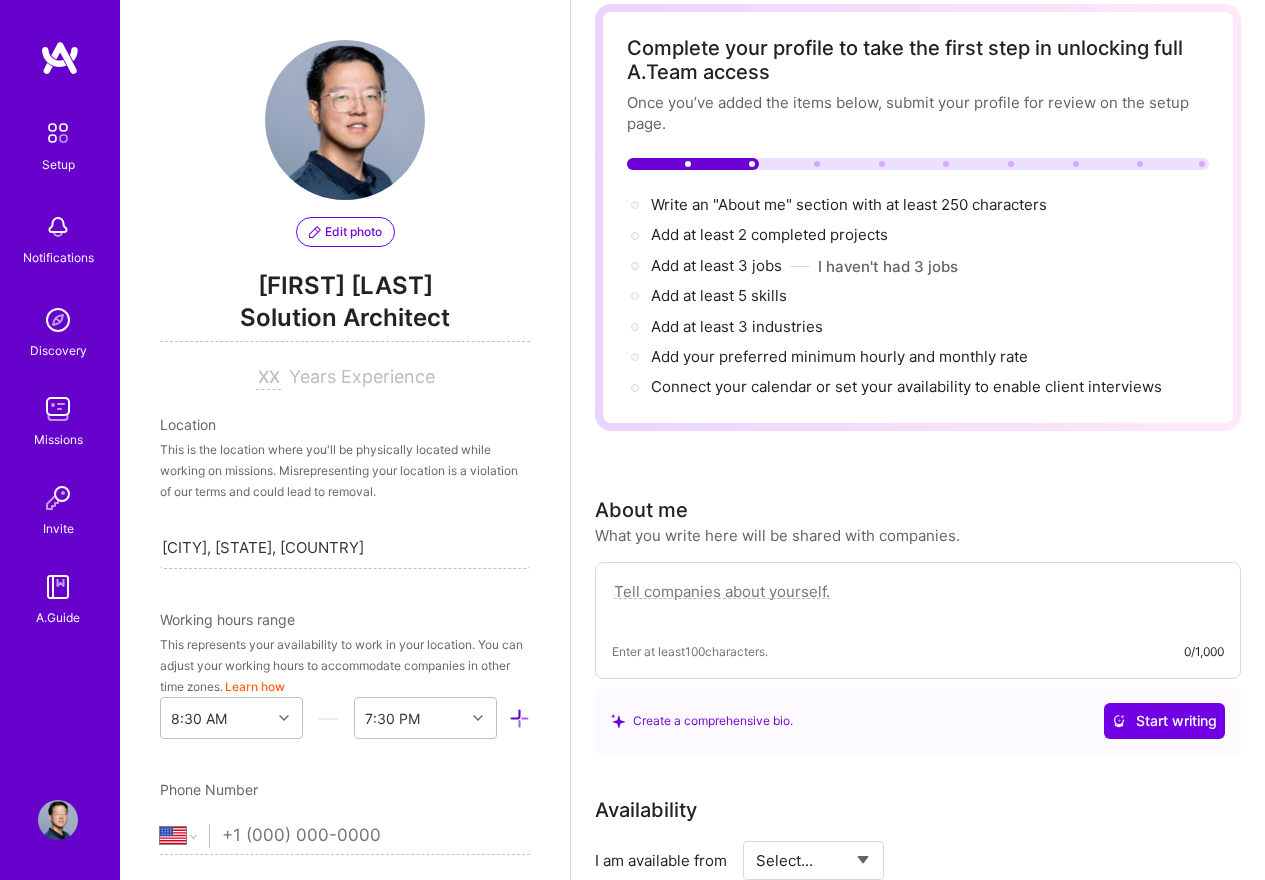 scroll, scrollTop: 730, scrollLeft: 0, axis: vertical 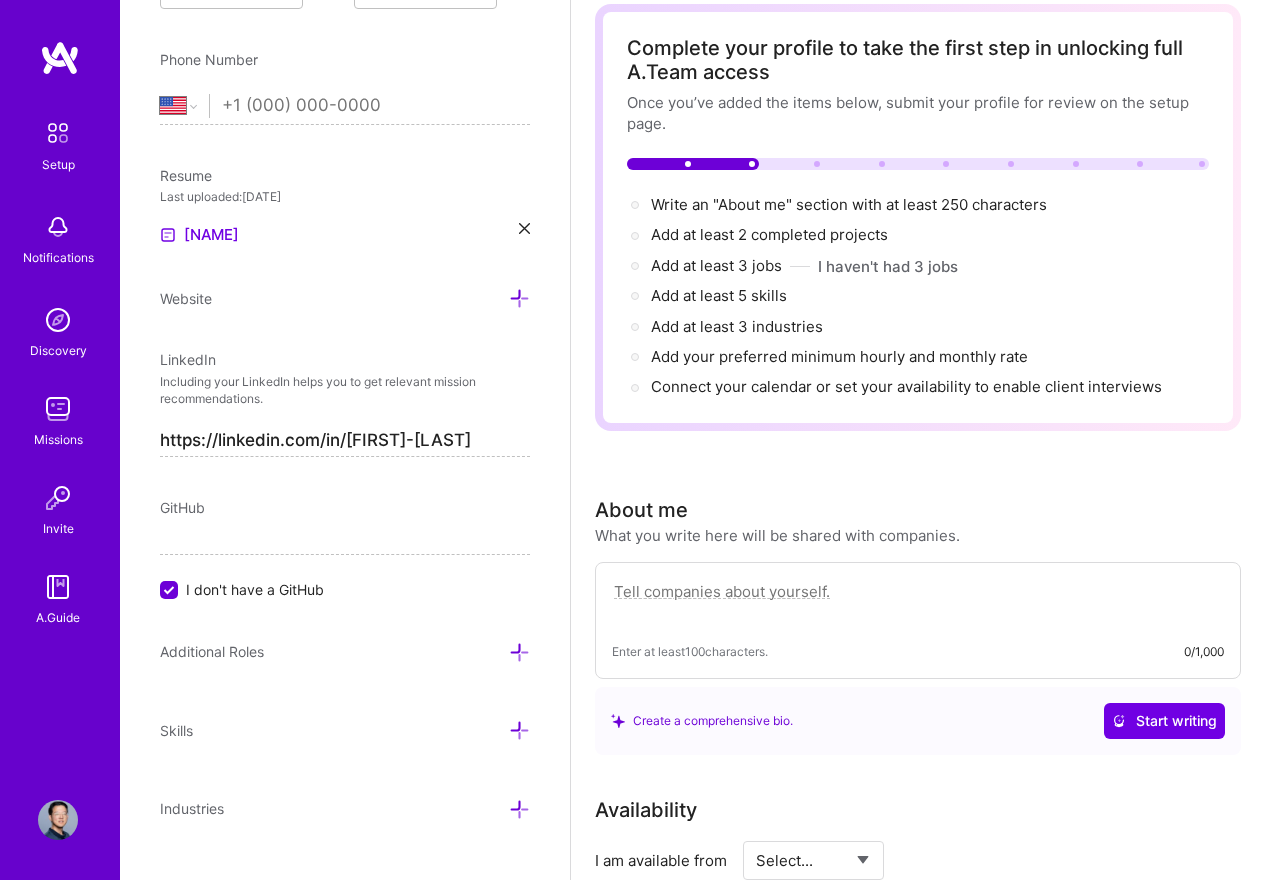 click at bounding box center (918, 602) 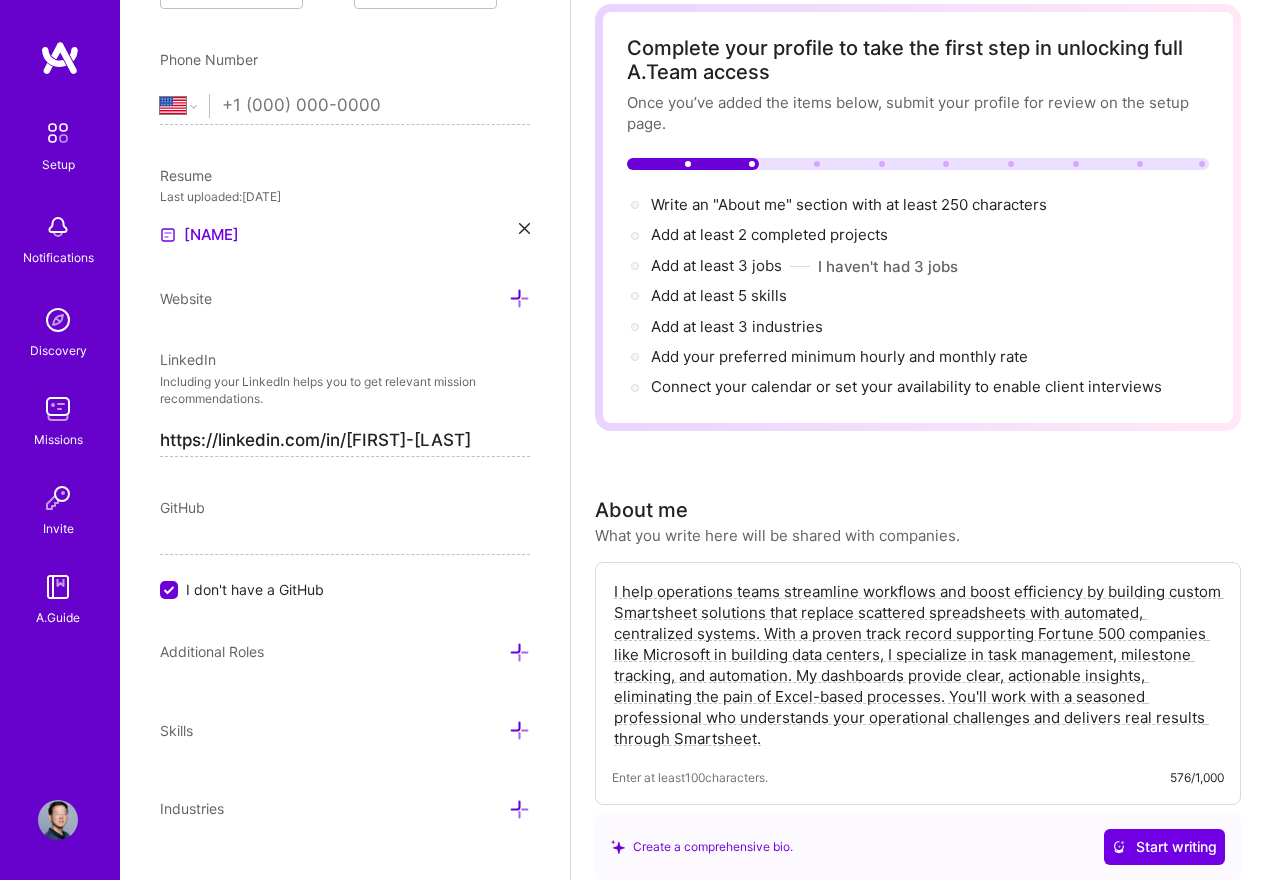 scroll, scrollTop: 0, scrollLeft: 0, axis: both 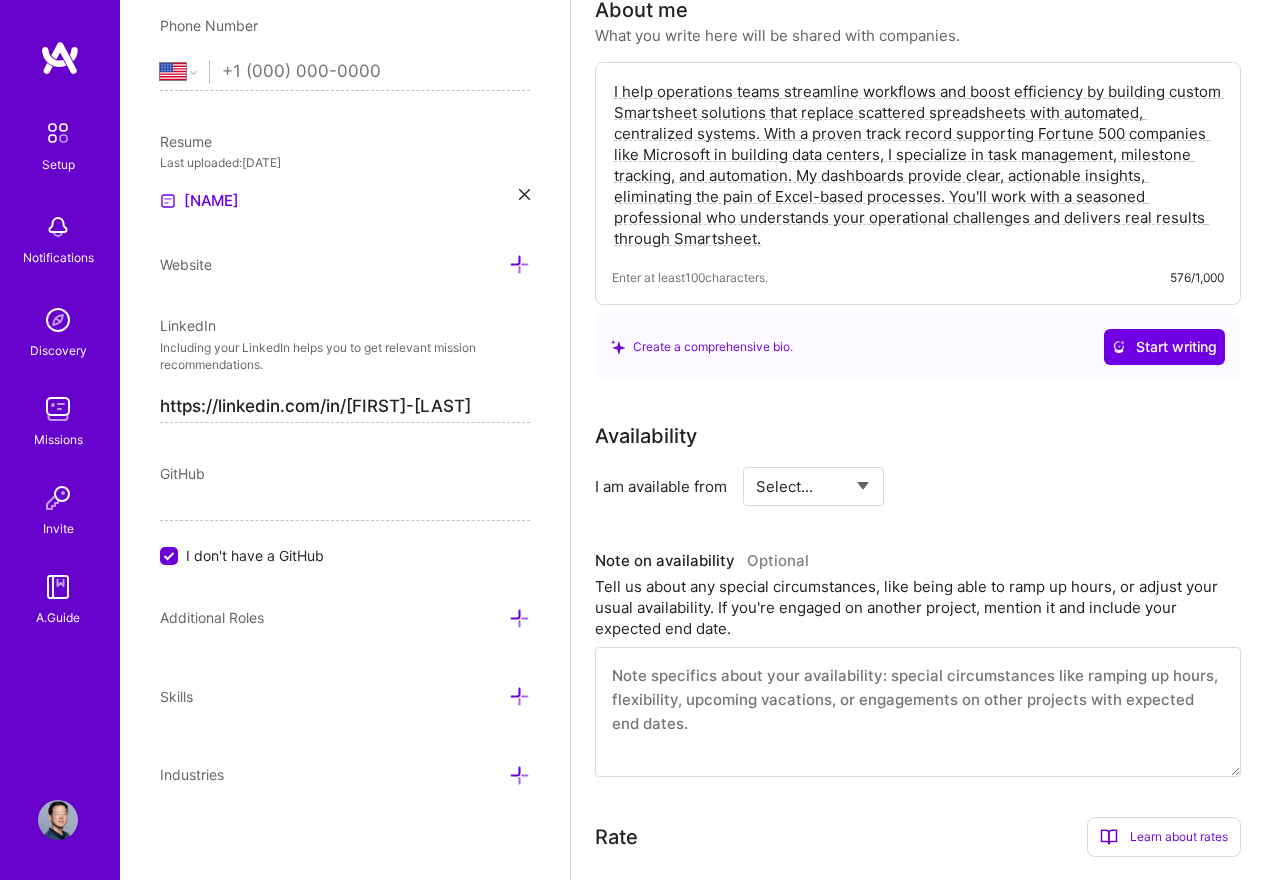 type on "I help operations teams streamline workflows and boost efficiency by building custom Smartsheet solutions that replace scattered spreadsheets with automated, centralized systems. With a proven track record supporting Fortune 500 companies like Microsoft in building data centers, I specialize in task management, milestone tracking, and automation. My dashboards provide clear, actionable insights, eliminating the pain of Excel-based processes. You'll work with a seasoned professional who understands your operational challenges and delivers real results through Smartsheet." 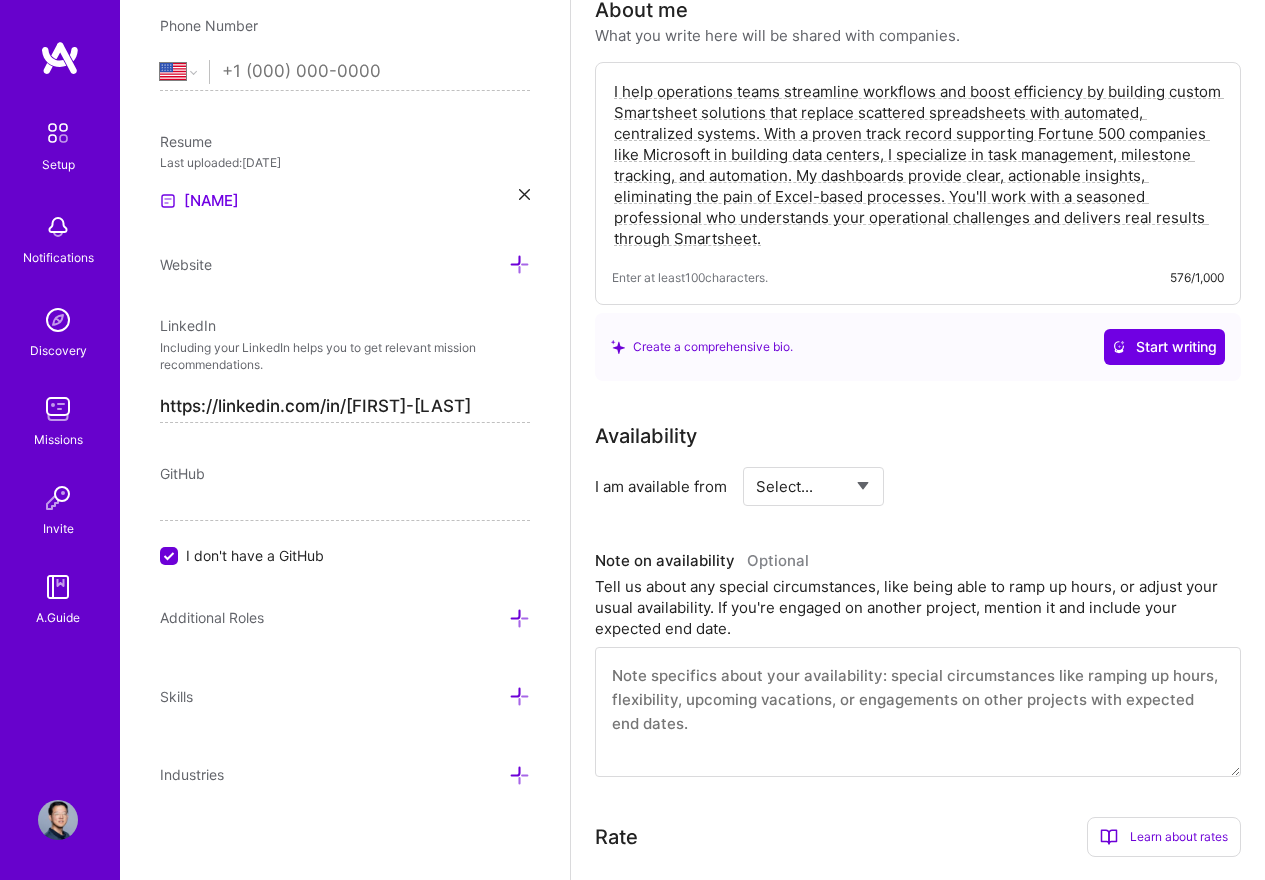 select on "Right Now" 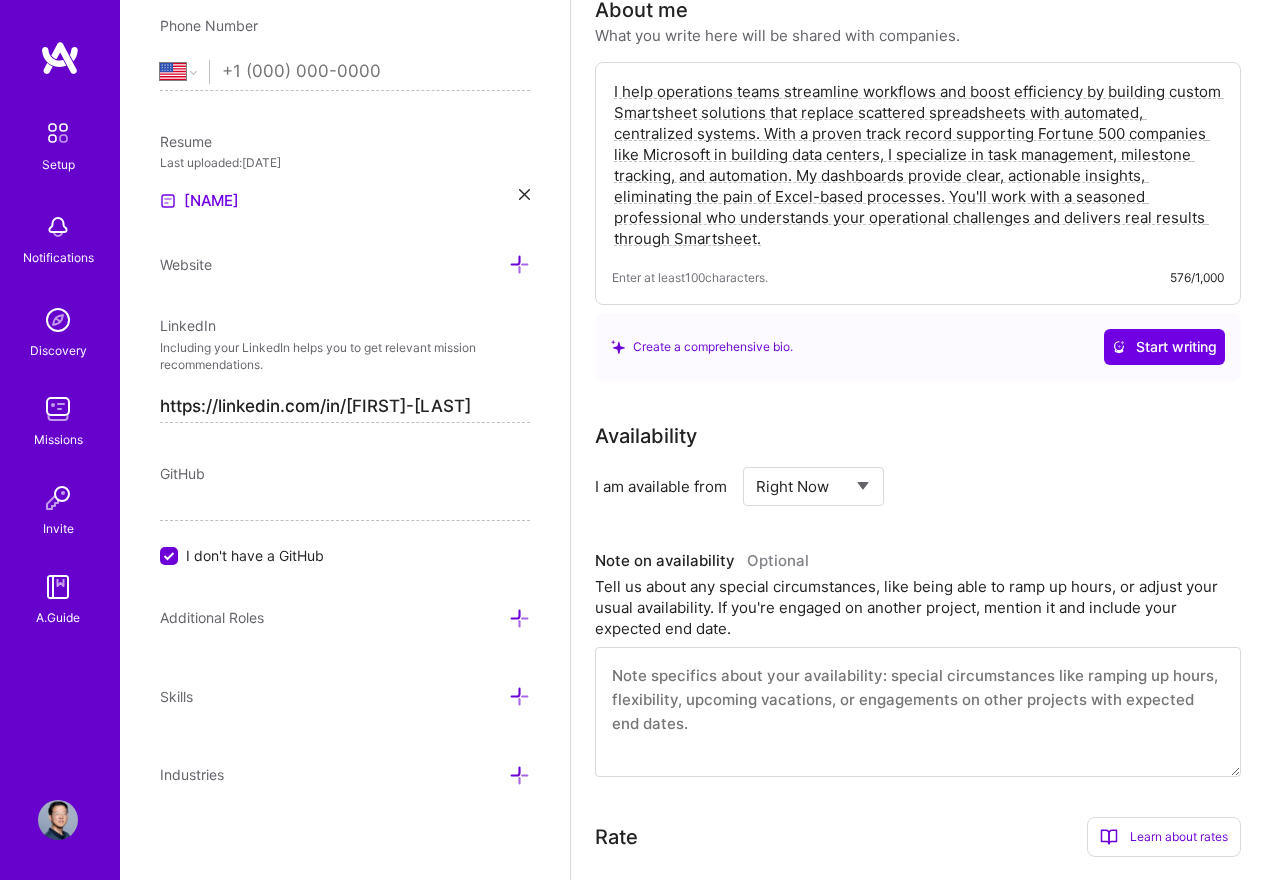 click on "Select... Right Now Future Date Not Available" at bounding box center [813, 486] 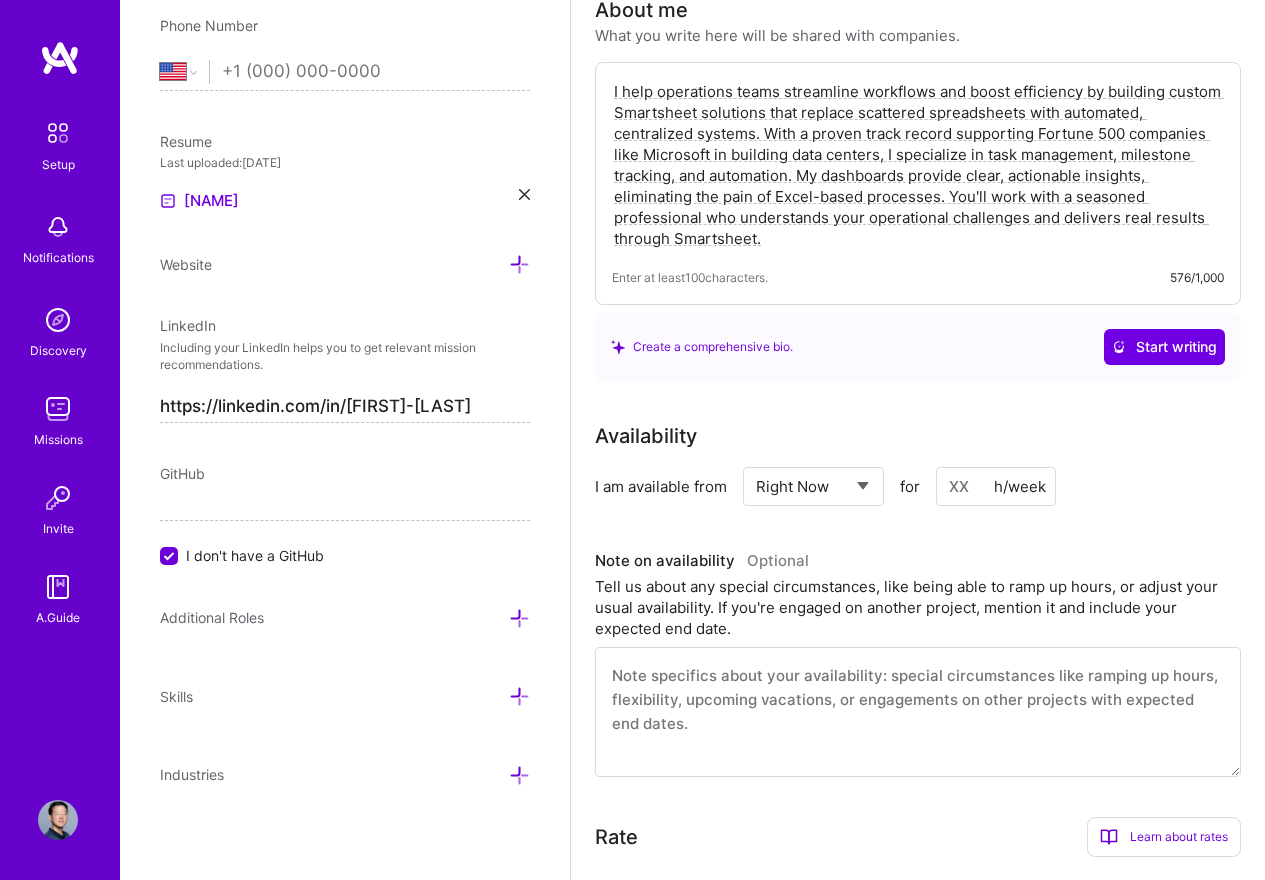 click at bounding box center (996, 486) 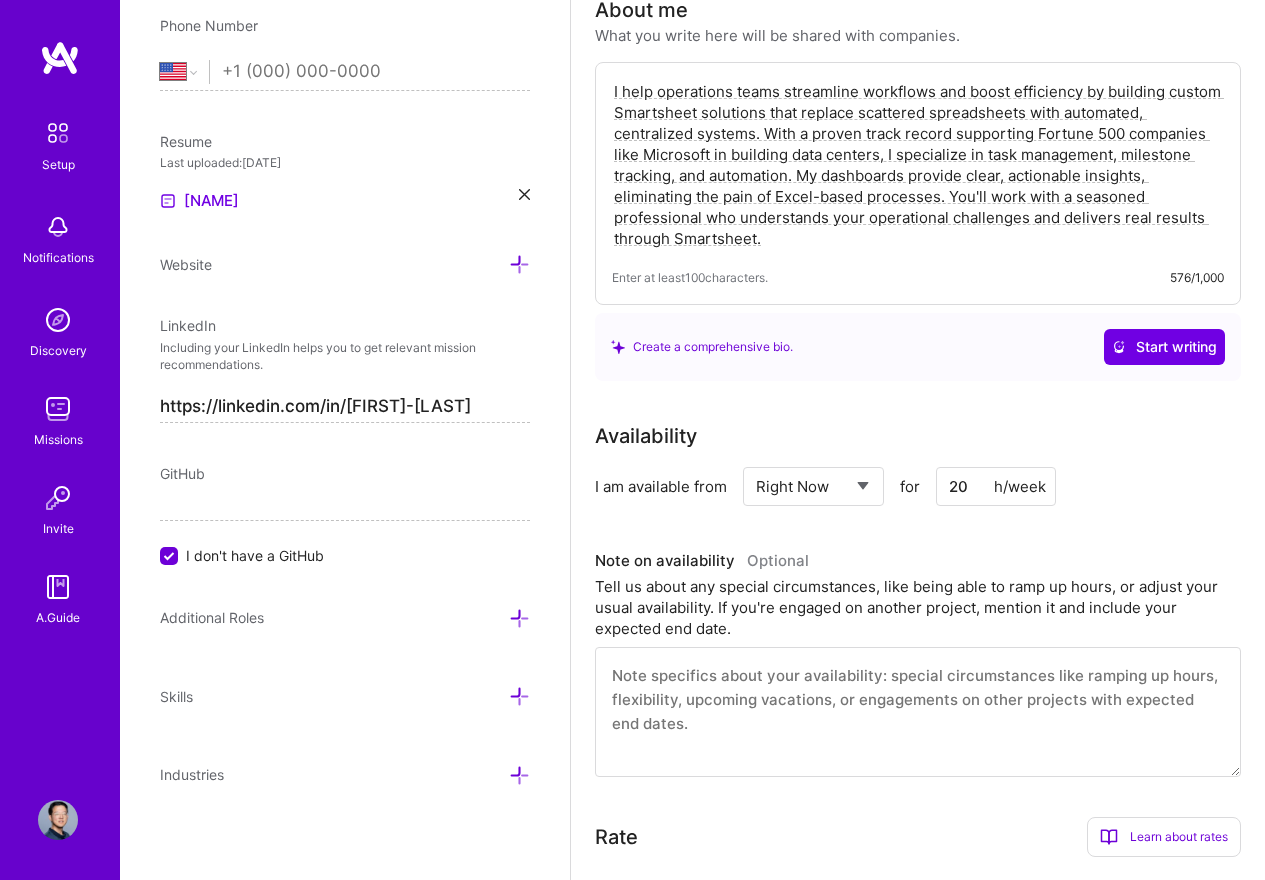 type on "2" 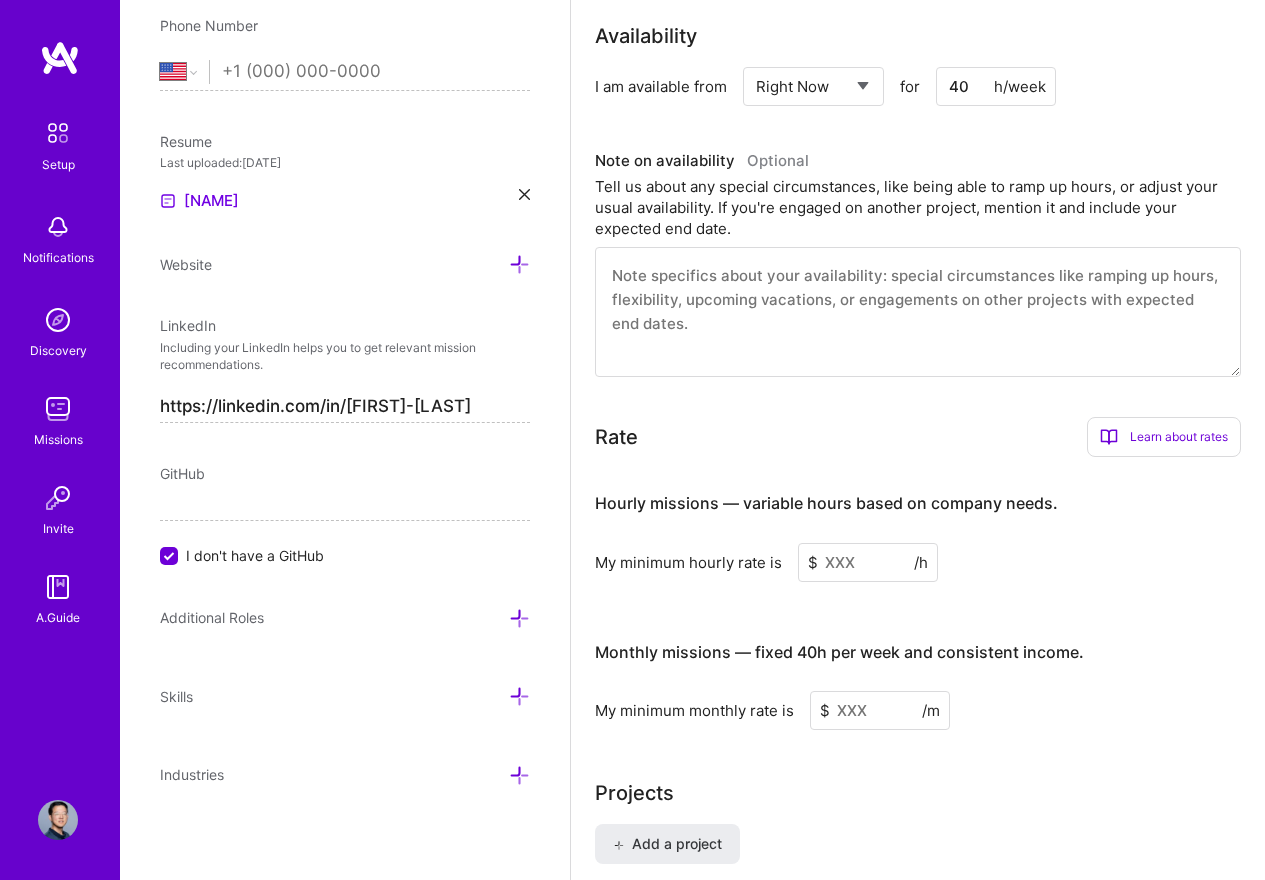 scroll, scrollTop: 1100, scrollLeft: 0, axis: vertical 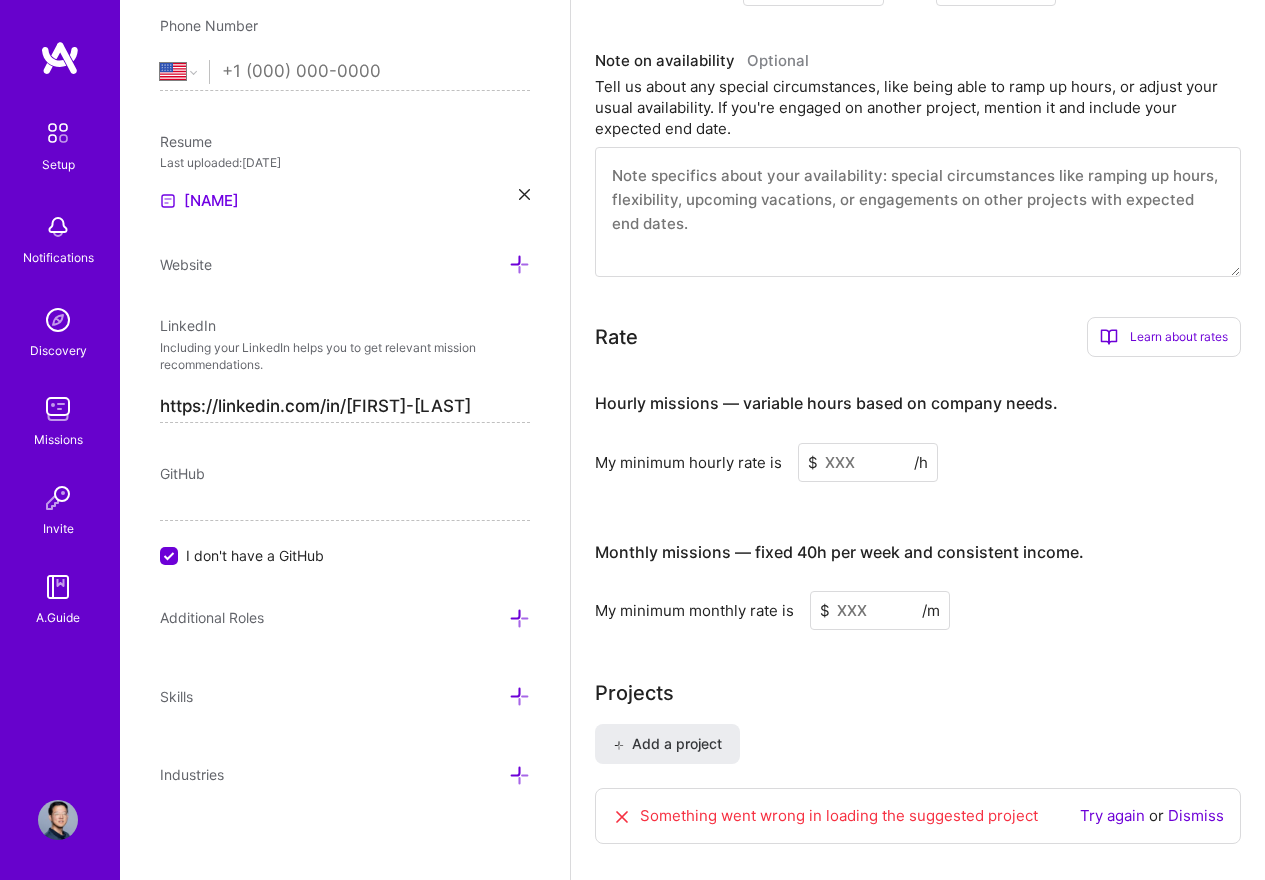 type on "40" 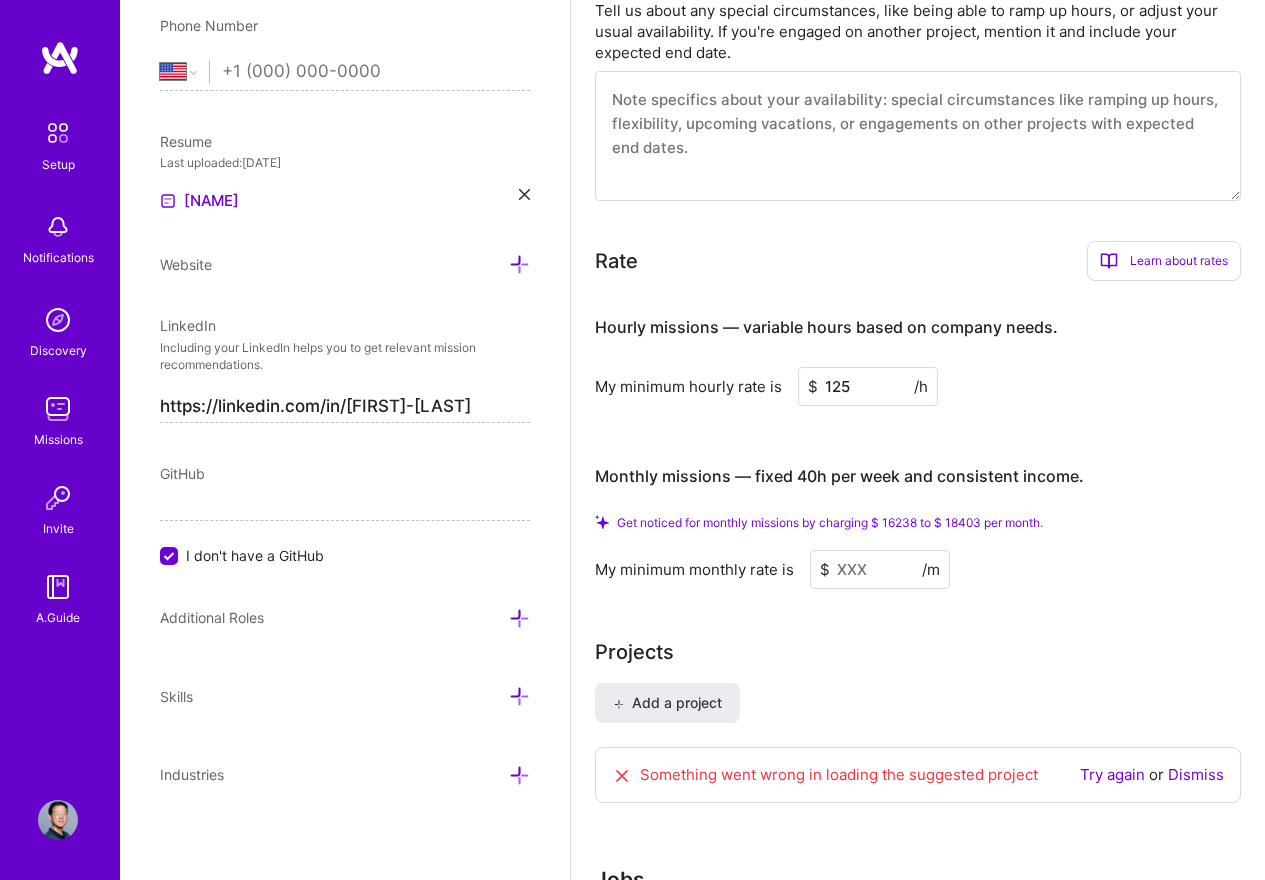 scroll, scrollTop: 1200, scrollLeft: 0, axis: vertical 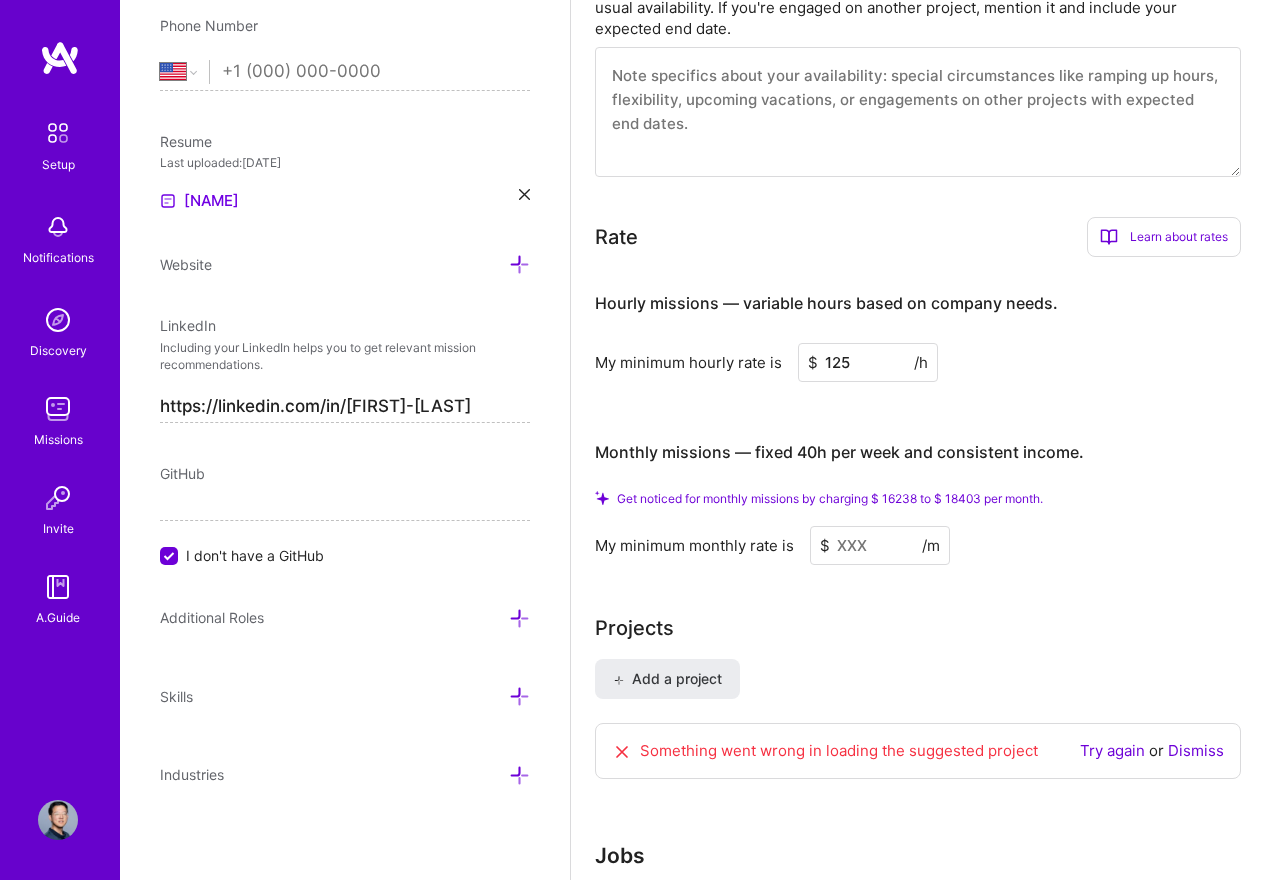 type on "125" 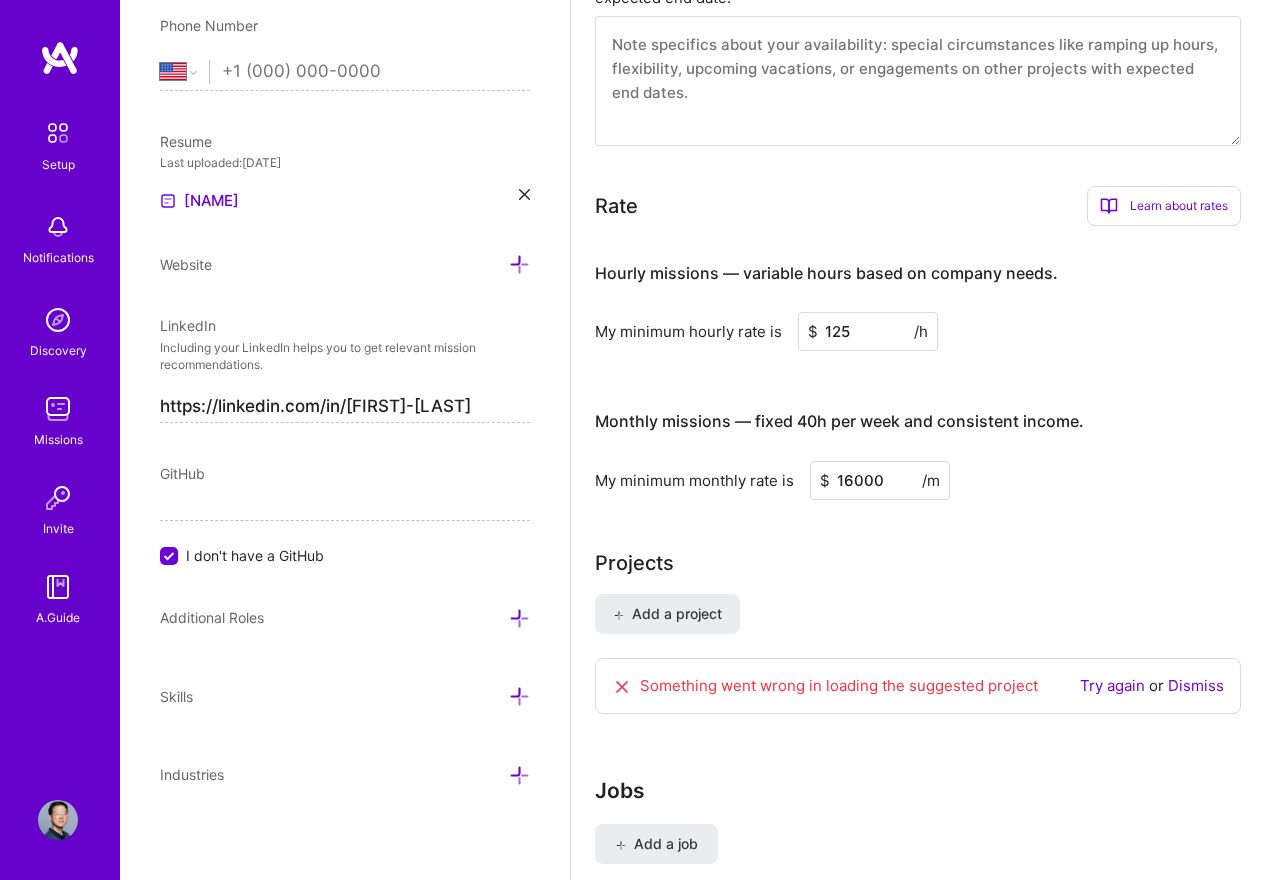 type on "16000" 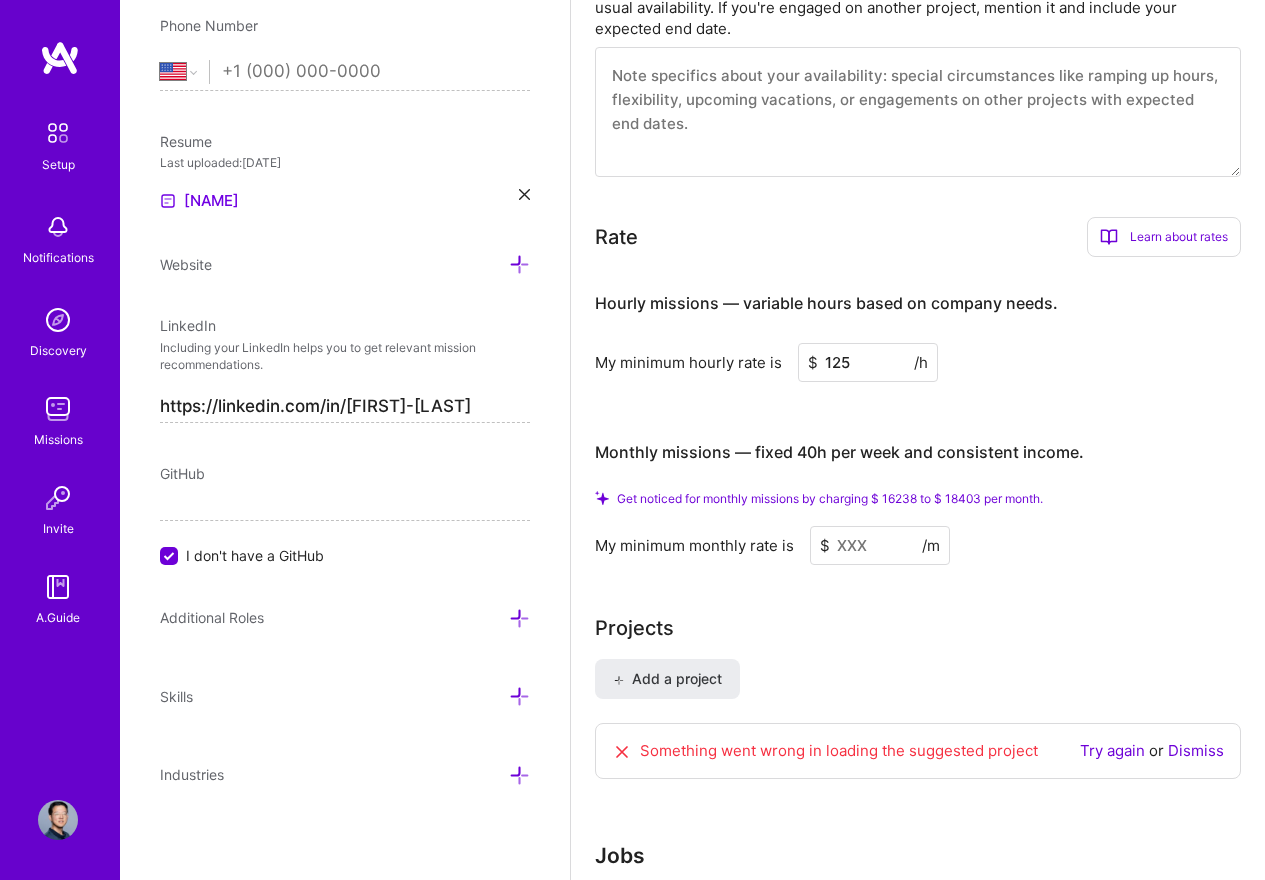 type 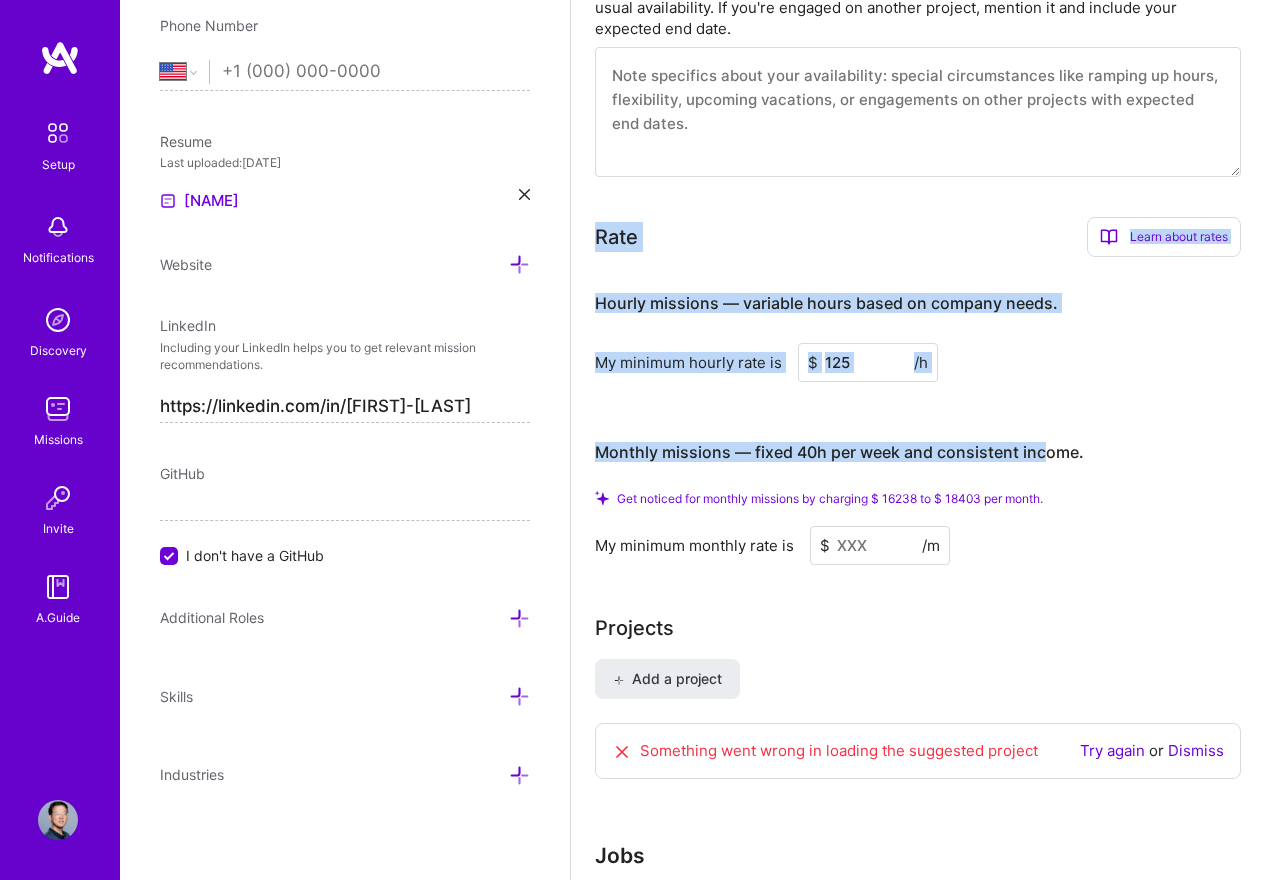drag, startPoint x: 594, startPoint y: 234, endPoint x: 1048, endPoint y: 392, distance: 480.70782 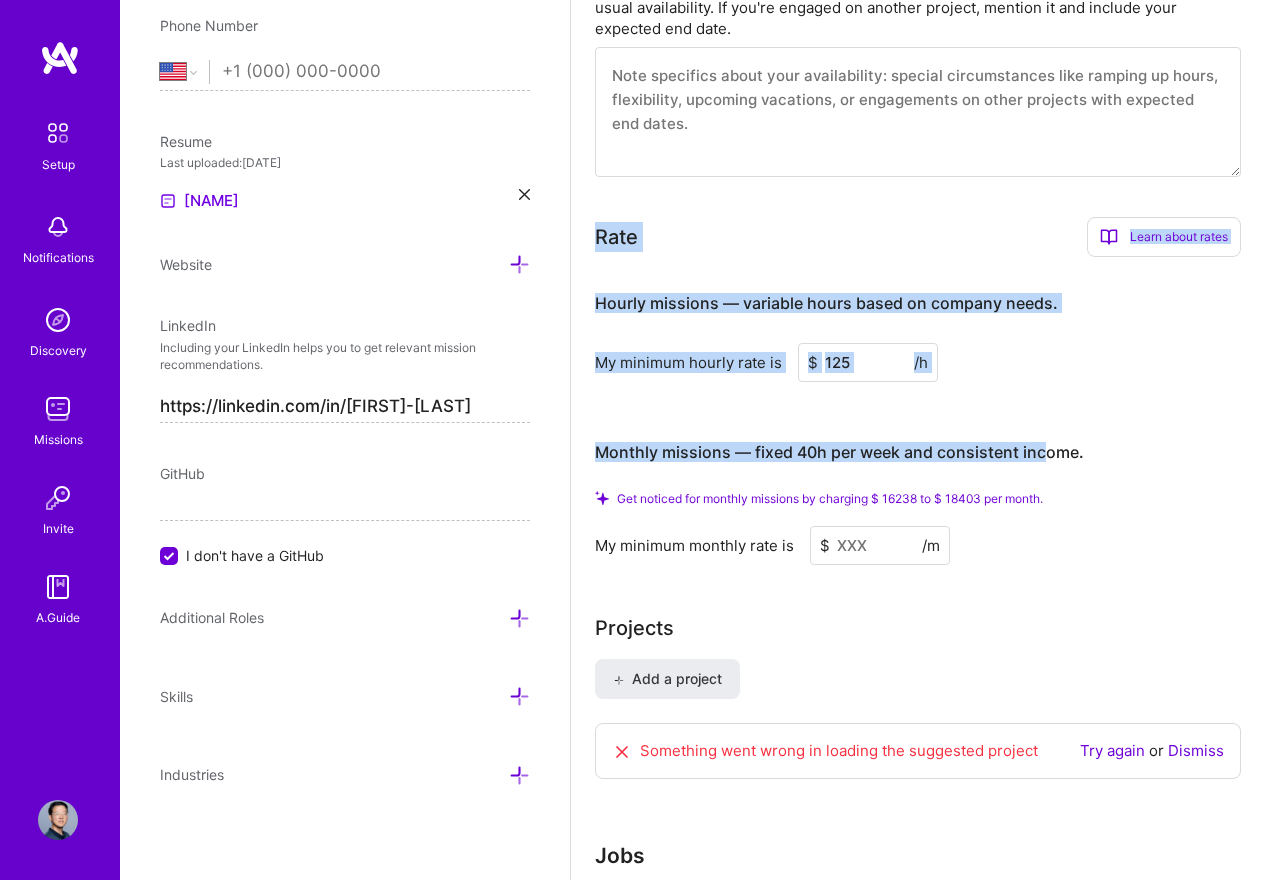 click on "Complete your profile to take the first step in unlocking full A.Team access Once you’ve added the items below, submit your profile for review on the setup page. Write an "About me" section with at least 250 characters   → Add at least 2 completed projects  → Add at least 3 jobs  → I haven't had 3 jobs Add at least 5 skills  → Add at least 3 industries  → Add your preferred minimum hourly and monthly rate  →   Connect your calendar or set your availability to enable client interviews  →   About me What you write here will be shared with companies. Enter at least  100  characters. 576/1,000 Create a comprehensive bio. Start writing Availability I am available from Select... Right Now Future Date Not Available for 40 h/week Note on availability   Optional Tell us about any special circumstances, like being able to ramp up hours, or adjust your usual availability. If you're engaged on another project, mention it and include your expected end date. Rate Learn about rates Hourly Rate Benefits   $ $" at bounding box center (918, -52) 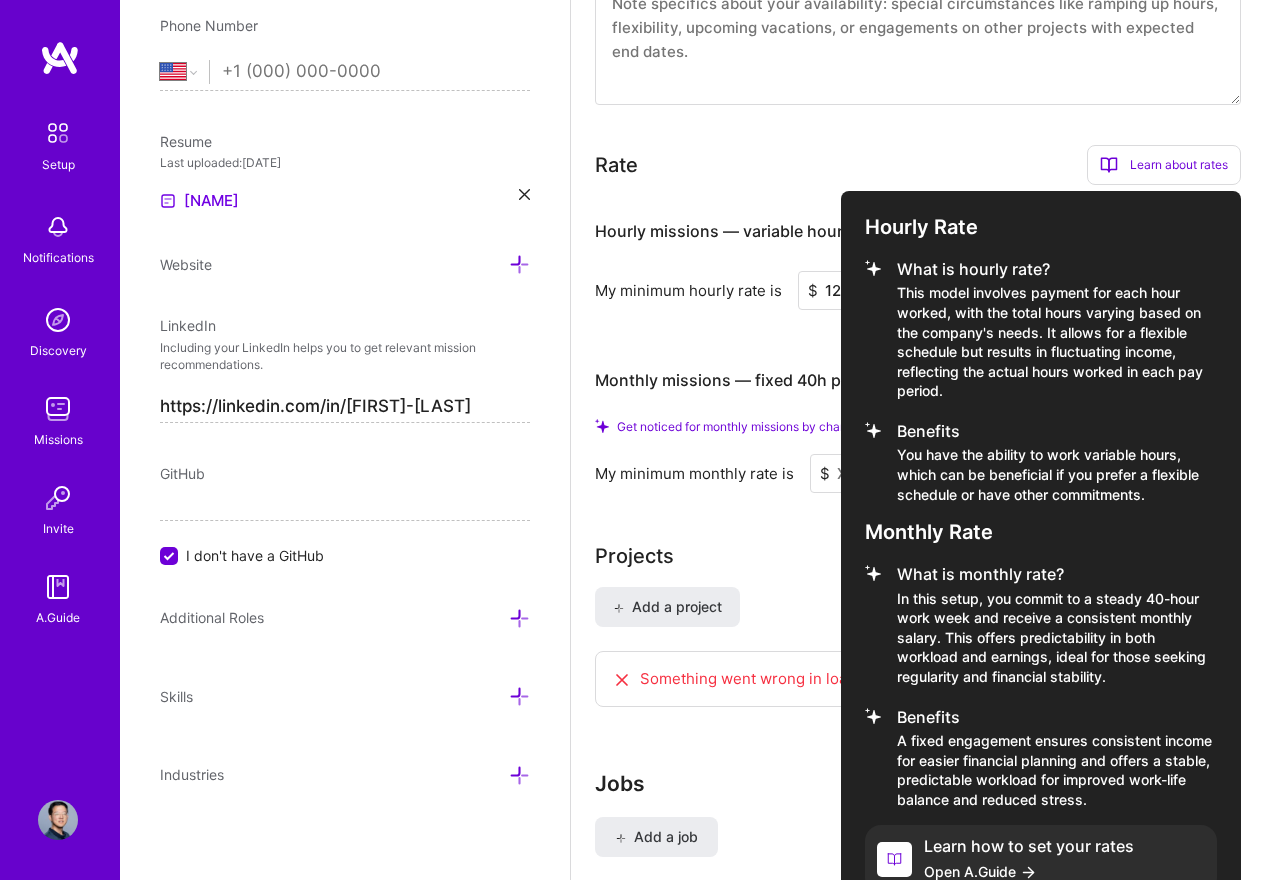 scroll, scrollTop: 1237, scrollLeft: 0, axis: vertical 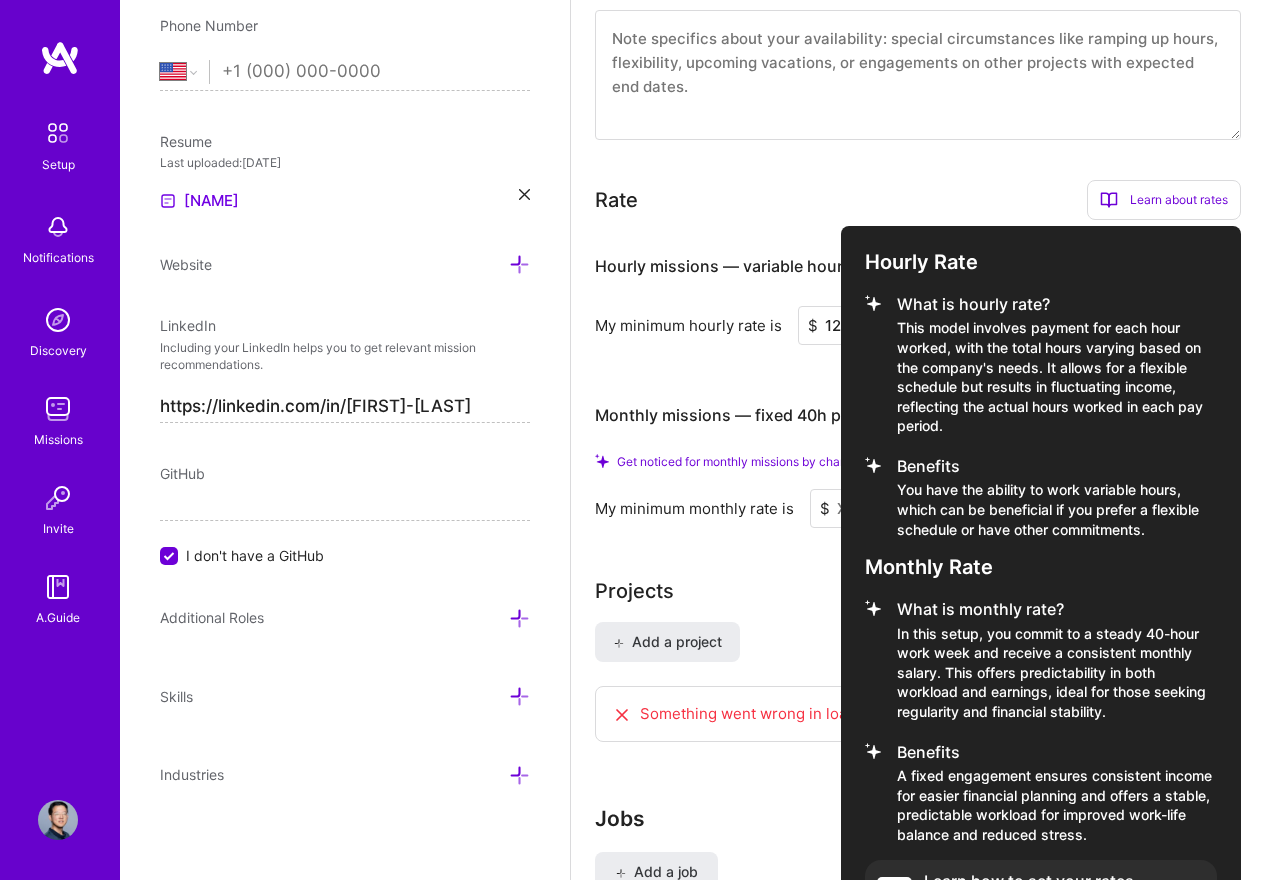 click at bounding box center (632, 440) 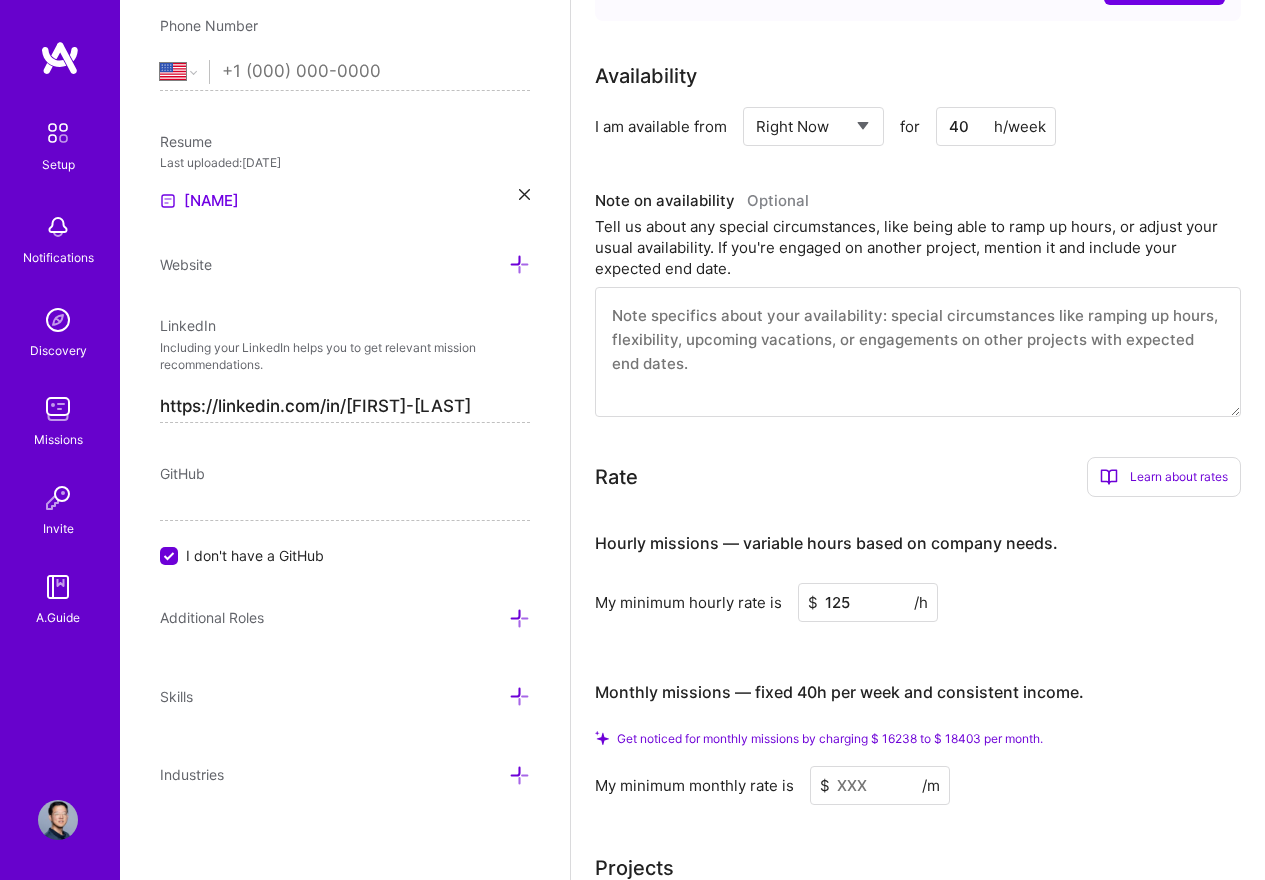 scroll, scrollTop: 837, scrollLeft: 0, axis: vertical 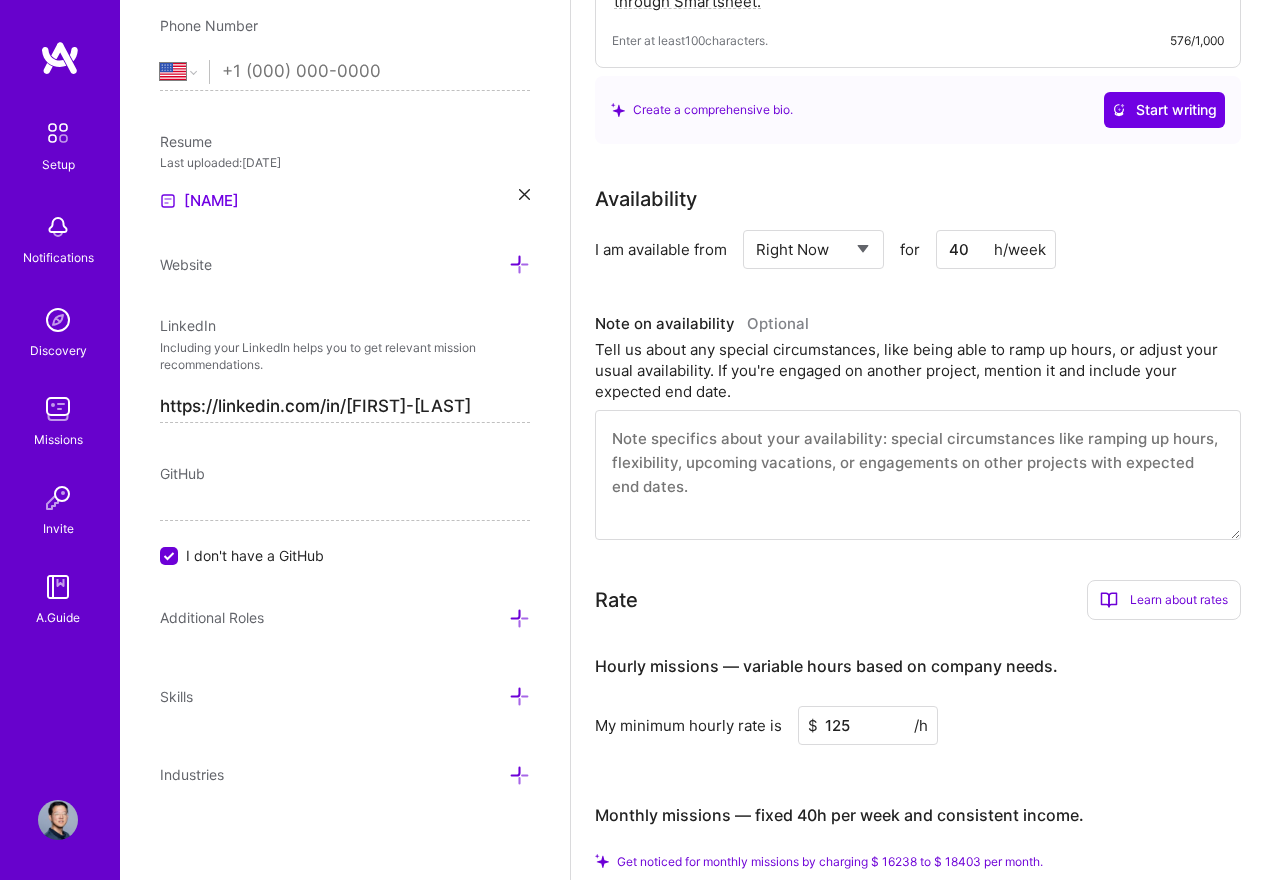click on "40" at bounding box center (996, 249) 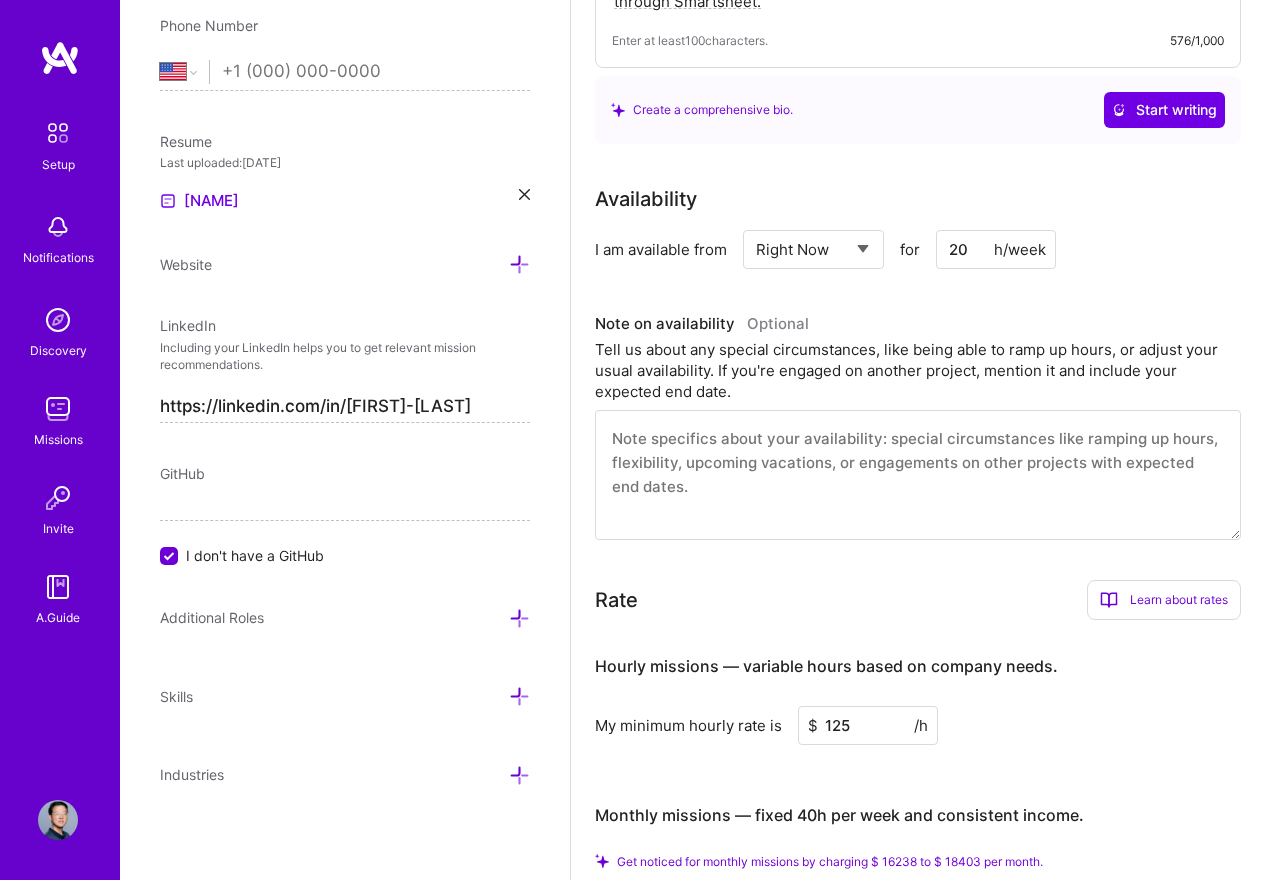 type on "20" 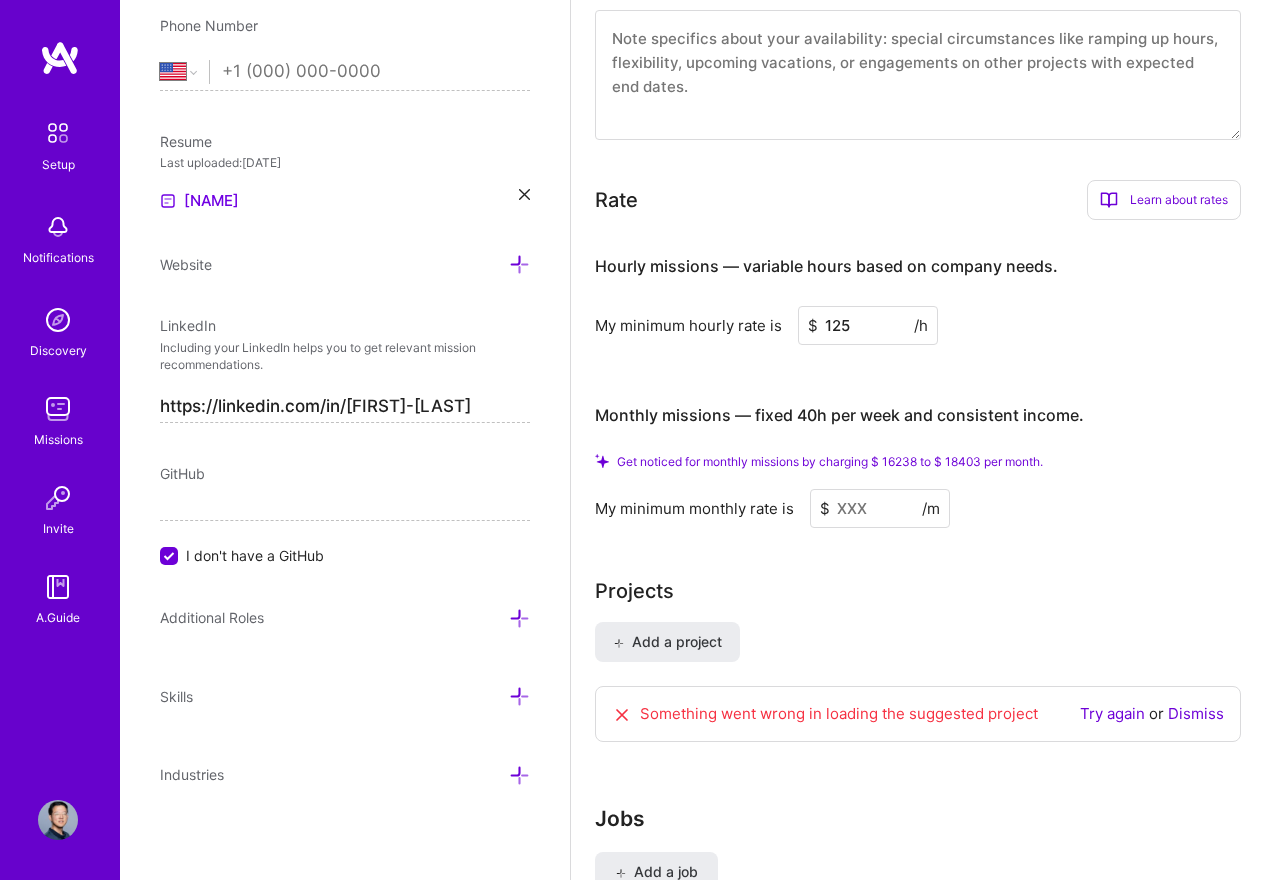 scroll, scrollTop: 1237, scrollLeft: 0, axis: vertical 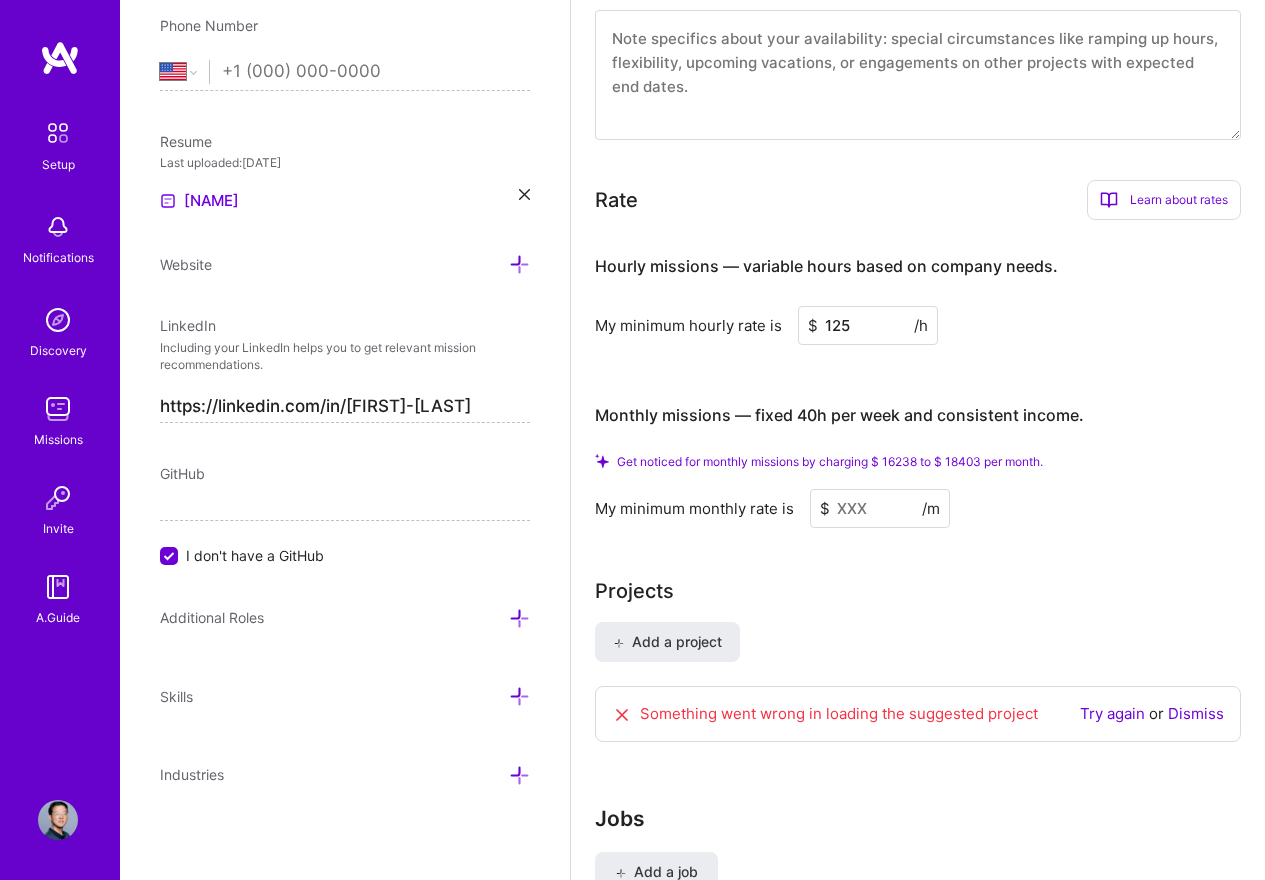 click at bounding box center [880, 508] 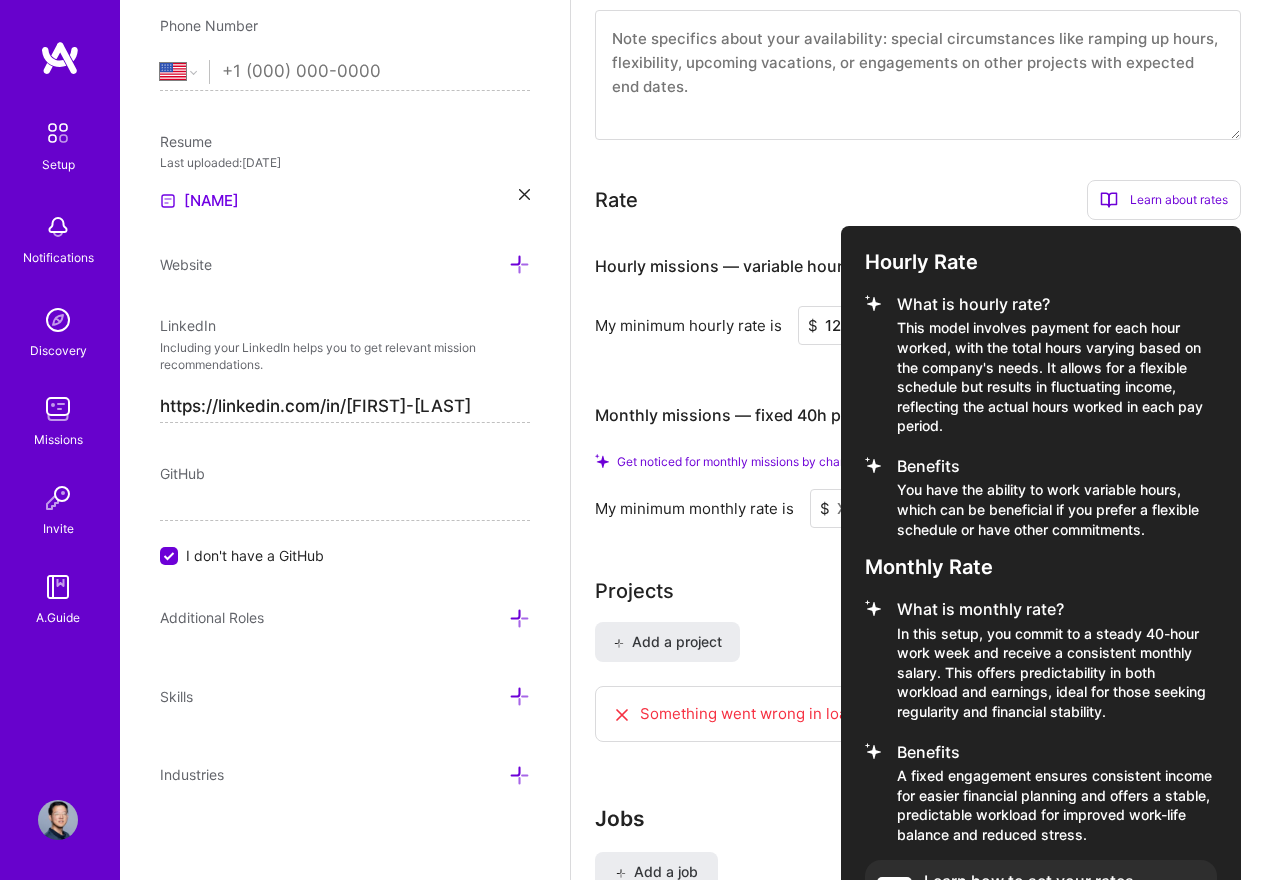 scroll, scrollTop: 1286, scrollLeft: 0, axis: vertical 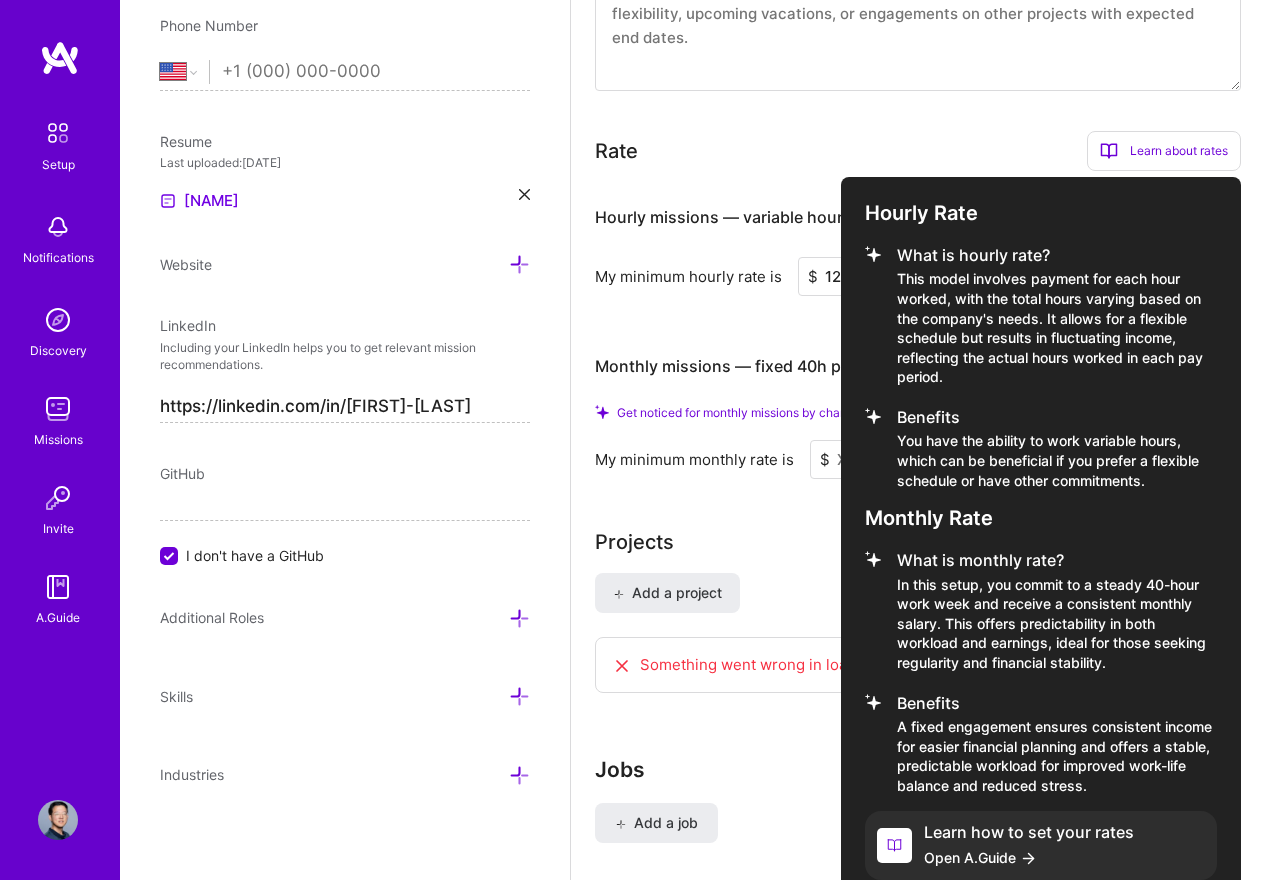 click at bounding box center [632, 440] 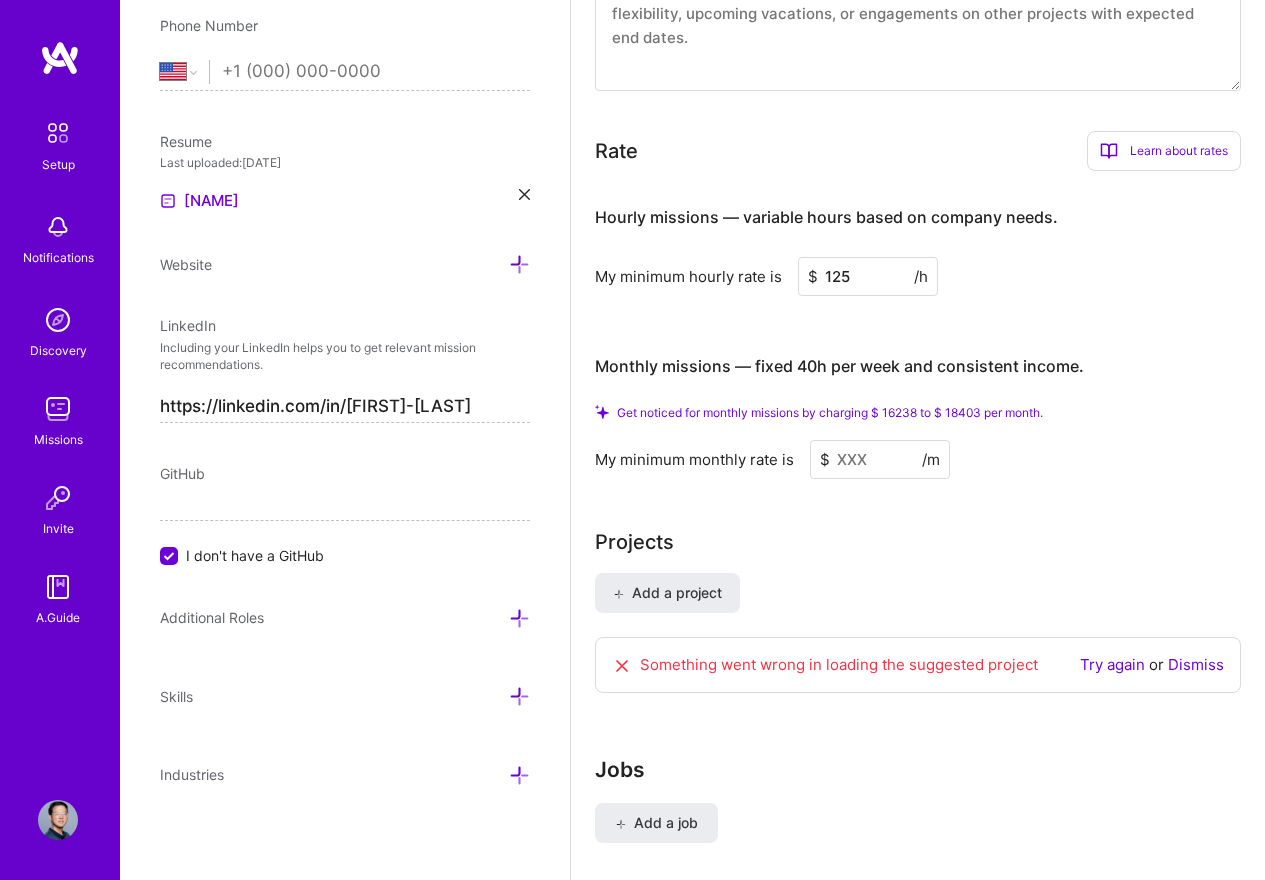 click at bounding box center [880, 459] 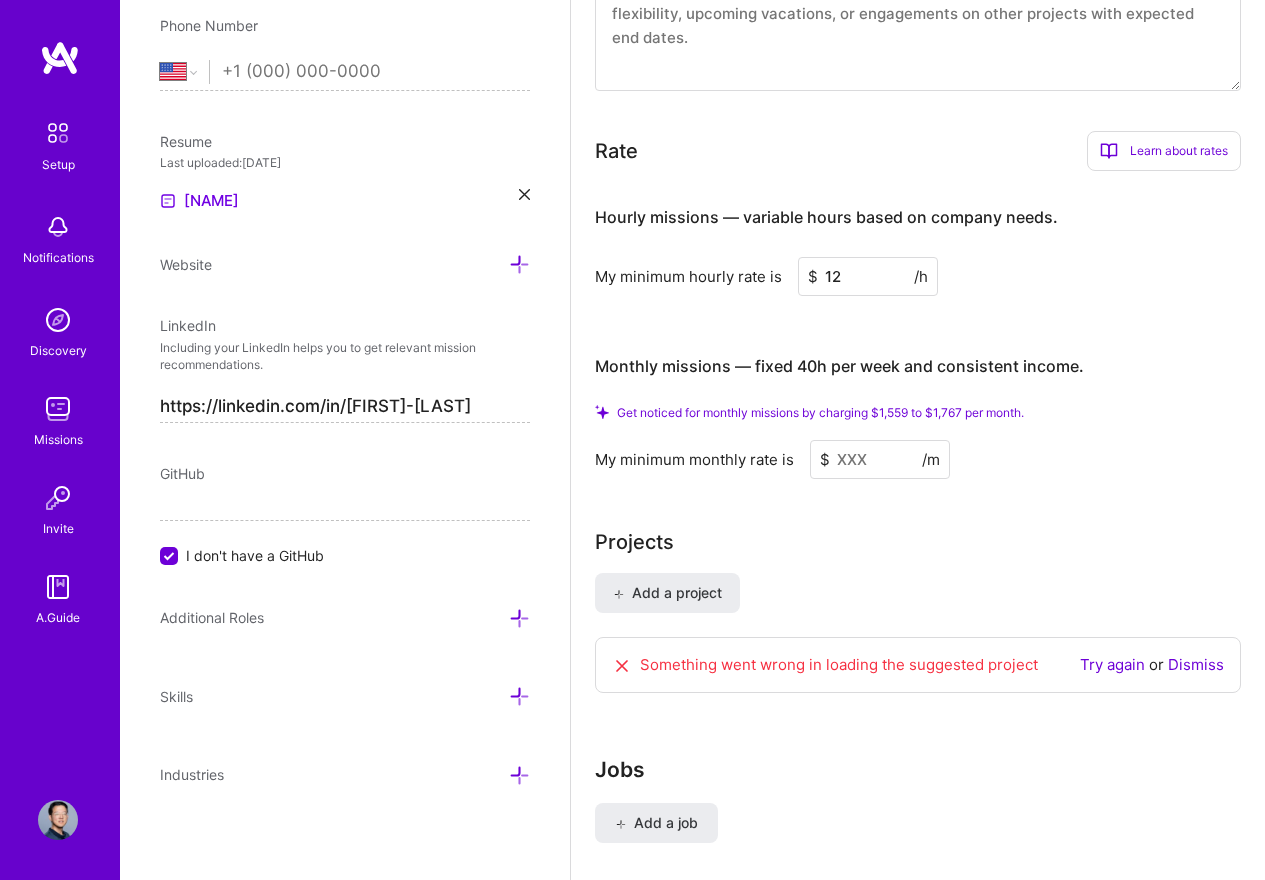 type on "125" 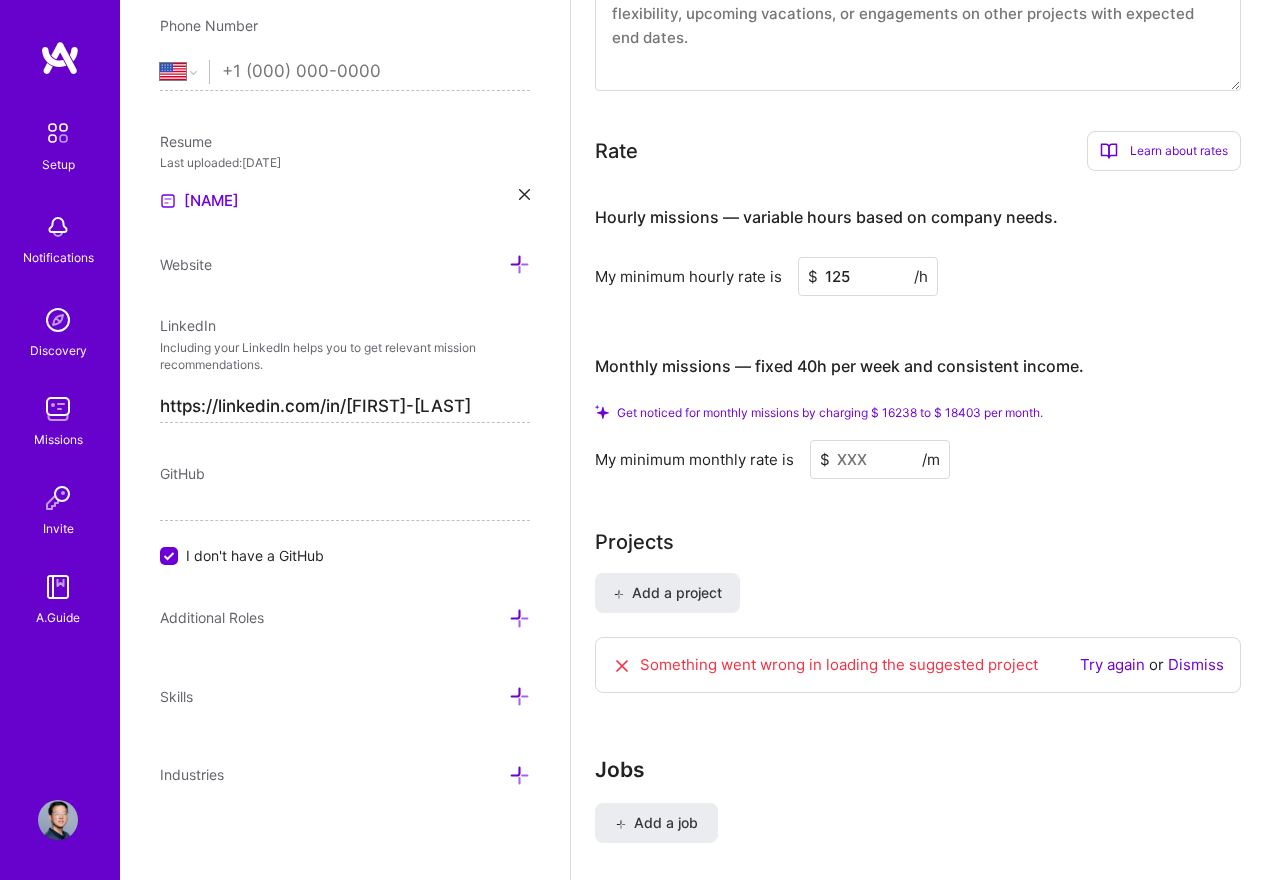 click on "Complete your profile to take the first step in unlocking full A.Team access Once you’ve added the items below, submit your profile for review on the setup page. Write an "About me" section with at least 250 characters   → Add at least 2 completed projects  → Add at least 3 jobs  → I haven't had 3 jobs Add at least 5 skills  → Add at least 3 industries  → Add your preferred minimum hourly and monthly rate  →   Connect your calendar or set your availability to enable client interviews  →   About me What you write here will be shared with companies. Enter at least  100  characters. 576/1,000 Create a comprehensive bio. Start writing Availability I am available from Select... Right Now Future Date Not Available for 20 h/week Note on availability   Optional Tell us about any special circumstances, like being able to ramp up hours, or adjust your usual availability. If you're engaged on another project, mention it and include your expected end date. Rate Learn about rates Hourly Rate Benefits   $ $" at bounding box center (918, -138) 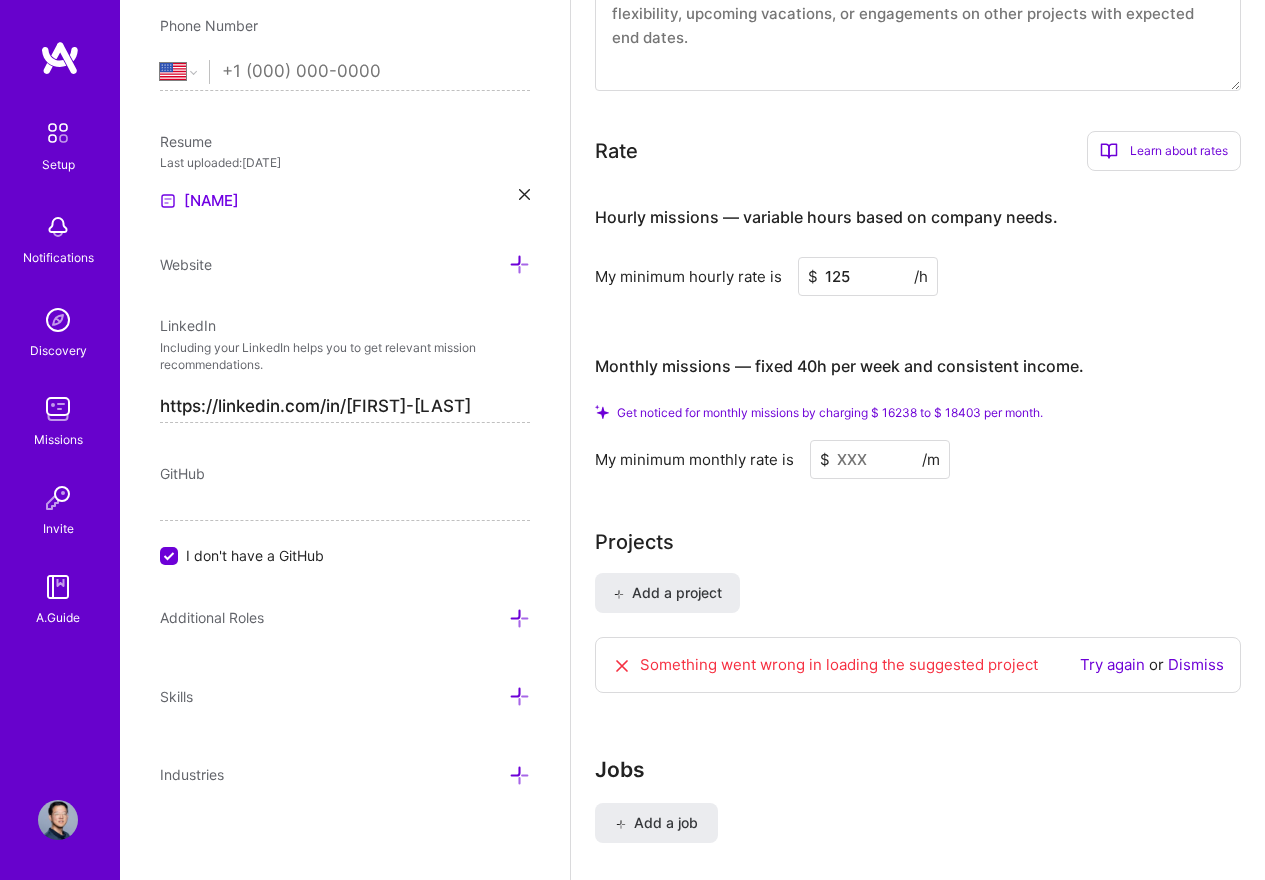 click on "Learn about rates" at bounding box center (1164, 151) 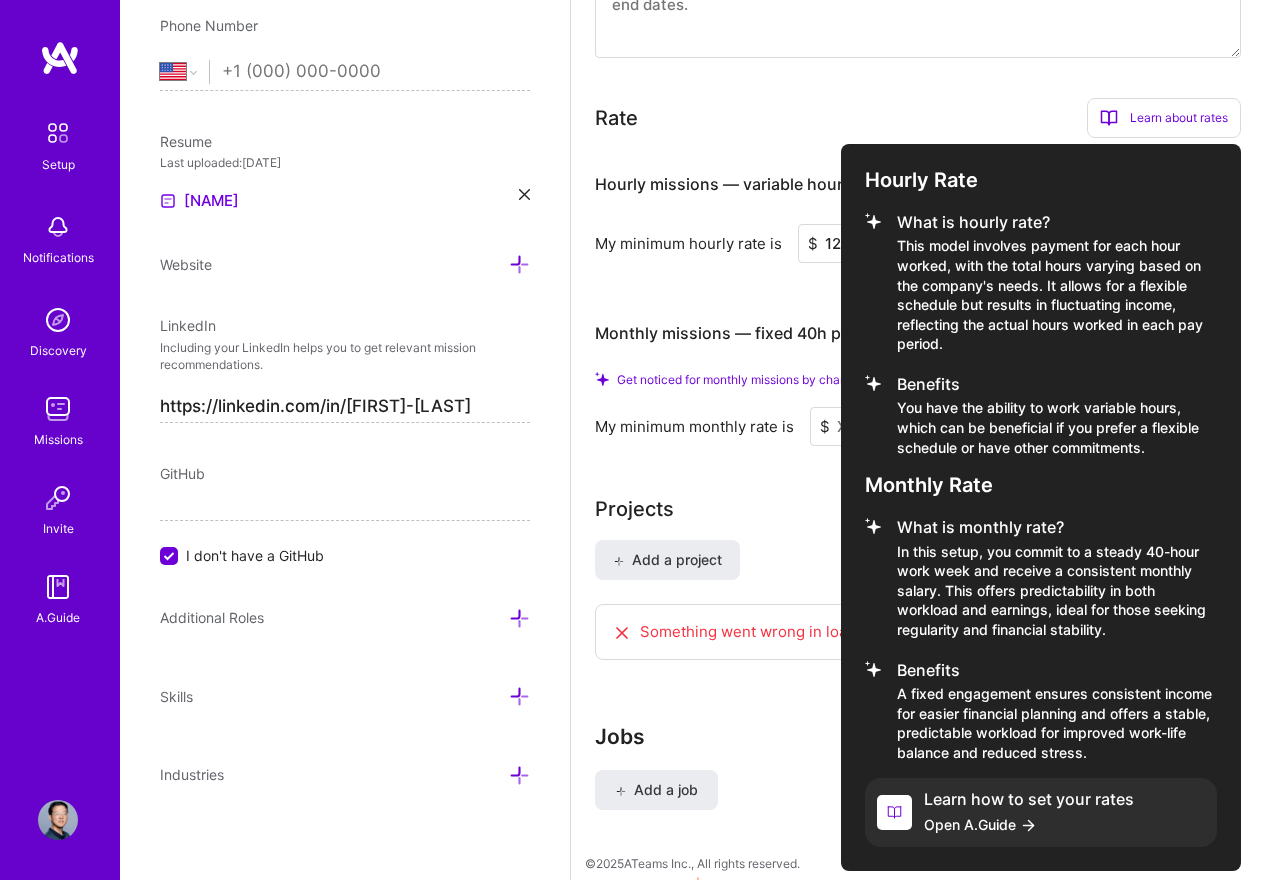 scroll, scrollTop: 1337, scrollLeft: 0, axis: vertical 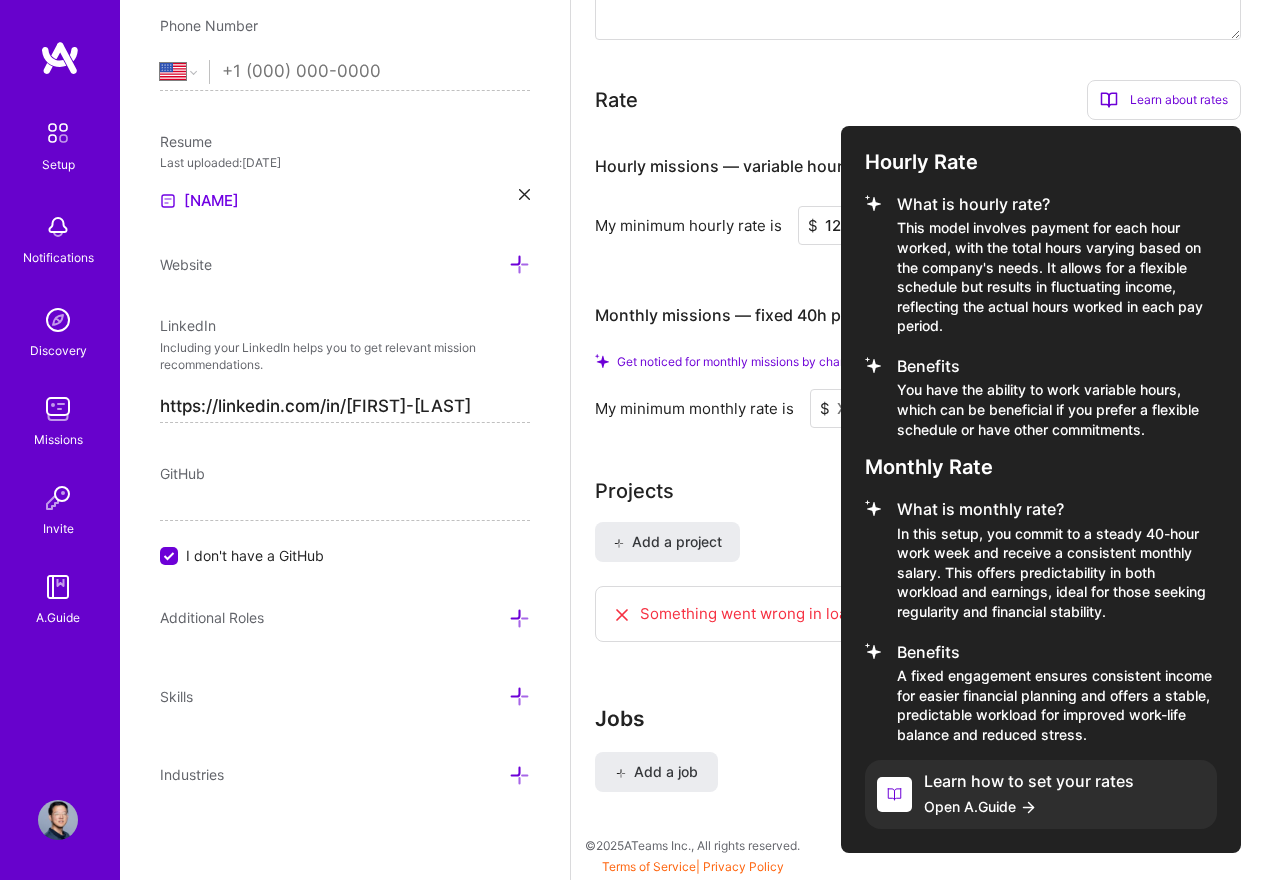 click at bounding box center [632, 440] 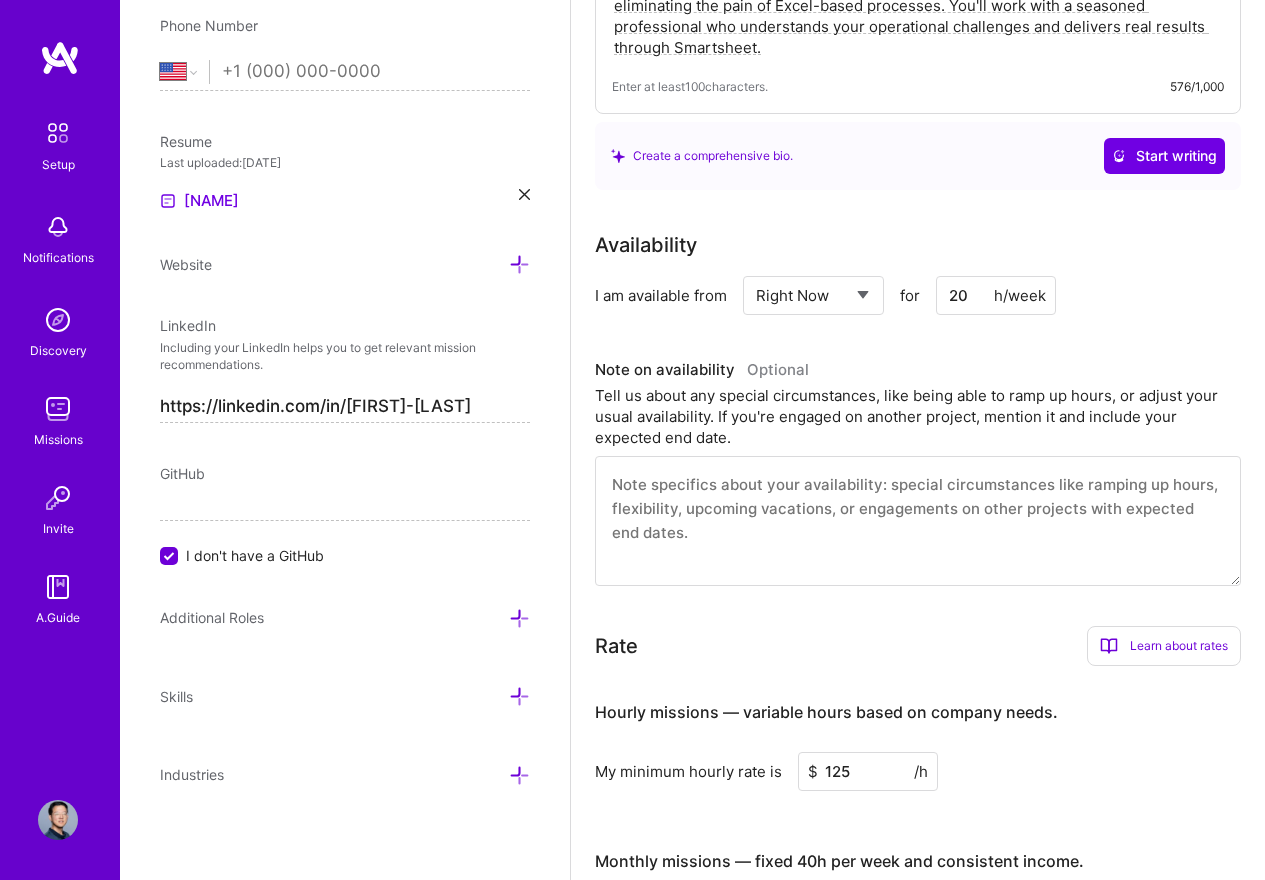 scroll, scrollTop: 737, scrollLeft: 0, axis: vertical 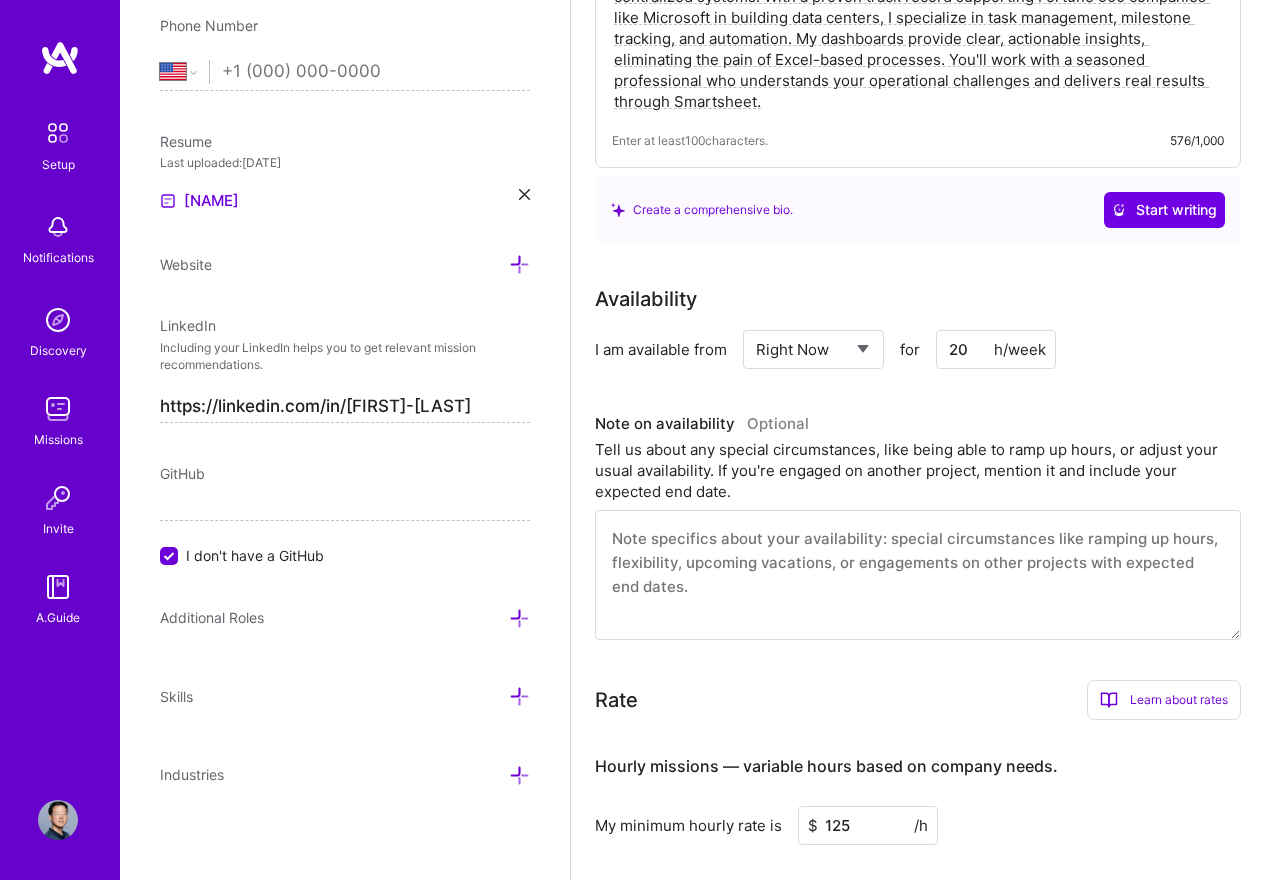 click on "20" at bounding box center [996, 349] 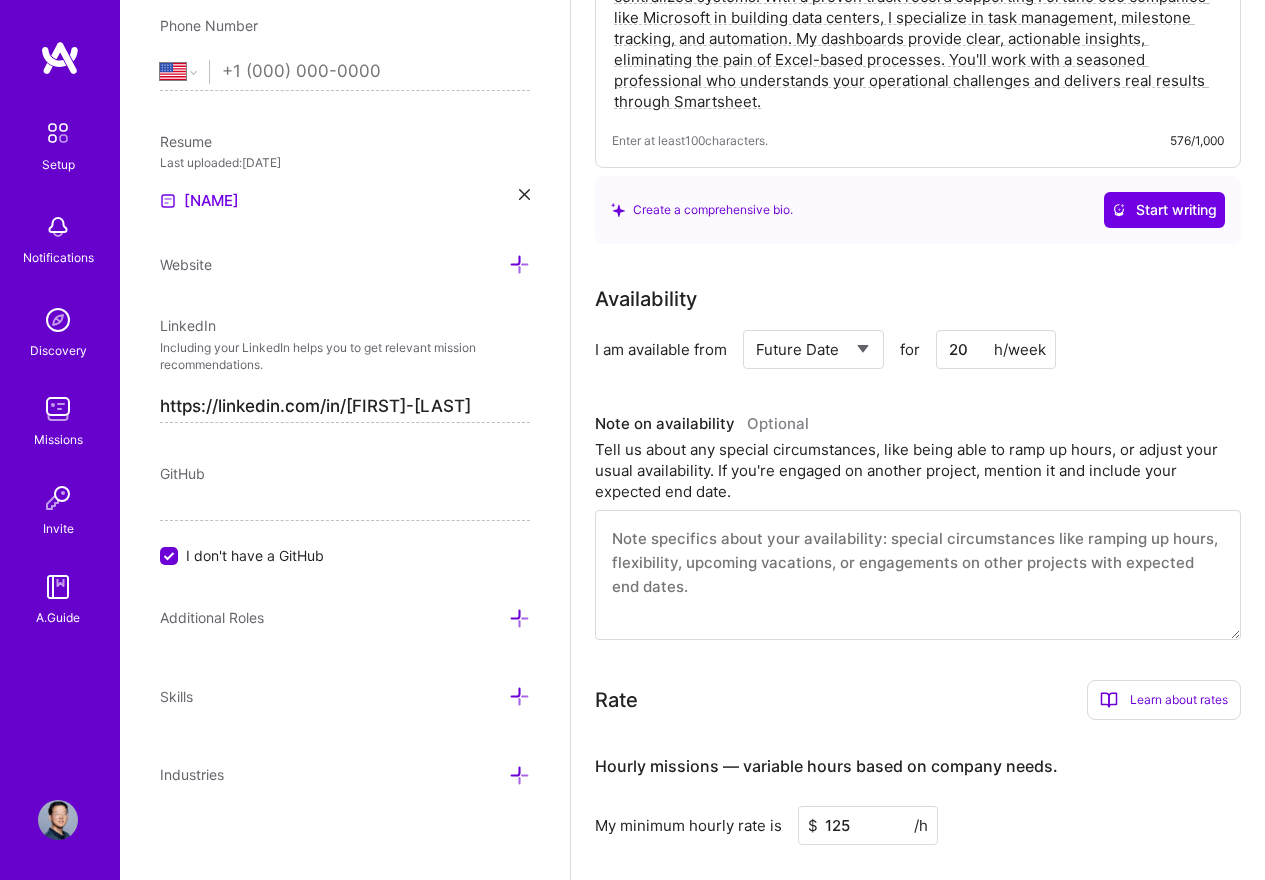 click on "Select... Right Now Future Date Not Available" at bounding box center (813, 349) 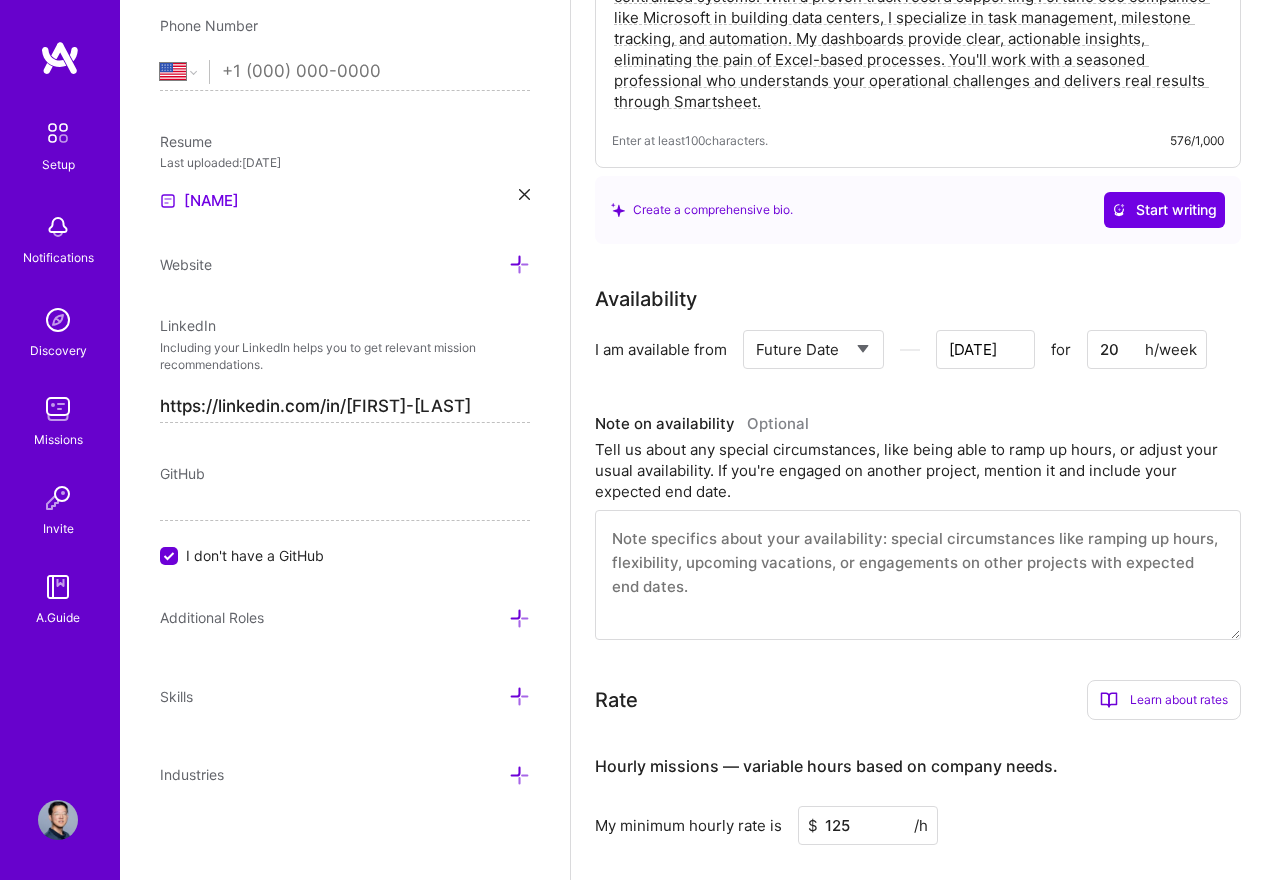 click on "Select... Right Now Future Date Not Available" at bounding box center (813, 349) 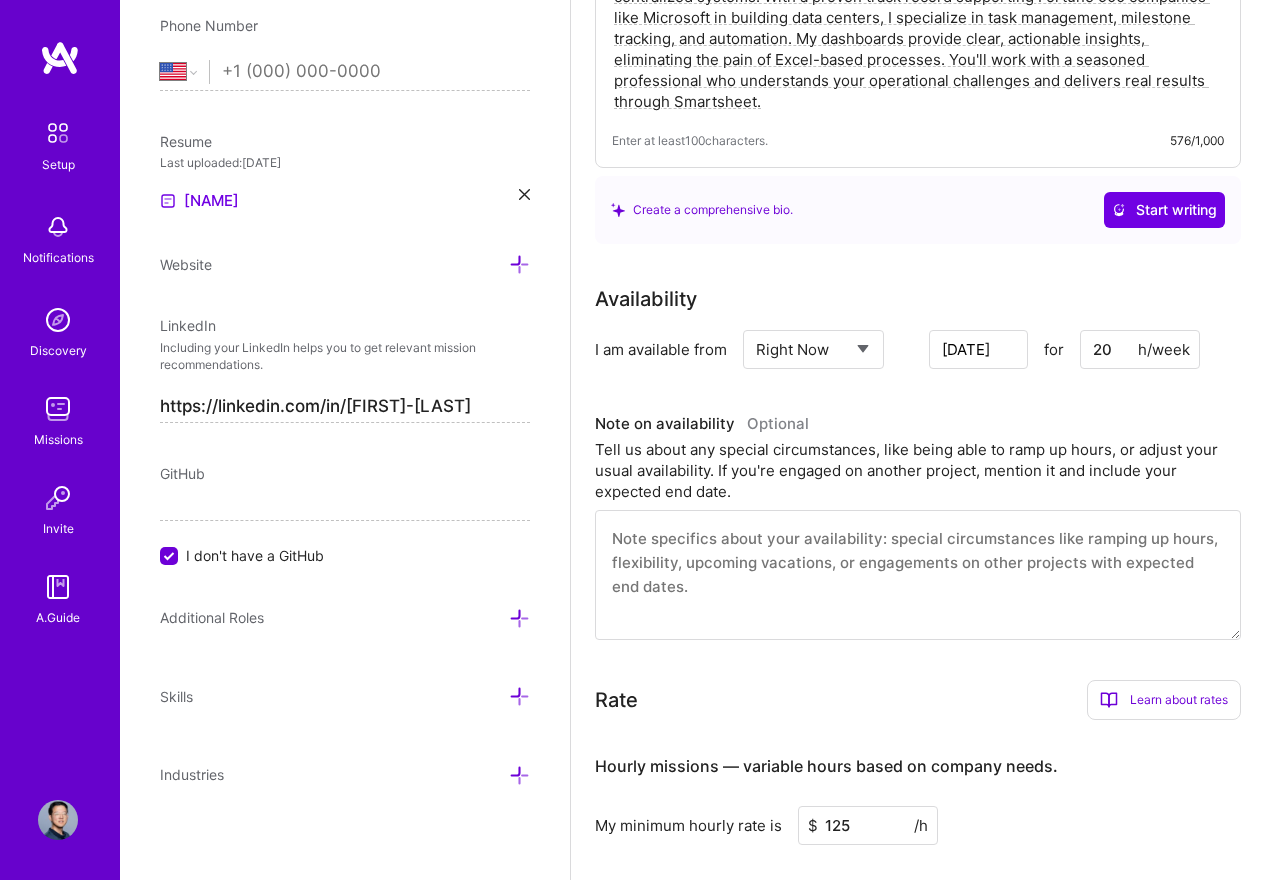 click on "Select... Right Now Future Date Not Available" at bounding box center (813, 349) 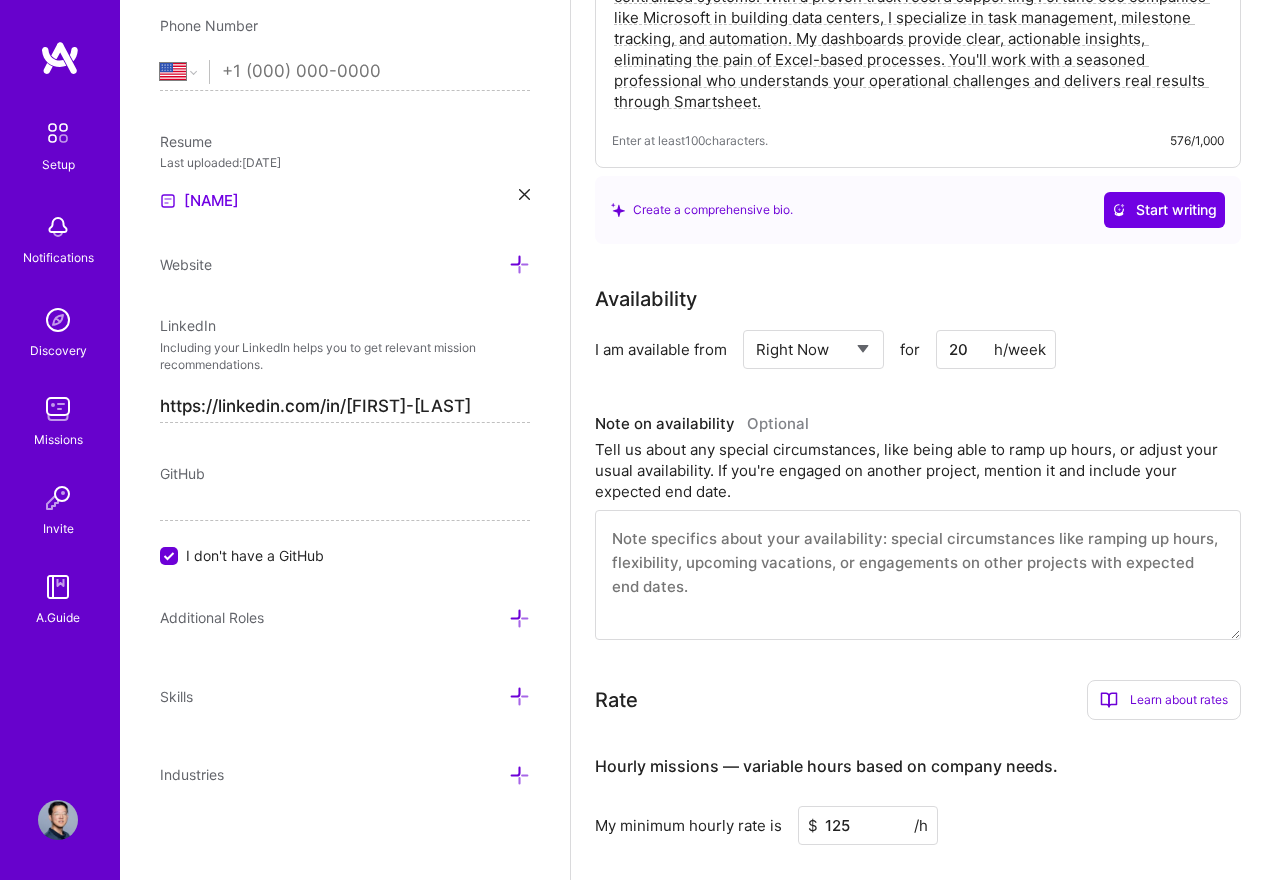 click on "20" at bounding box center [996, 349] 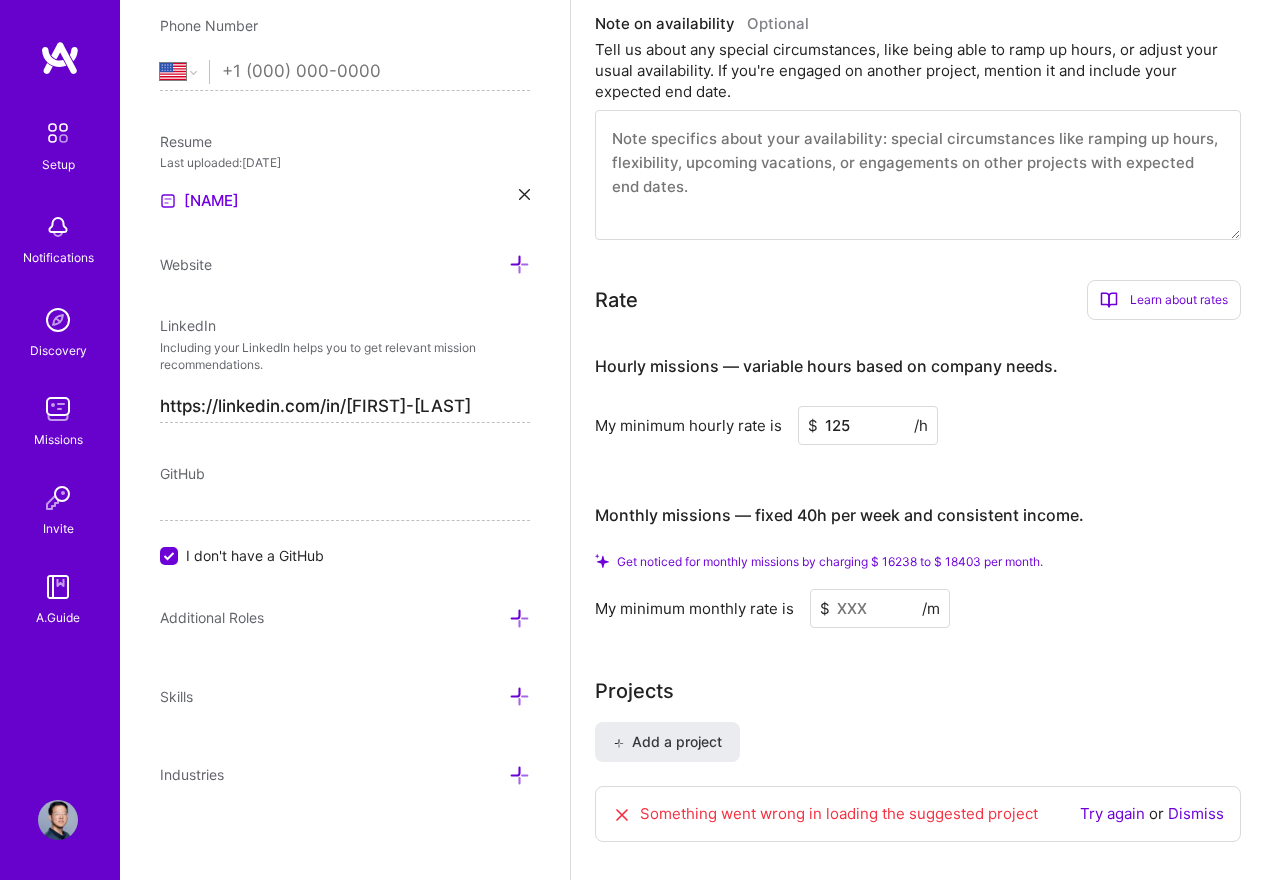 scroll, scrollTop: 1137, scrollLeft: 0, axis: vertical 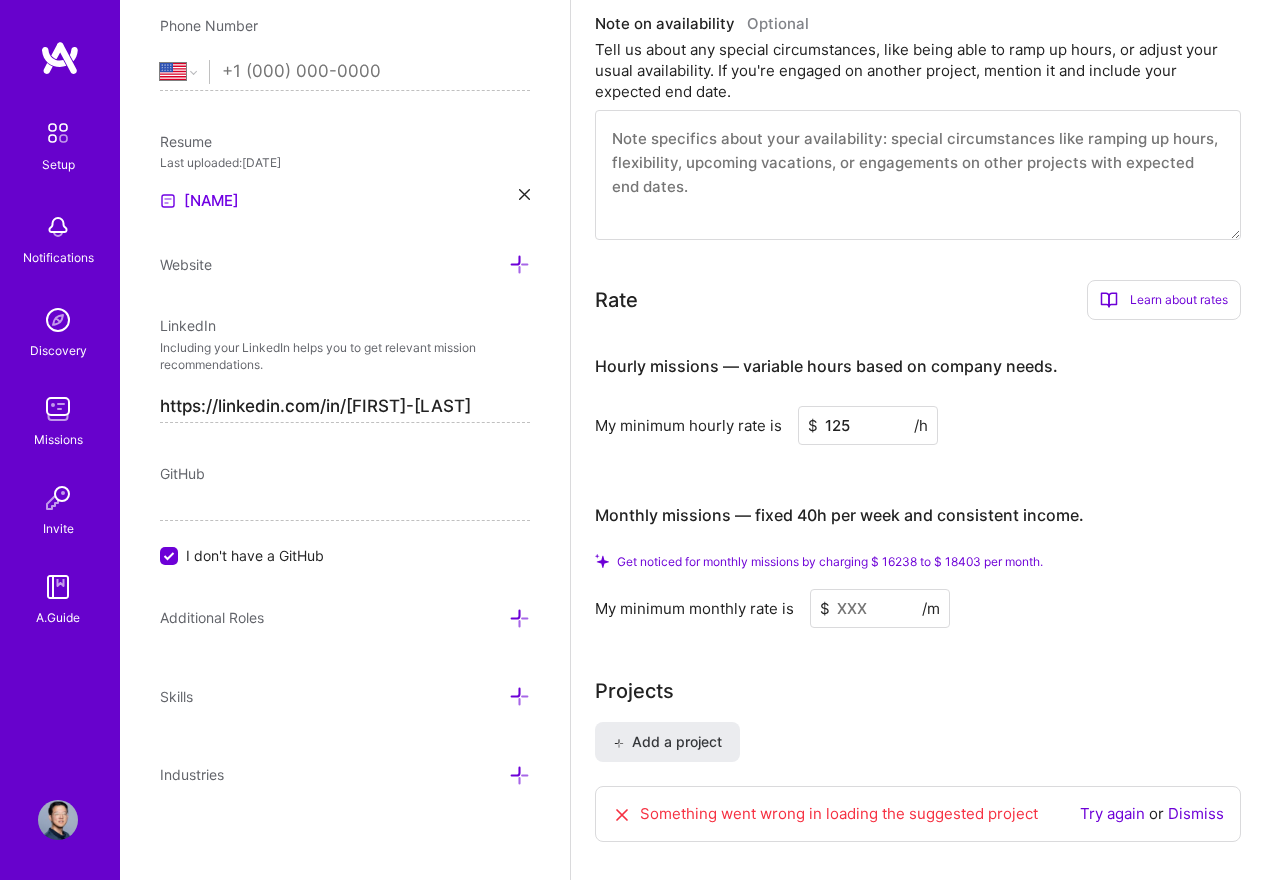 click at bounding box center (880, 608) 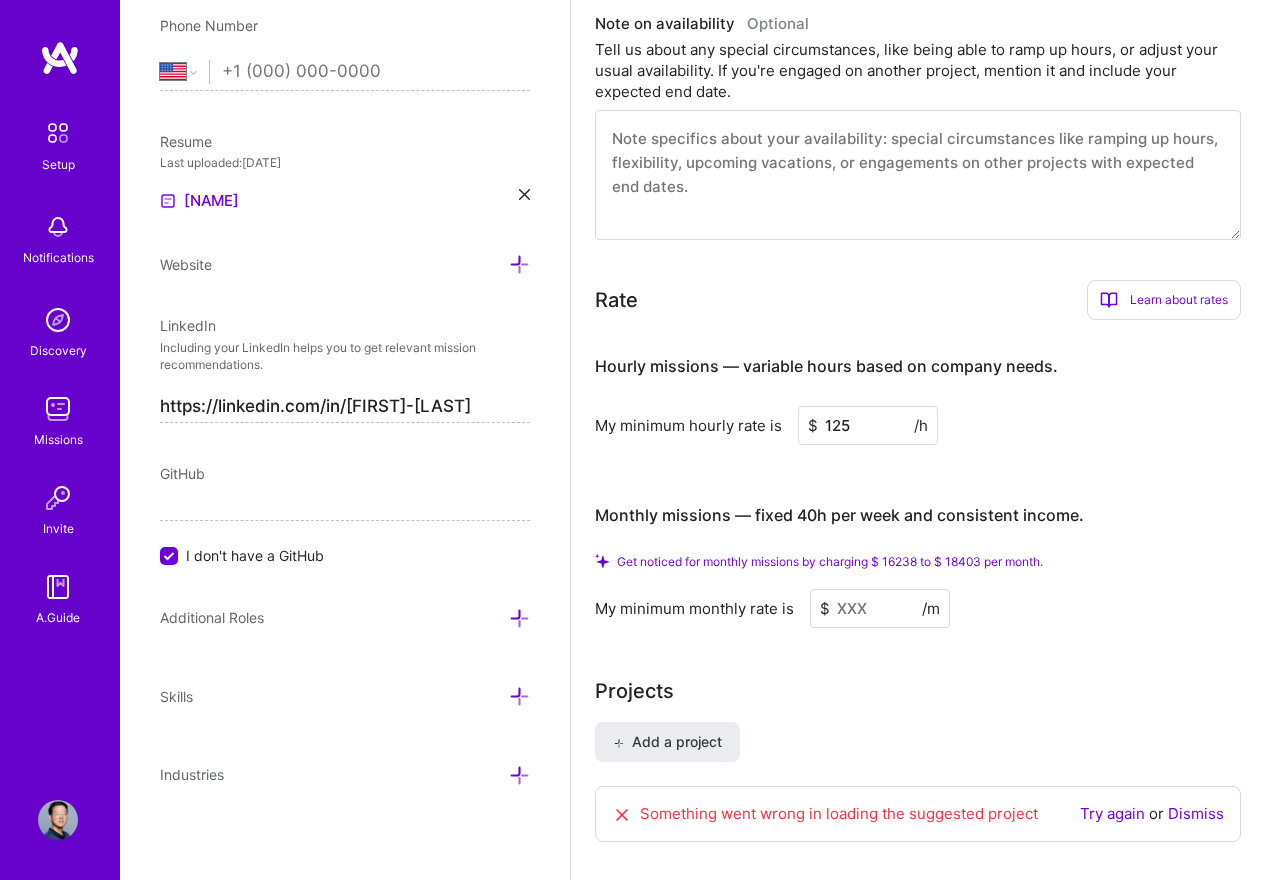 click on "Learn about rates" at bounding box center [1164, 300] 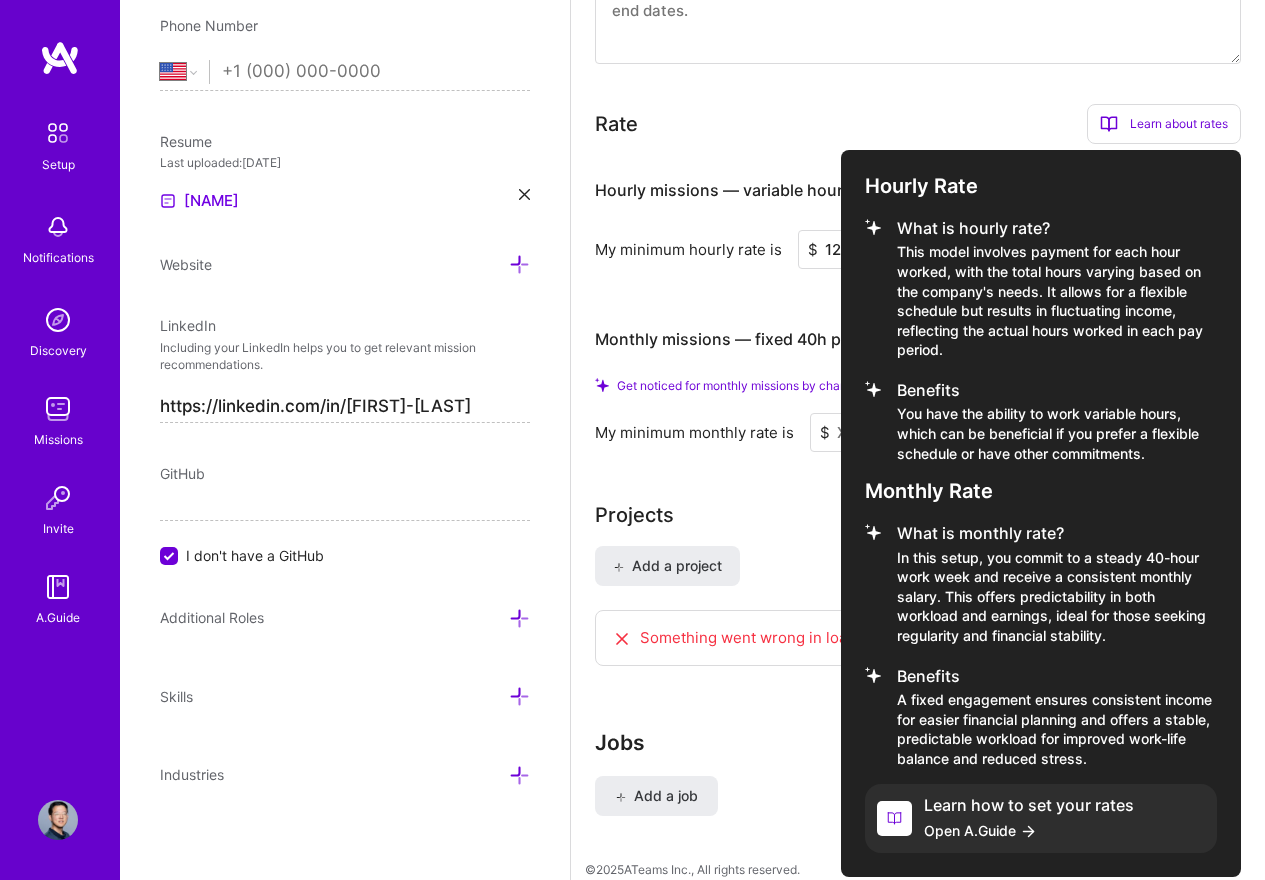 scroll, scrollTop: 1337, scrollLeft: 0, axis: vertical 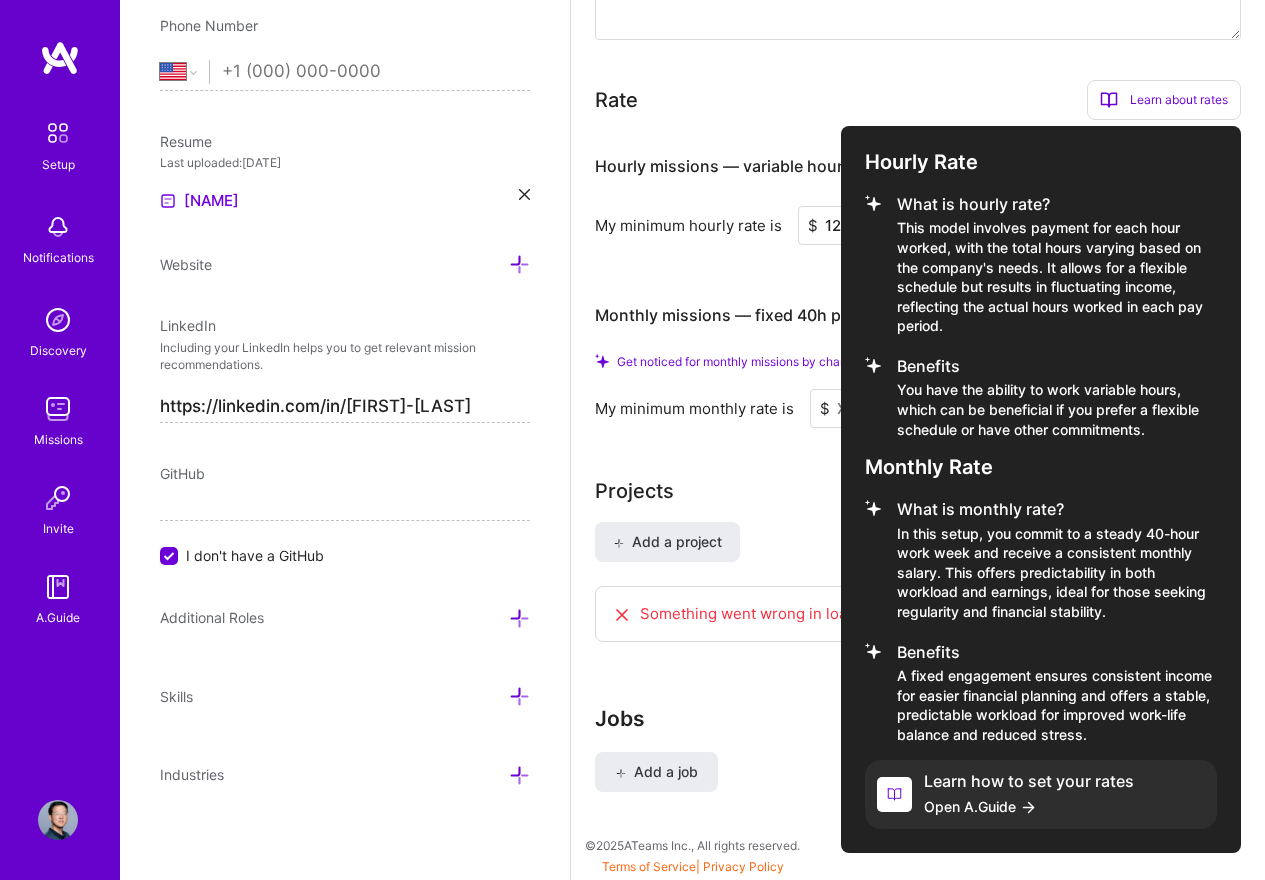click at bounding box center [632, 440] 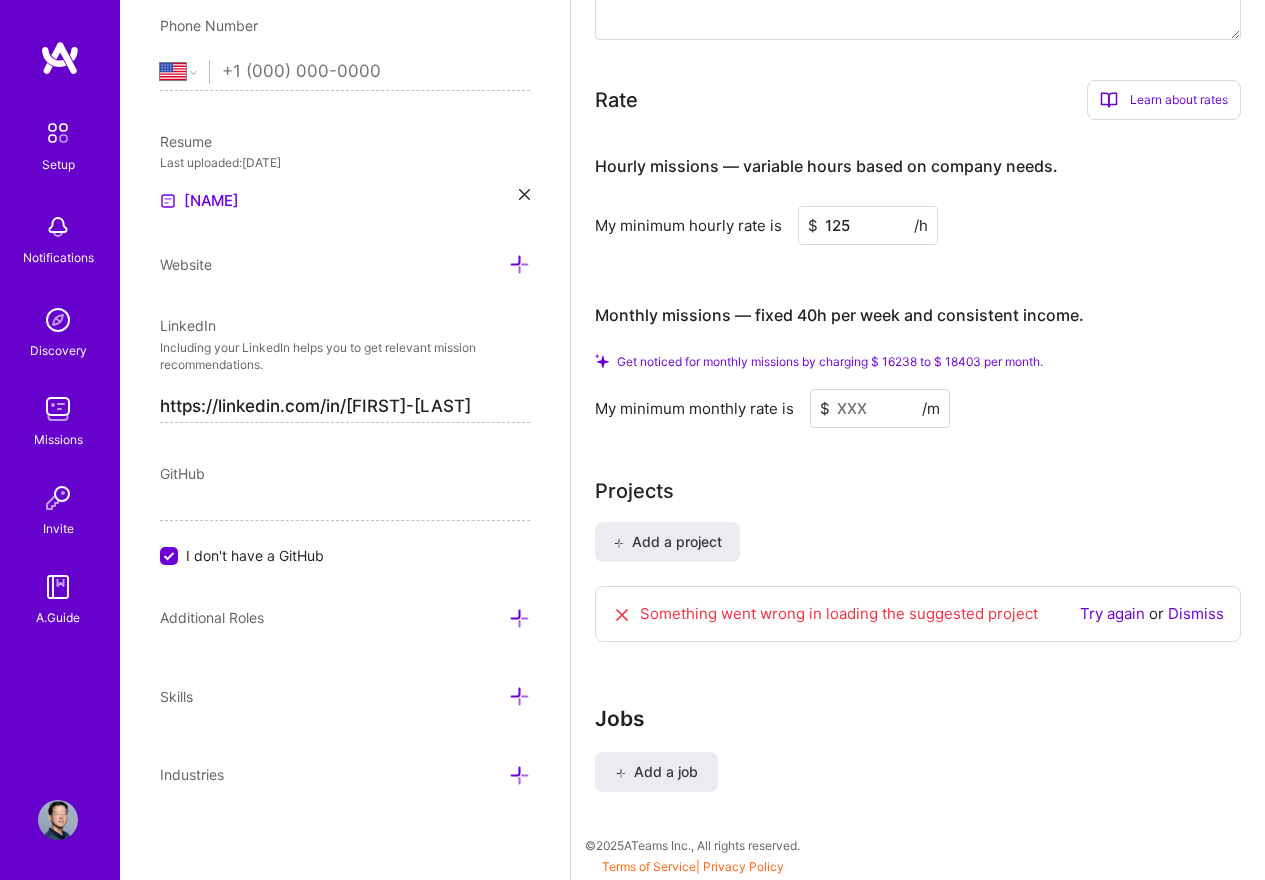scroll, scrollTop: 1237, scrollLeft: 0, axis: vertical 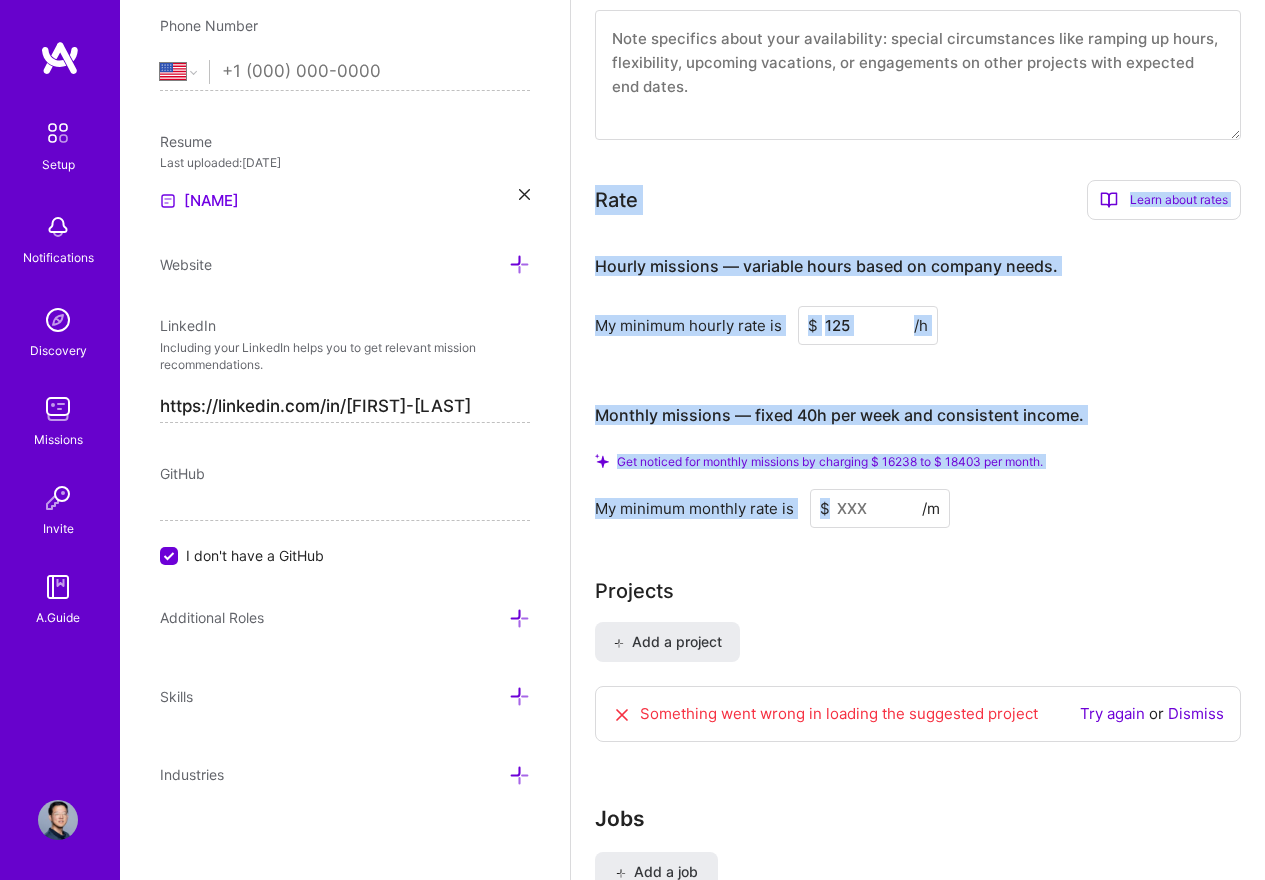 drag, startPoint x: 597, startPoint y: 201, endPoint x: 1105, endPoint y: 511, distance: 595.1168 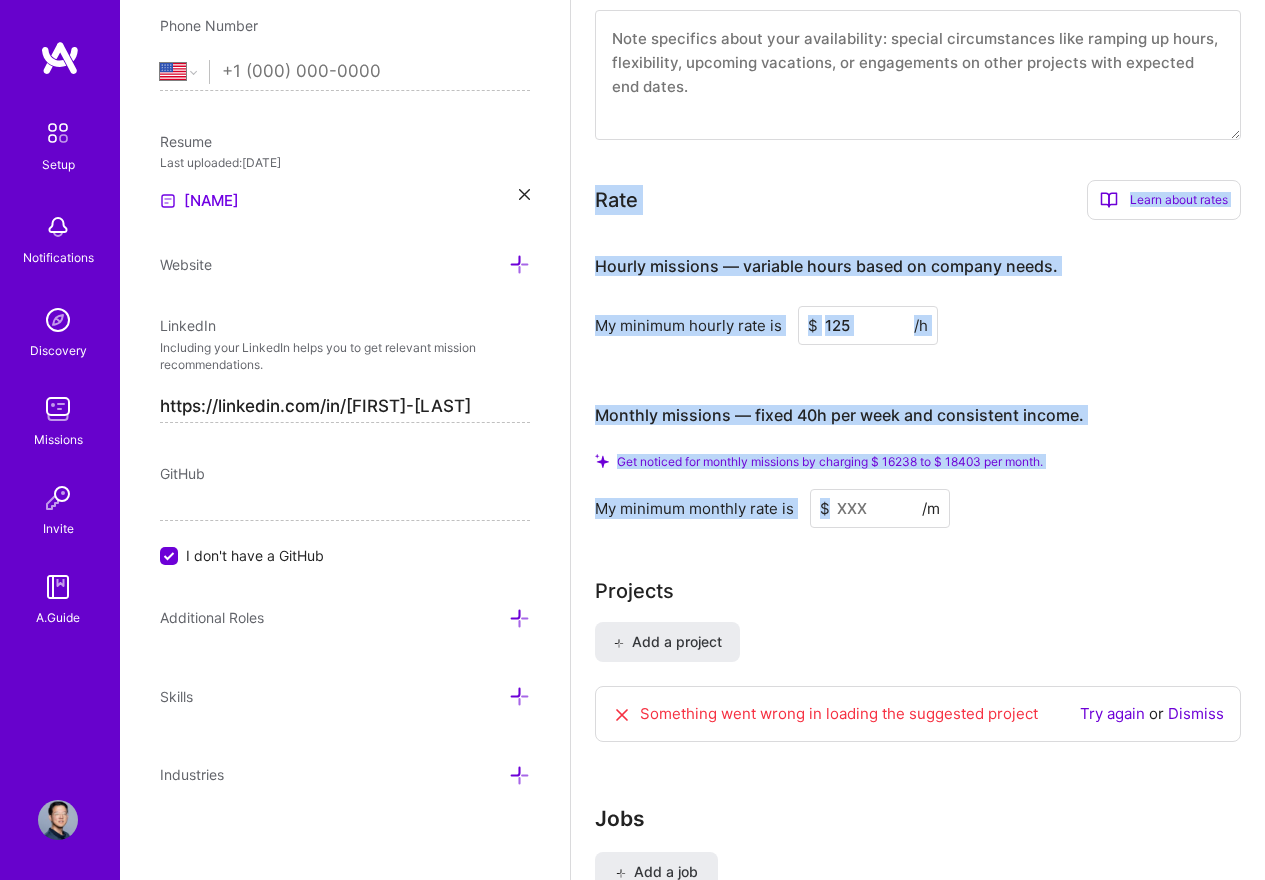 click on "Rate Learn about rates Hourly Rate What is hourly rate? This model involves payment for each hour worked, with the total hours varying based on the company's needs. It allows for a flexible schedule but results in fluctuating income, reflecting the actual hours worked in each pay period. Benefits You have the ability to work variable hours, which can be beneficial if you prefer a flexible schedule or have other commitments. Monthly Rate What is monthly rate? In this setup, you commit to a steady 40-hour work week and receive a consistent monthly salary. This offers predictability in both workload and earnings, ideal for those seeking regularity and financial stability. Benefits A fixed engagement ensures consistent income for easier financial planning and offers a stable, predictable workload for improved work-life balance and reduced stress. Learn how to set your rates Open A.Guide   Hourly missions — variable hours based on company needs. My minimum hourly rate is $ 125 /h My minimum monthly rate is $ /m" at bounding box center (918, 354) 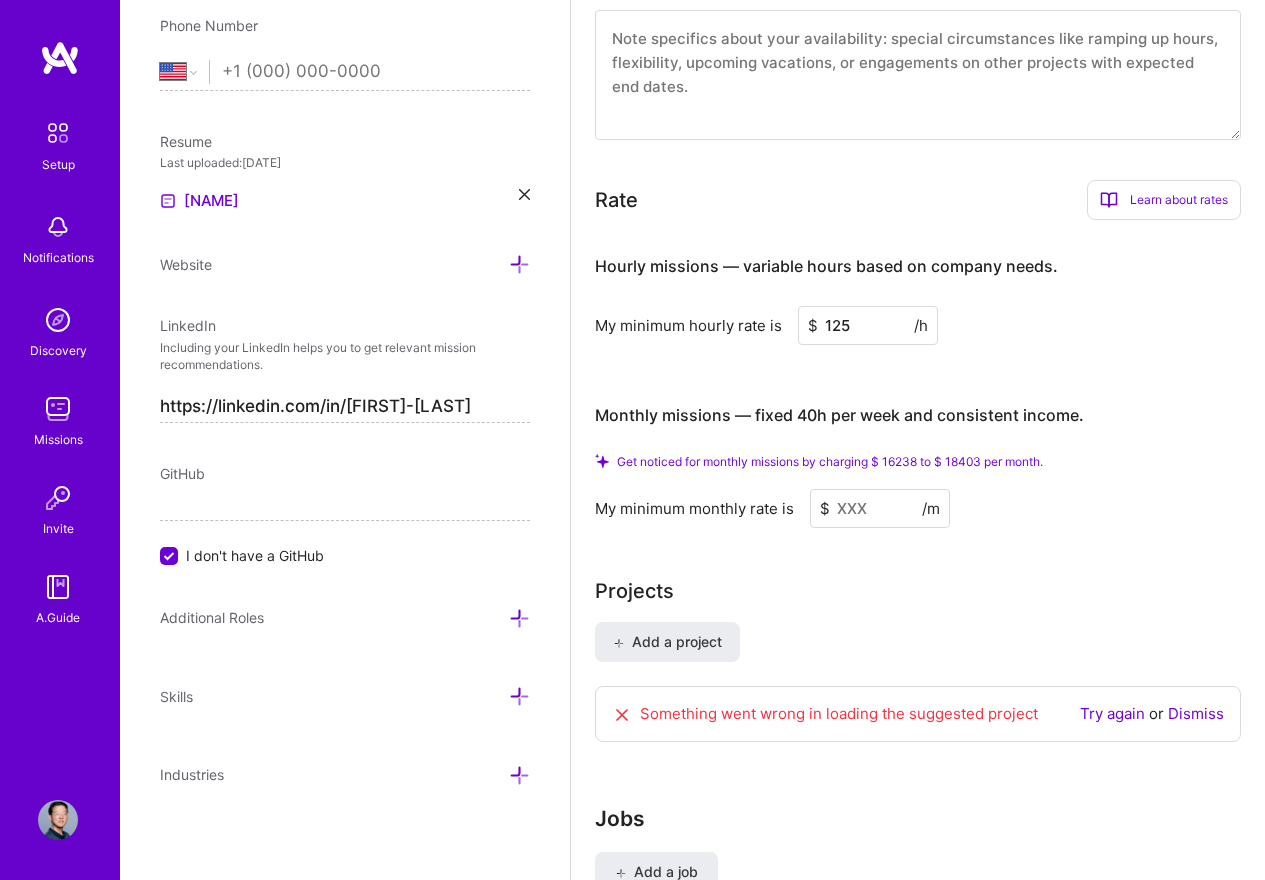 click at bounding box center (880, 508) 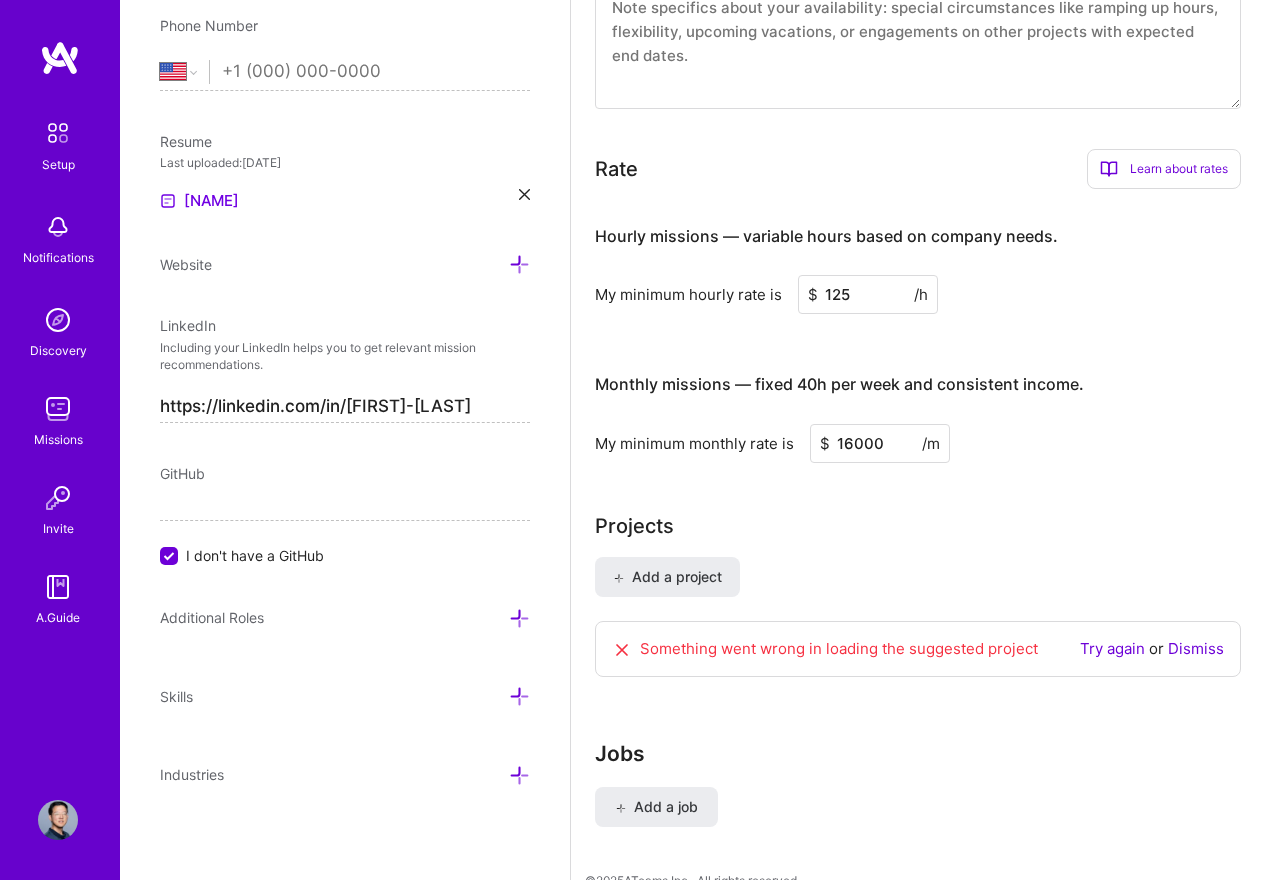 type on "16000" 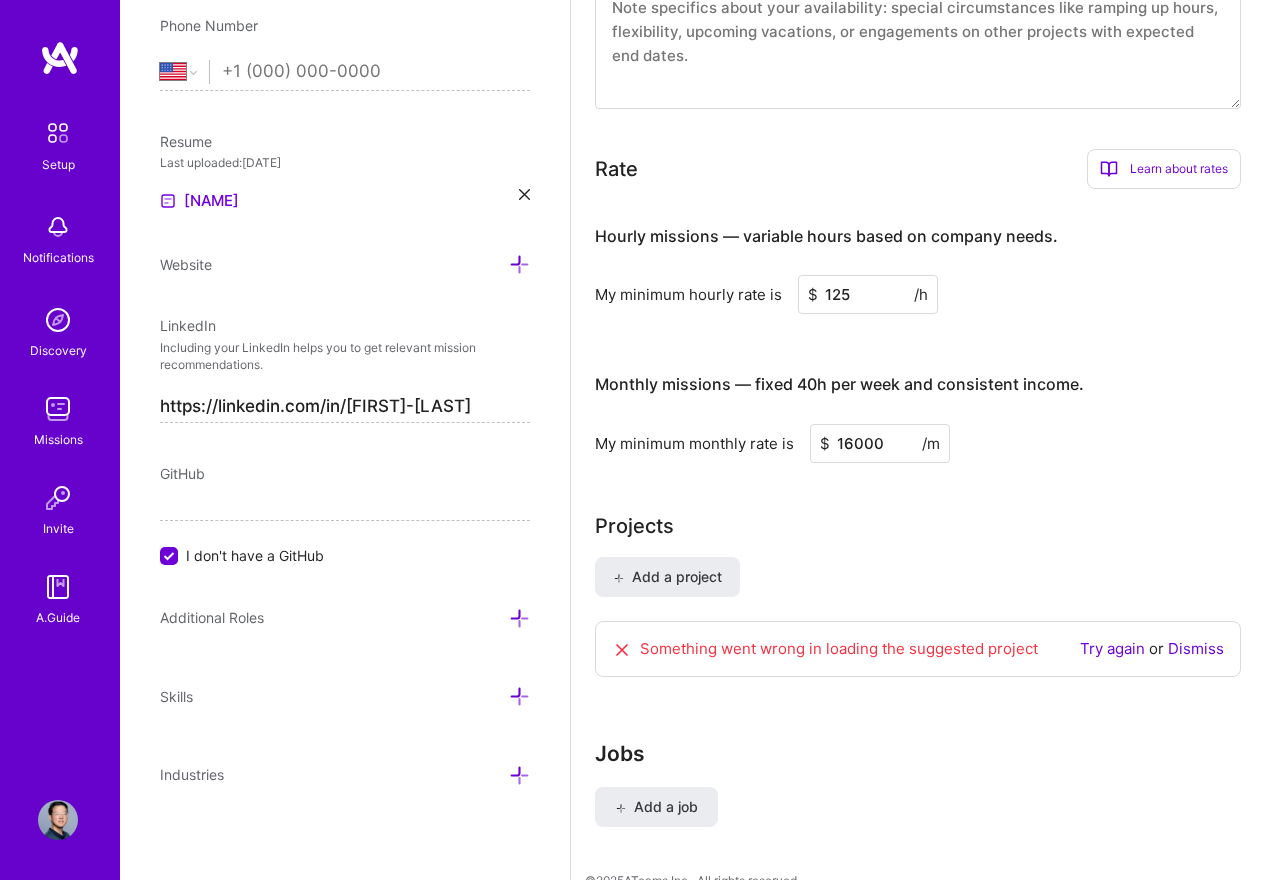 type 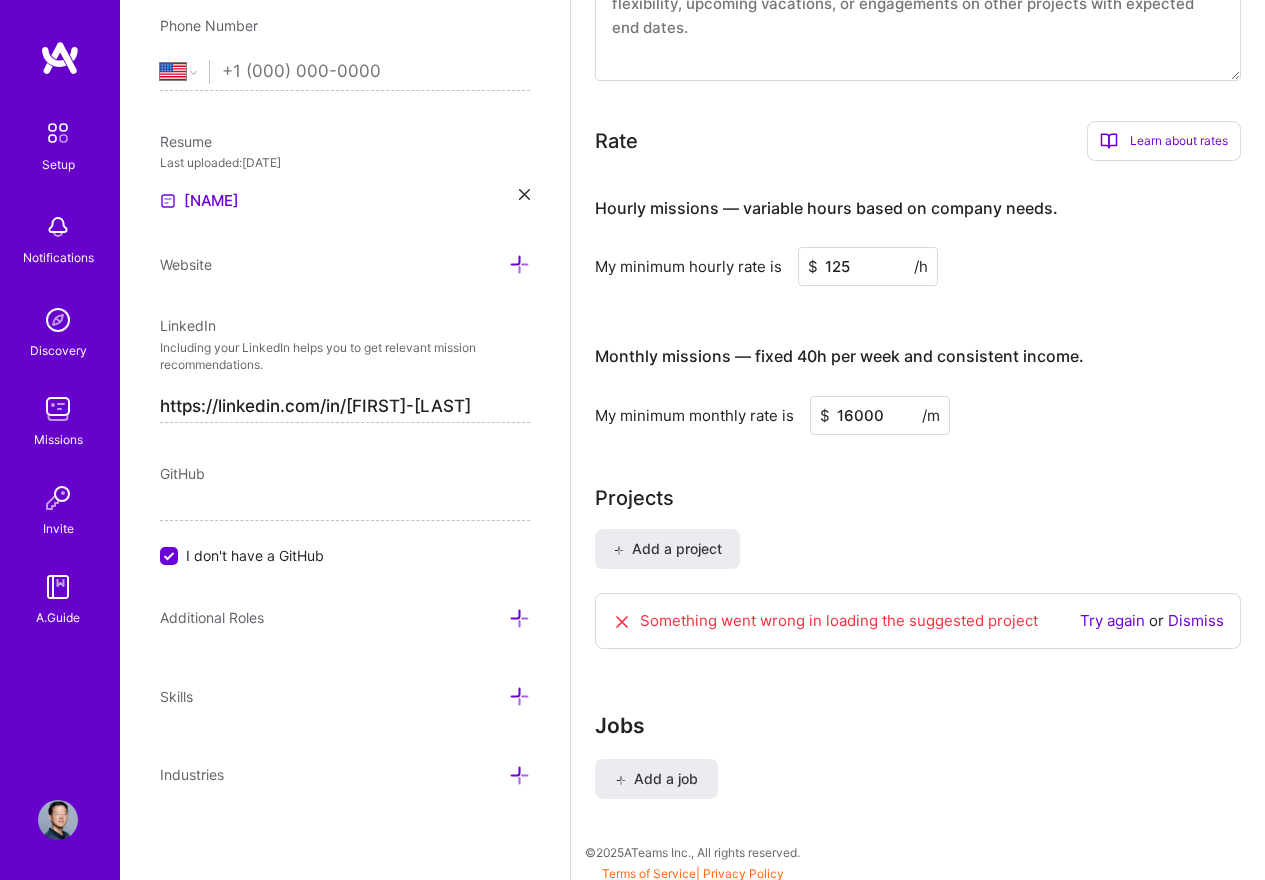 scroll, scrollTop: 1280, scrollLeft: 0, axis: vertical 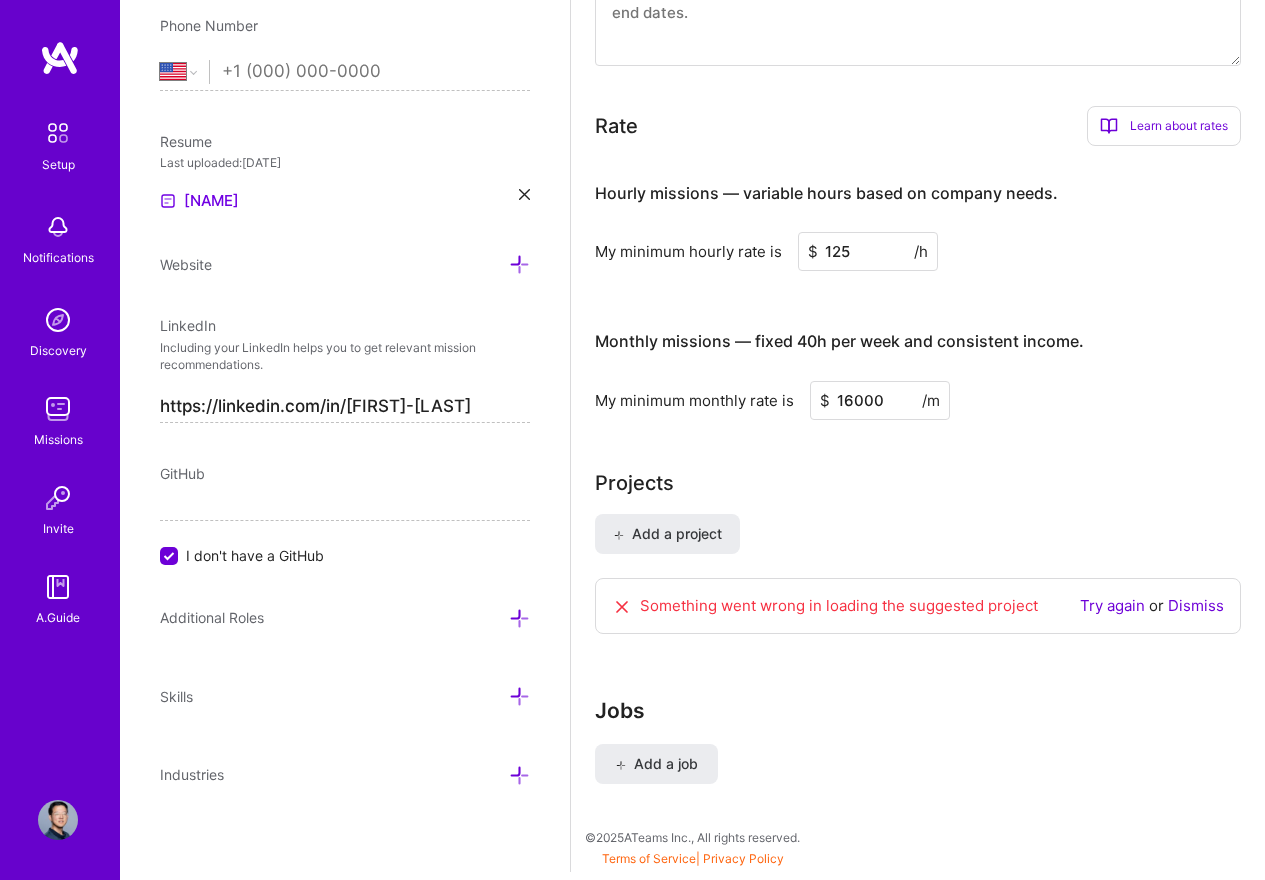click on "16000" at bounding box center (880, 400) 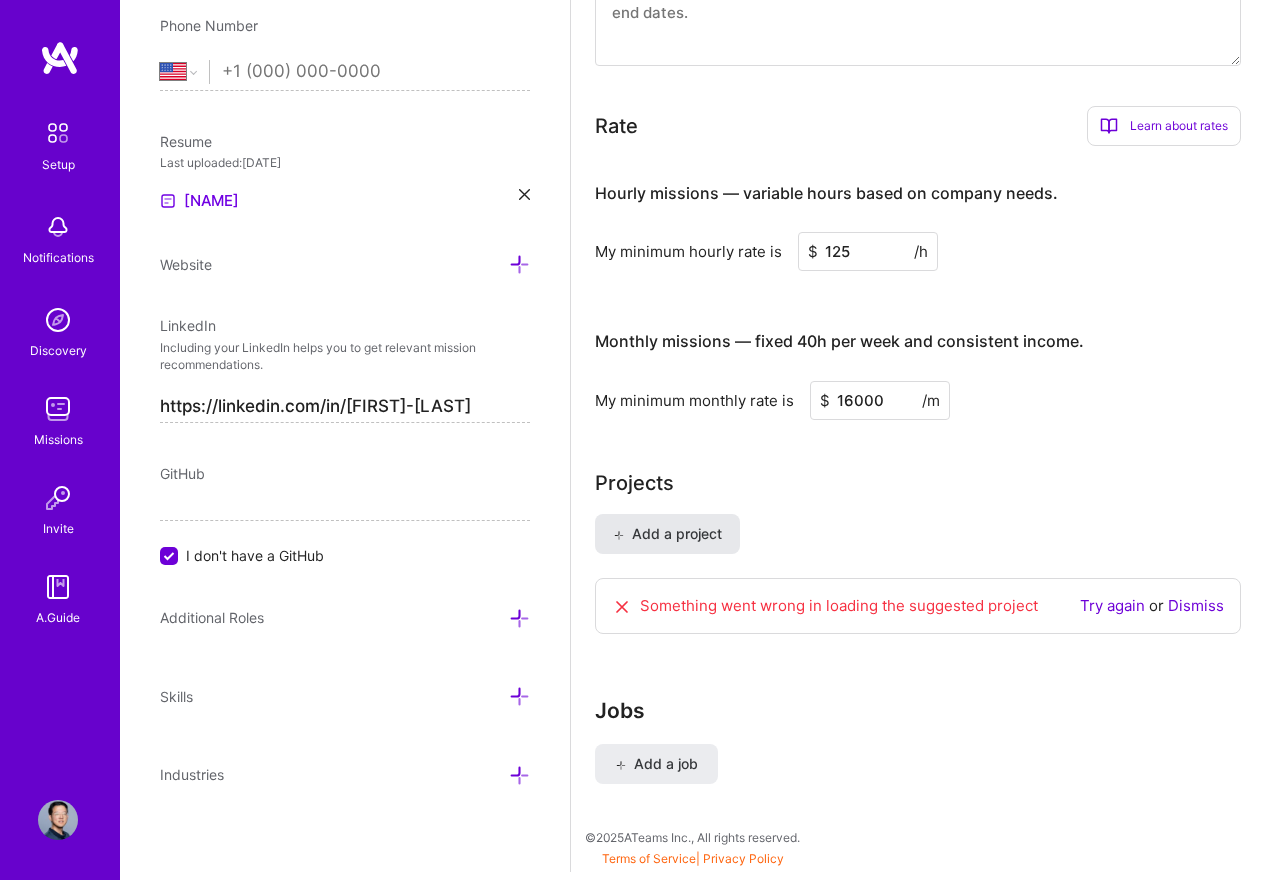 click on "Add a project" at bounding box center (667, 534) 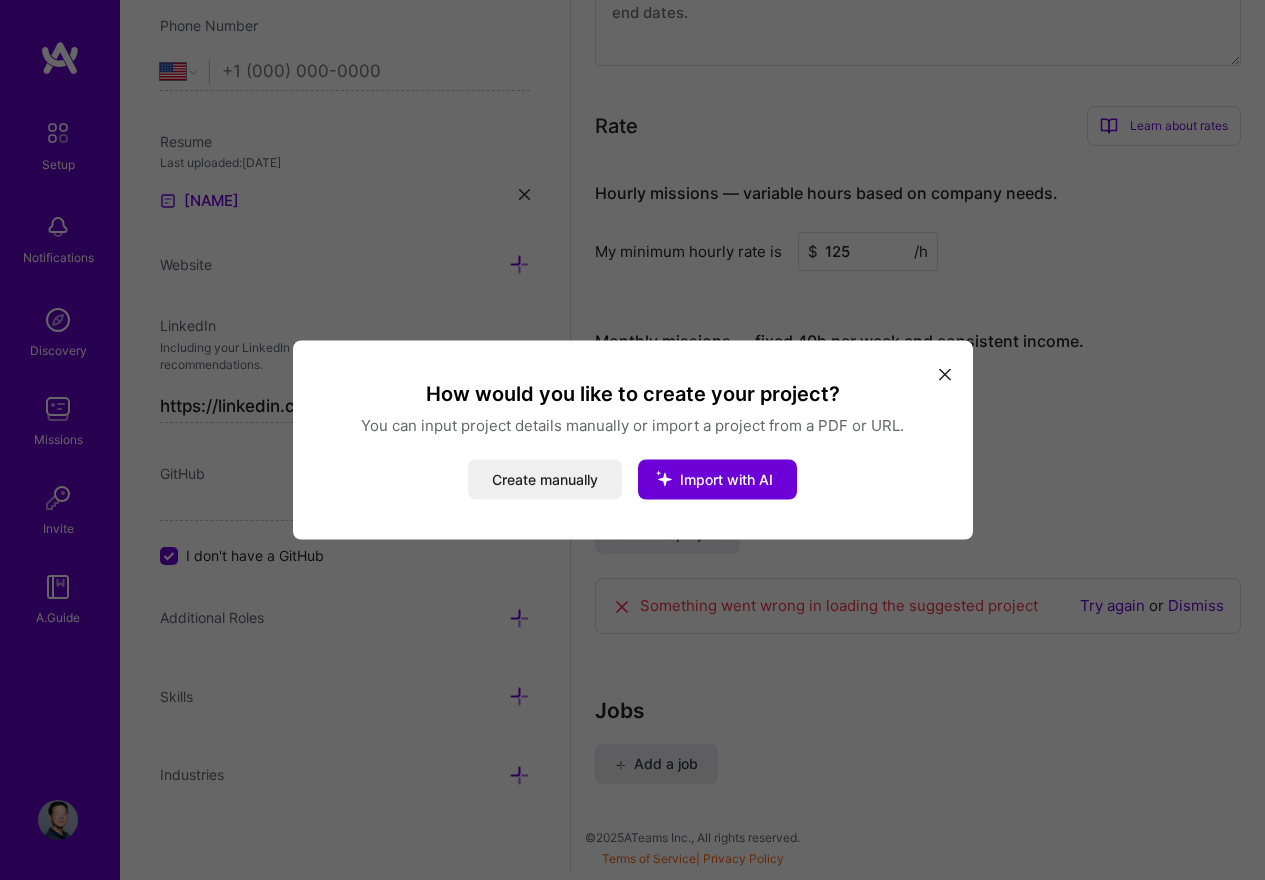 click at bounding box center (945, 373) 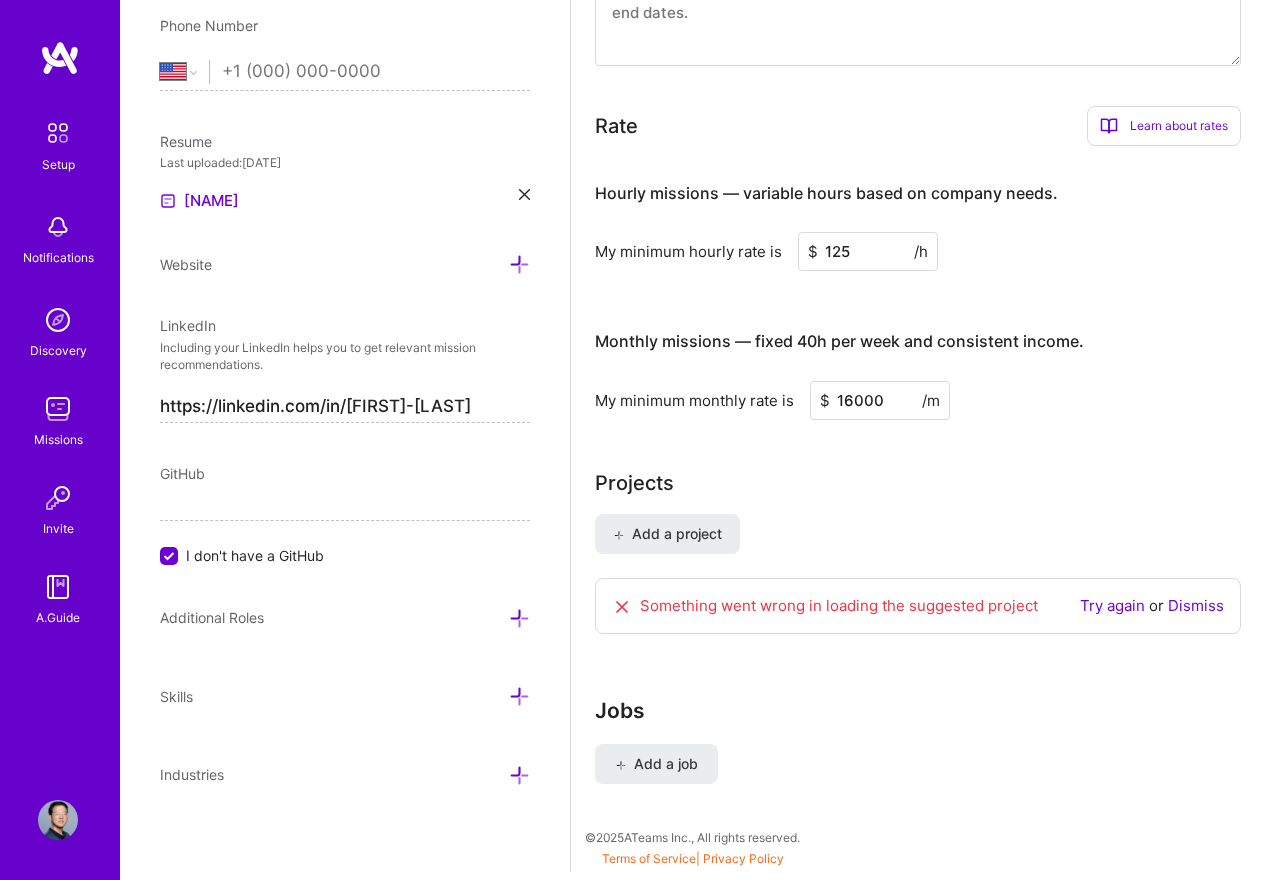 click on "Complete your profile to take the first step in unlocking full A.Team access Once you’ve added the items below, submit your profile for review on the setup page. Write an "About me" section with at least 250 characters   → Add at least 2 completed projects  → Add at least 3 jobs  → I haven't had 3 jobs Add at least 5 skills  → Add at least 3 industries  →   Connect your calendar or set your availability to enable client interviews  →   About me What you write here will be shared with companies. Enter at least  100  characters. 576/1,000 Create a comprehensive bio. Start writing Availability I am available from Select... Right Now Future Date Not Available for 20 h/week Note on availability   Optional Tell us about any special circumstances, like being able to ramp up hours, or adjust your usual availability. If you're engaged on another project, mention it and include your expected end date. Rate Learn about rates Hourly Rate What is hourly rate? Benefits Monthly Rate What is monthly rate?   $ $" at bounding box center (918, -176) 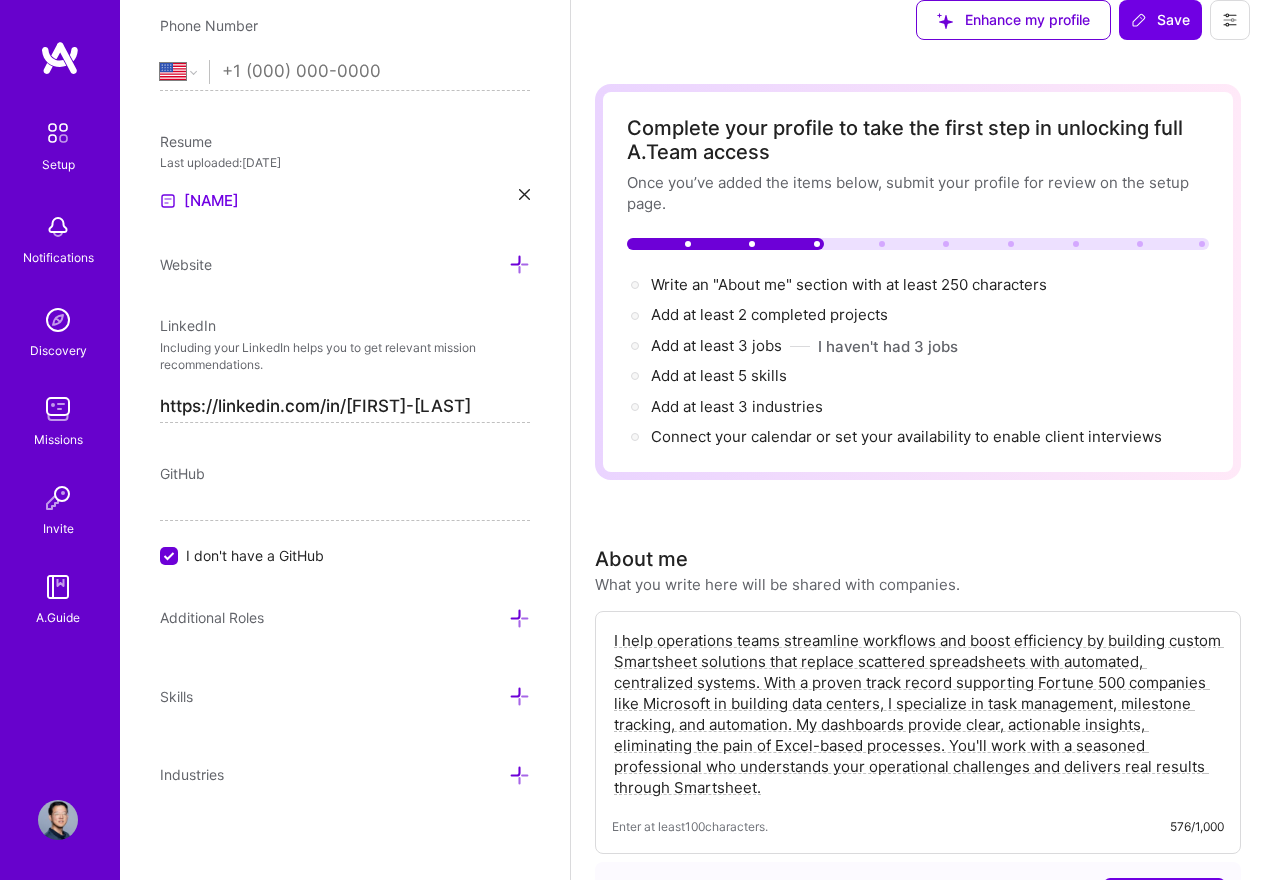 scroll, scrollTop: 0, scrollLeft: 0, axis: both 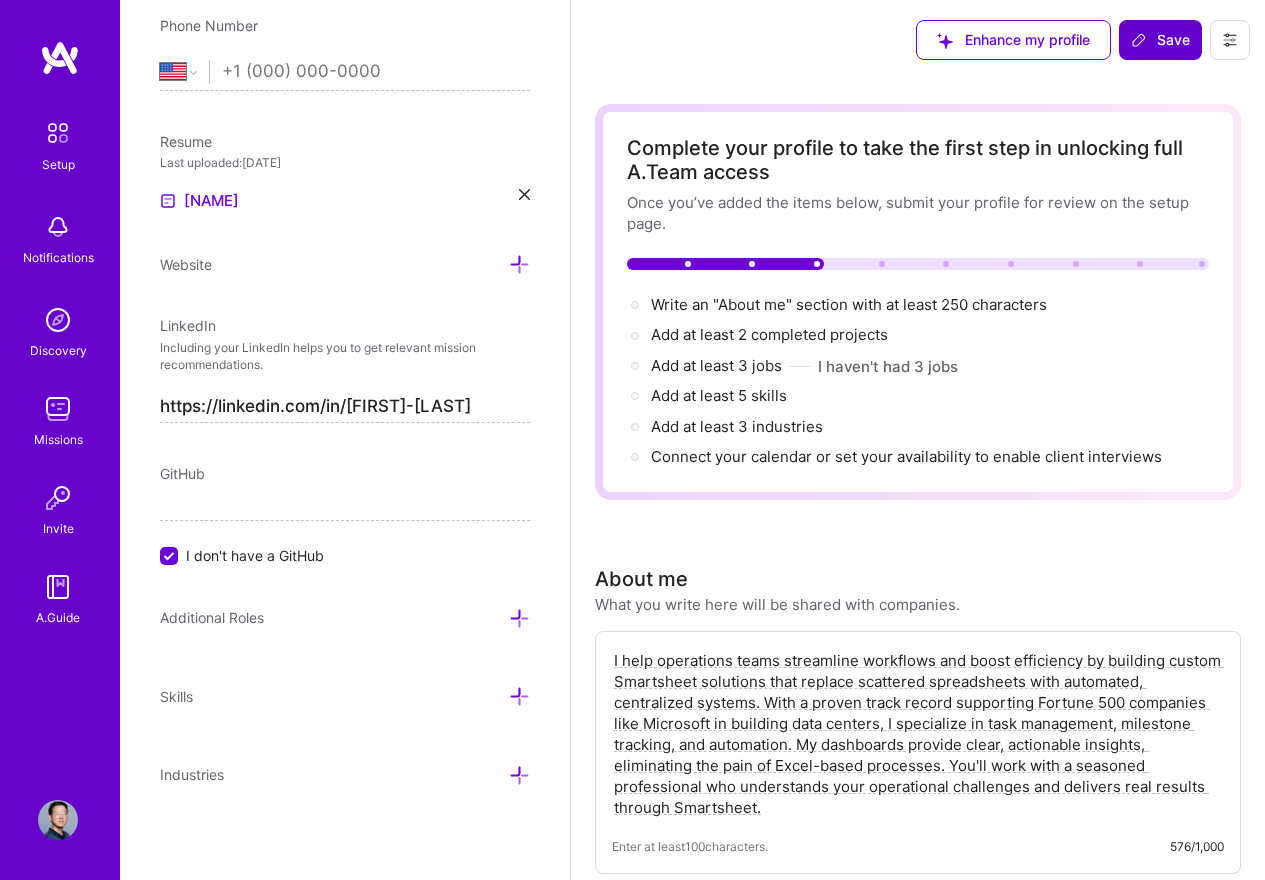 click on "Save" at bounding box center [1160, 40] 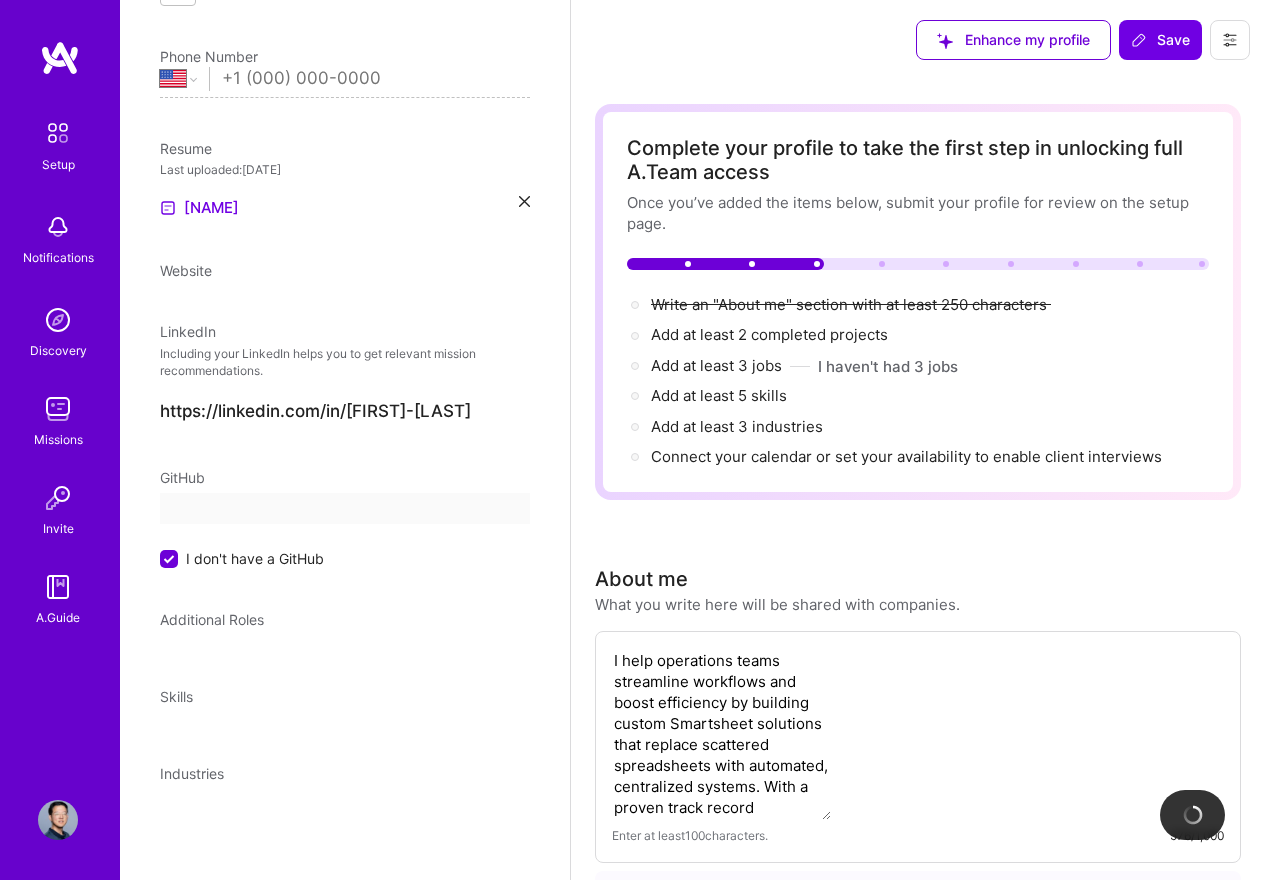 scroll, scrollTop: 0, scrollLeft: 0, axis: both 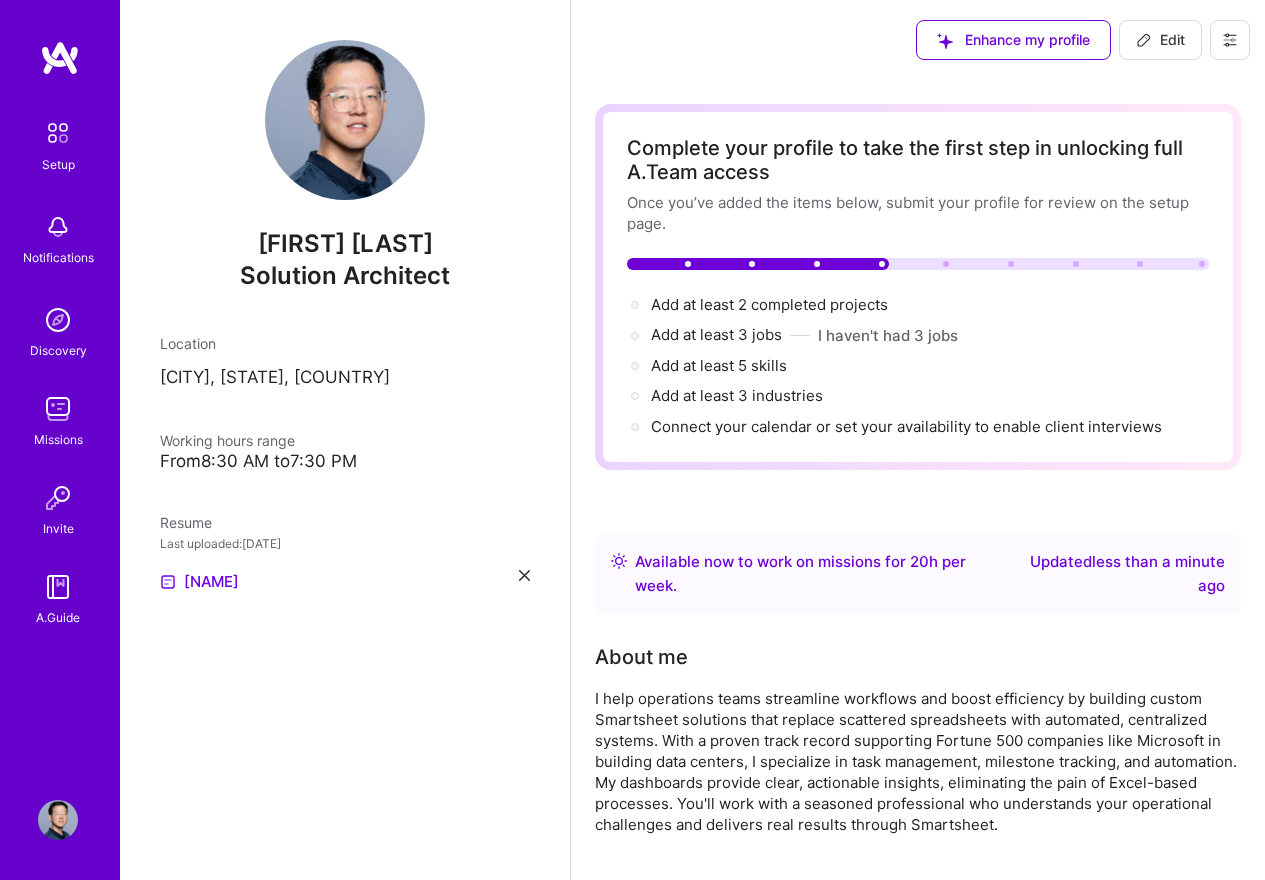 click on "Edit" at bounding box center (1160, 40) 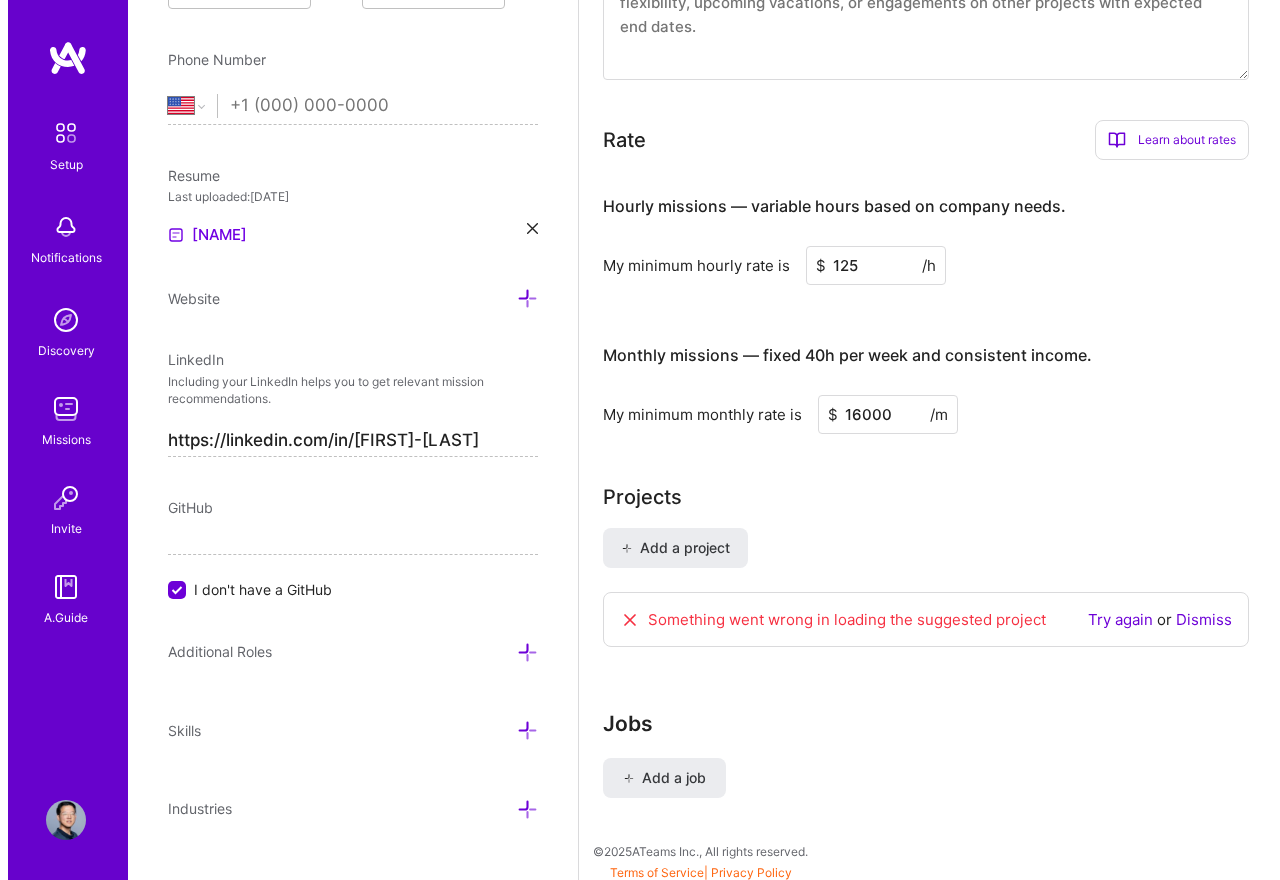 scroll, scrollTop: 1250, scrollLeft: 0, axis: vertical 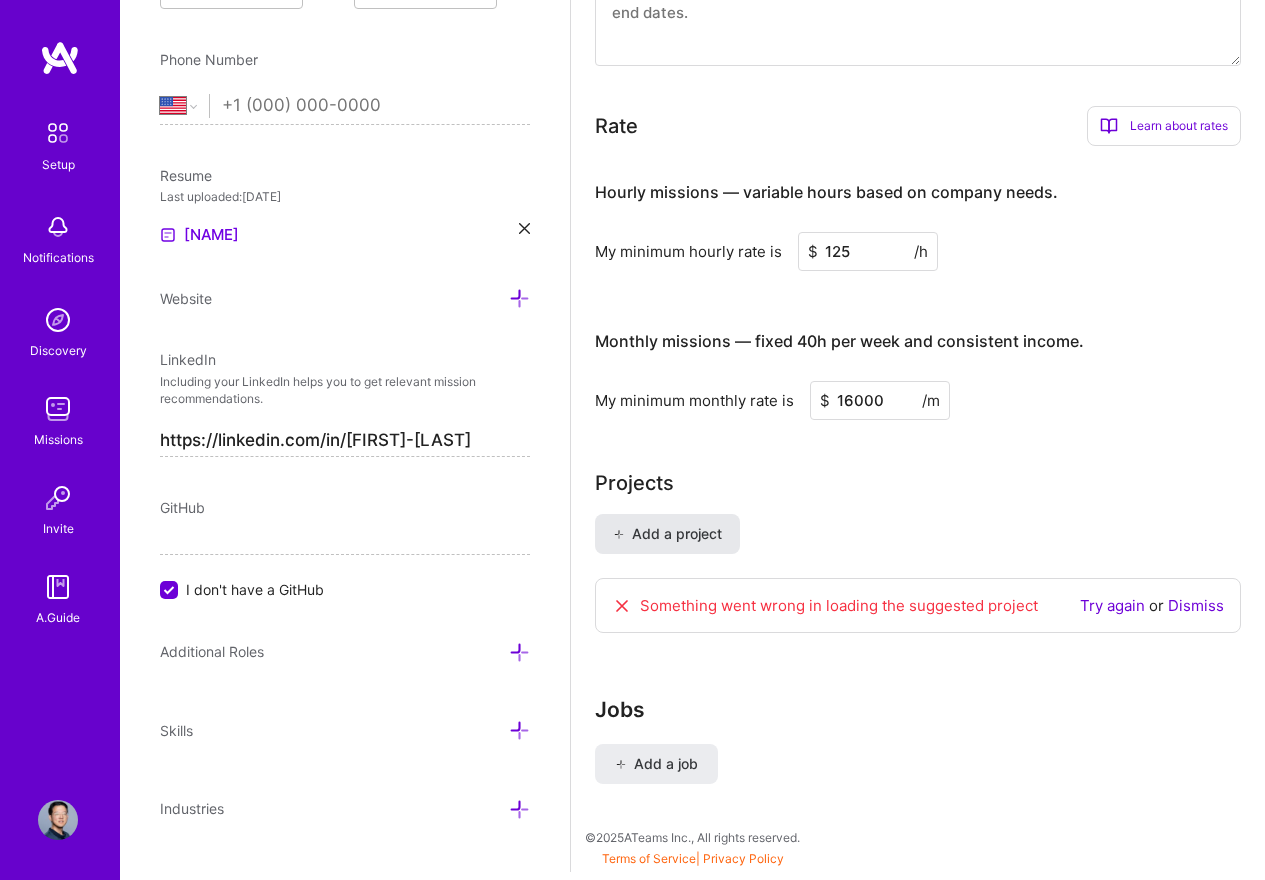 click on "Add a project" at bounding box center [667, 534] 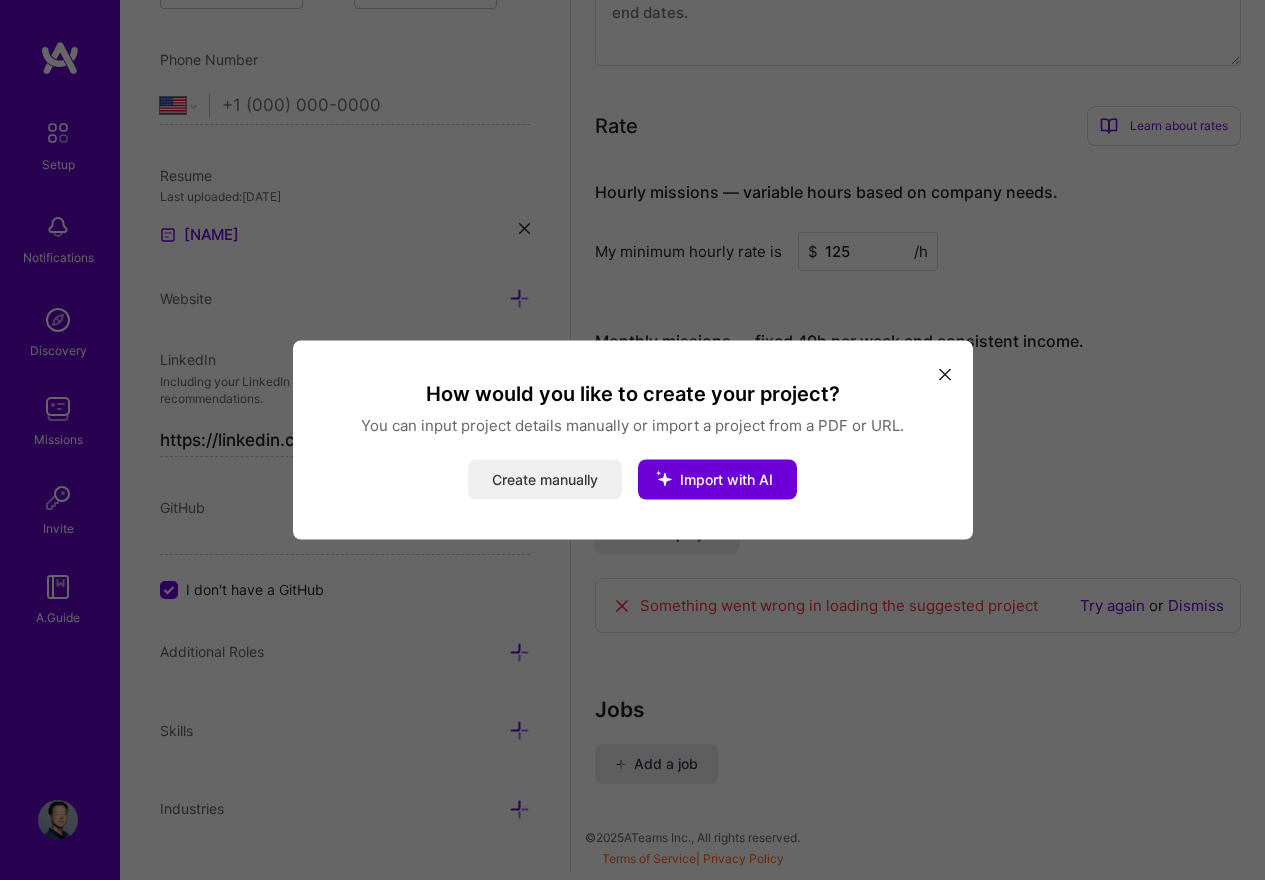 click on "Create manually" at bounding box center (545, 480) 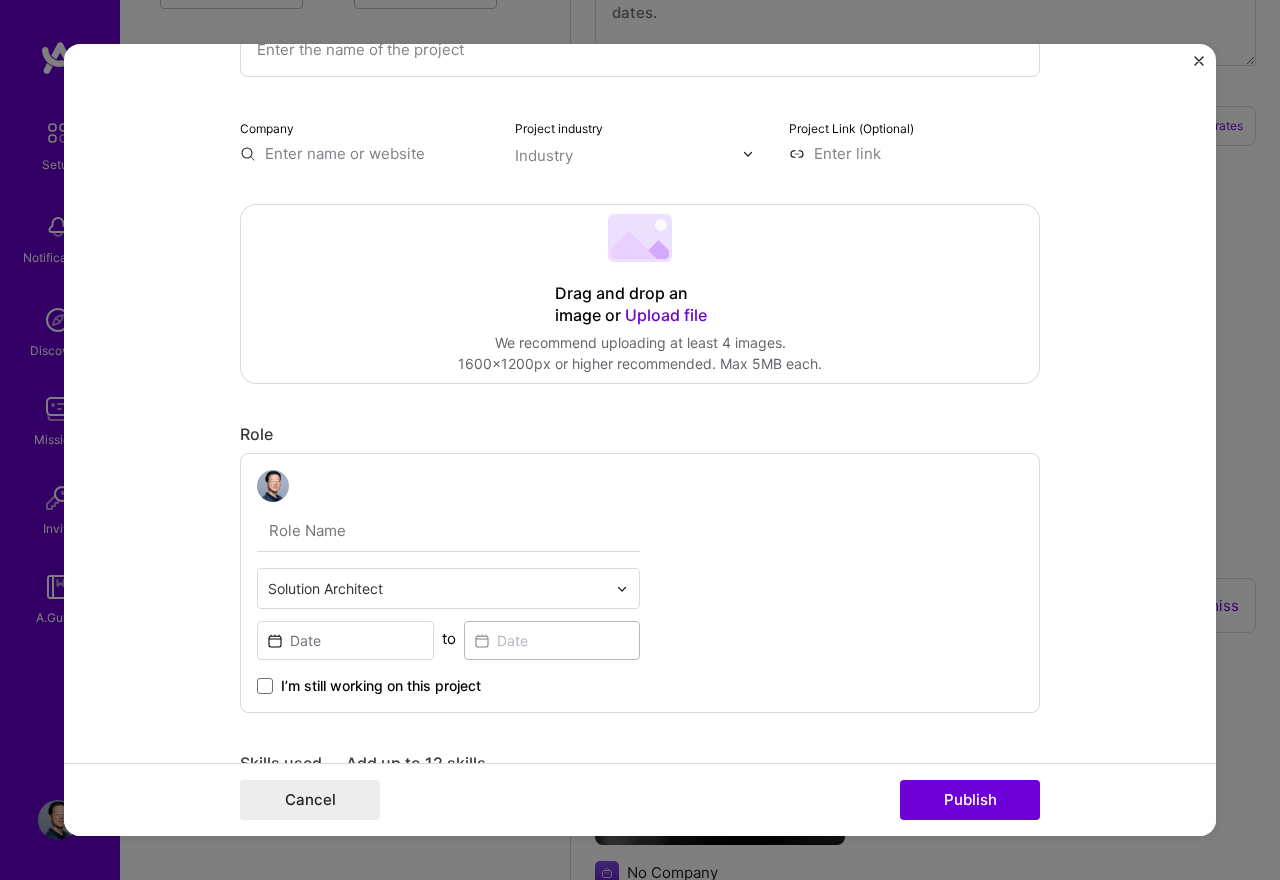 scroll, scrollTop: 0, scrollLeft: 0, axis: both 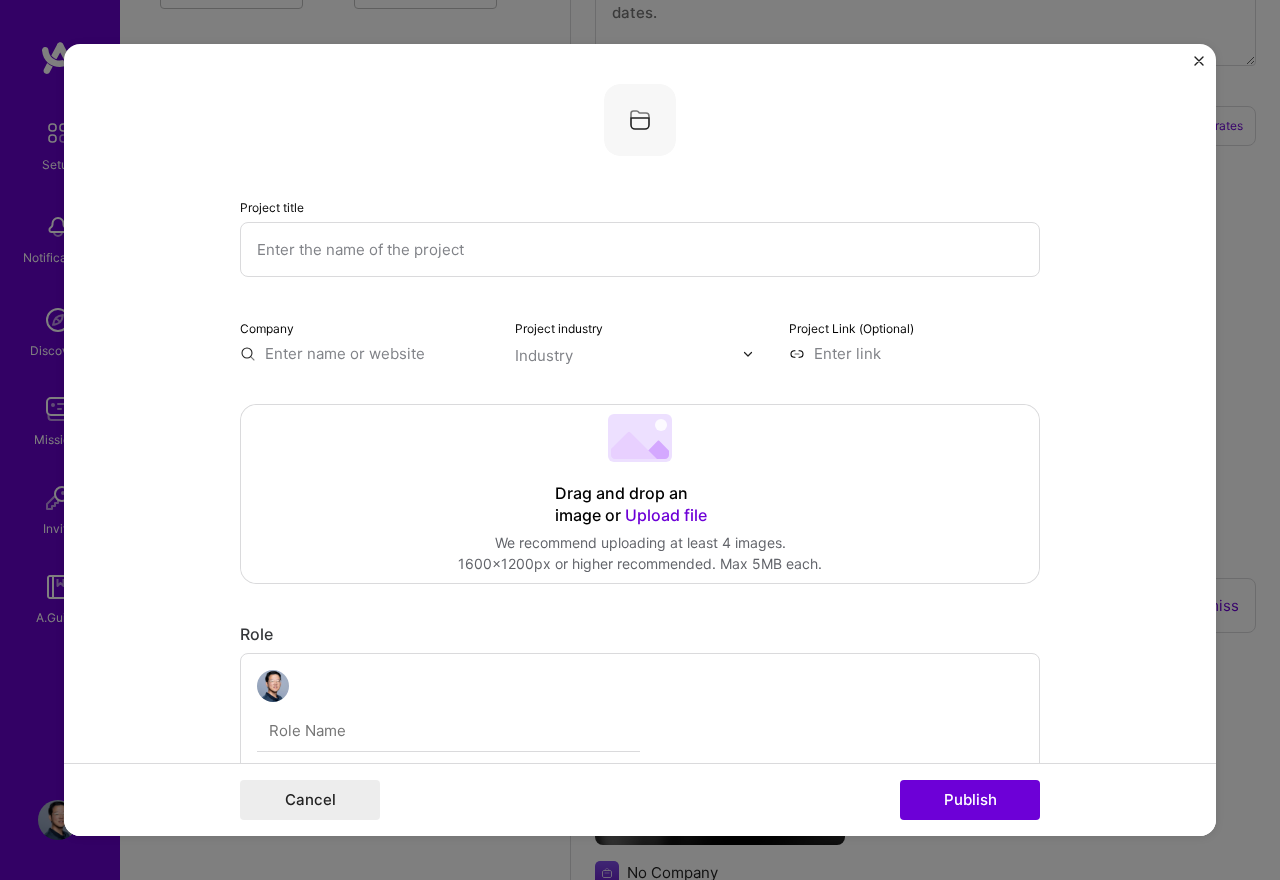 click at bounding box center [640, 249] 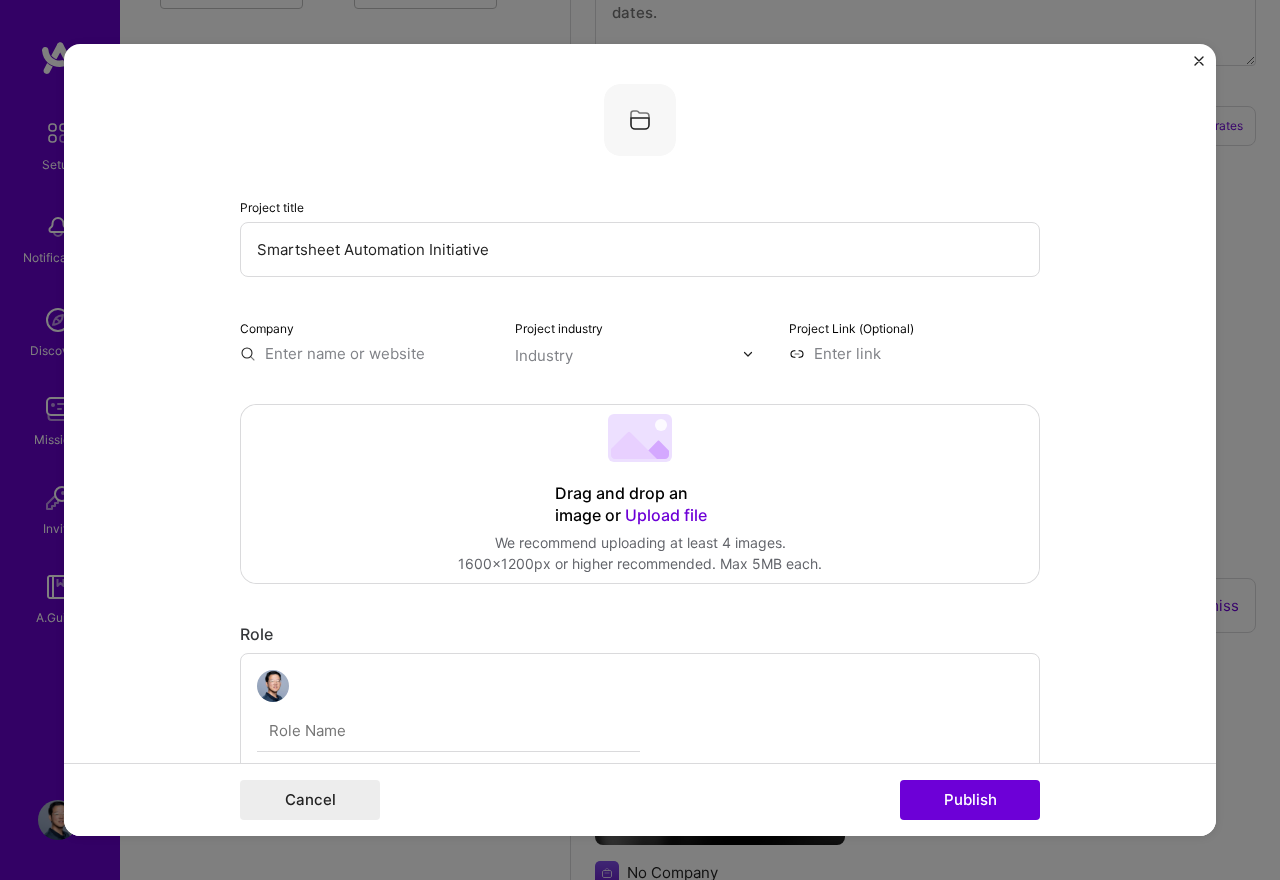 type on "Smartsheet Automation Initiative" 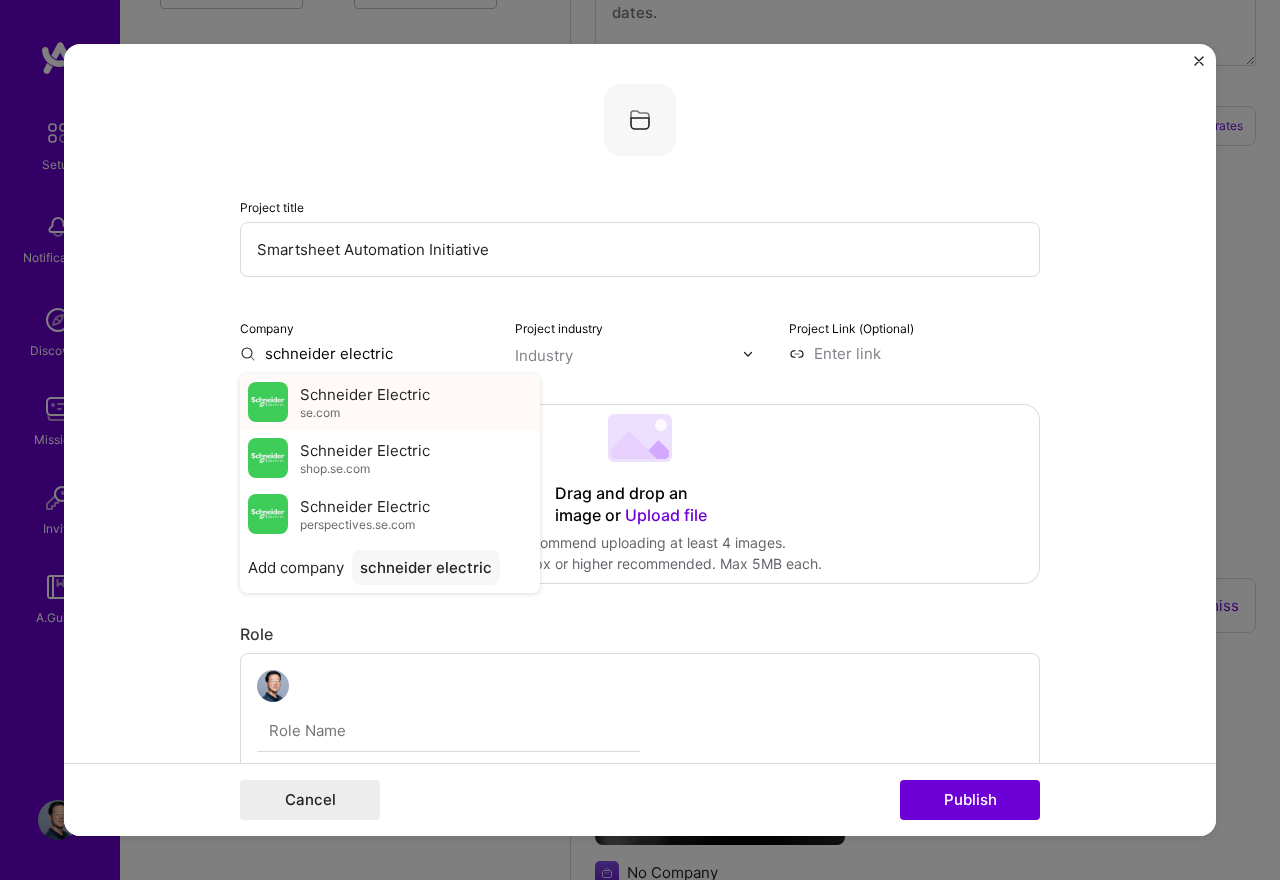 click on "Schneider Electric se.com" at bounding box center (390, 402) 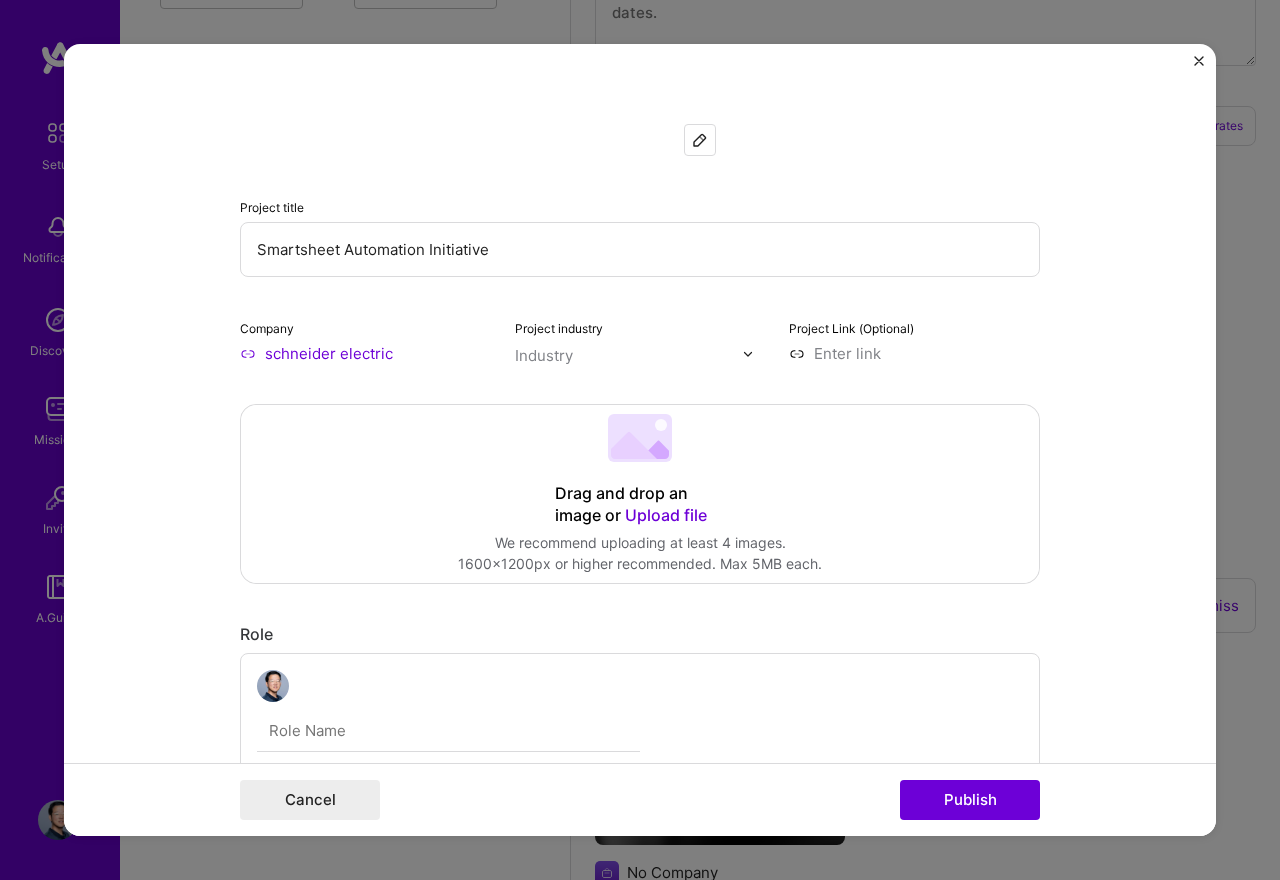 type on "Schneider Electric" 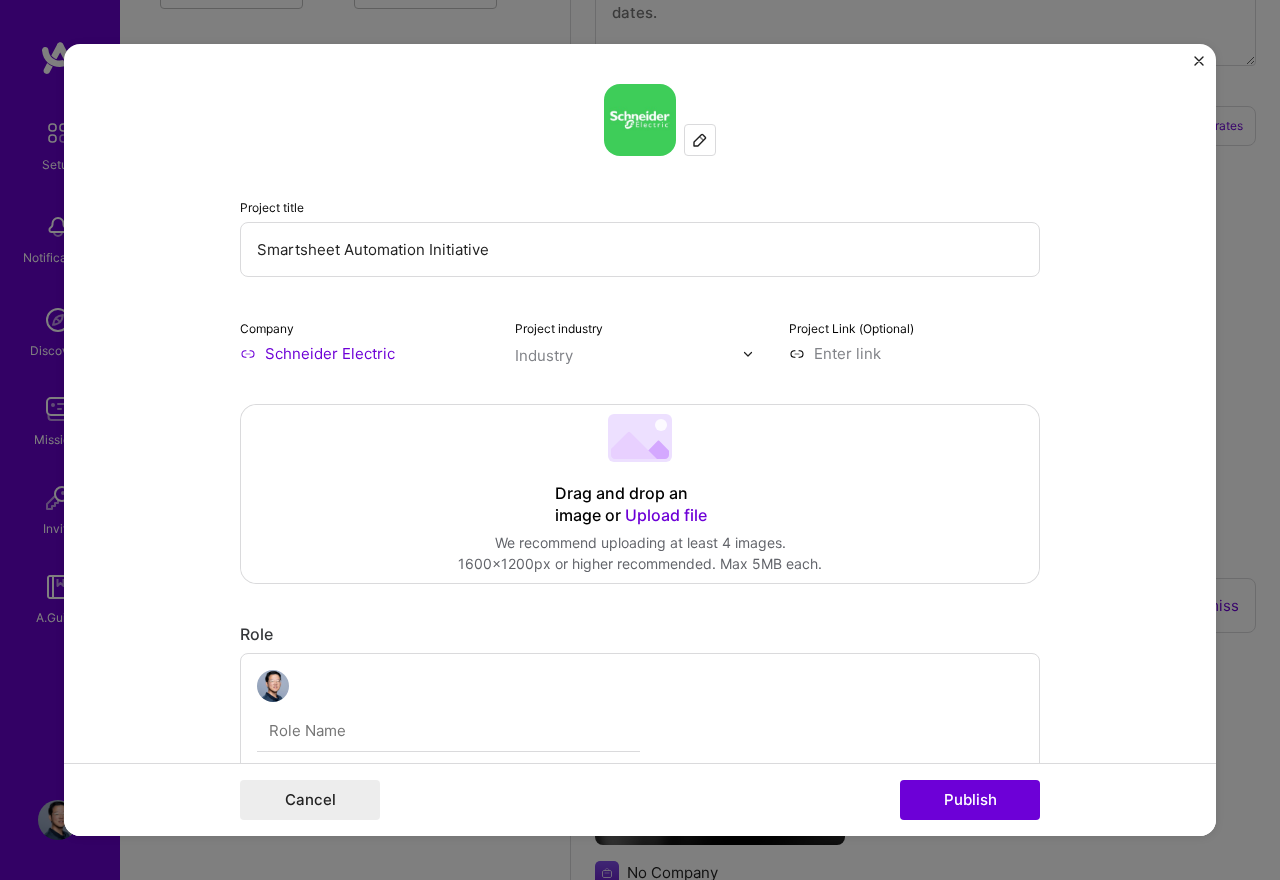 click at bounding box center [629, 355] 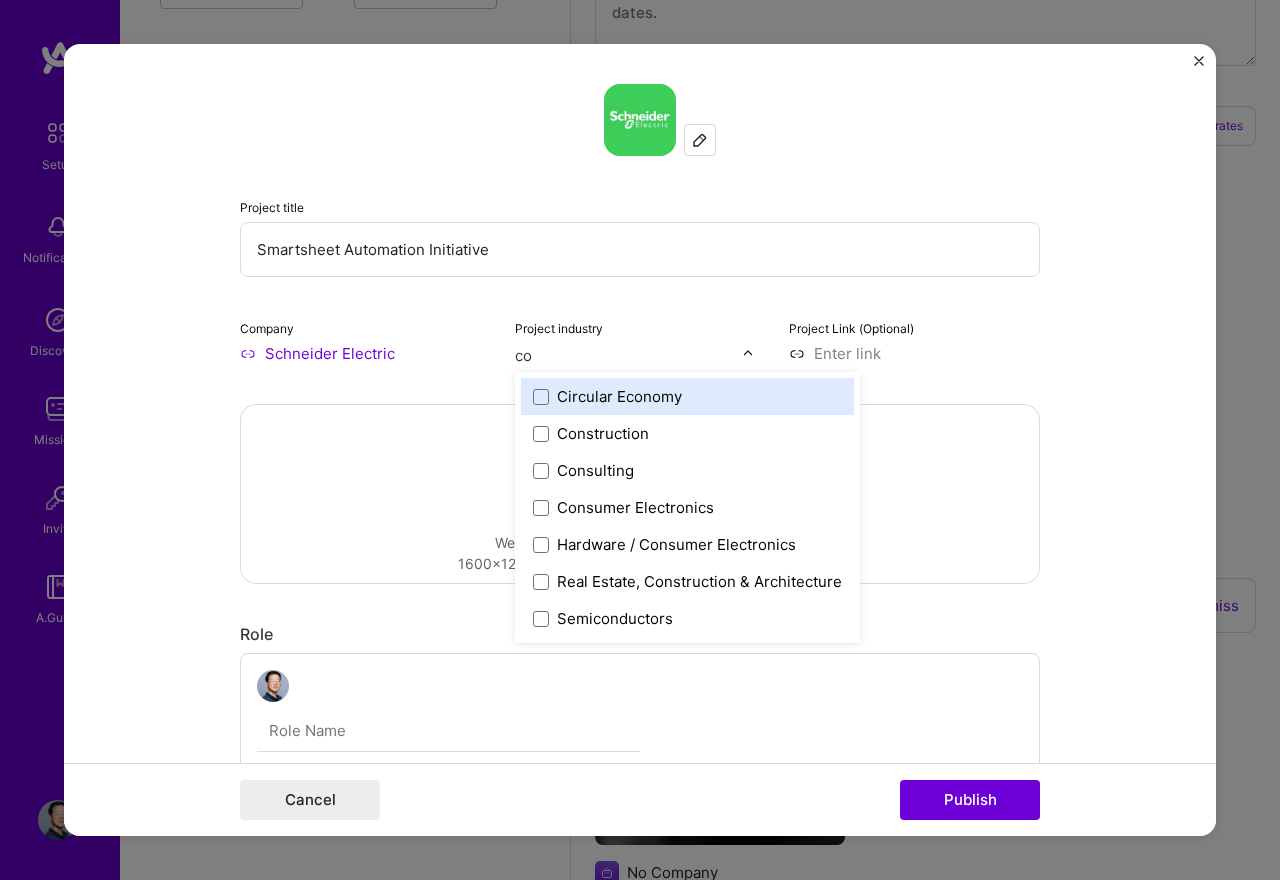 type on "c" 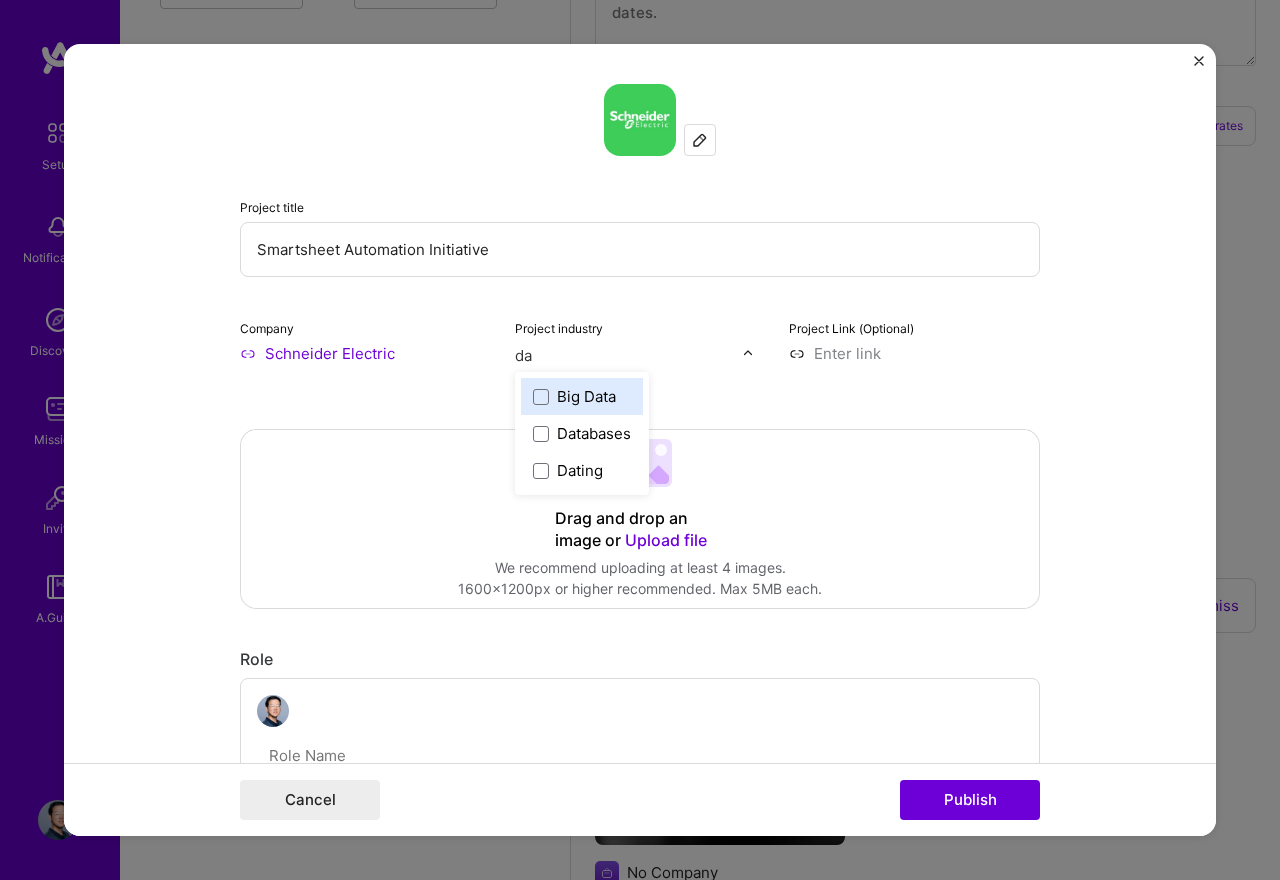 type on "d" 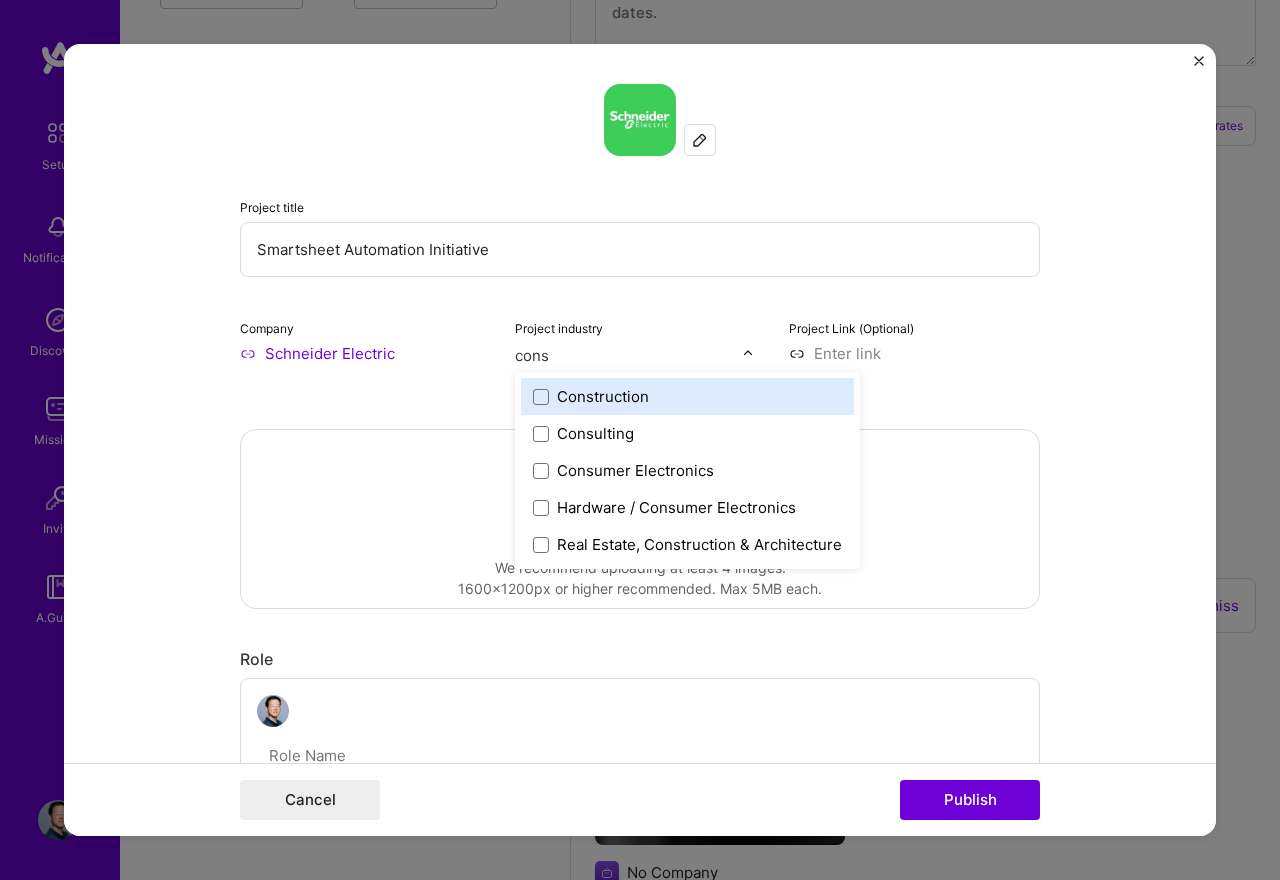 type on "const" 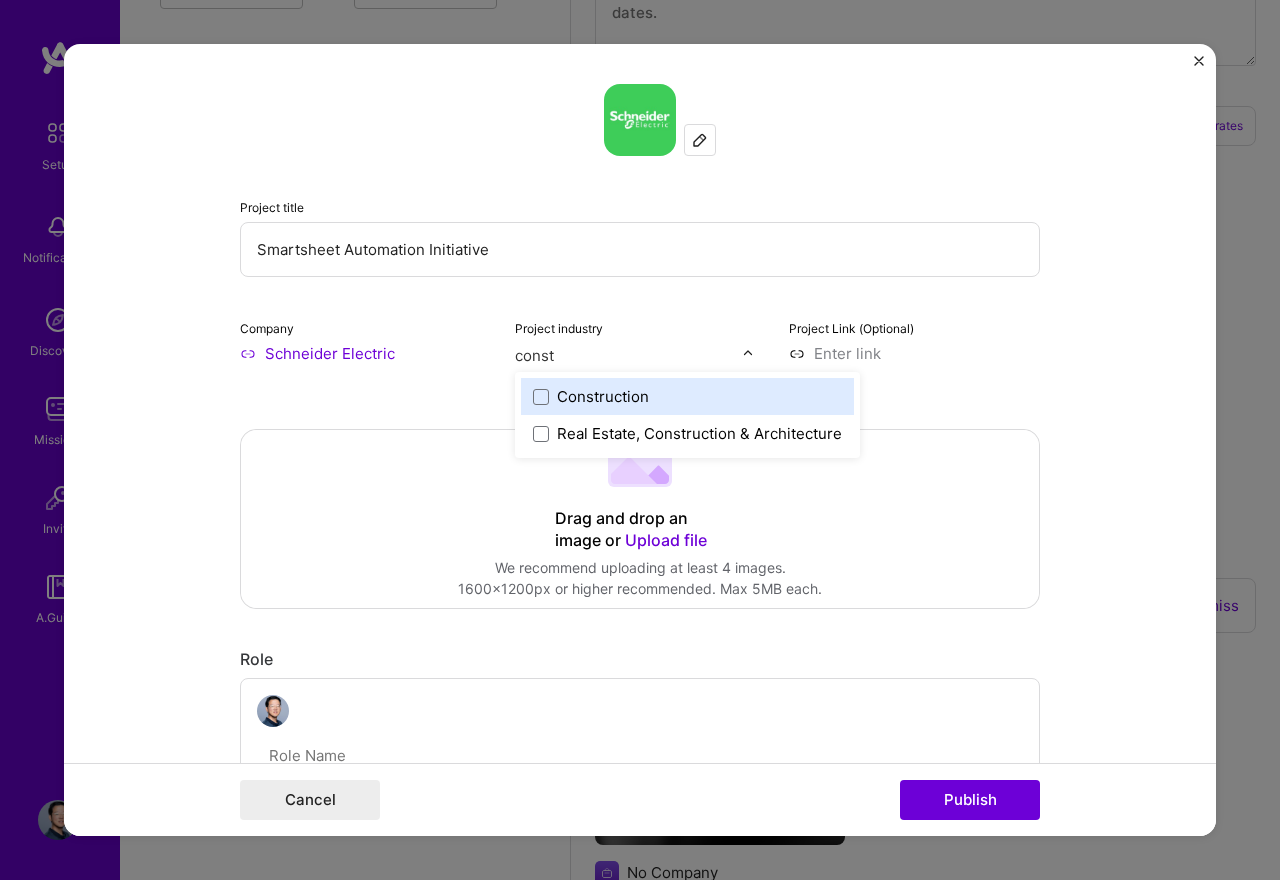 click on "Construction" at bounding box center (687, 396) 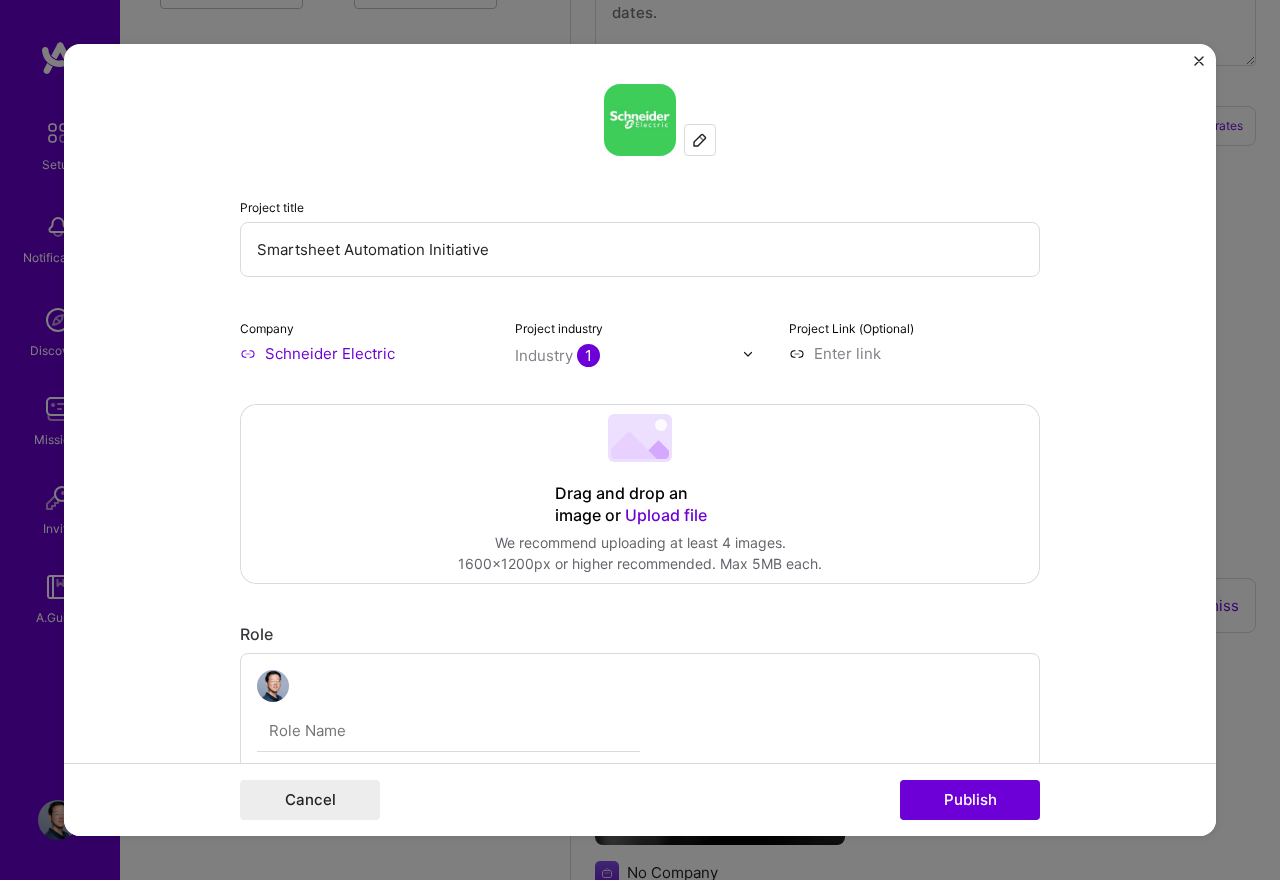 click at bounding box center [914, 353] 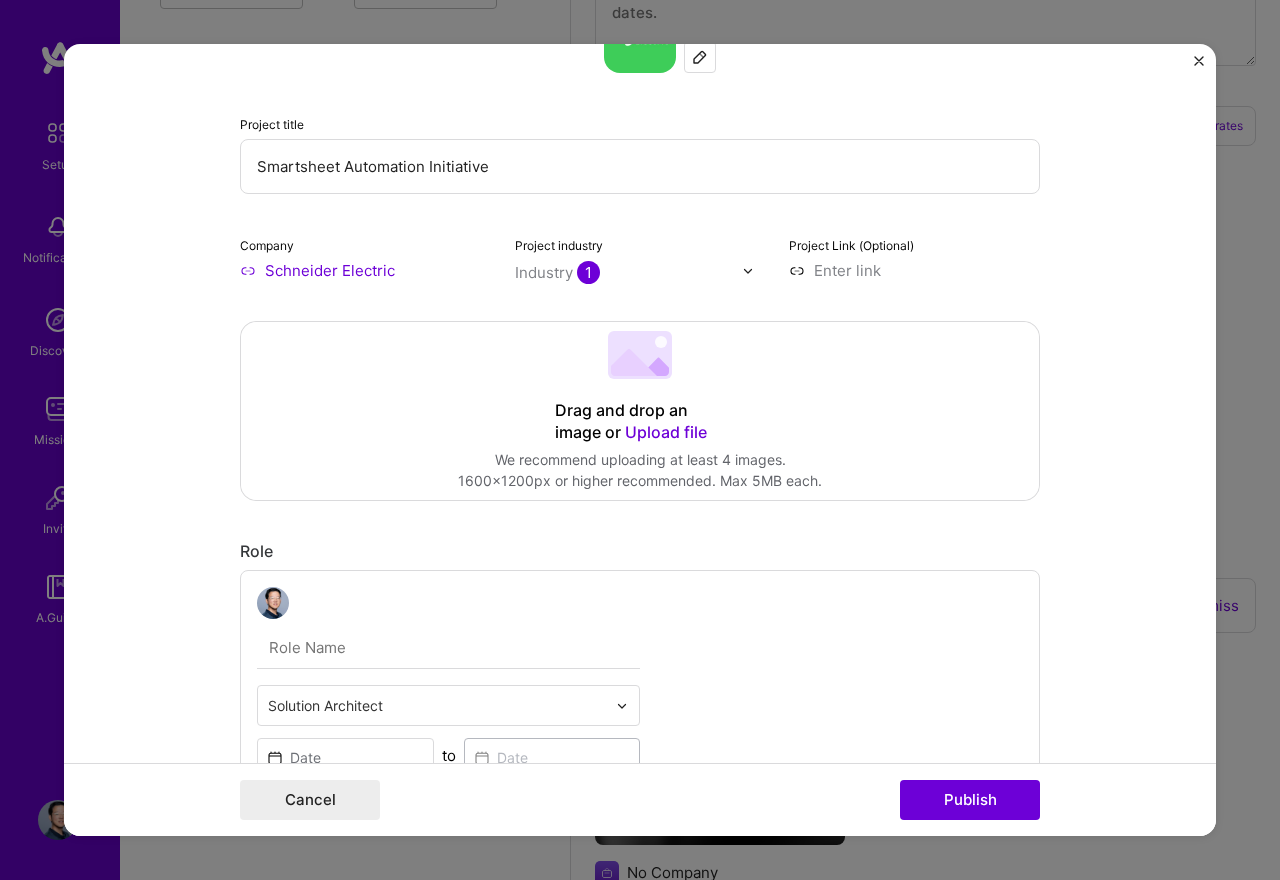 scroll, scrollTop: 200, scrollLeft: 0, axis: vertical 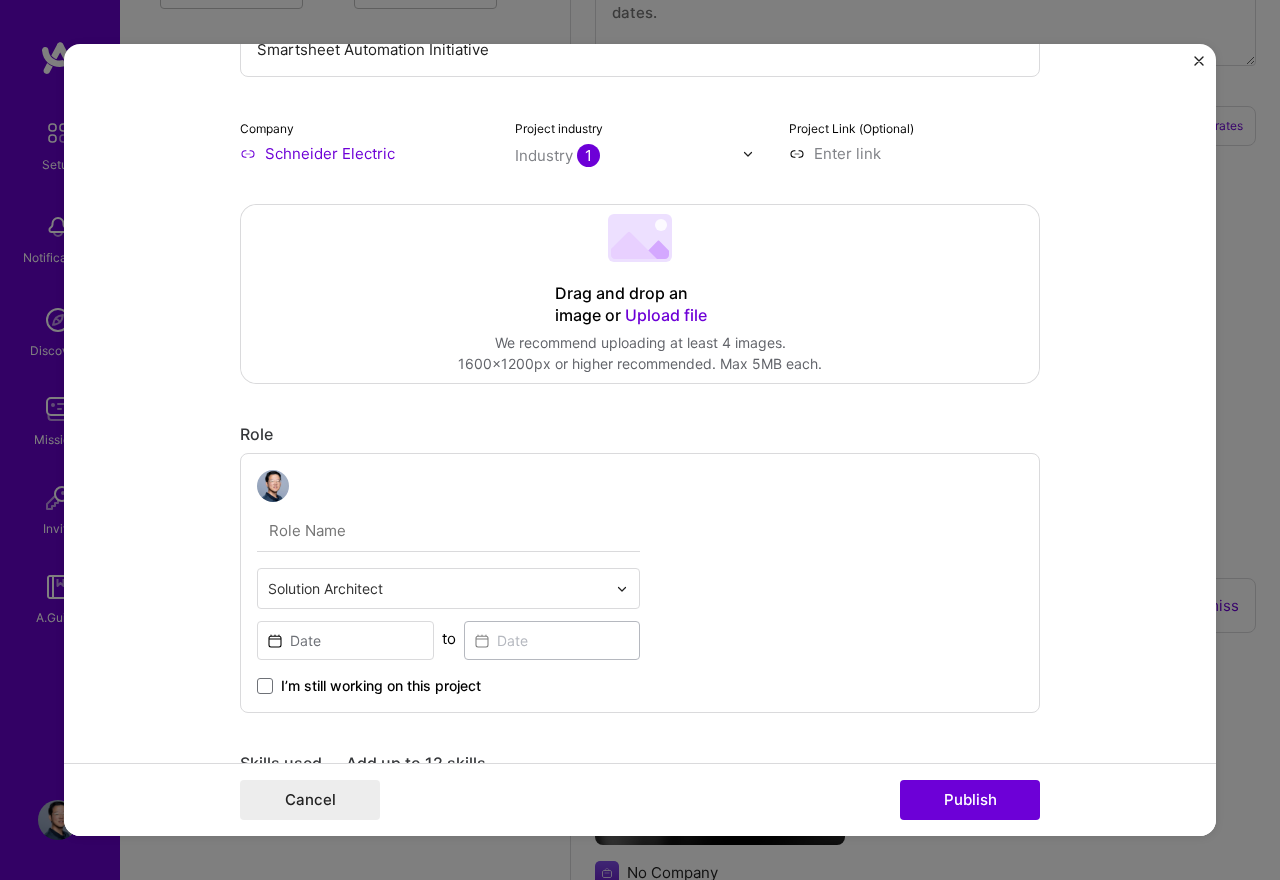 click at bounding box center [448, 531] 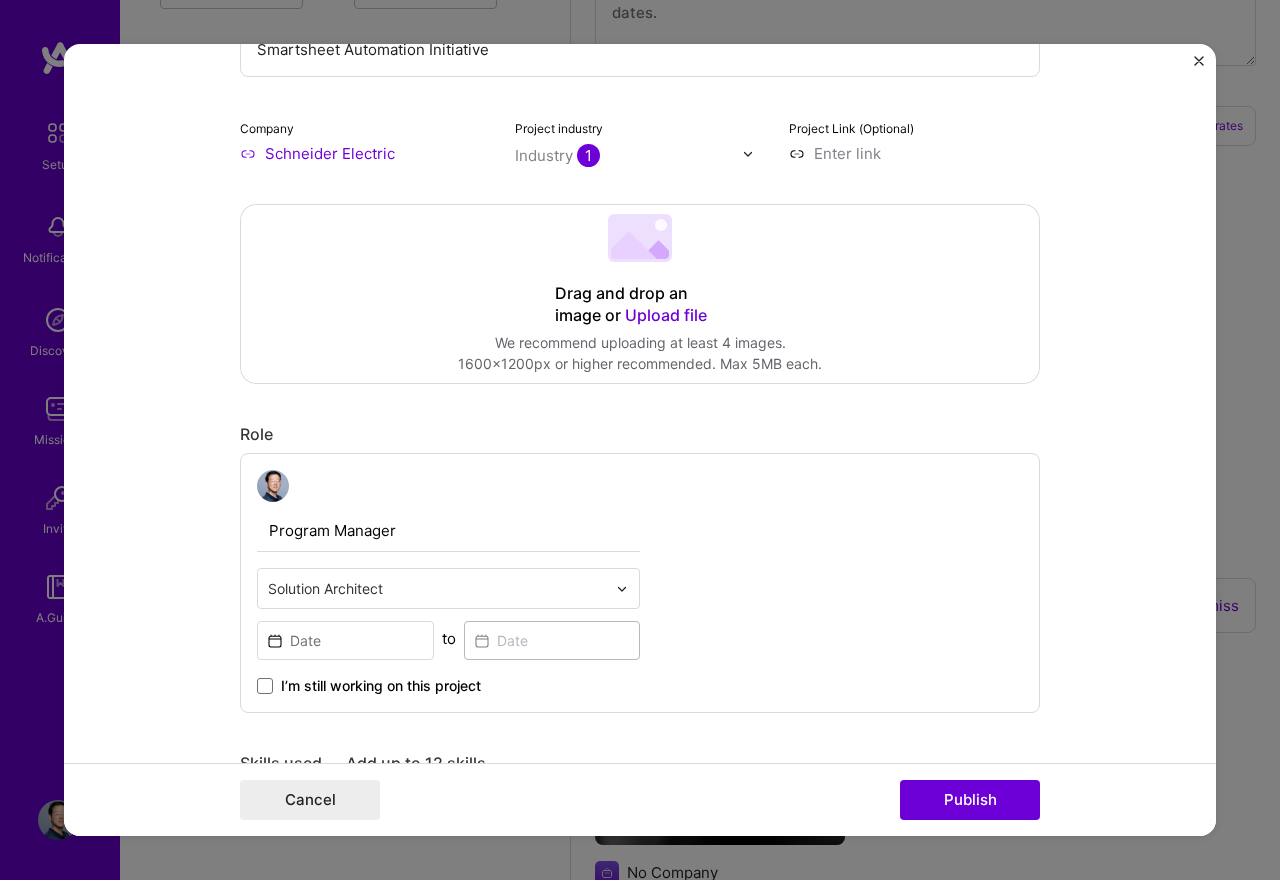 type on "Program Manager" 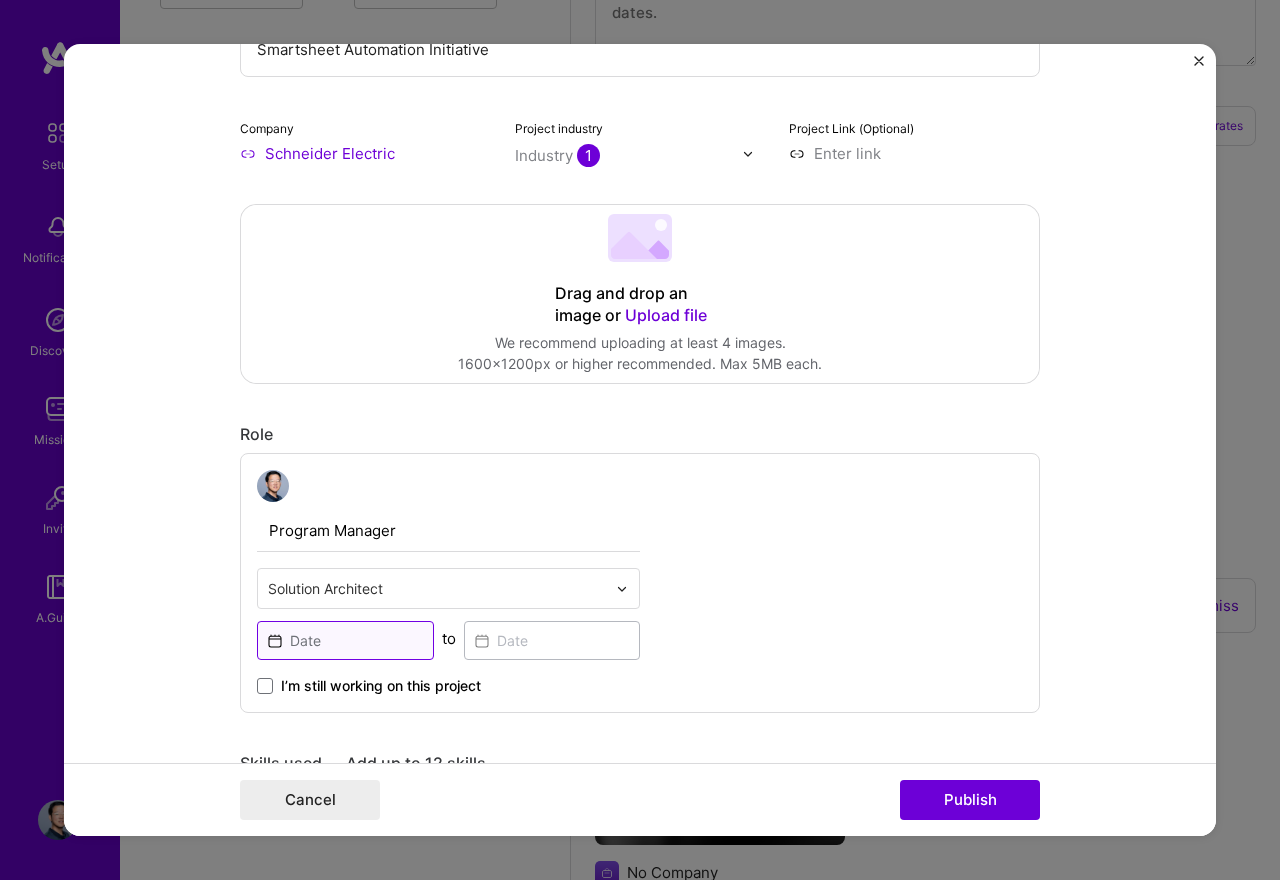 click at bounding box center (345, 640) 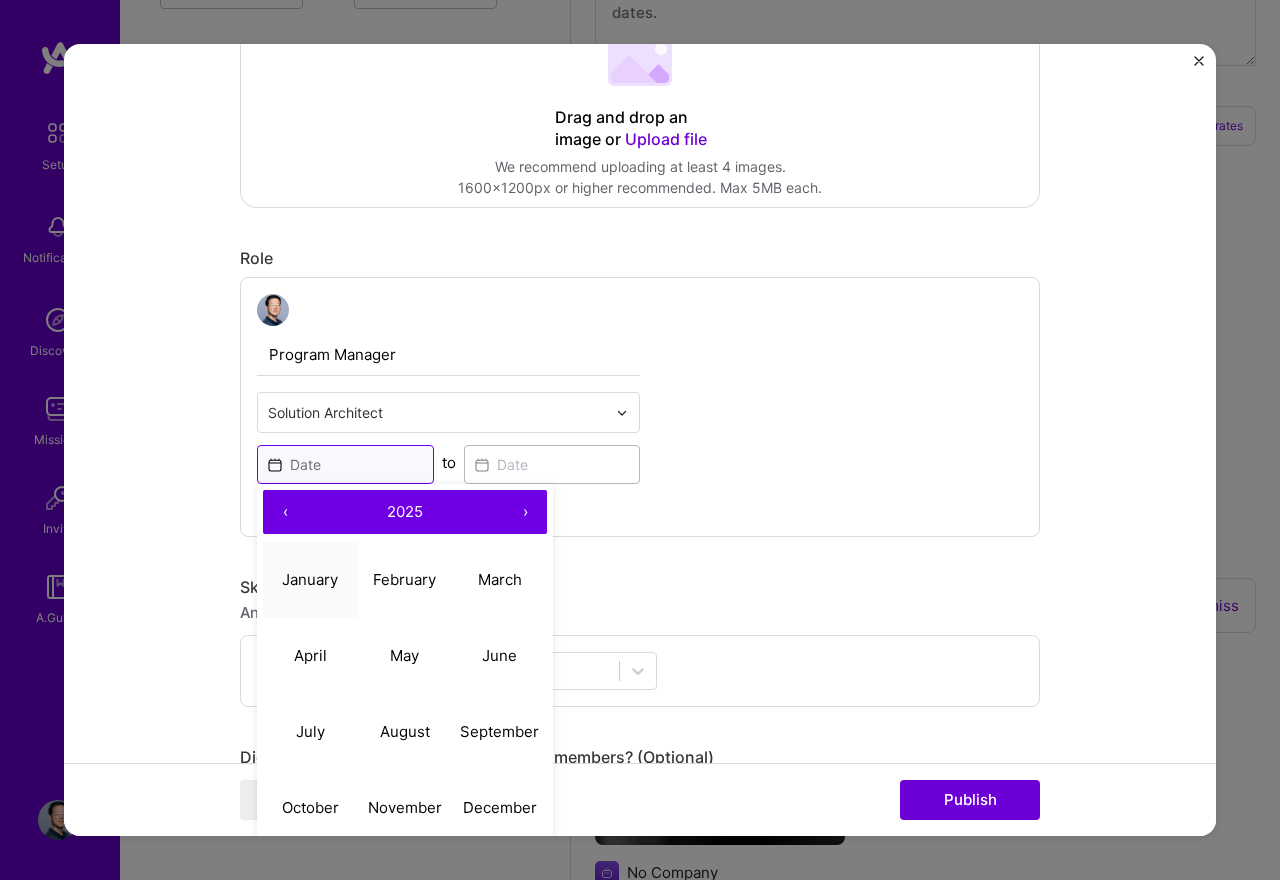 scroll, scrollTop: 400, scrollLeft: 0, axis: vertical 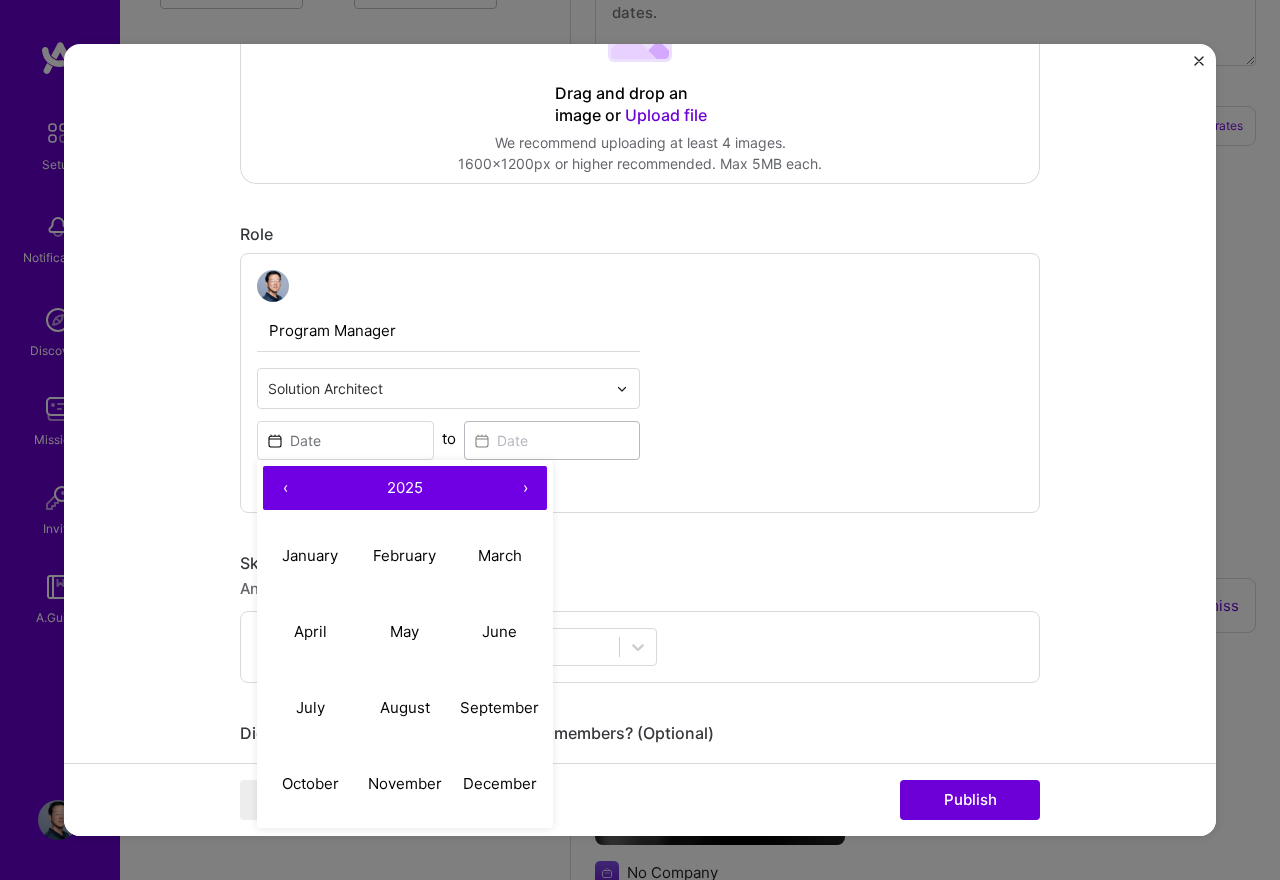 click on "‹" at bounding box center (285, 488) 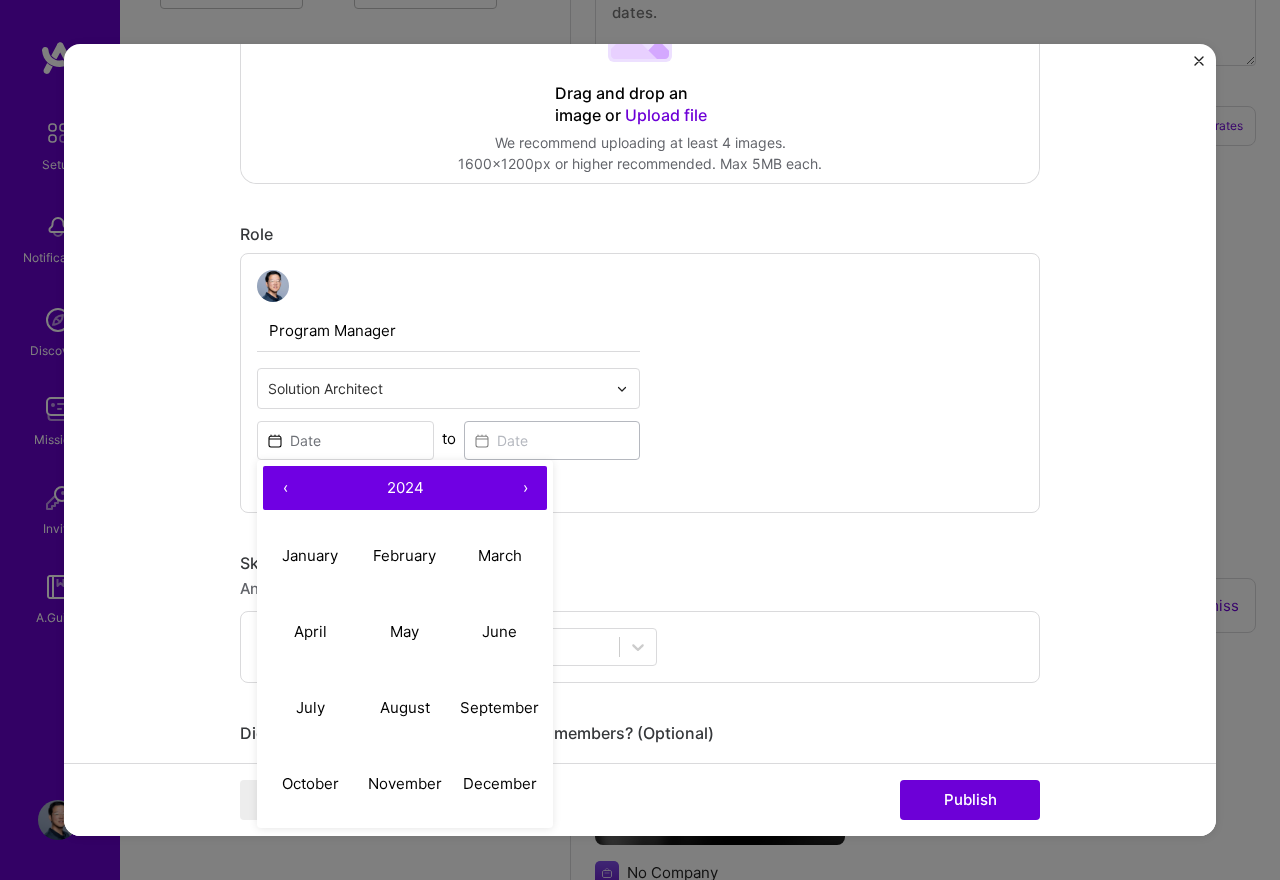 click on "‹" at bounding box center [285, 488] 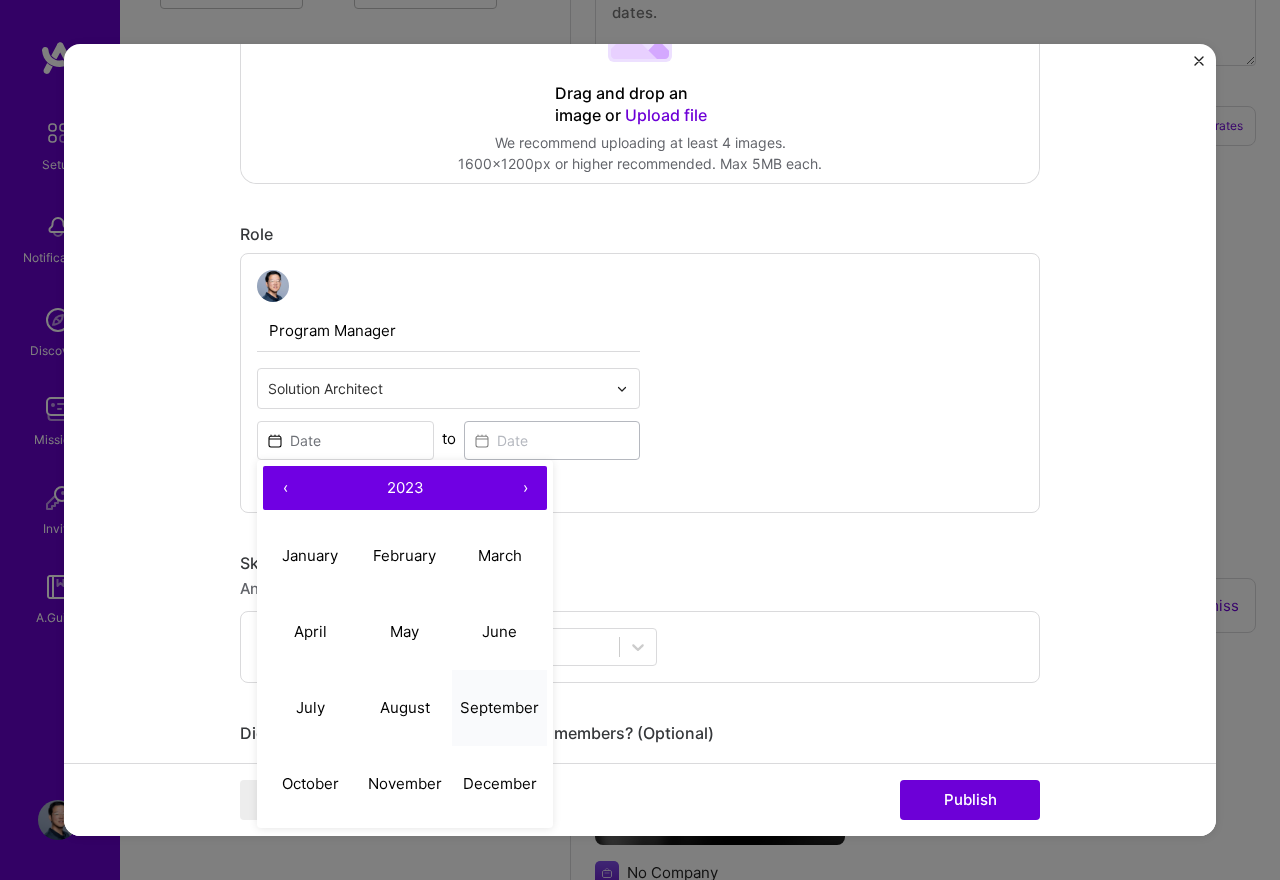 click on "September" at bounding box center [499, 707] 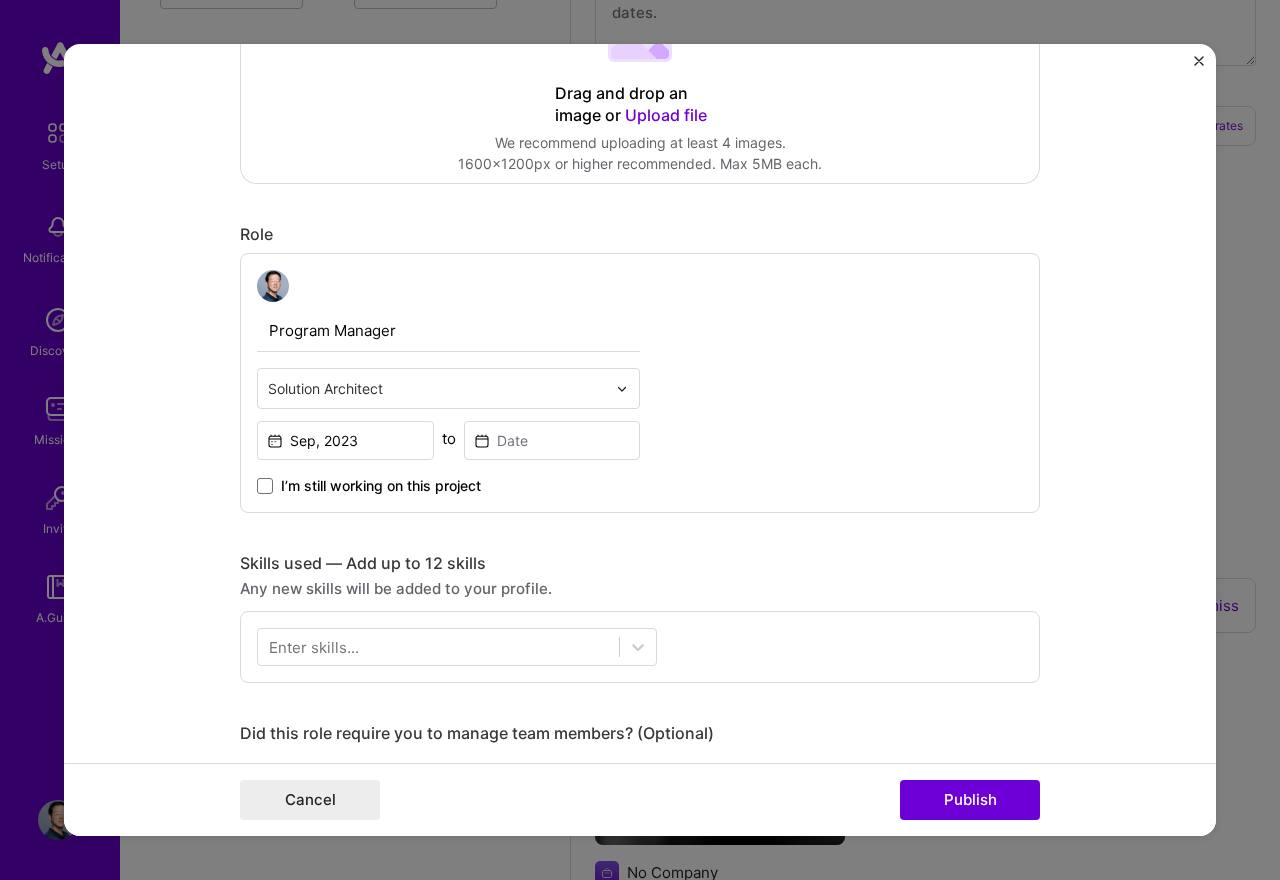 click on "I’m still working on this project" at bounding box center [381, 486] 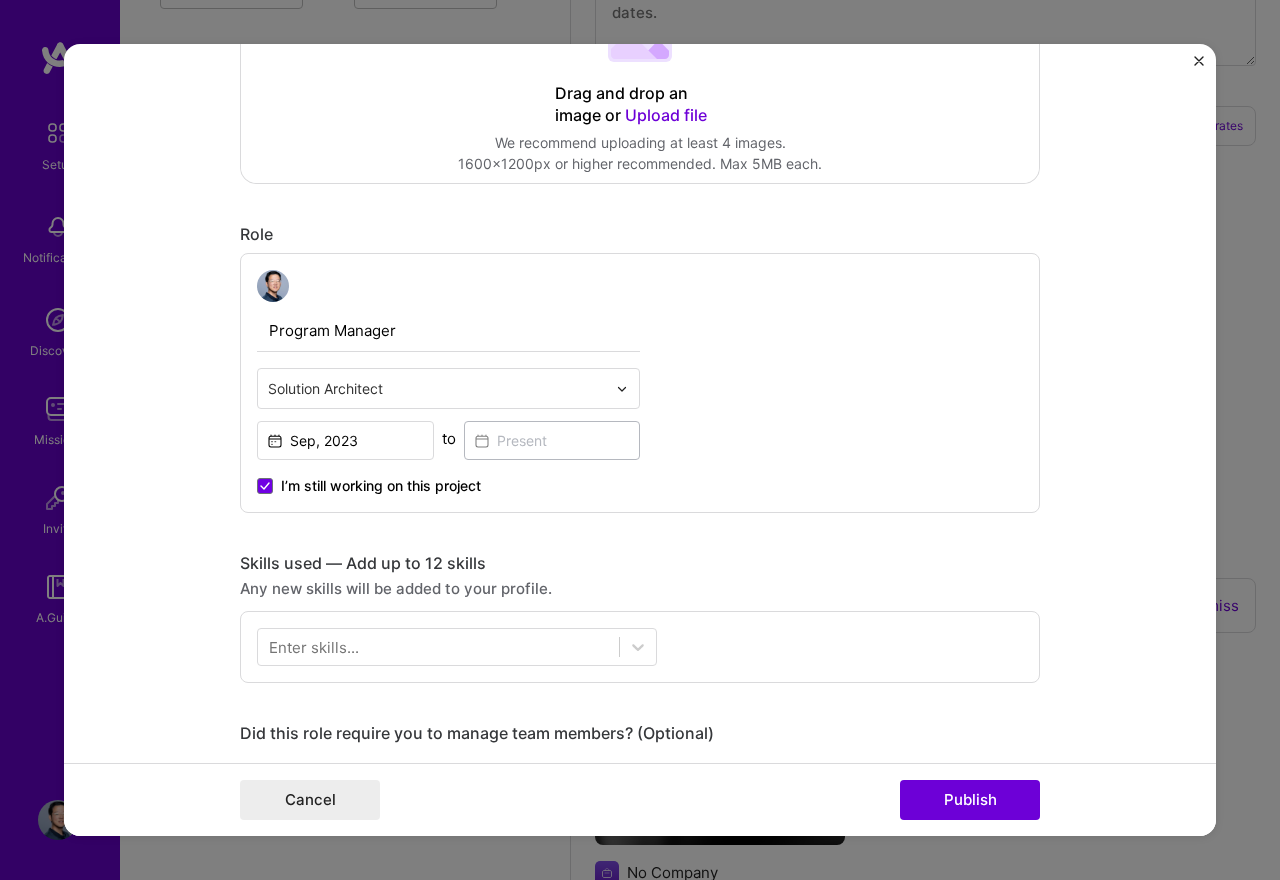 click on "Program Manager Solution Architect Sep, 2023
to
I’m still working on this project" at bounding box center (640, 383) 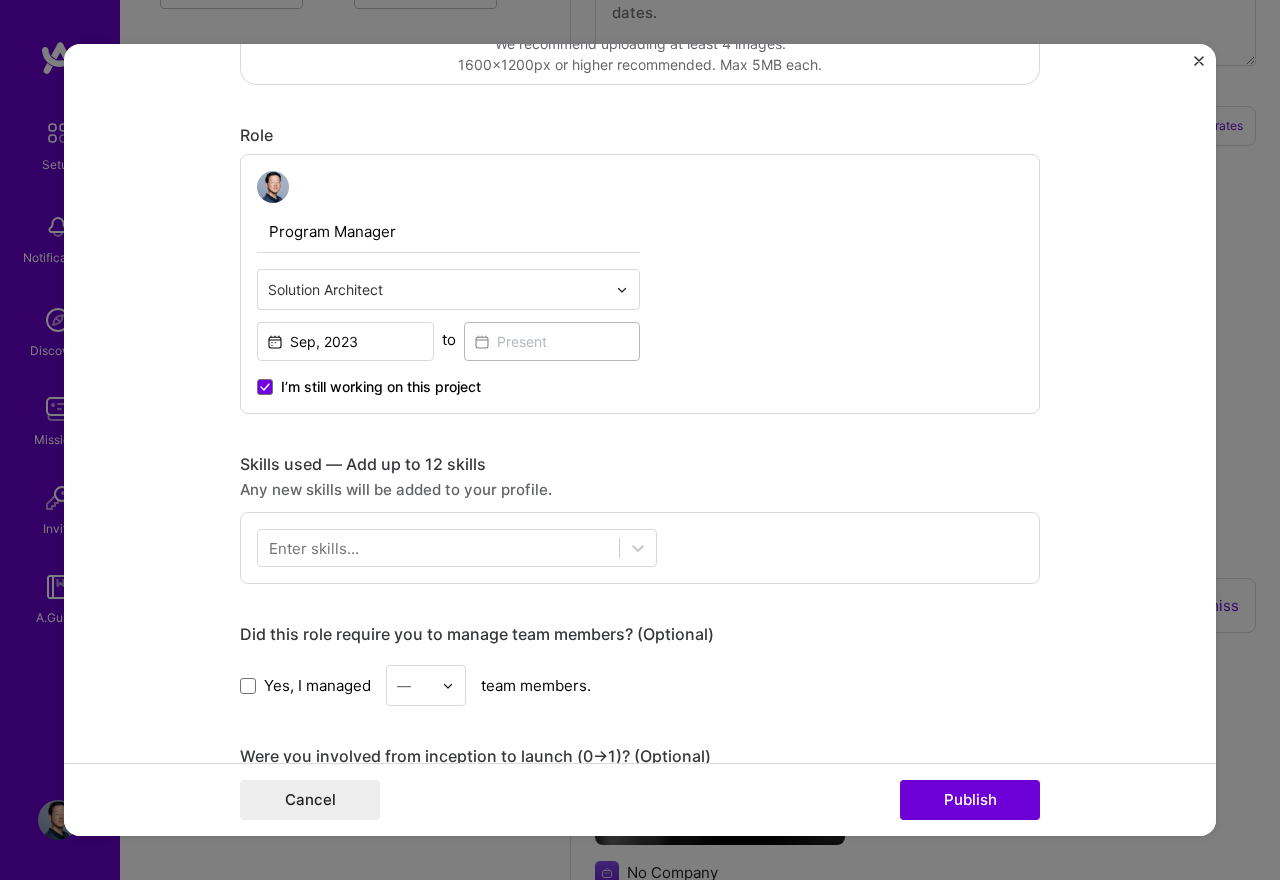 scroll, scrollTop: 500, scrollLeft: 0, axis: vertical 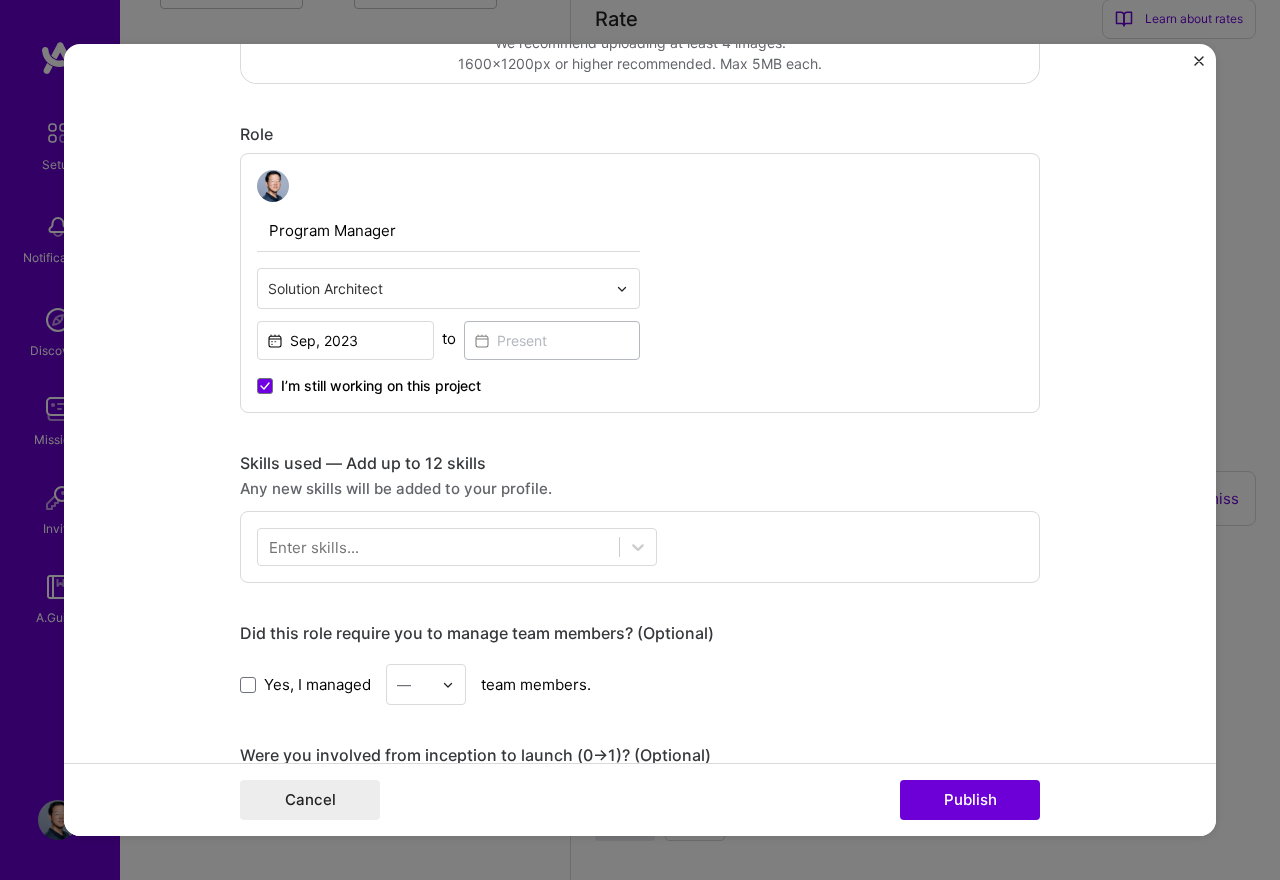 click at bounding box center (448, 685) 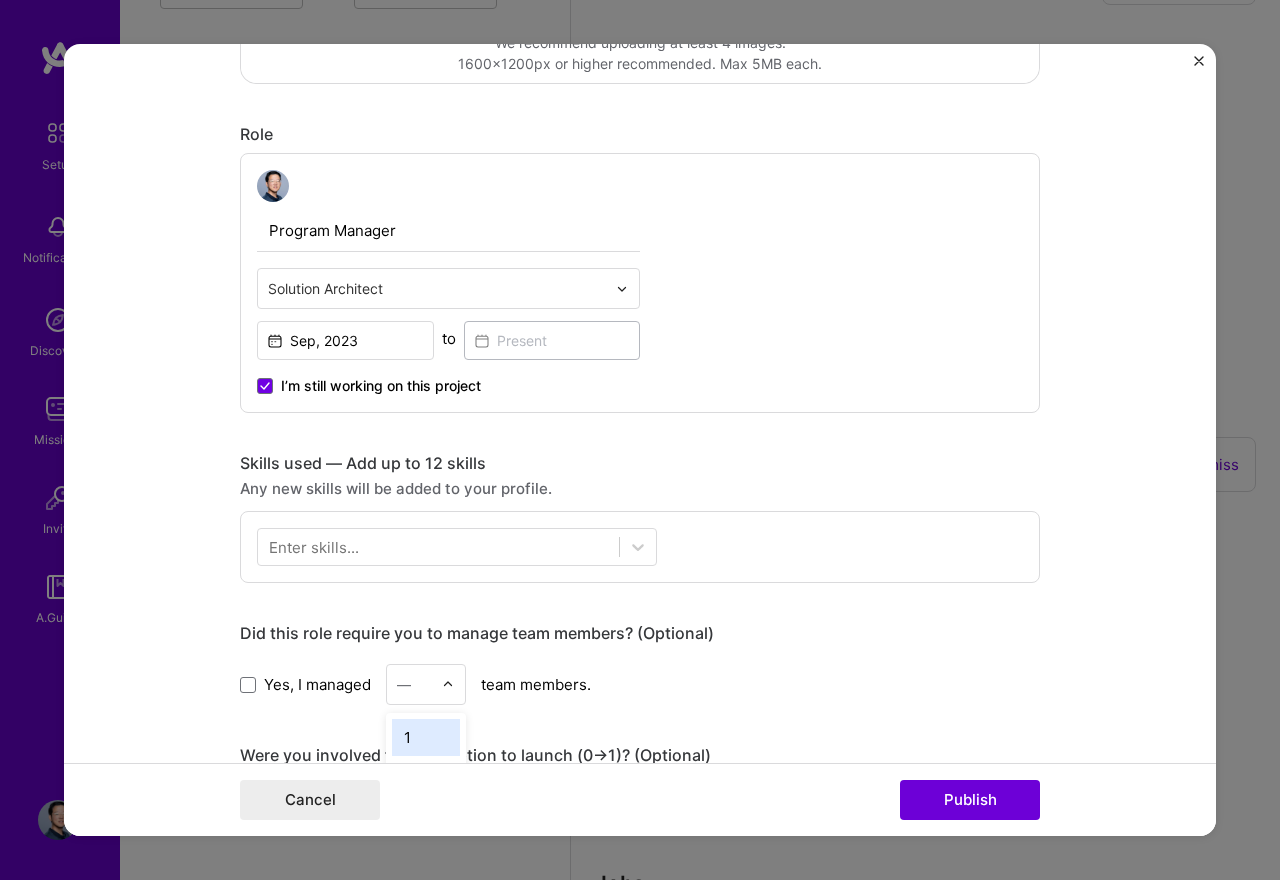 scroll, scrollTop: 1392, scrollLeft: 0, axis: vertical 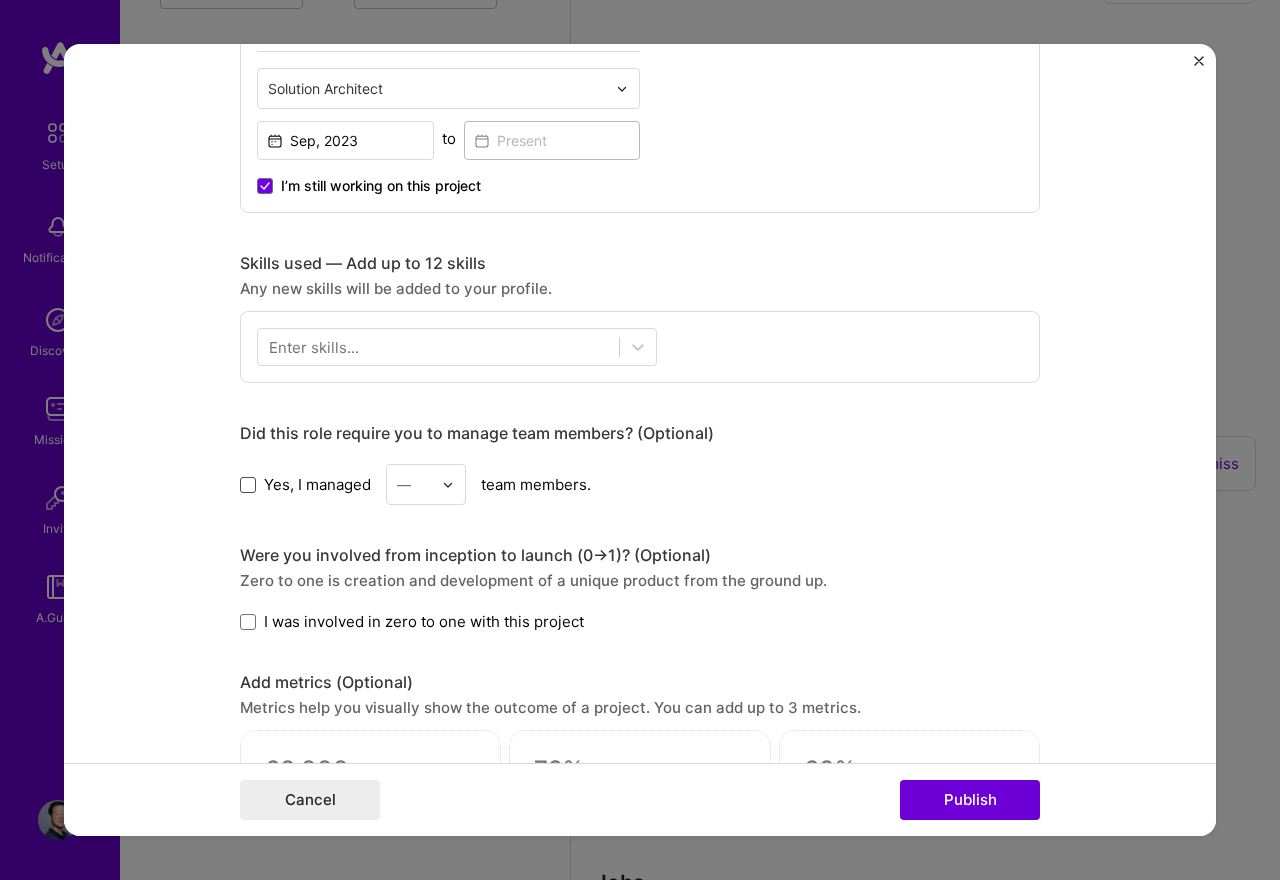 click at bounding box center (248, 485) 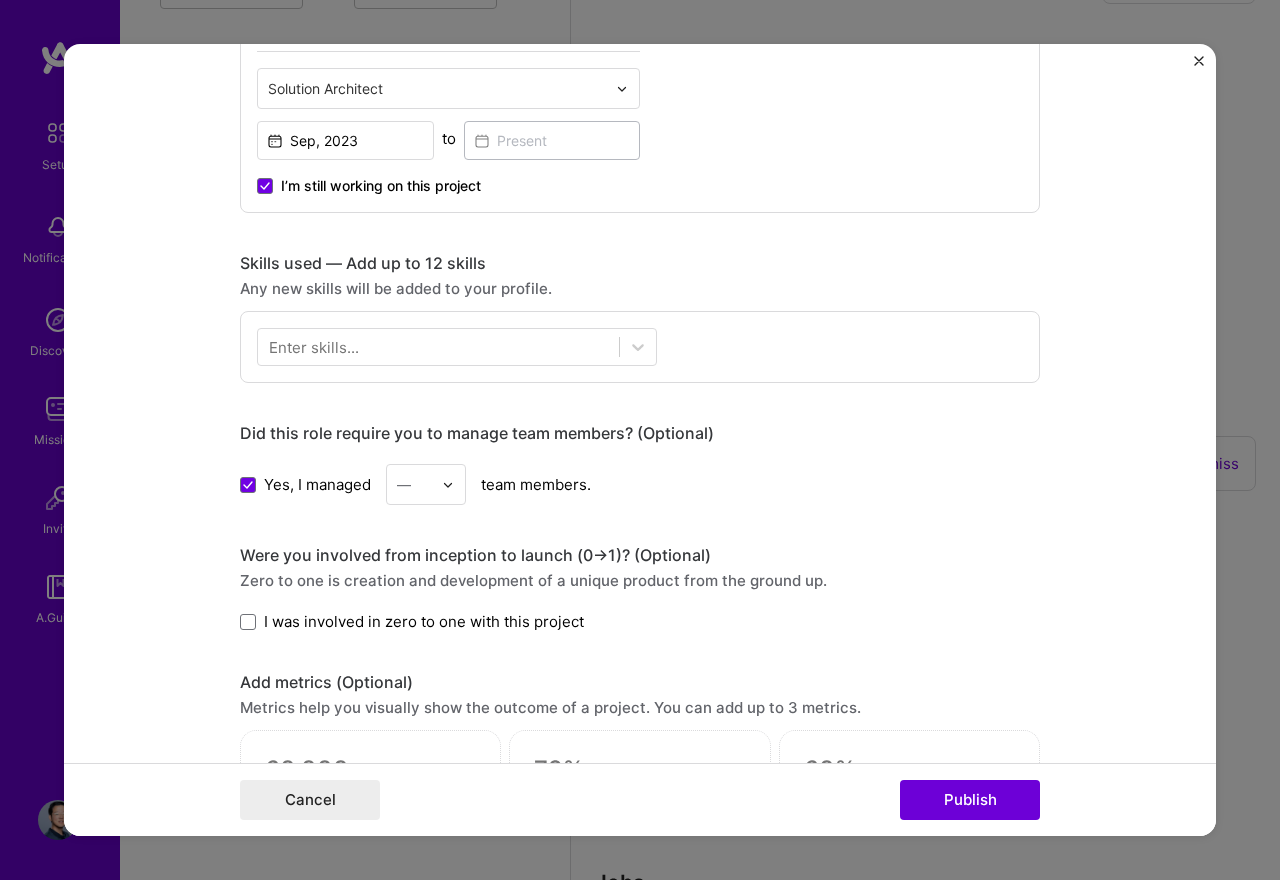 click on "—" at bounding box center [414, 484] 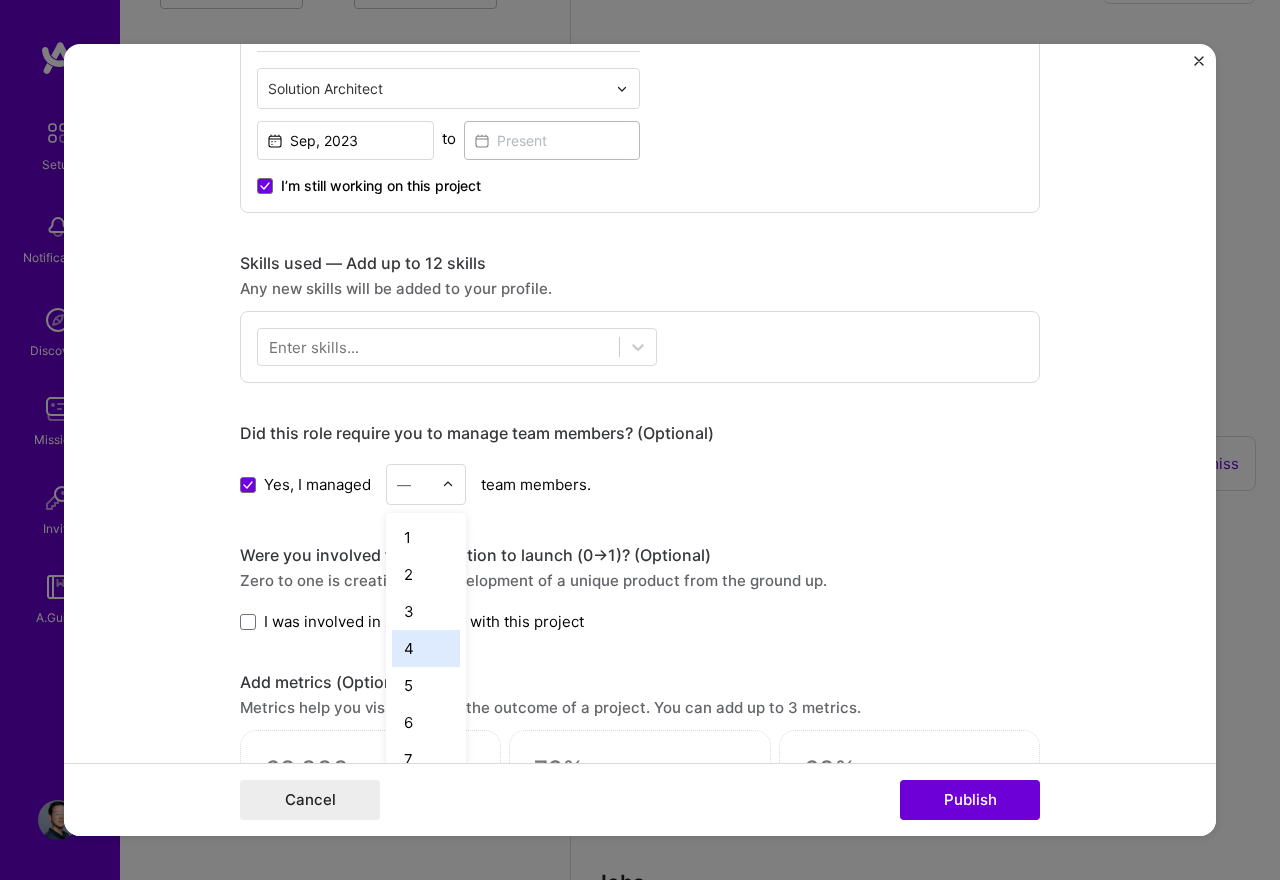 click on "4" at bounding box center [426, 648] 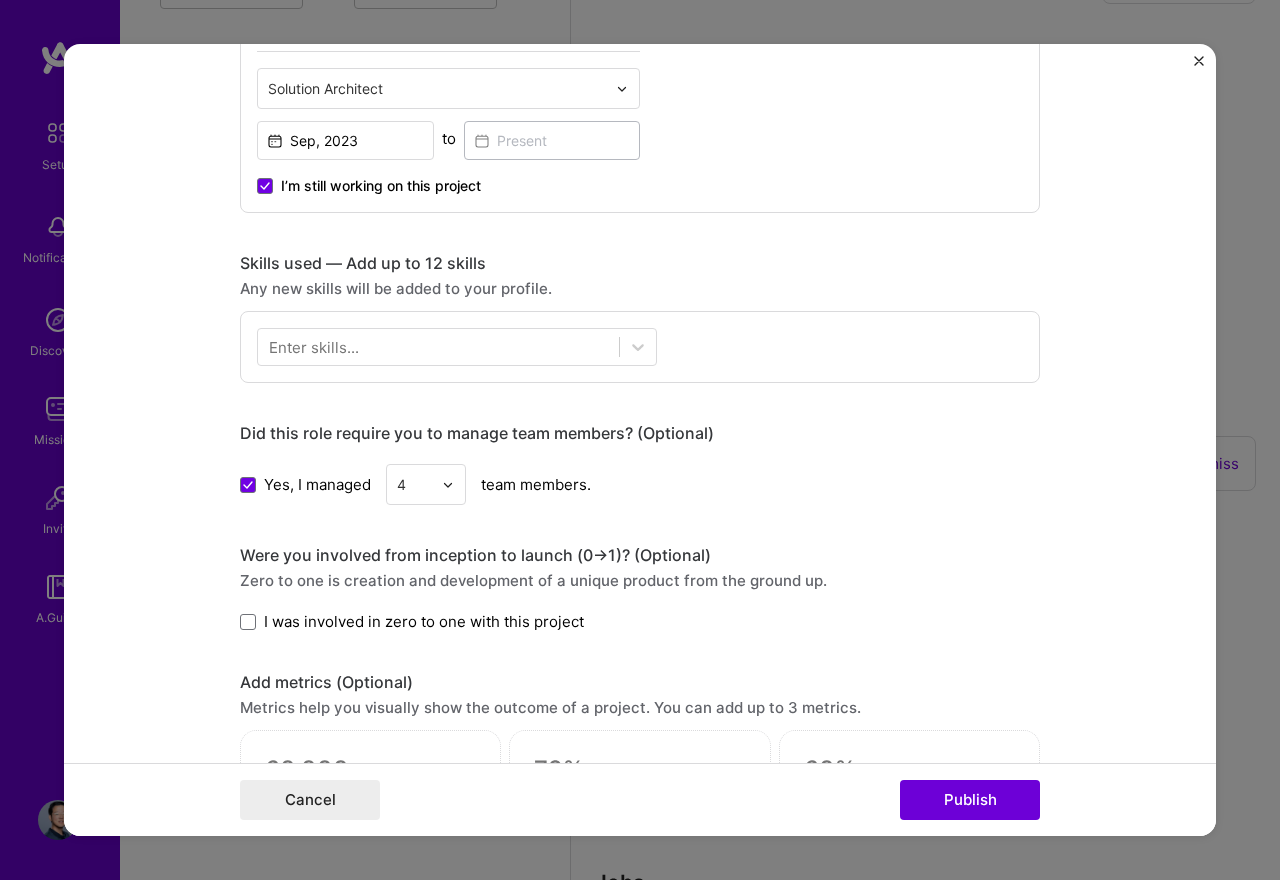 scroll, scrollTop: 600, scrollLeft: 0, axis: vertical 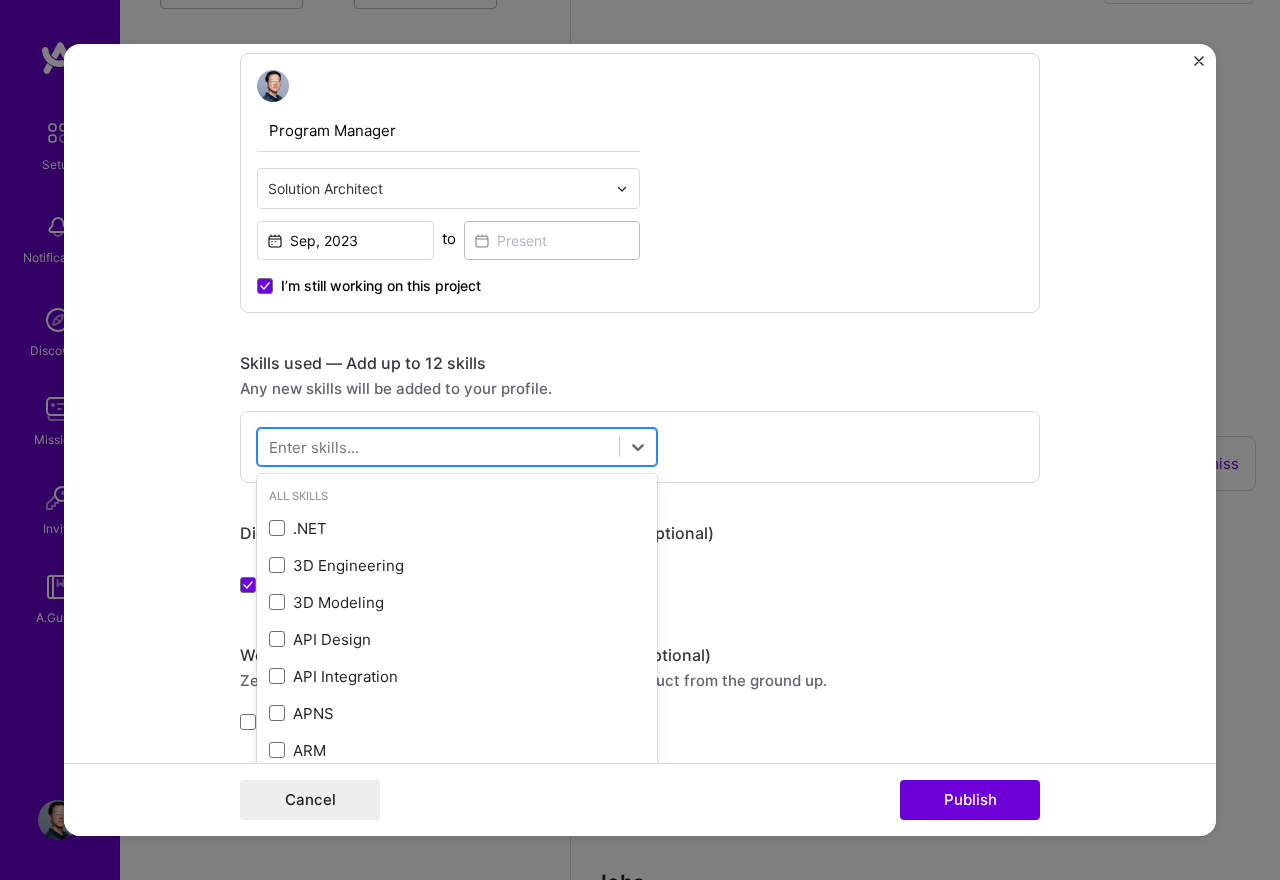 click at bounding box center [438, 447] 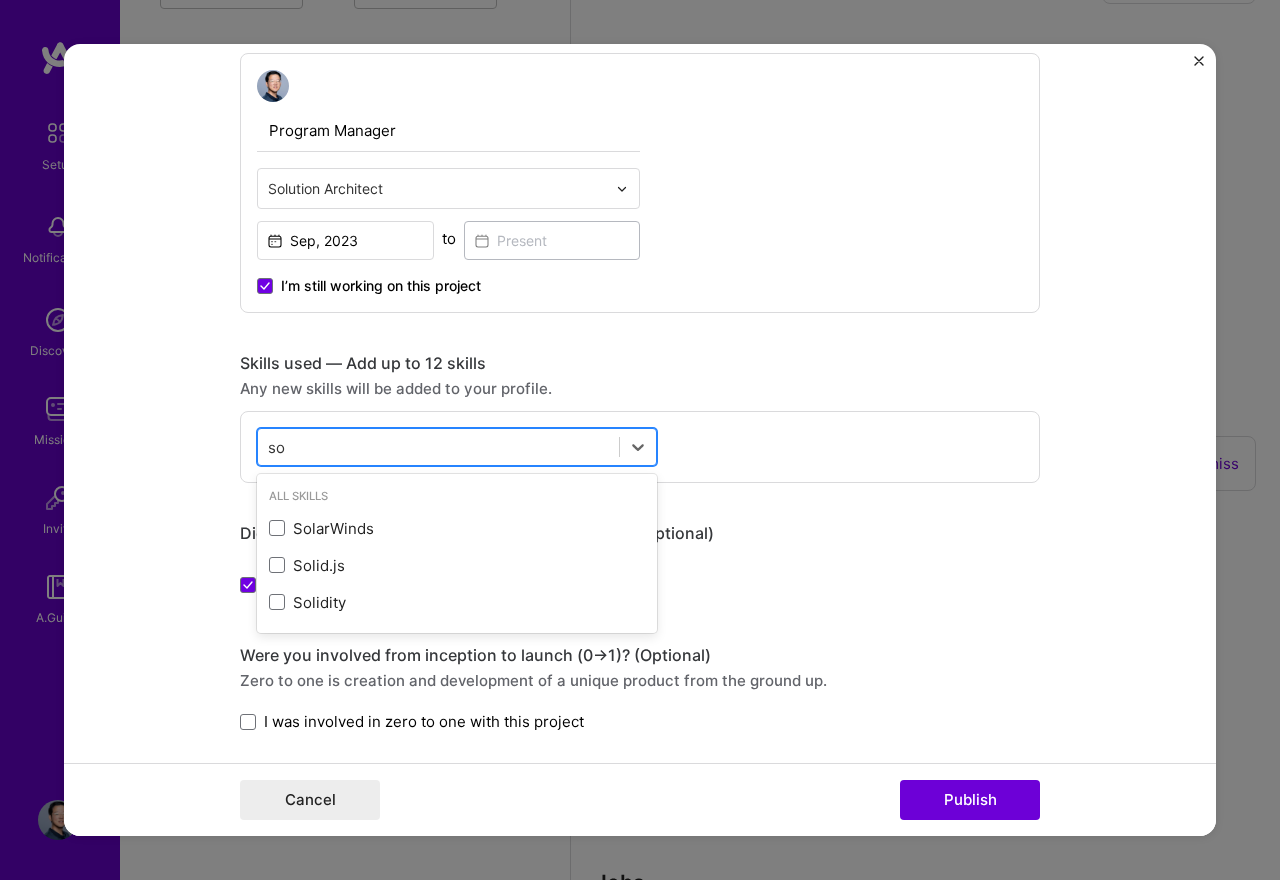 type on "s" 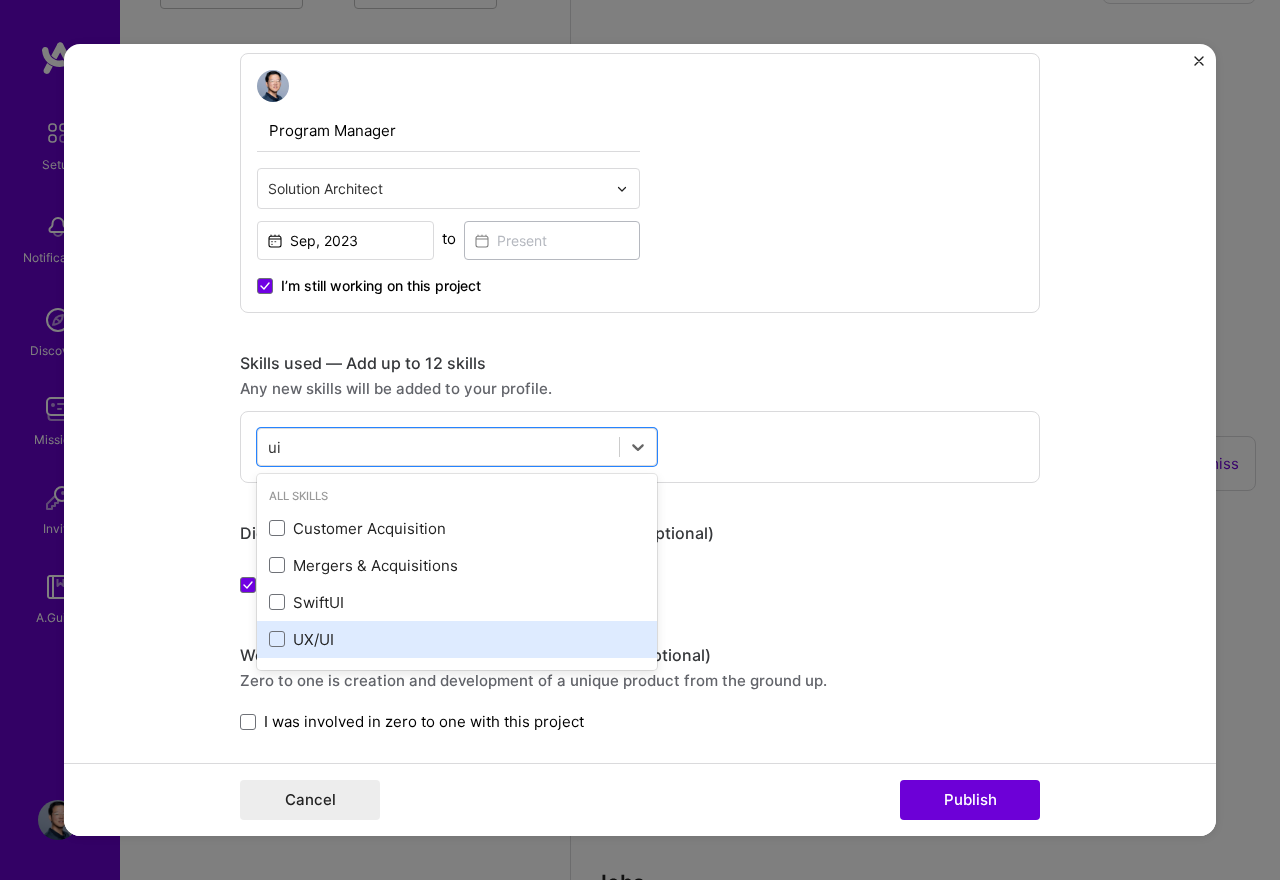 click on "UX/UI" at bounding box center (457, 639) 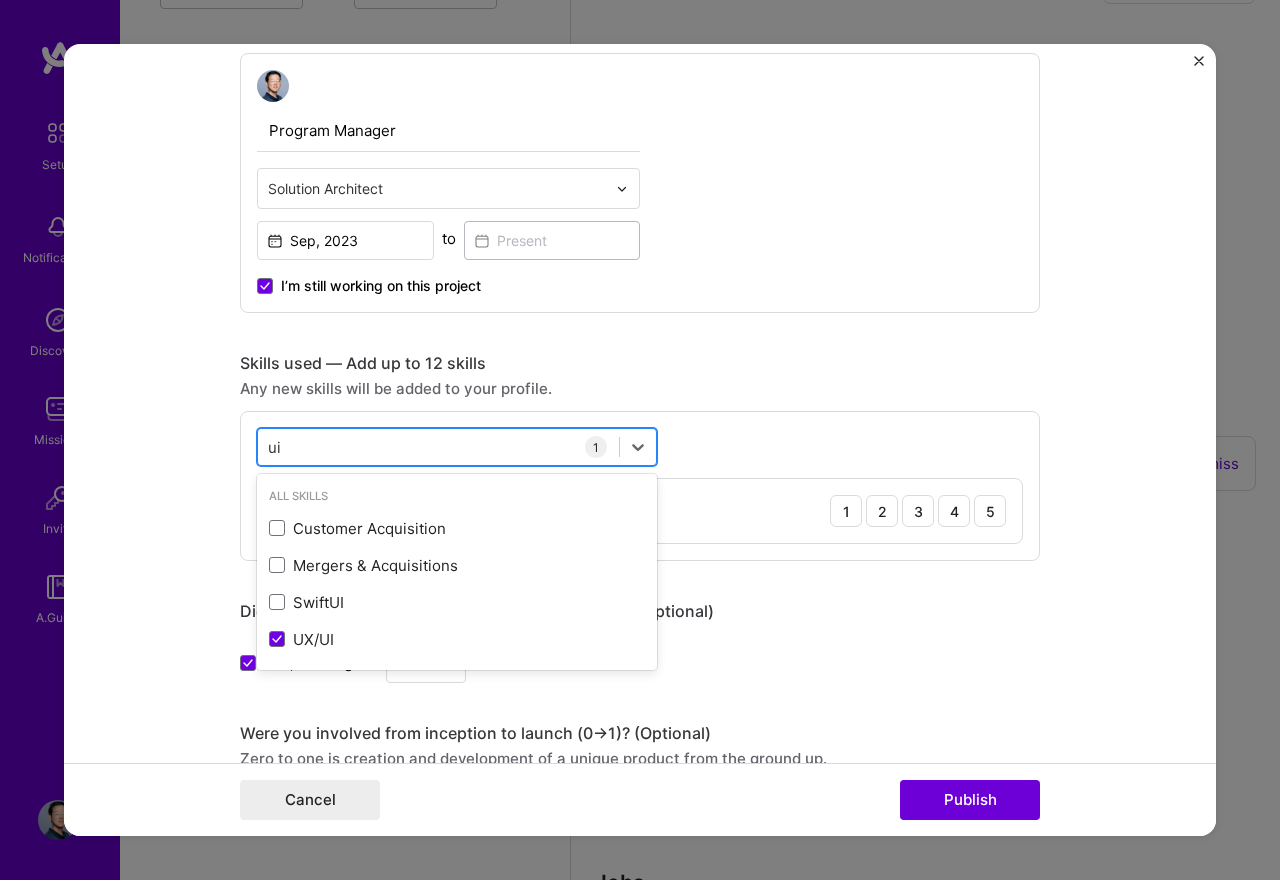type on "u" 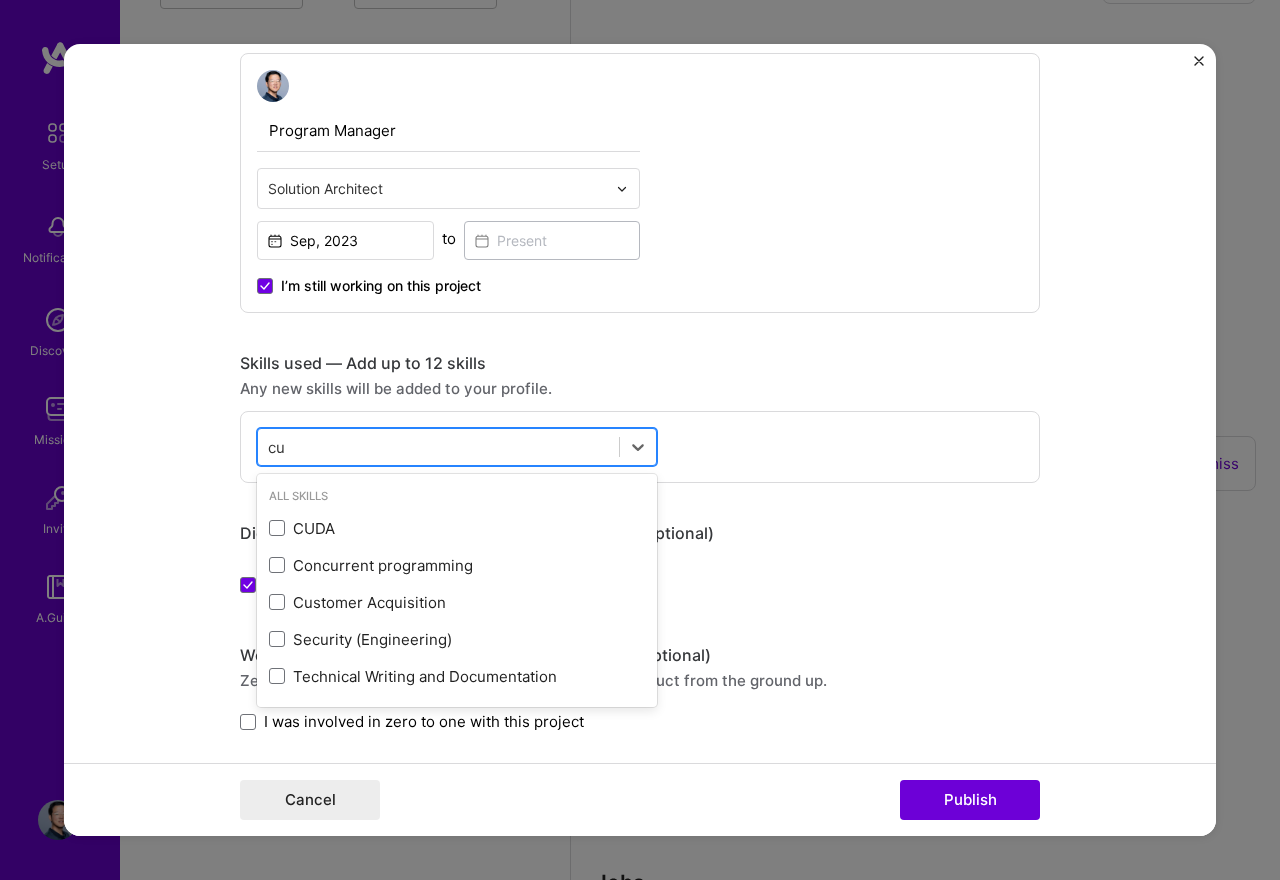 type on "c" 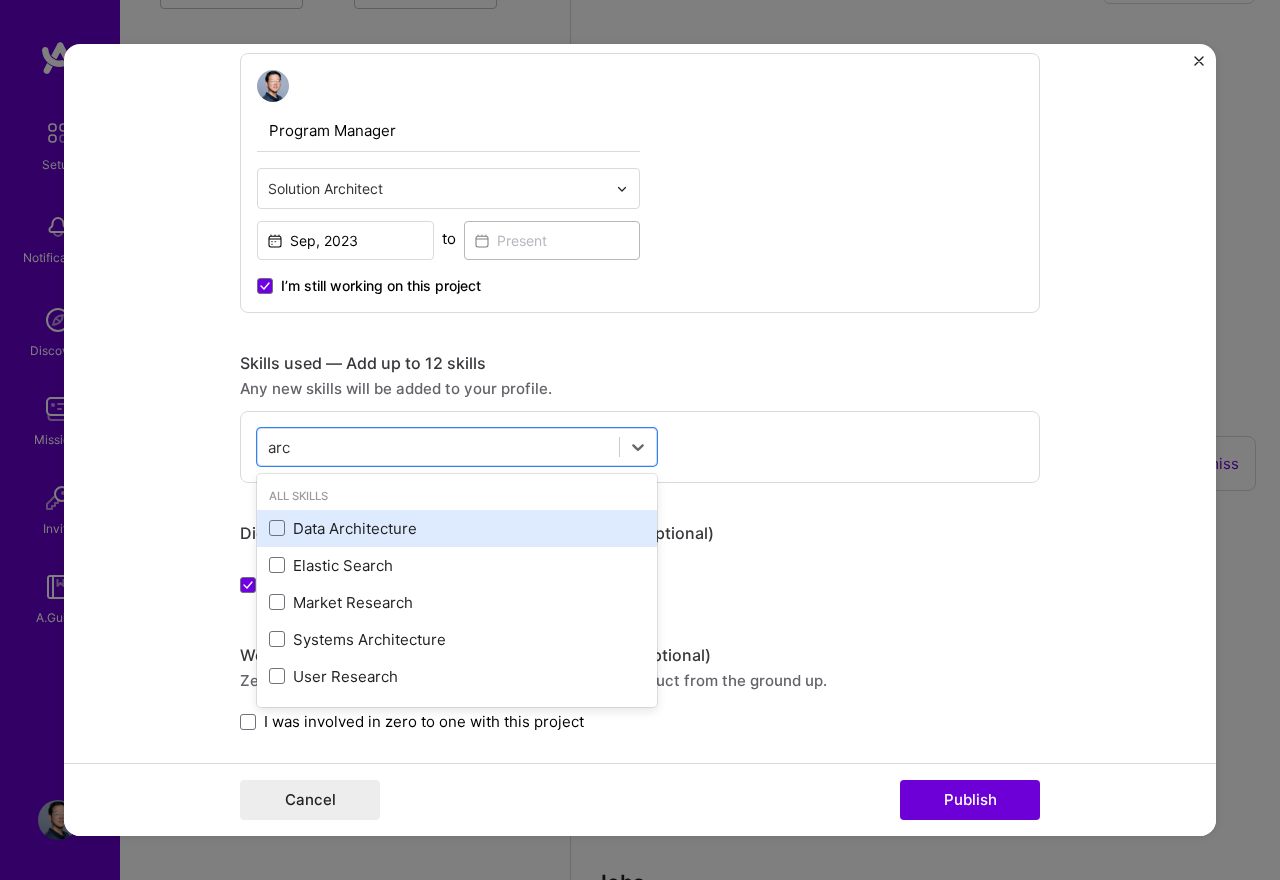 click on "Data Architecture" at bounding box center (457, 528) 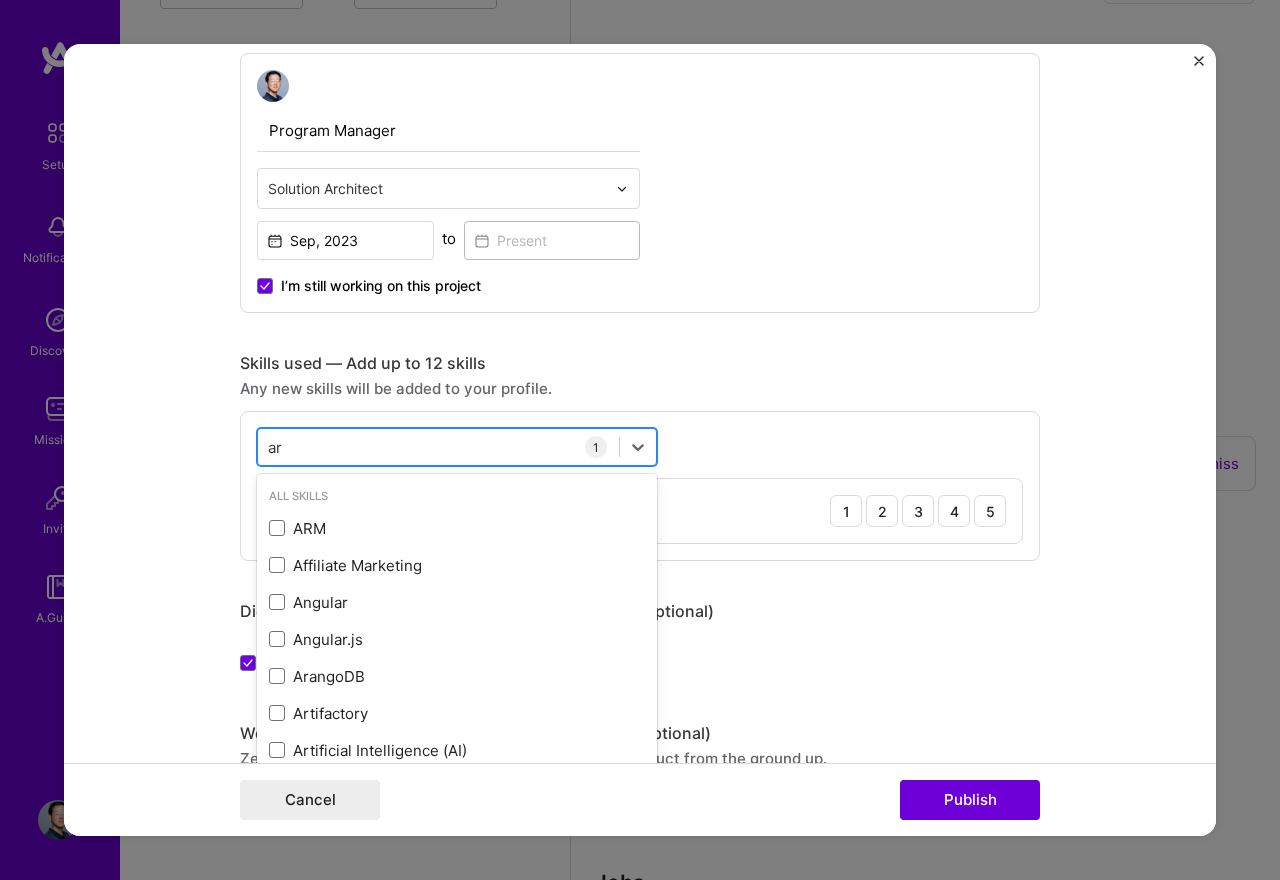 type on "a" 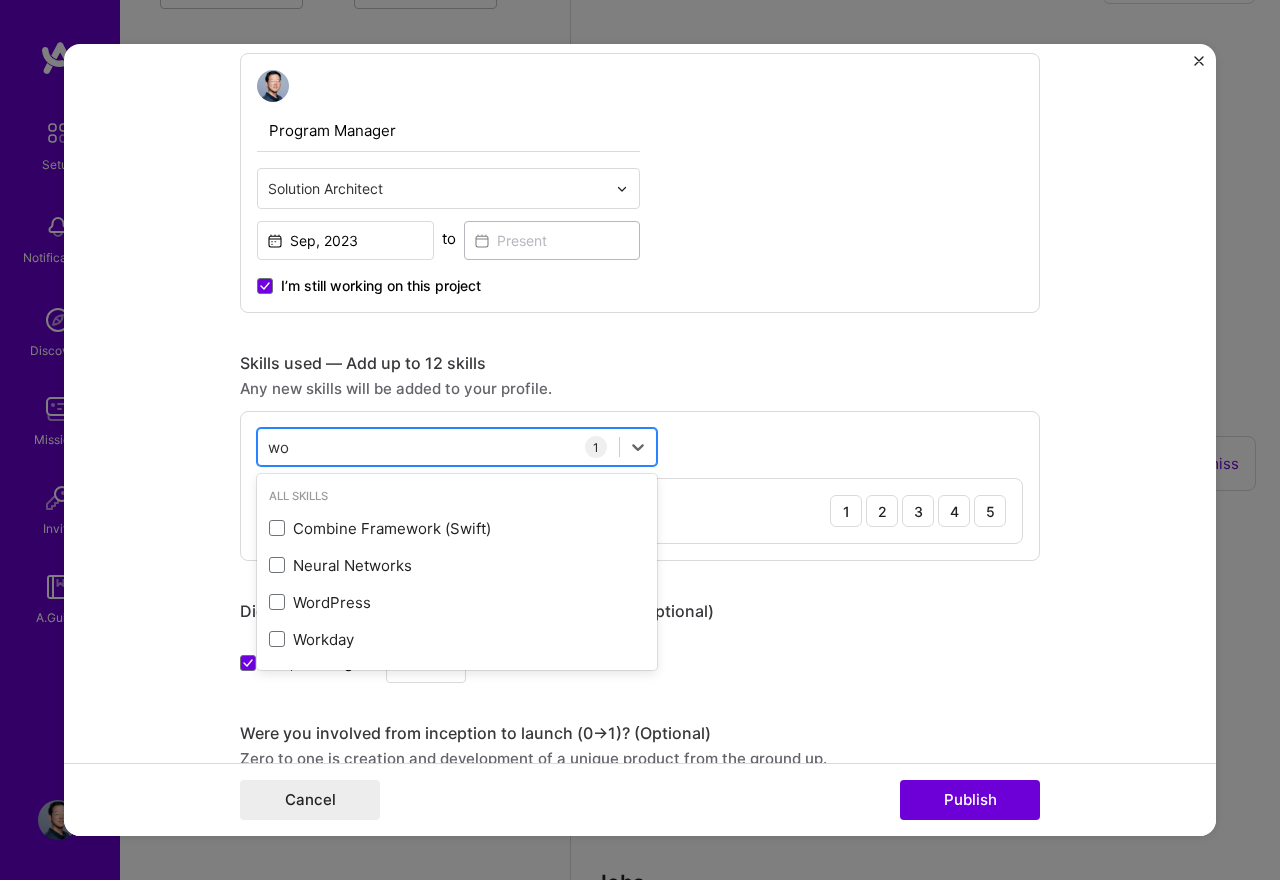 type on "w" 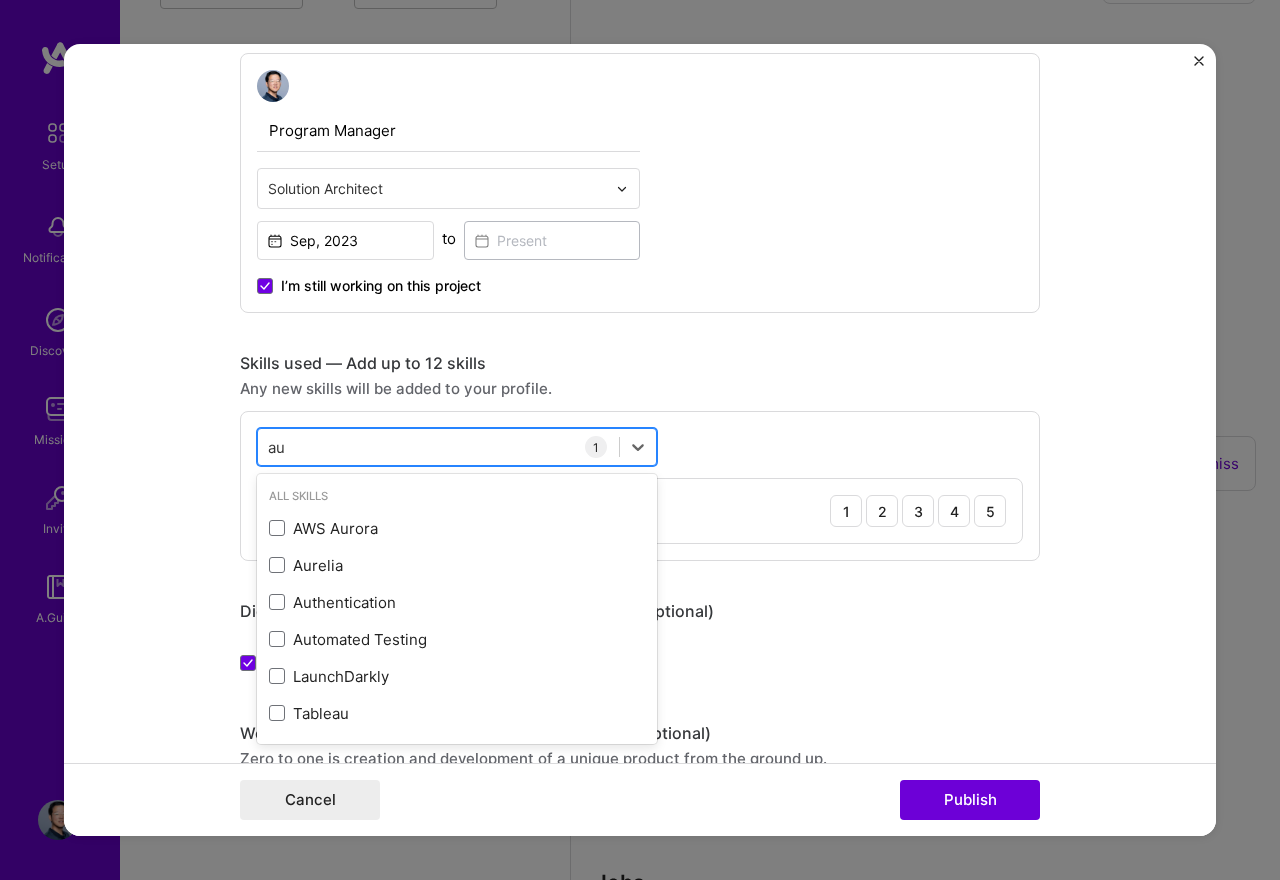 type on "a" 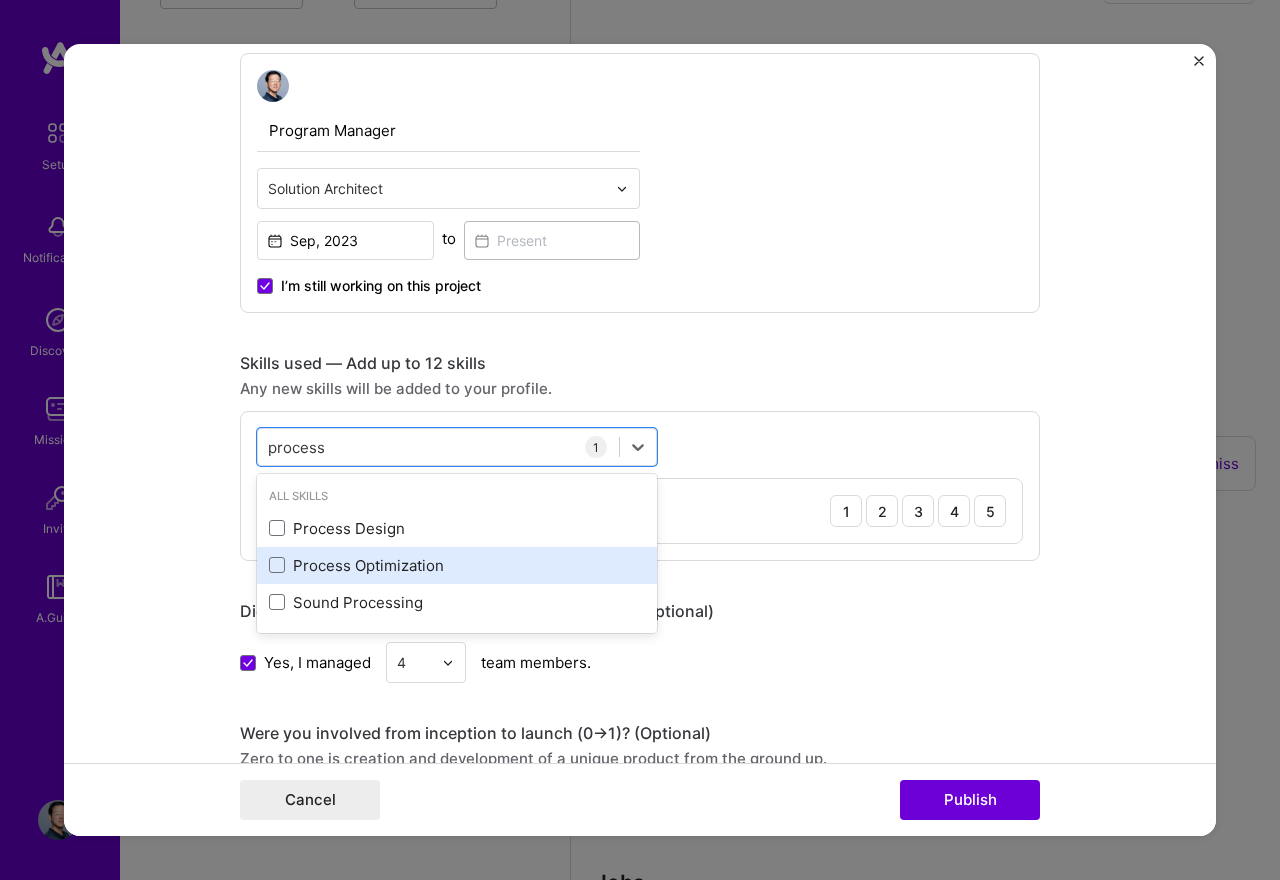 click on "Process Optimization" at bounding box center (457, 565) 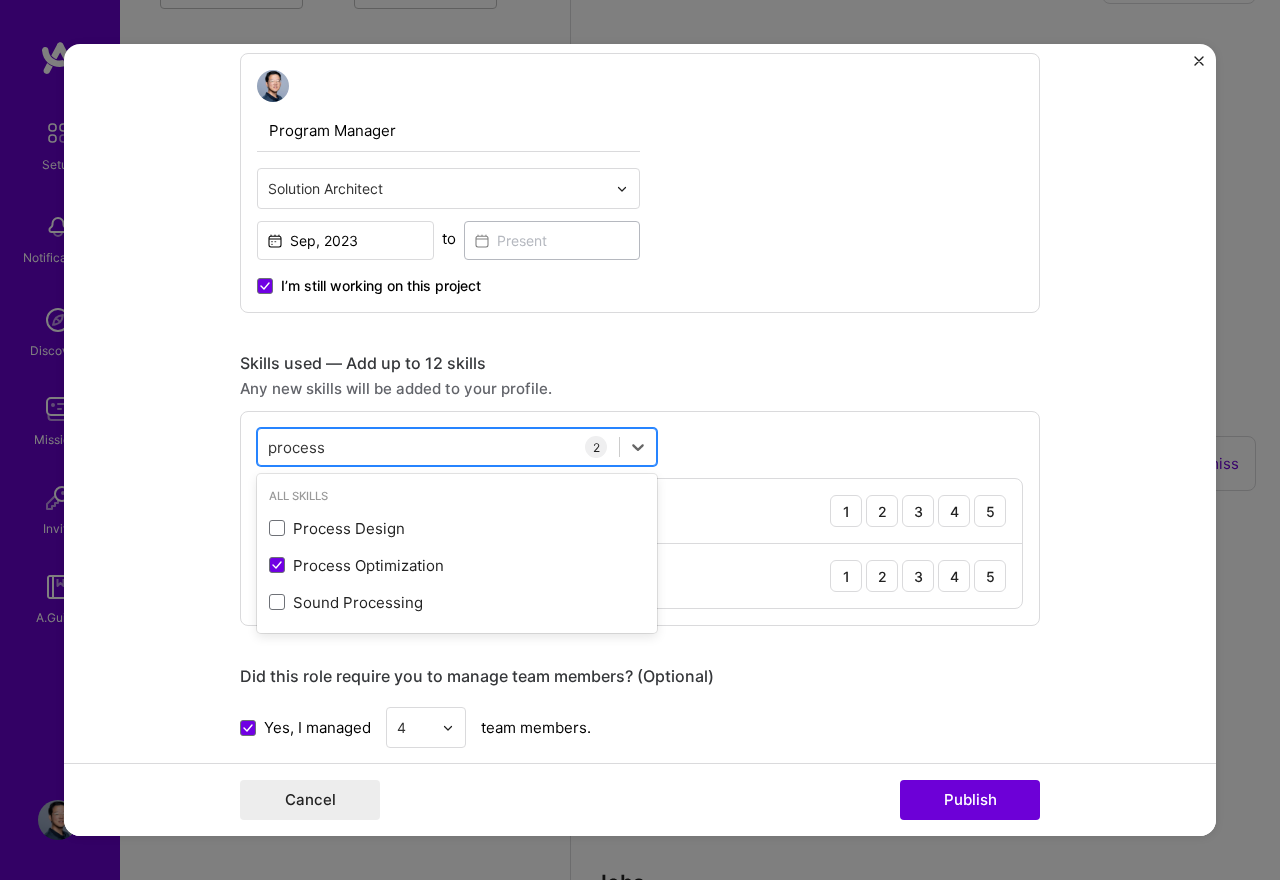 click on "process process" at bounding box center (438, 447) 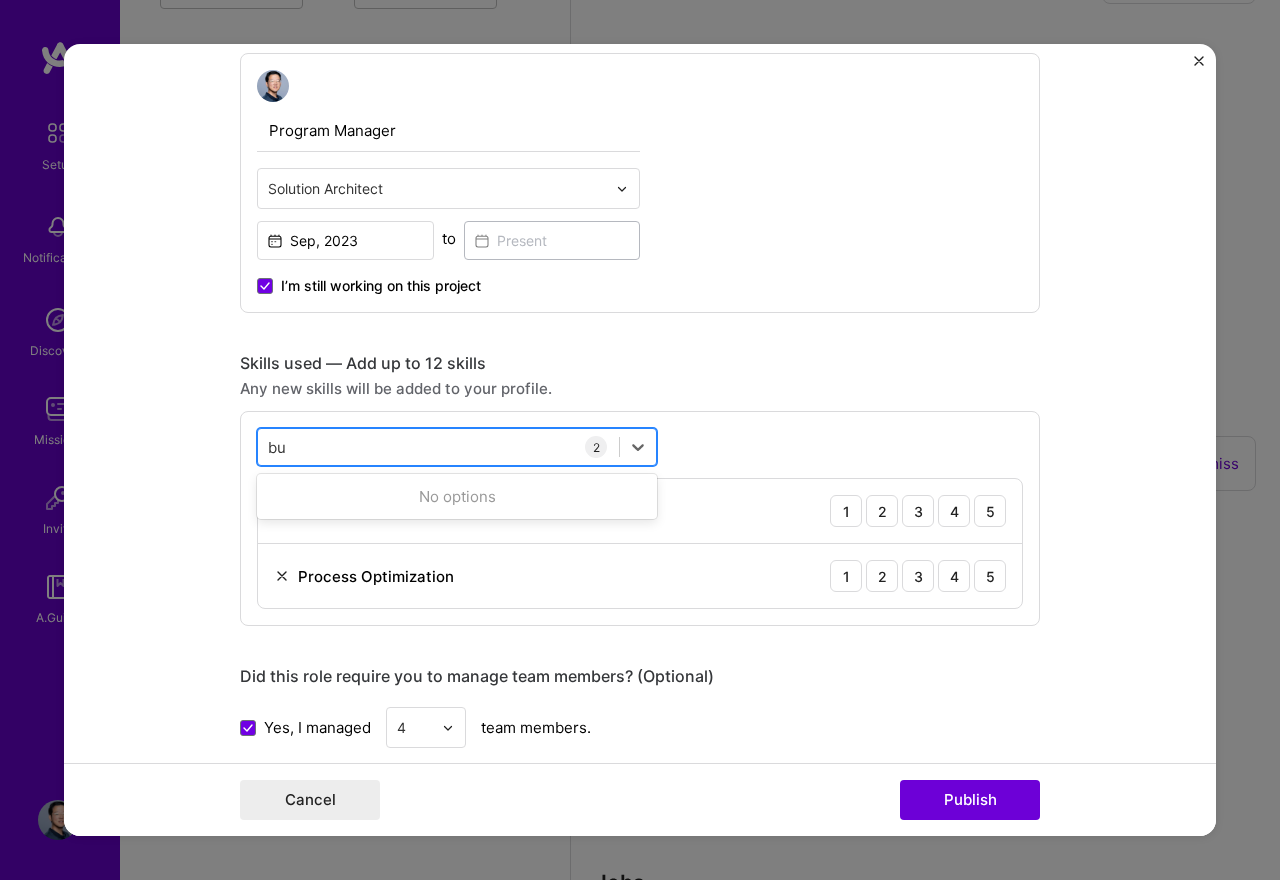 type on "b" 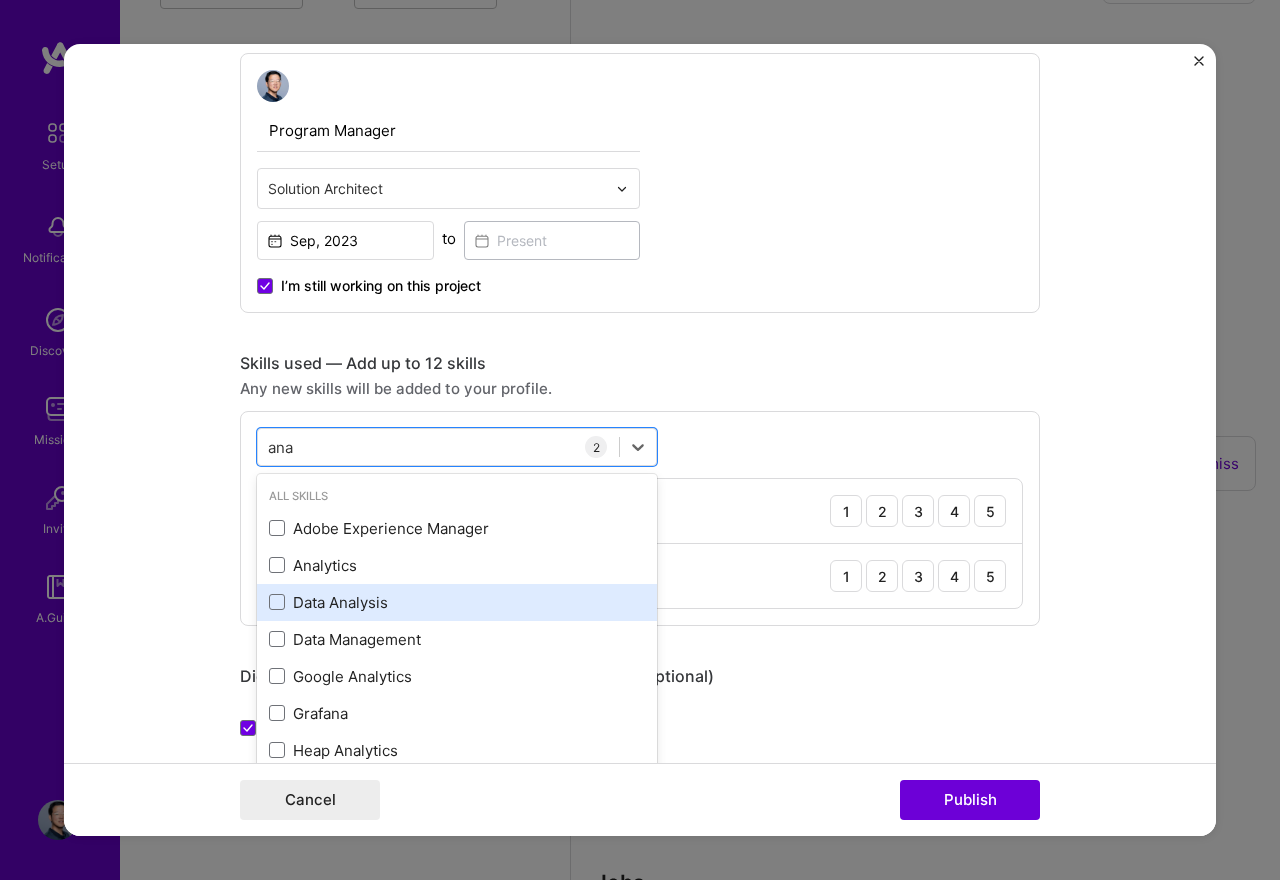 click on "Data Analysis" at bounding box center [457, 602] 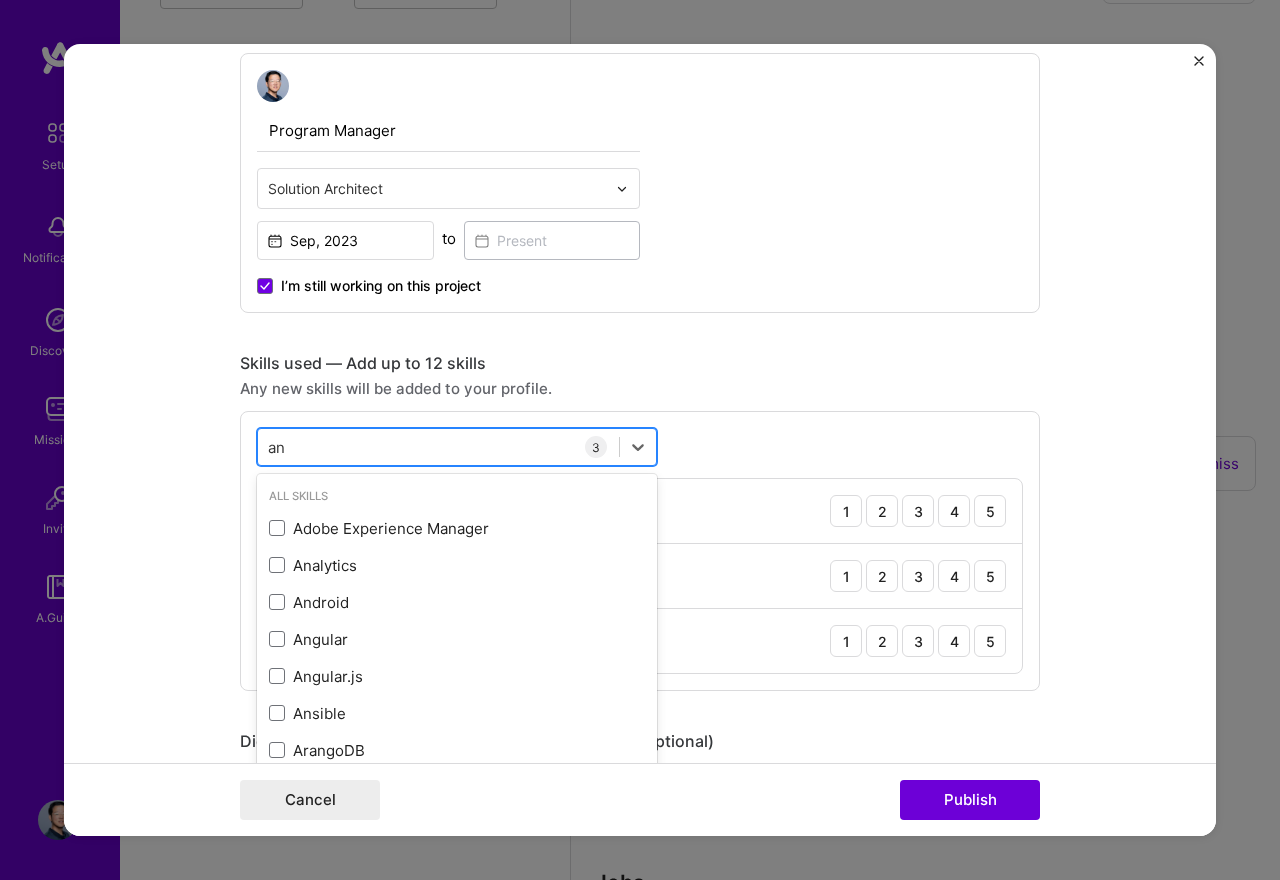 type on "a" 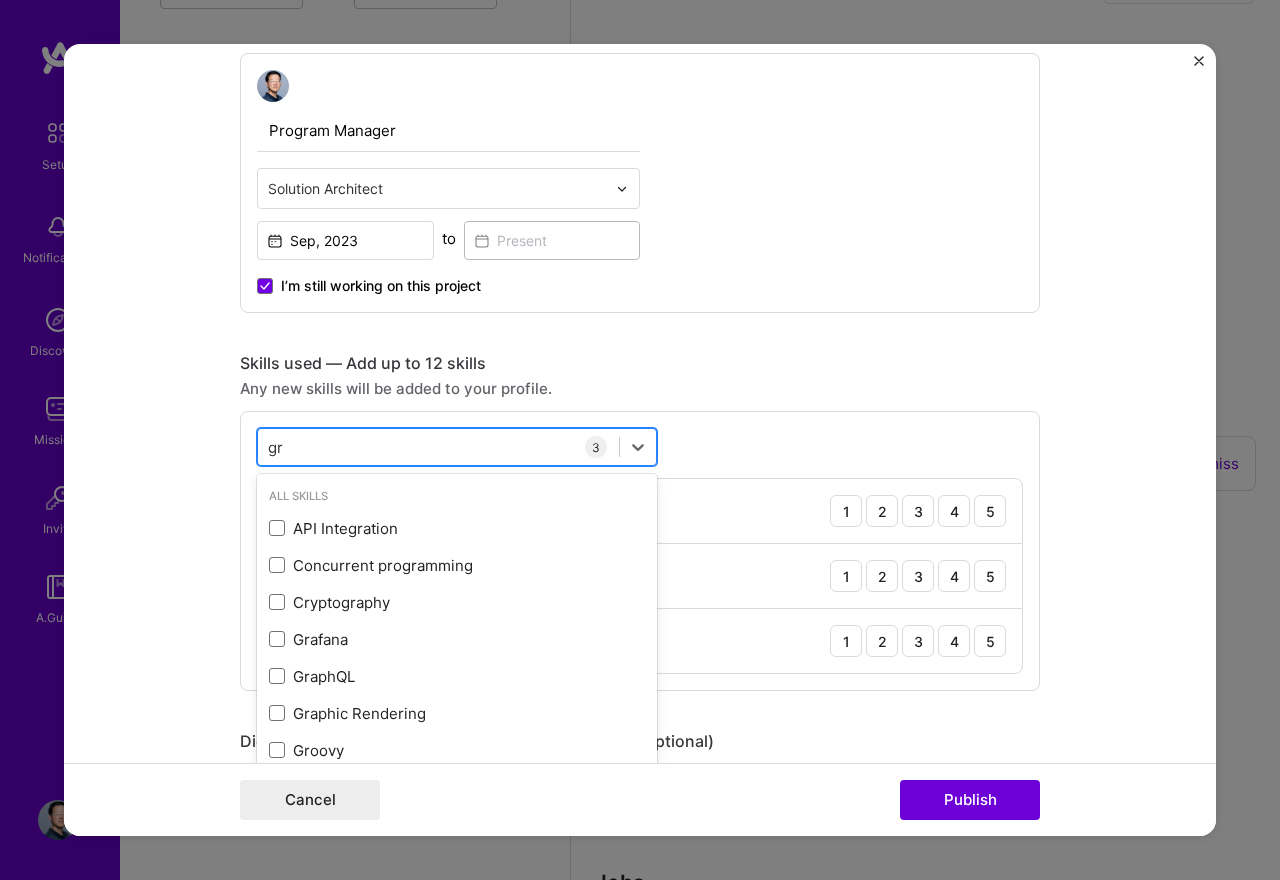 type on "g" 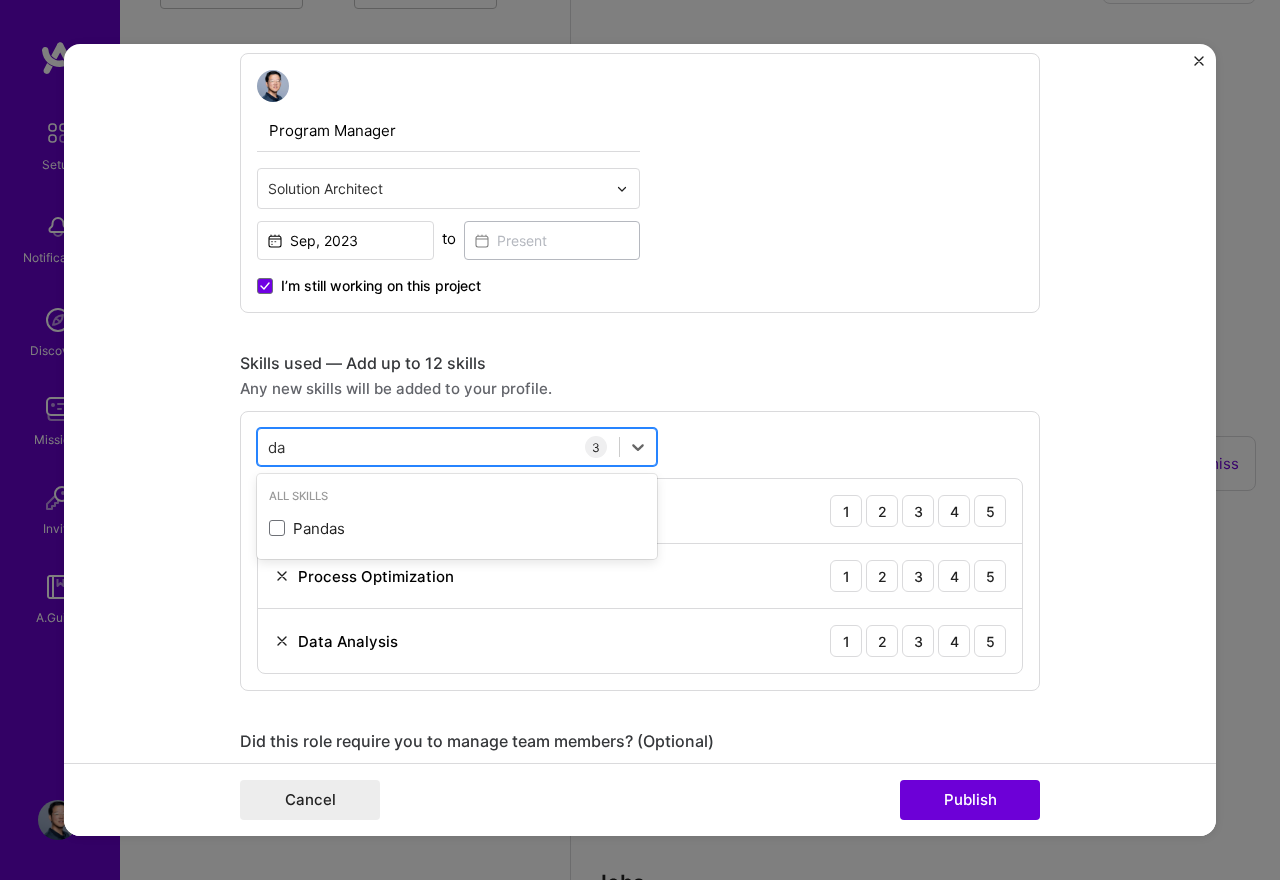 type on "d" 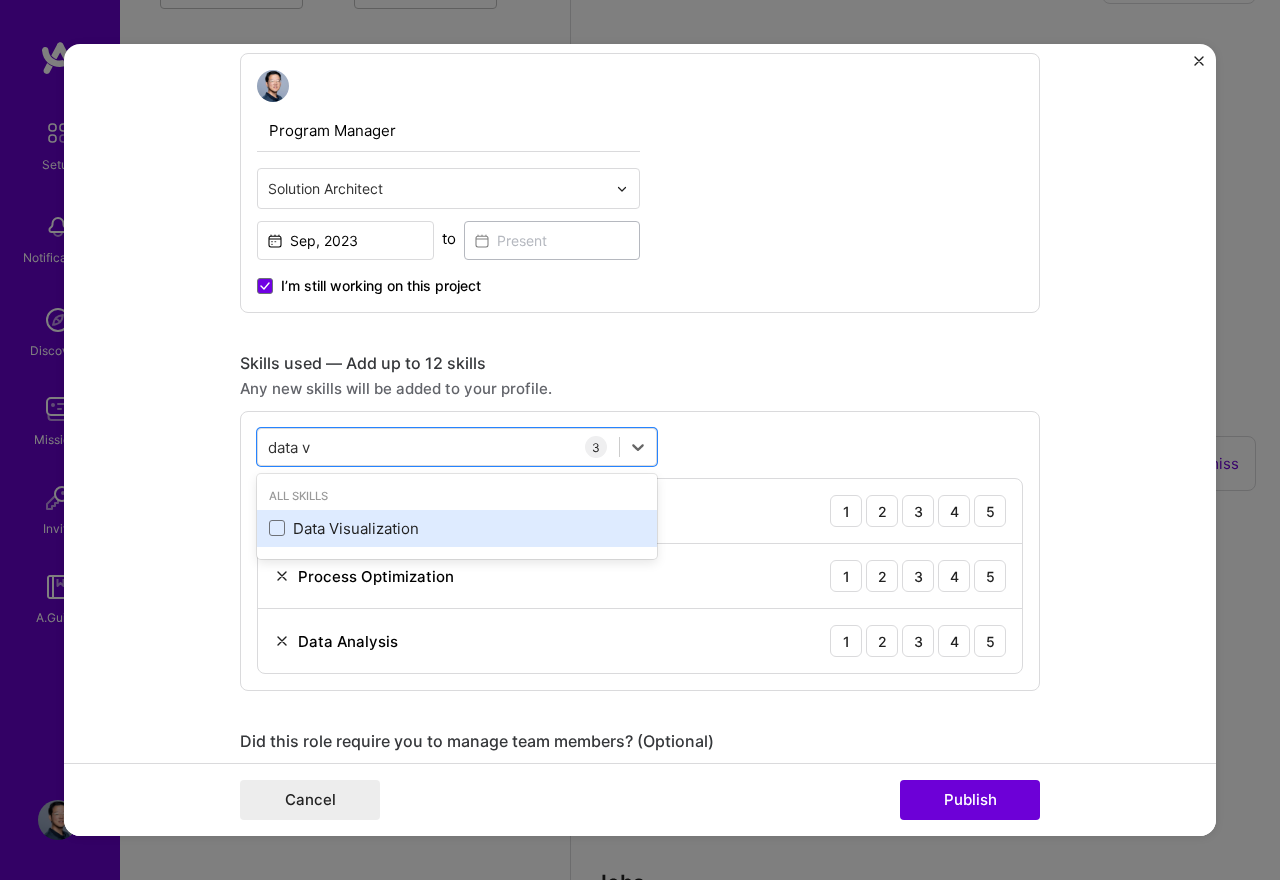 click on "Data Visualization" at bounding box center (457, 528) 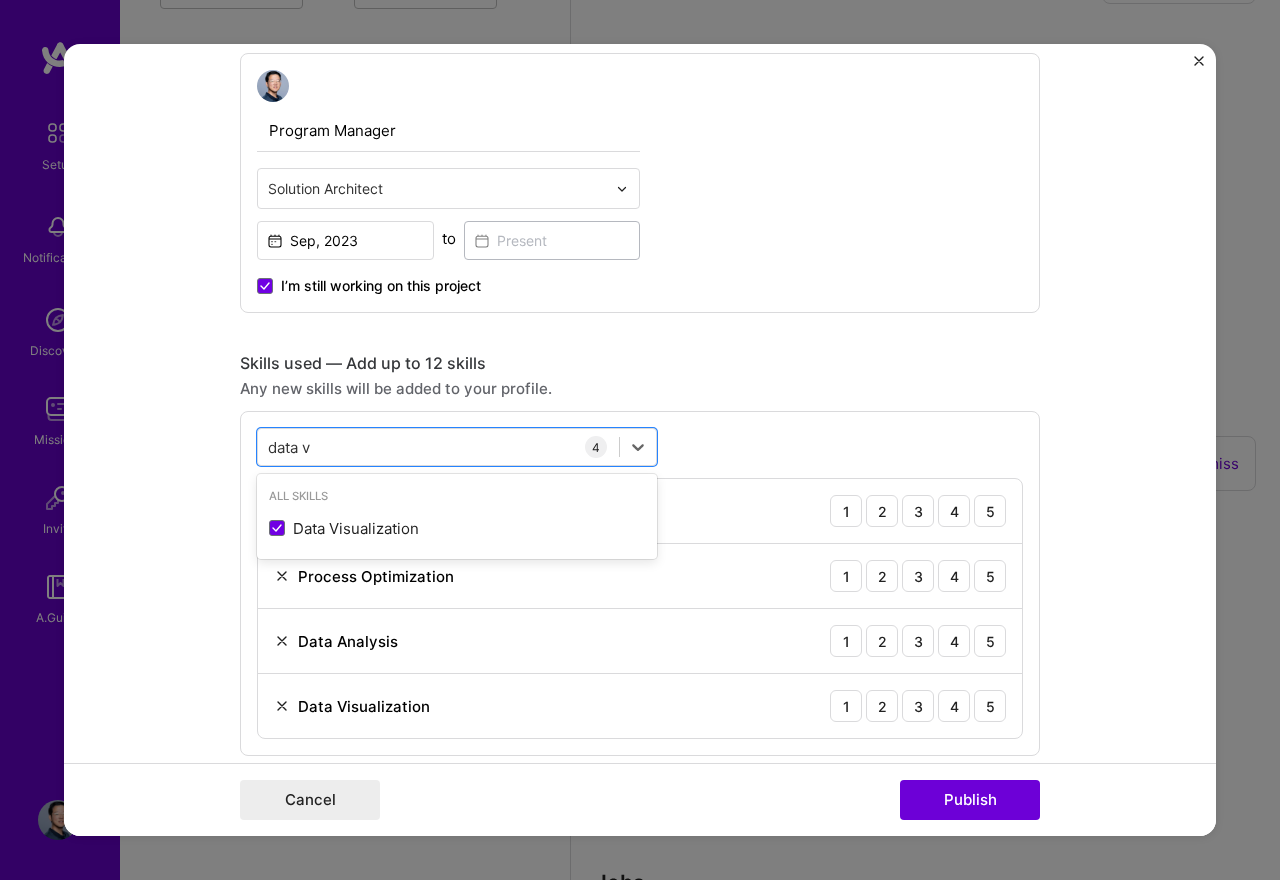 type on "data v" 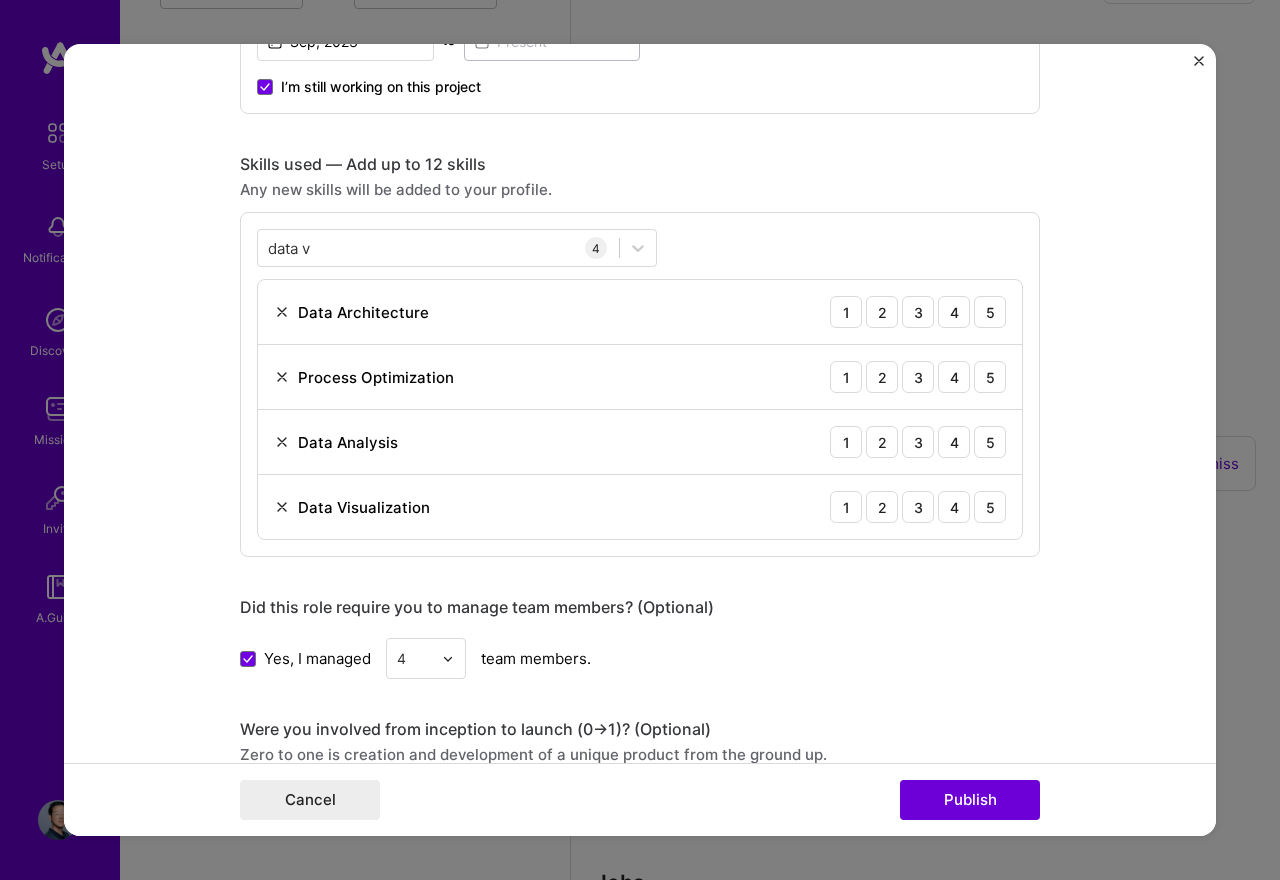 scroll, scrollTop: 800, scrollLeft: 0, axis: vertical 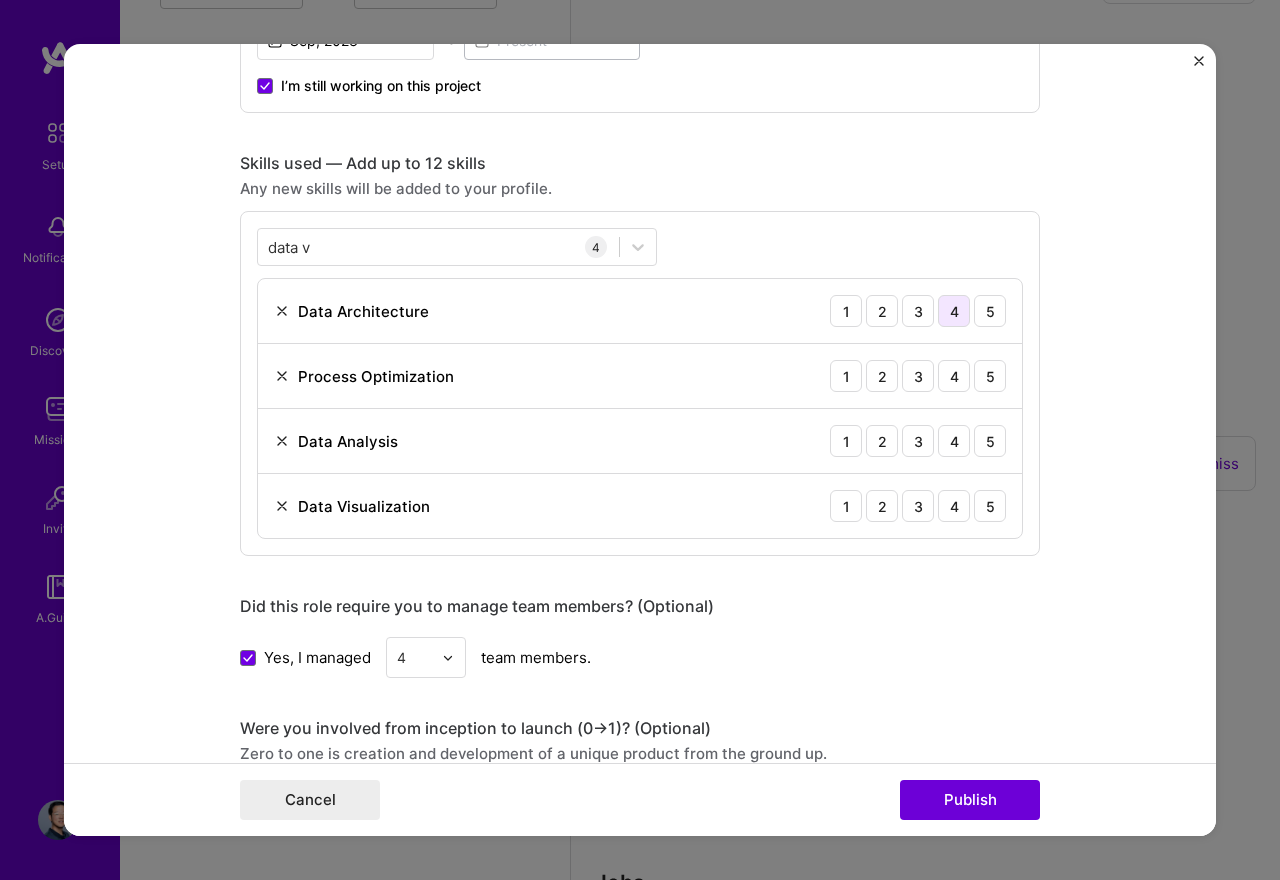 click on "4" at bounding box center [954, 311] 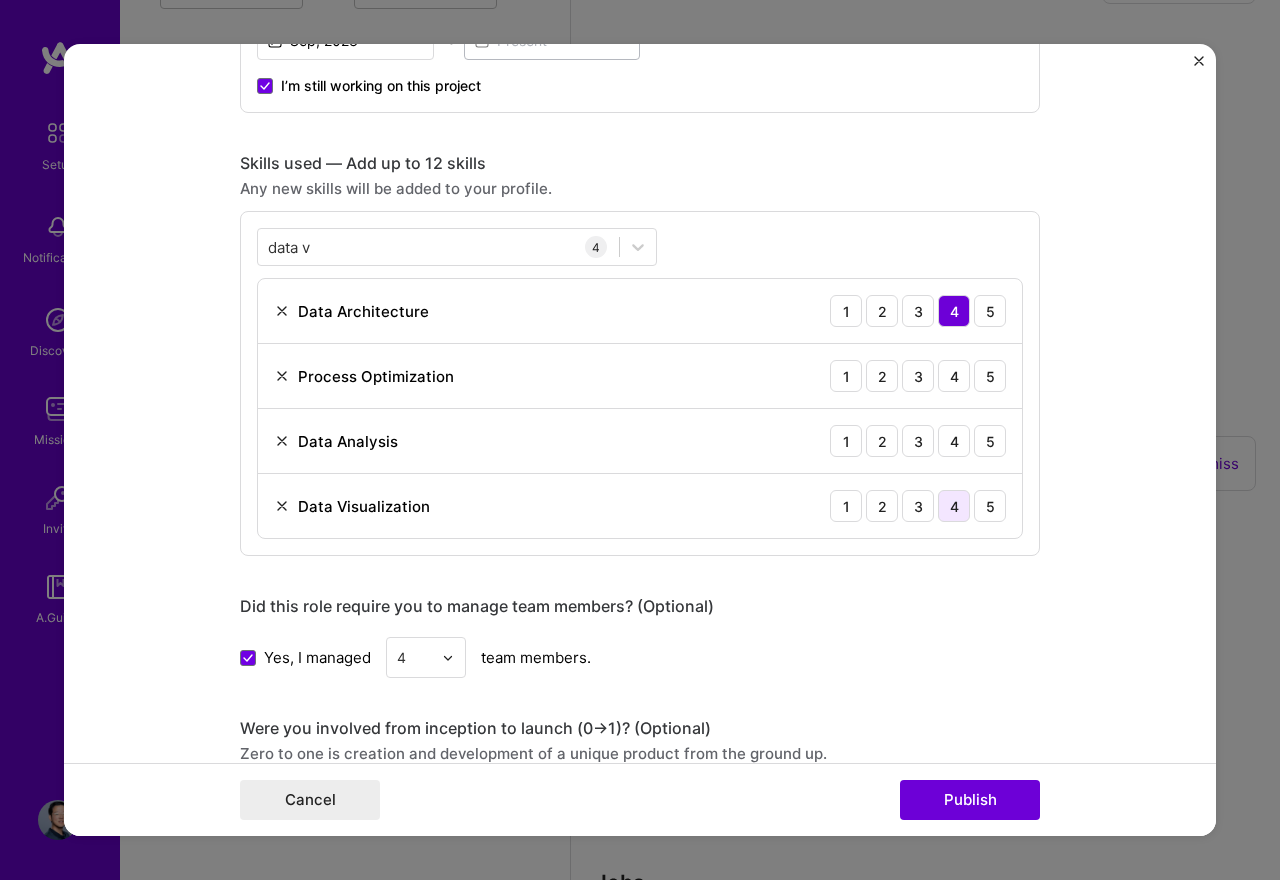 click on "4" at bounding box center [954, 506] 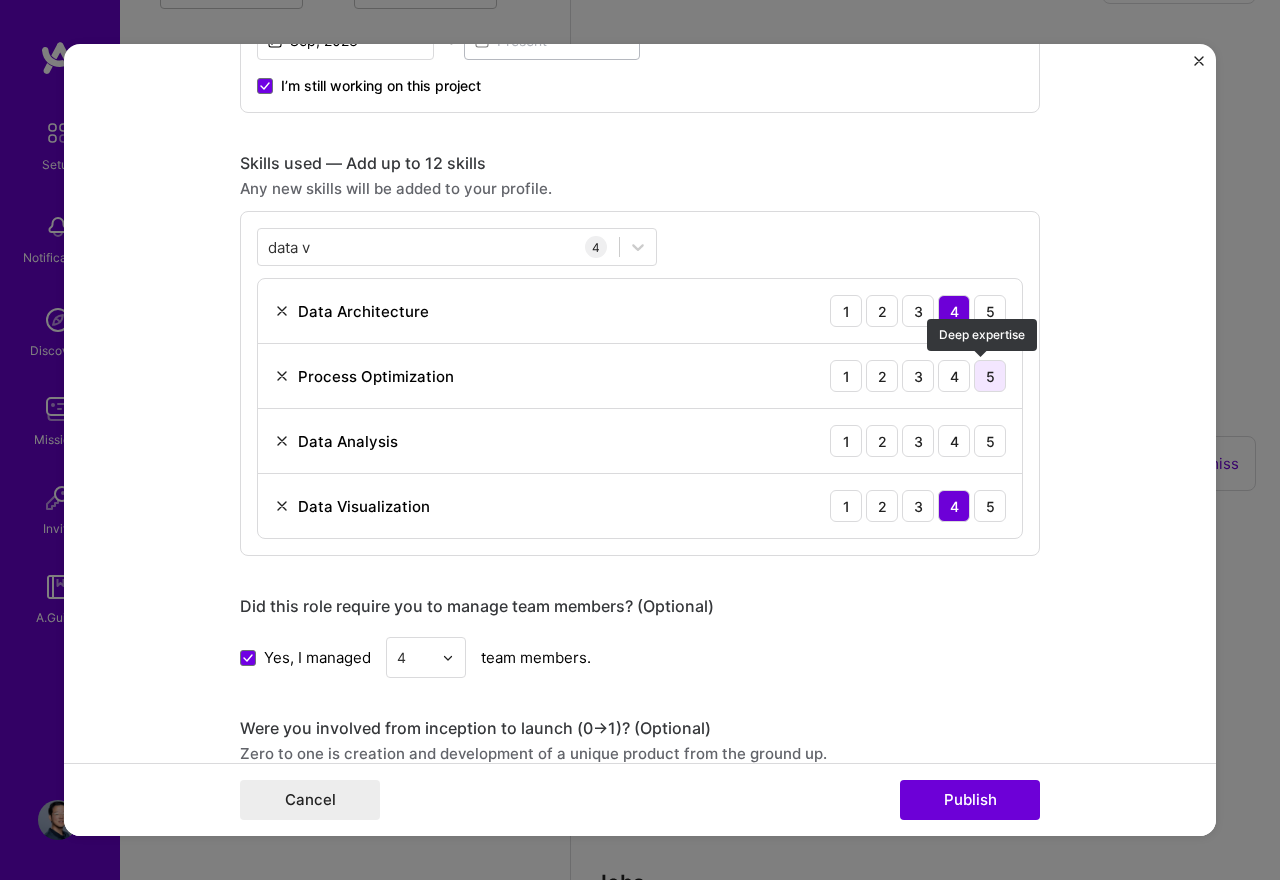 click on "5" at bounding box center (990, 376) 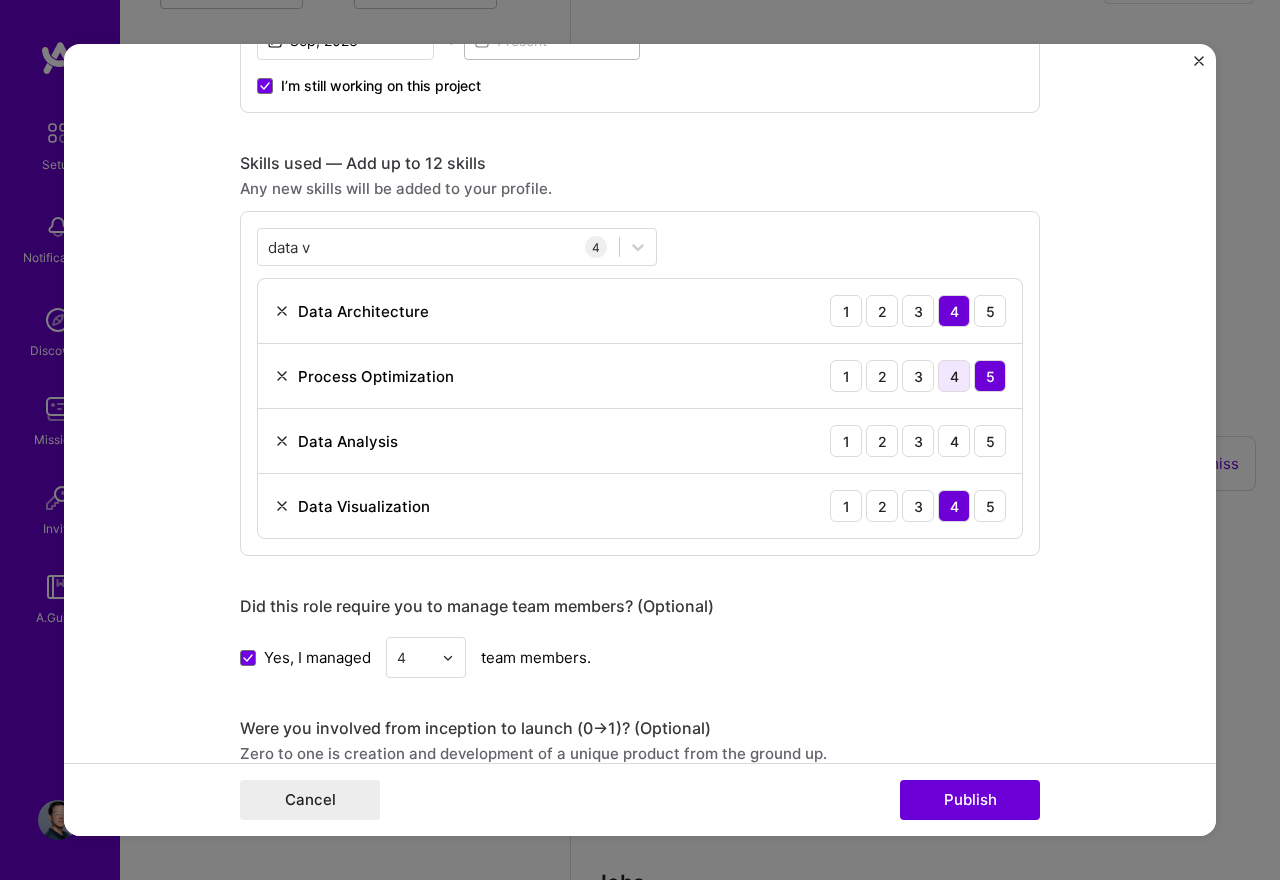 click on "4" at bounding box center (954, 376) 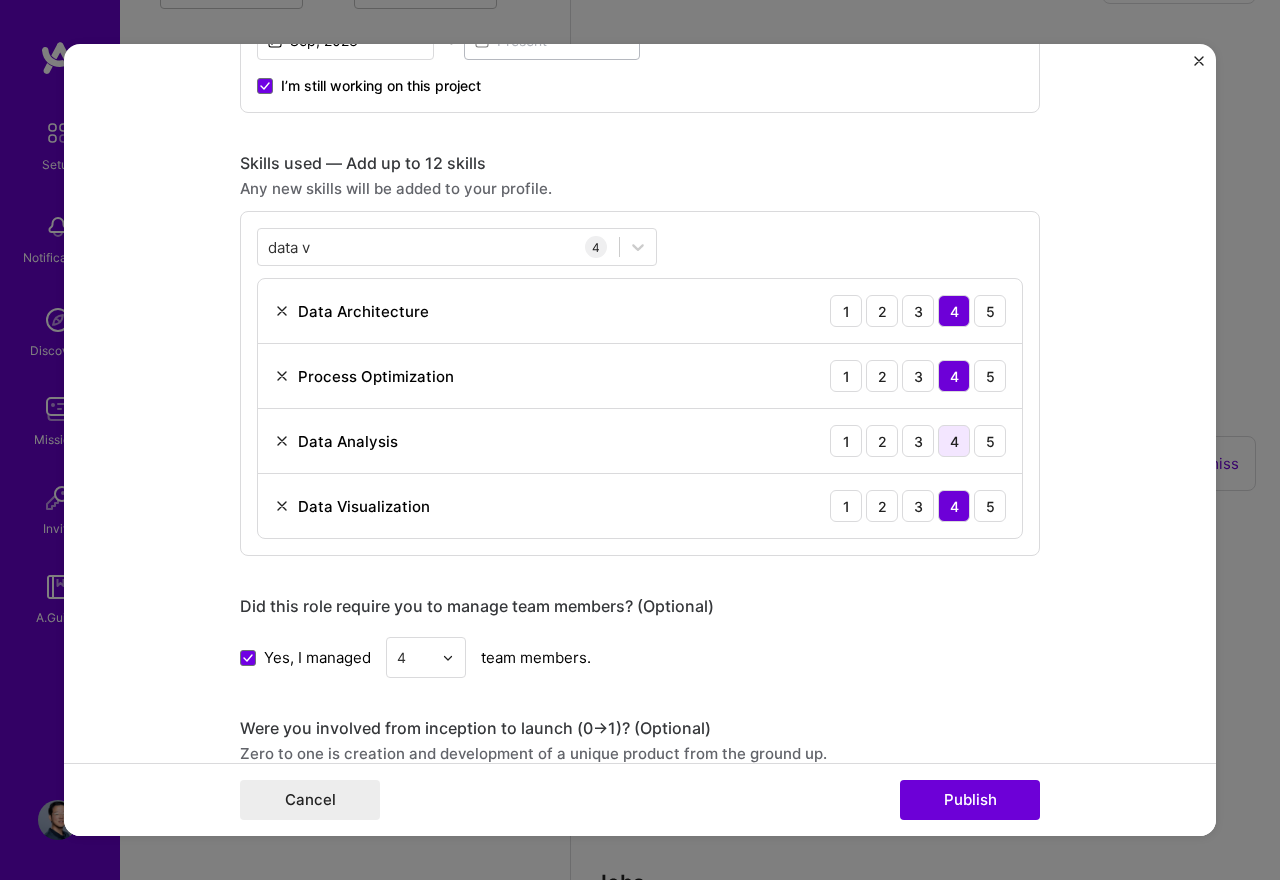 click on "4" at bounding box center [954, 441] 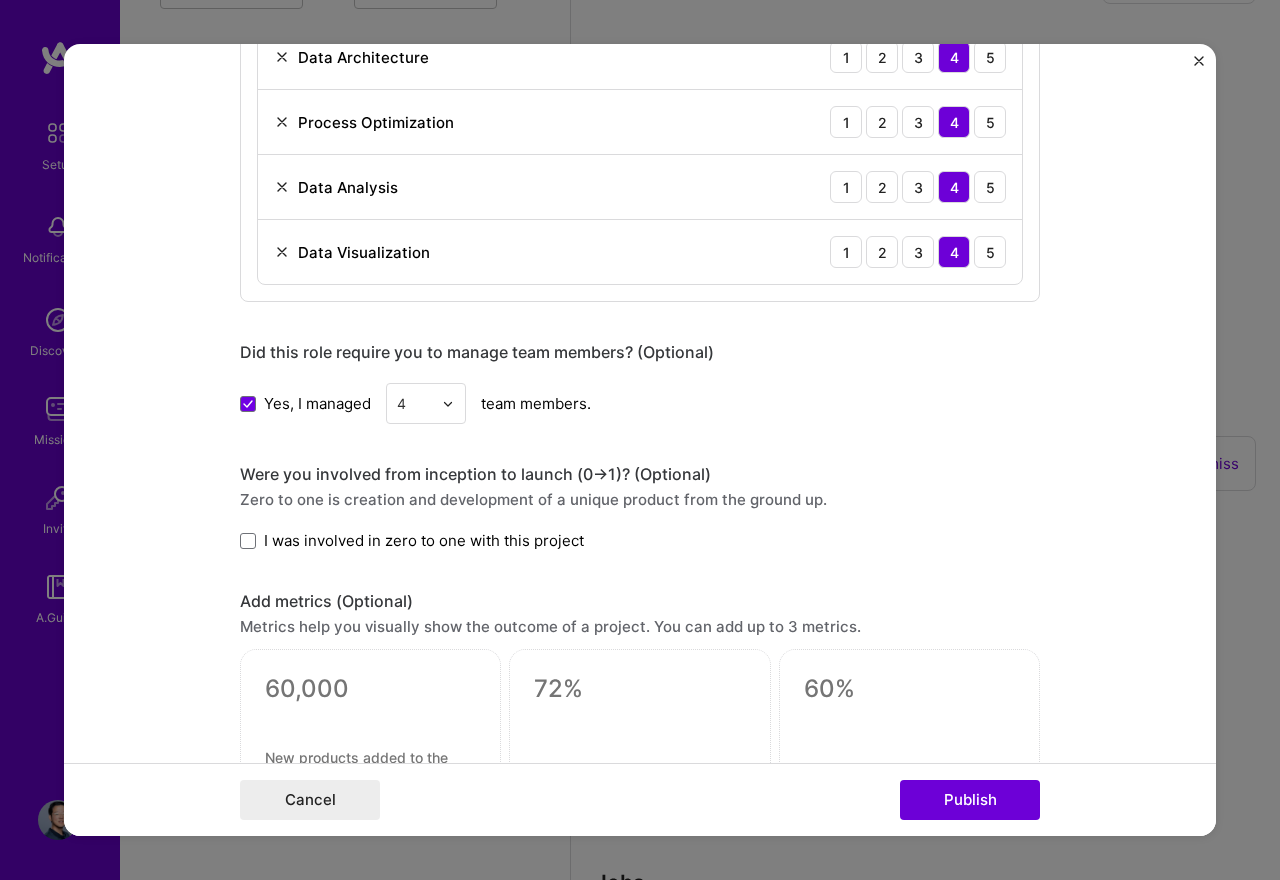 scroll, scrollTop: 1200, scrollLeft: 0, axis: vertical 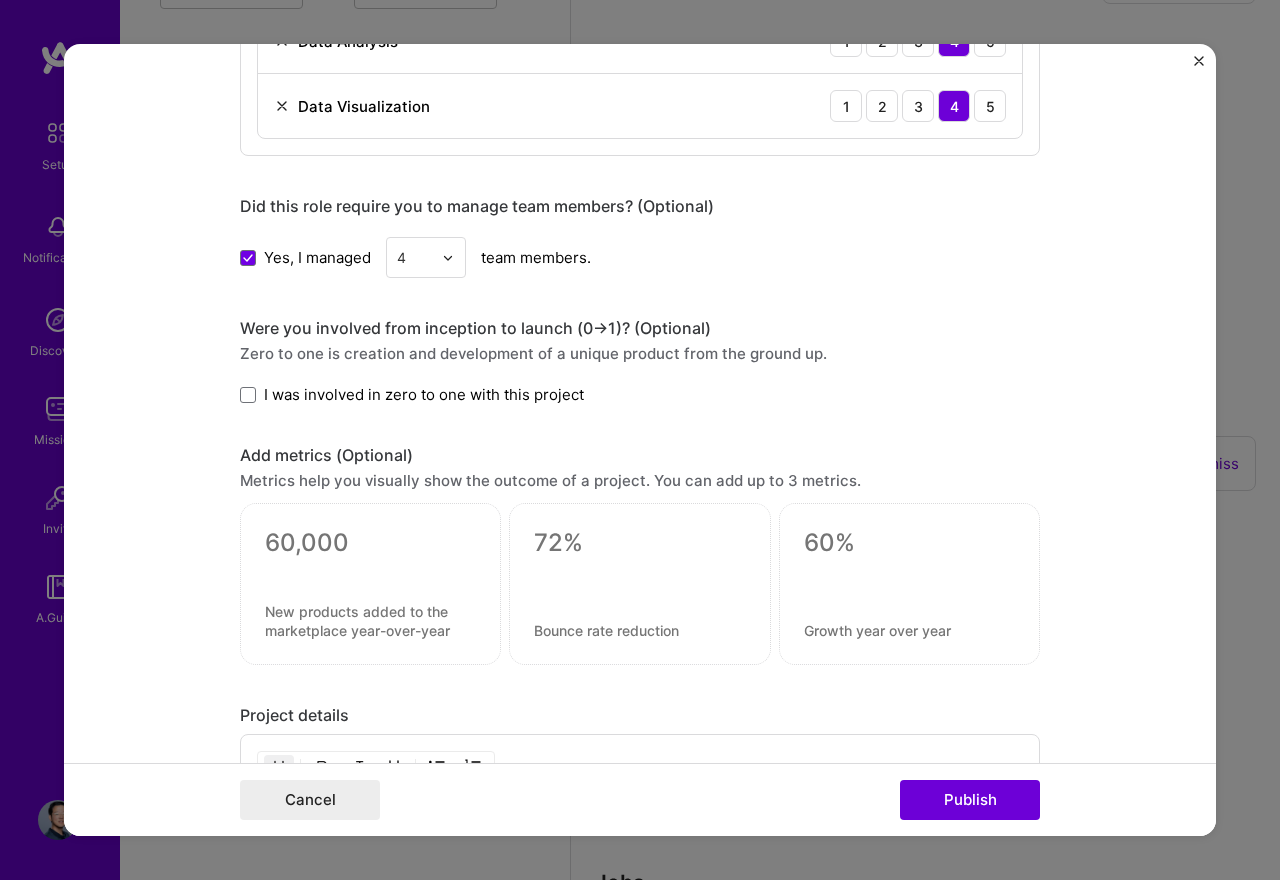 click on "I was involved in zero to one with this project" at bounding box center [412, 394] 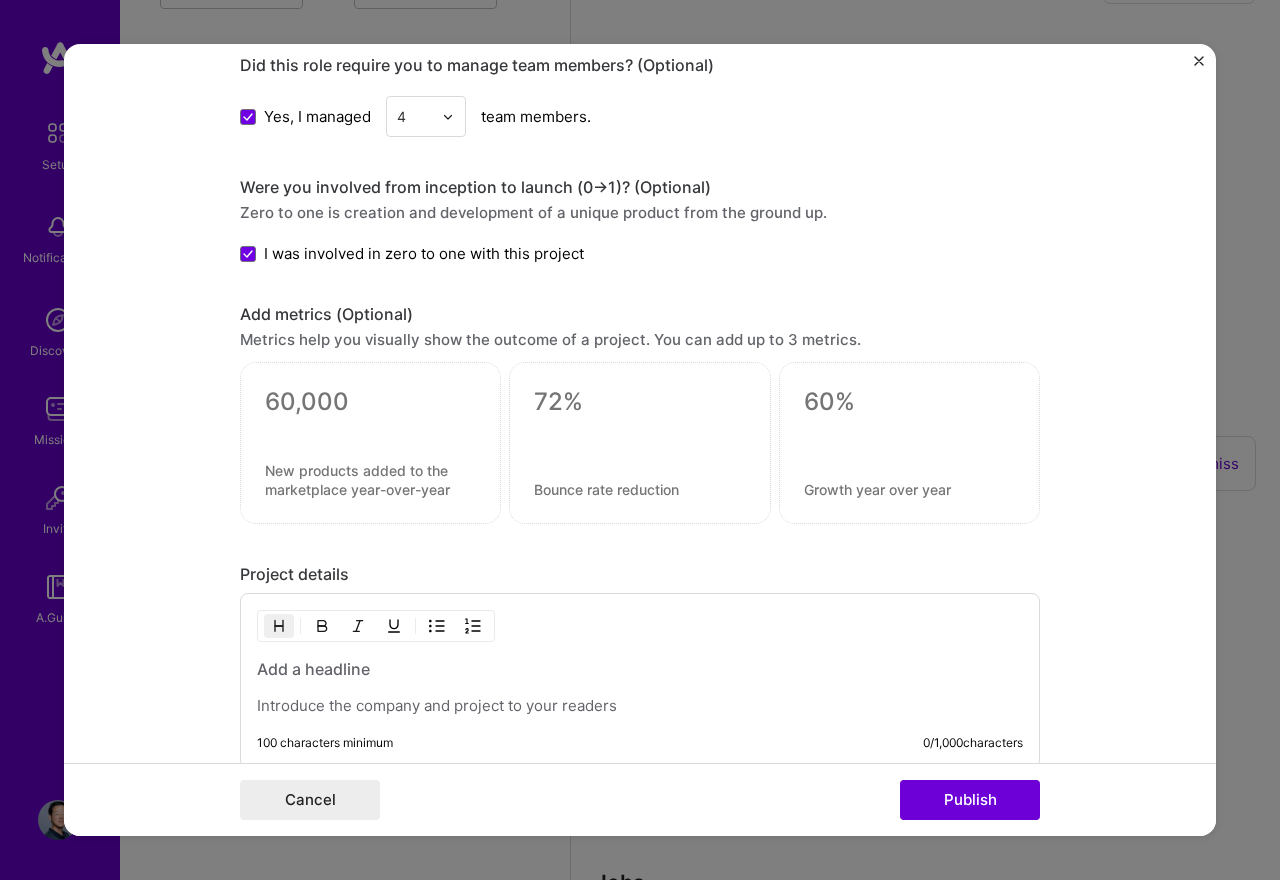 scroll, scrollTop: 1400, scrollLeft: 0, axis: vertical 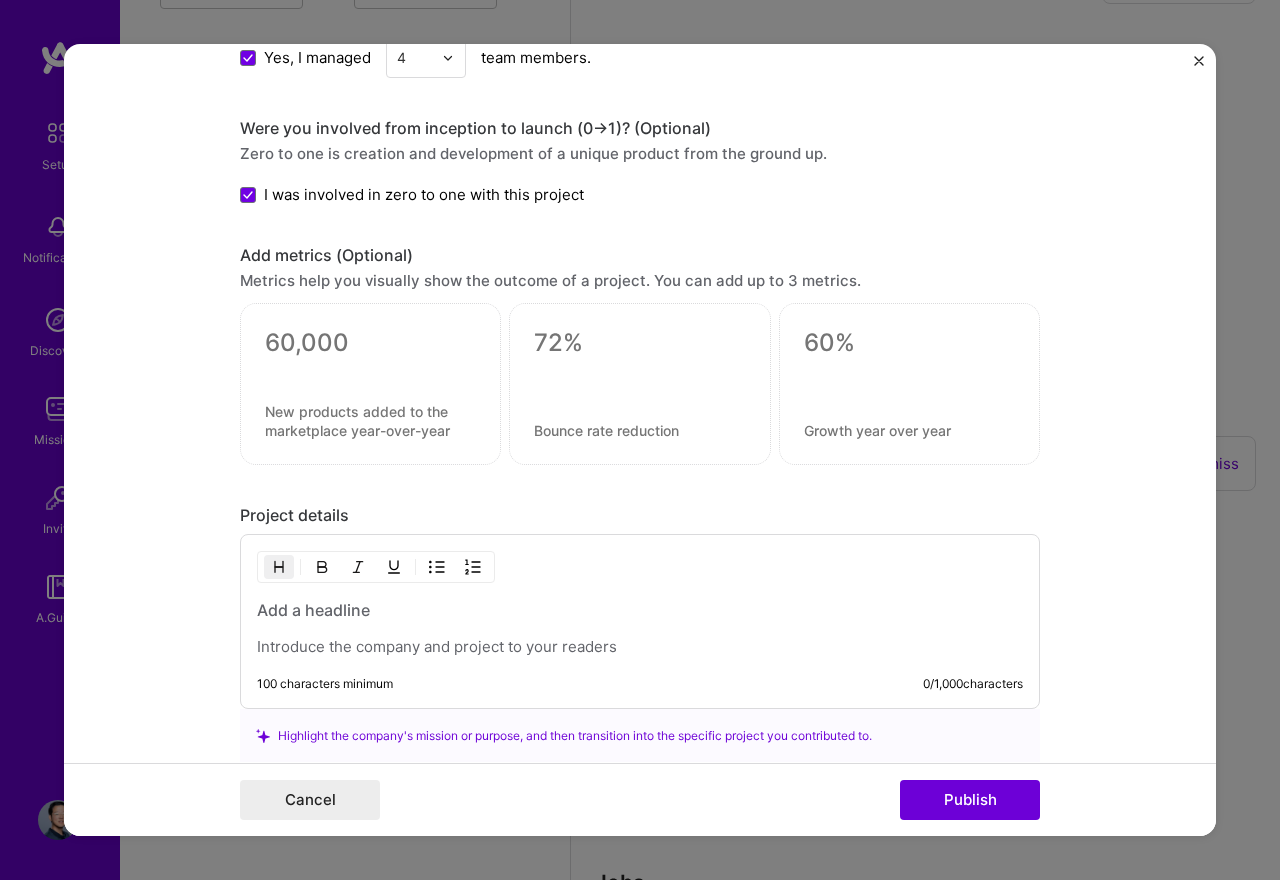 click at bounding box center (370, 343) 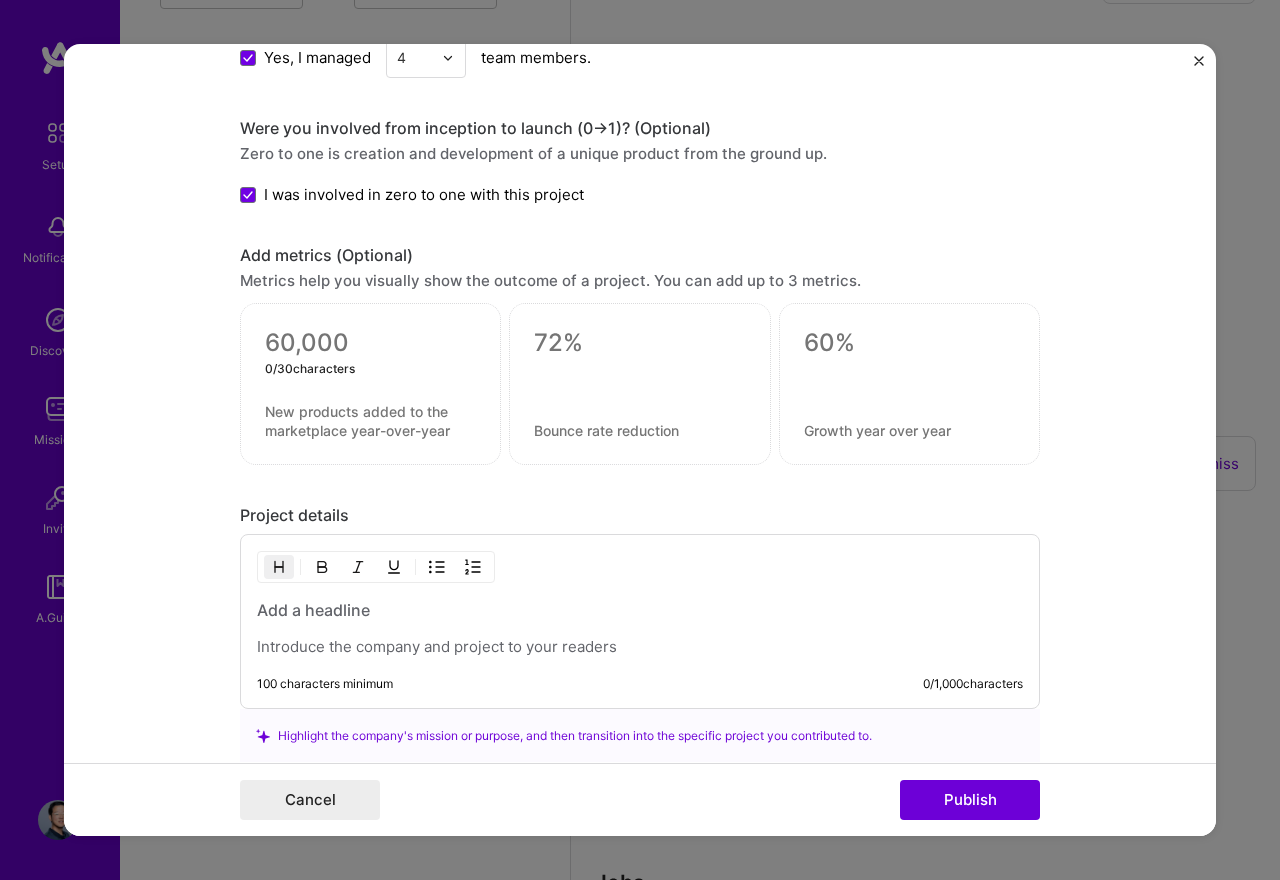 type on "0" 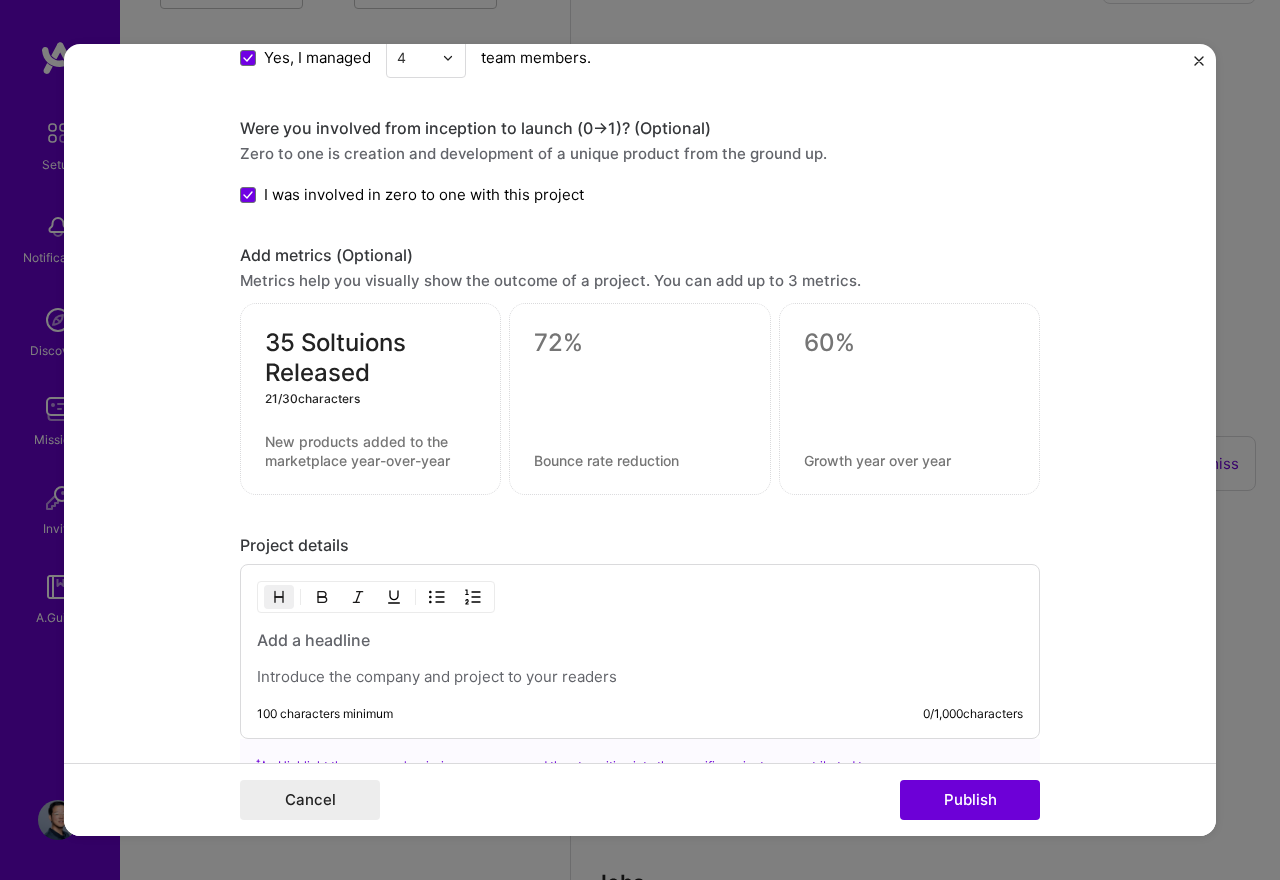 type on "35 Soltuions Released" 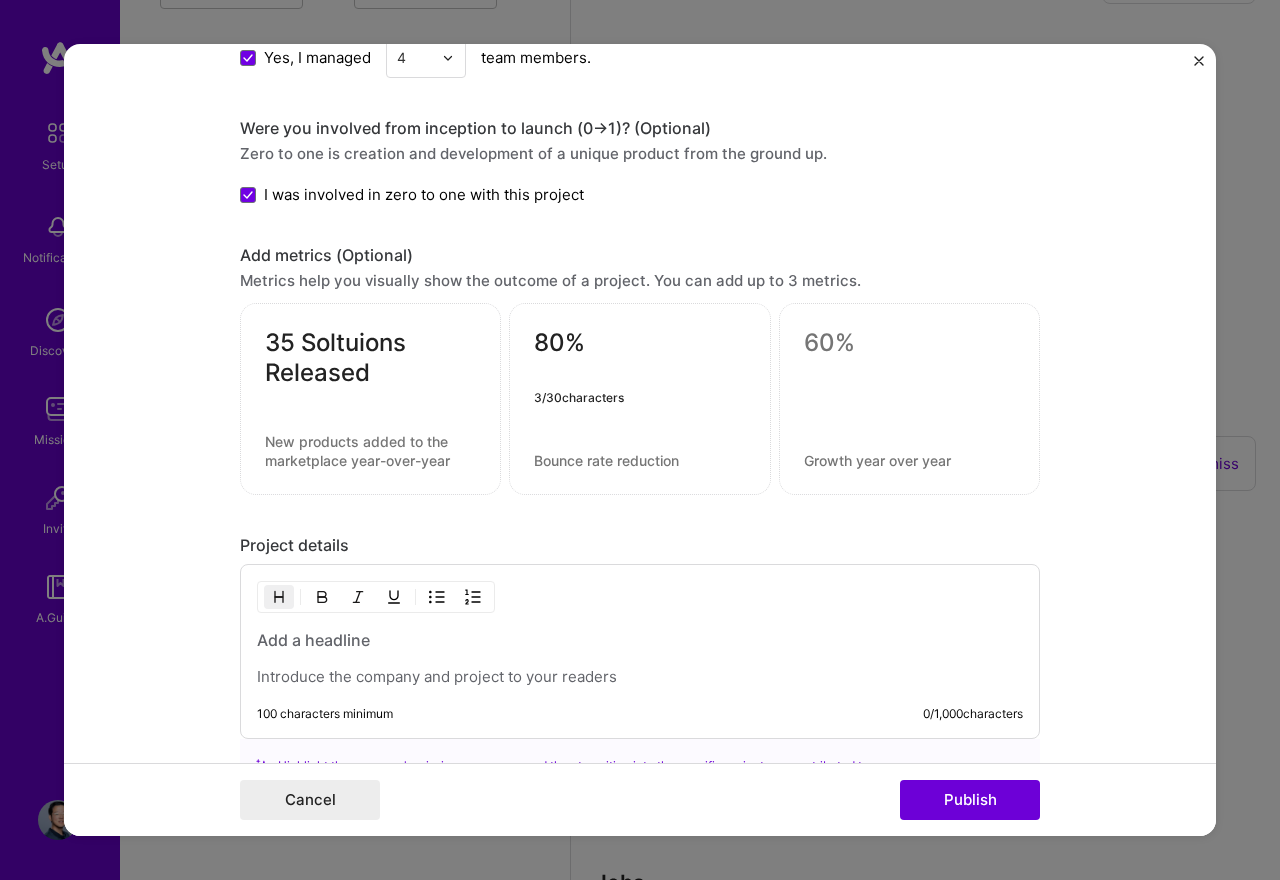 type on "80%" 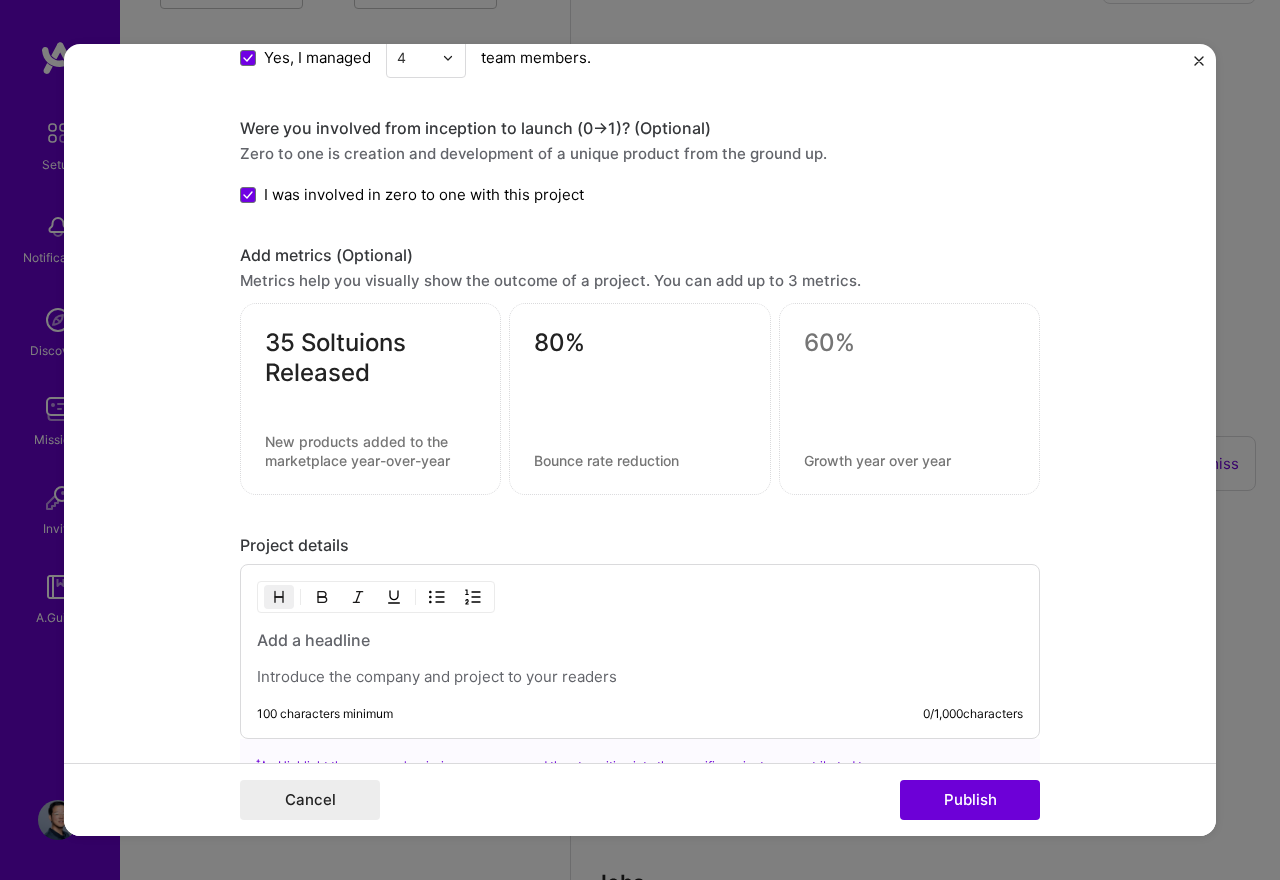 drag, startPoint x: 595, startPoint y: 480, endPoint x: 595, endPoint y: 461, distance: 19 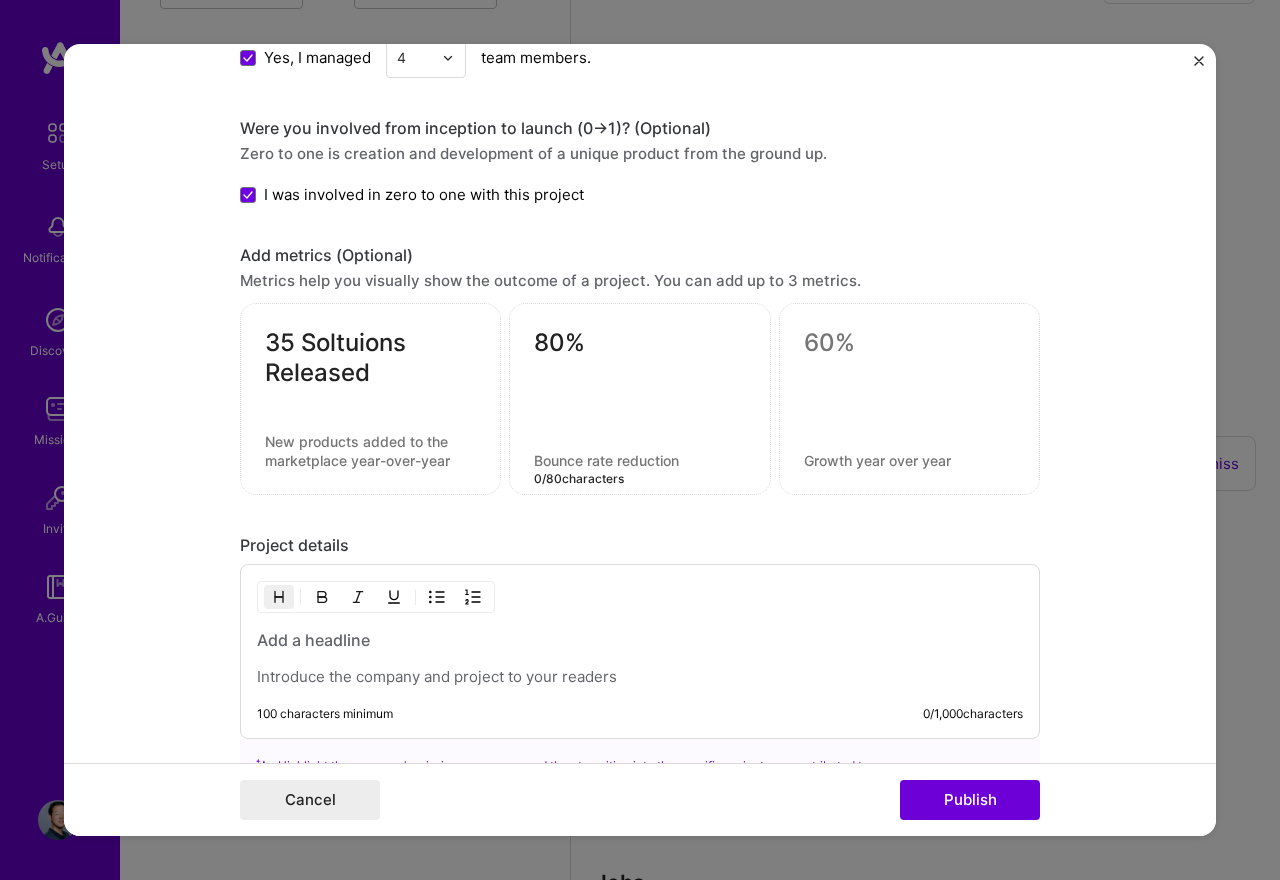 click at bounding box center [639, 460] 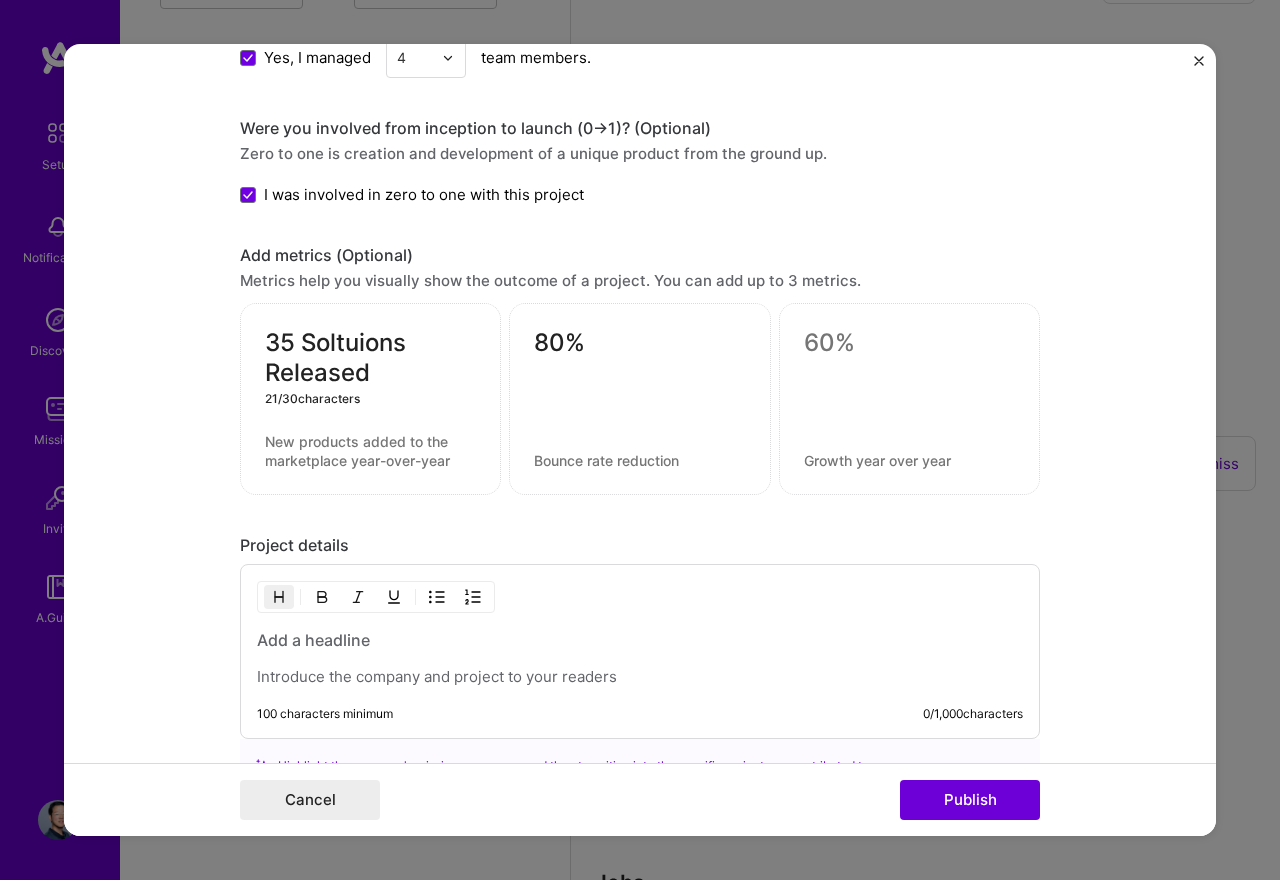 drag, startPoint x: 375, startPoint y: 369, endPoint x: 296, endPoint y: 347, distance: 82.006096 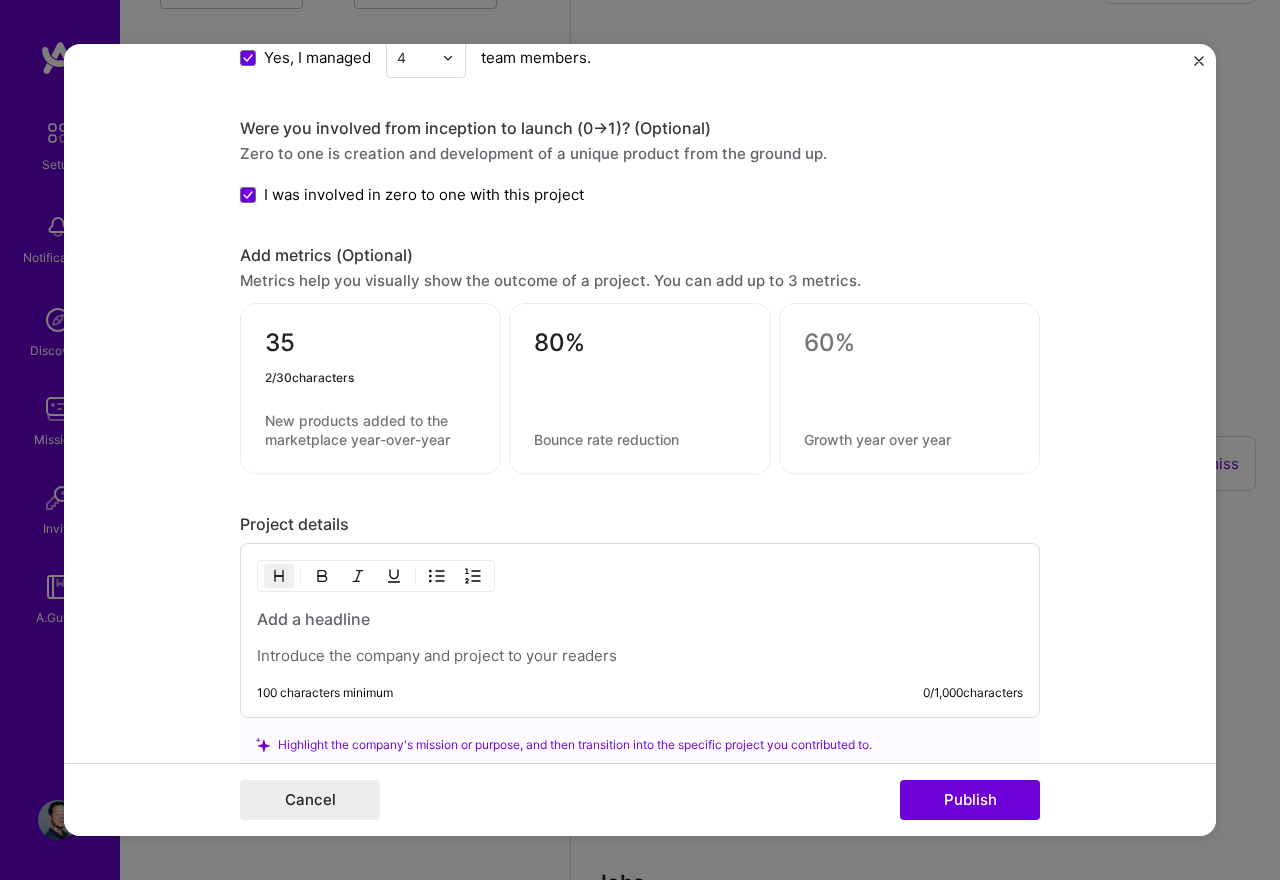 type on "35" 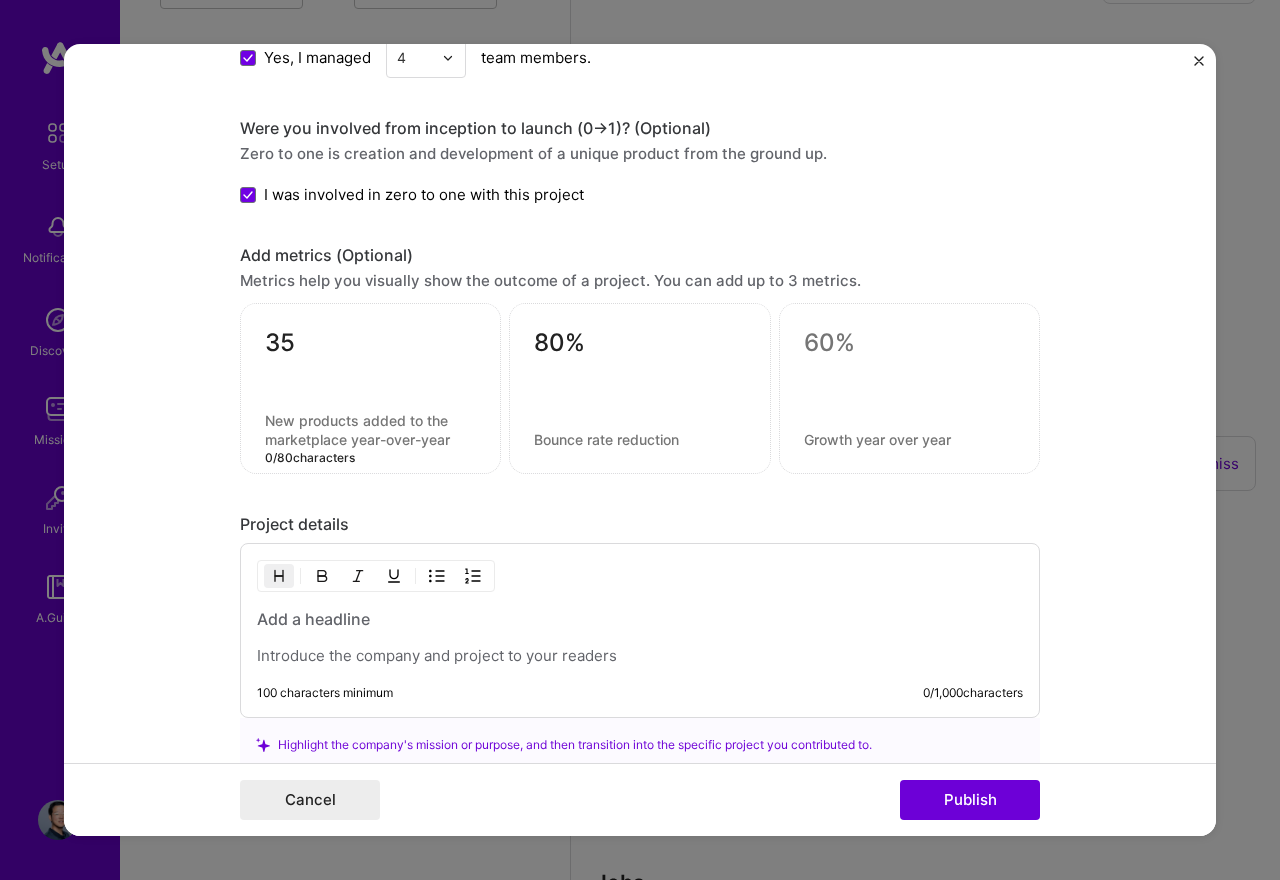 click at bounding box center (370, 430) 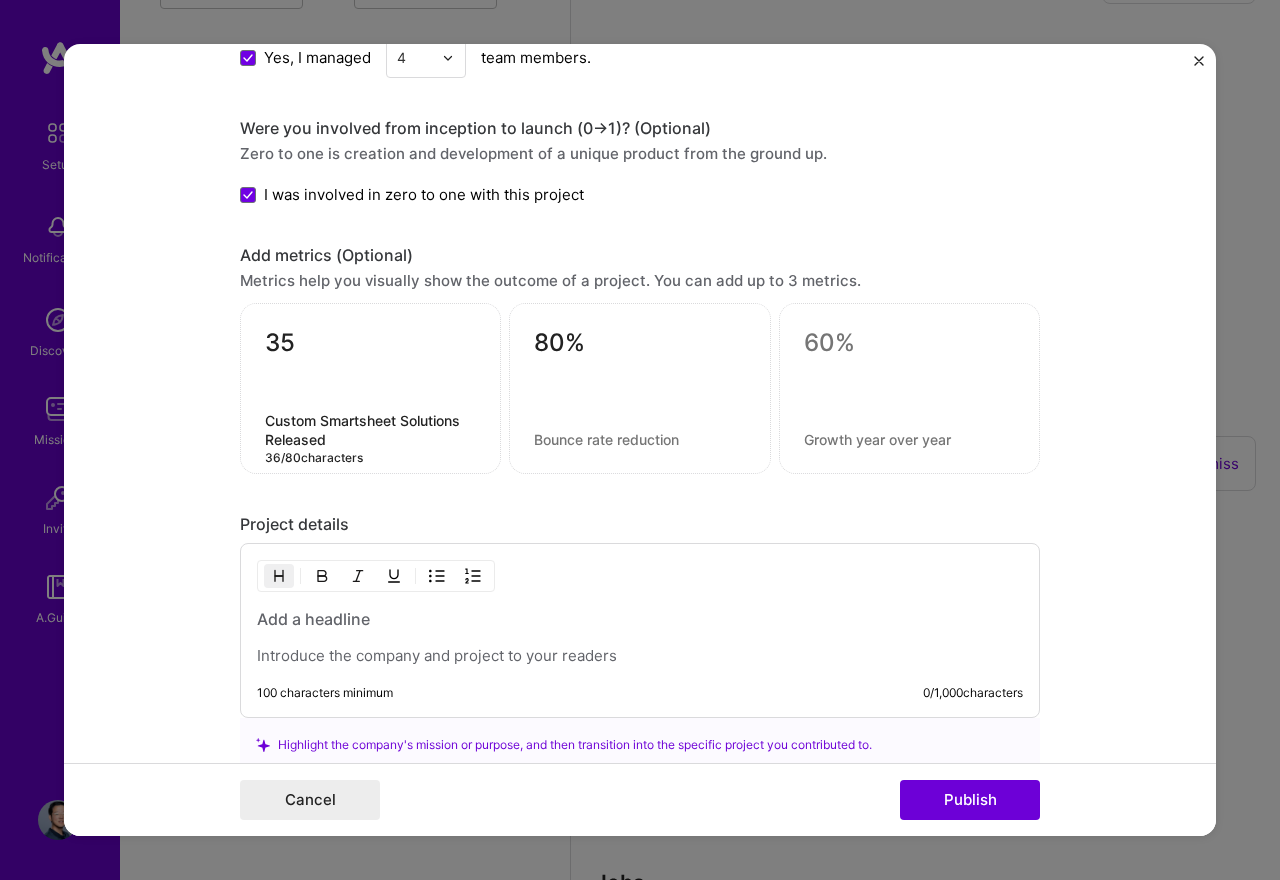 type on "Custom Smartsheet Solutions Released" 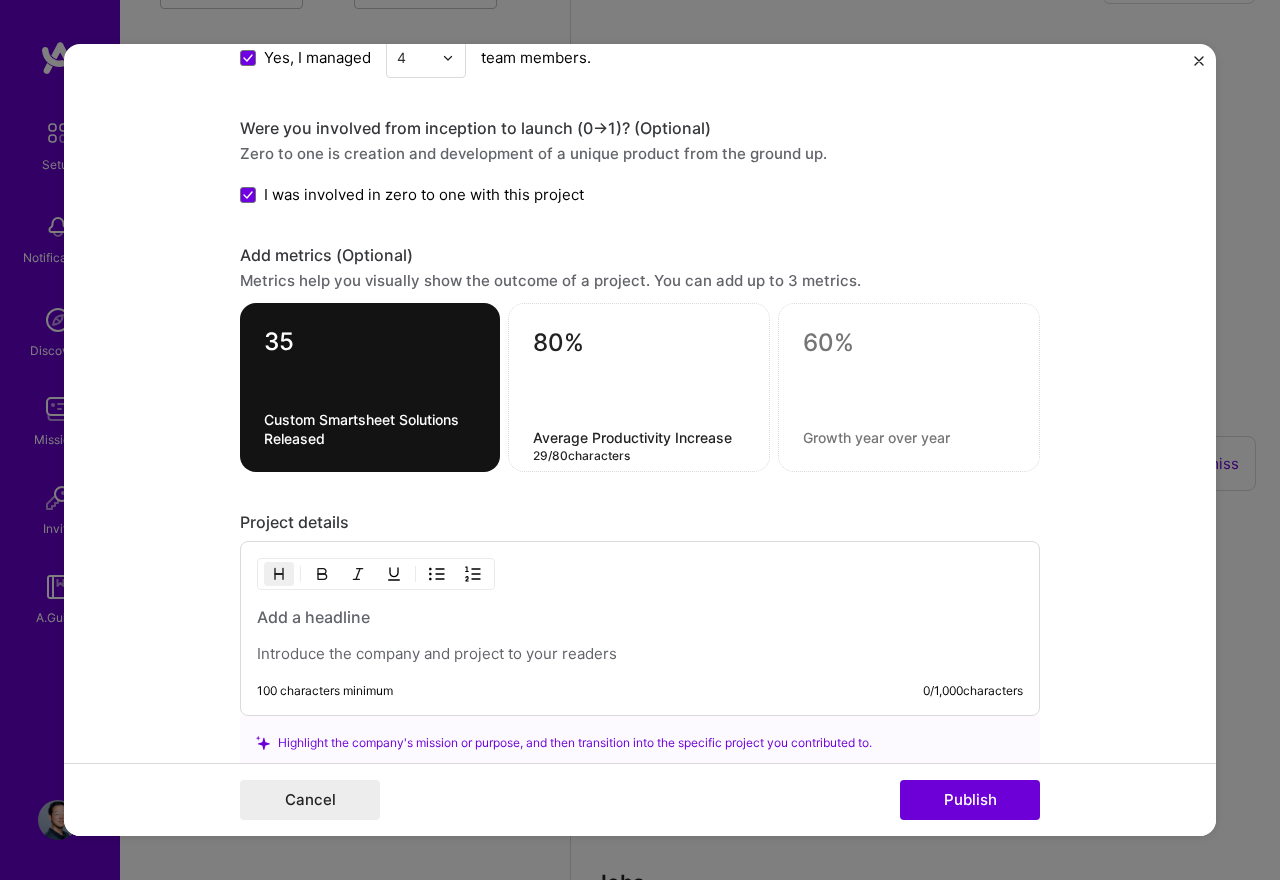 type on "Average Productivity Increase" 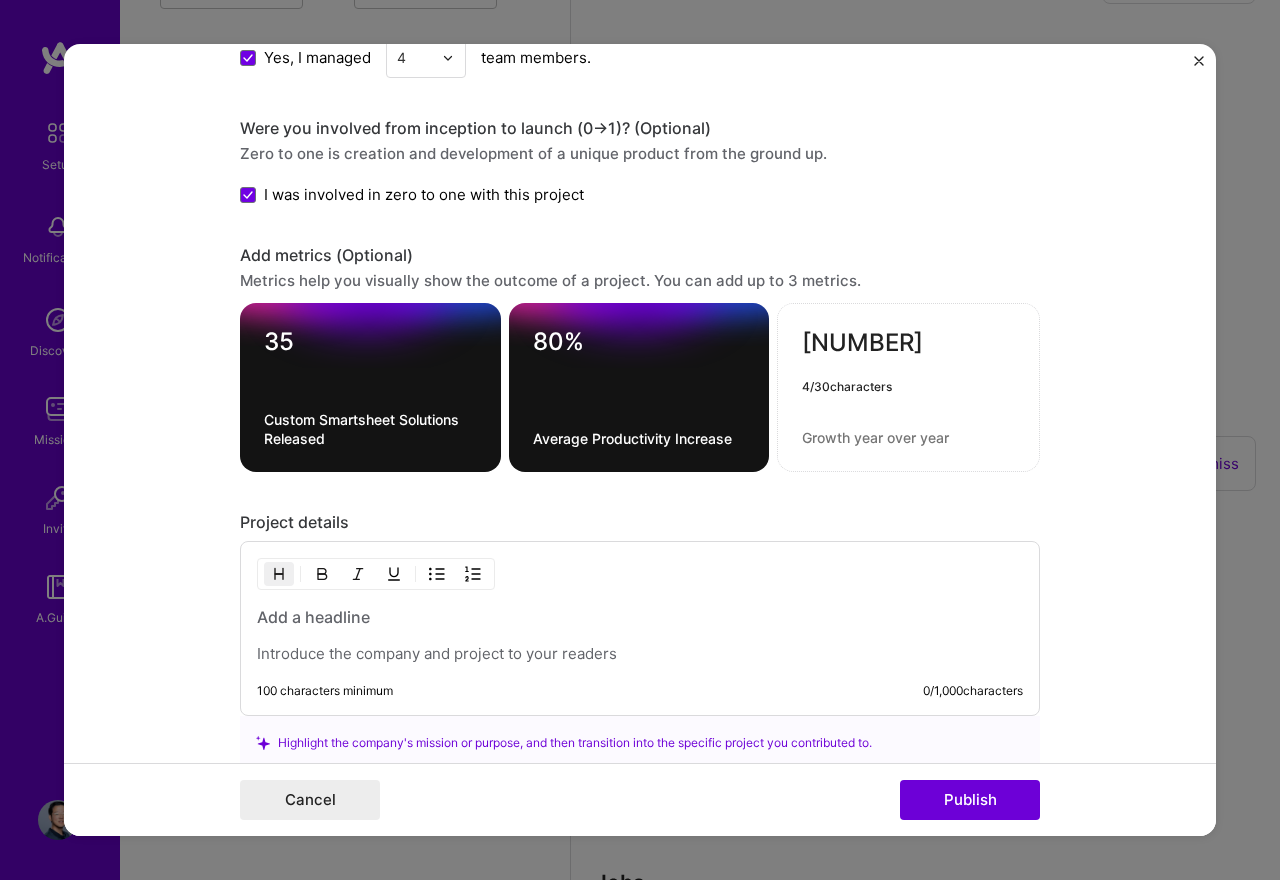 type on "1.1M" 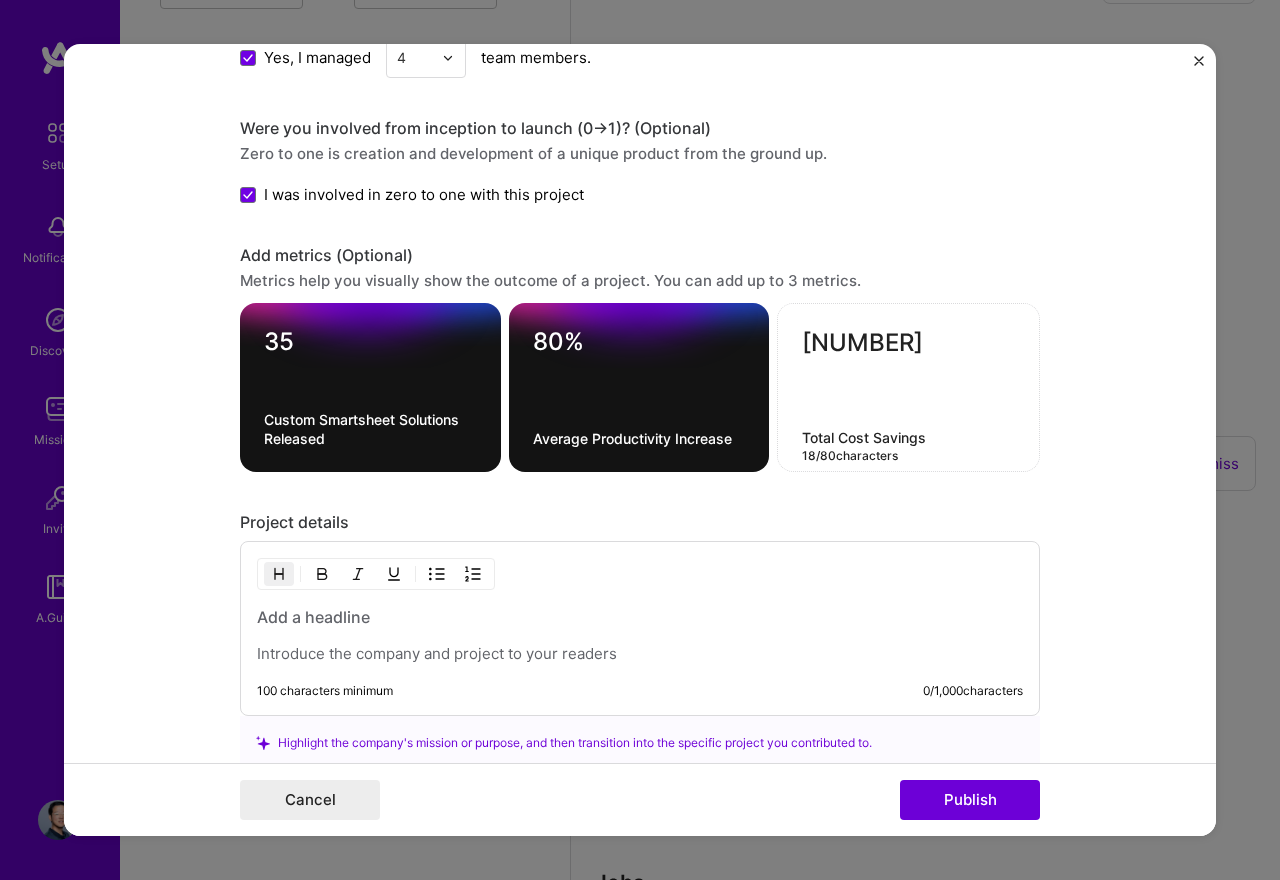 type on "Total Cost Savings" 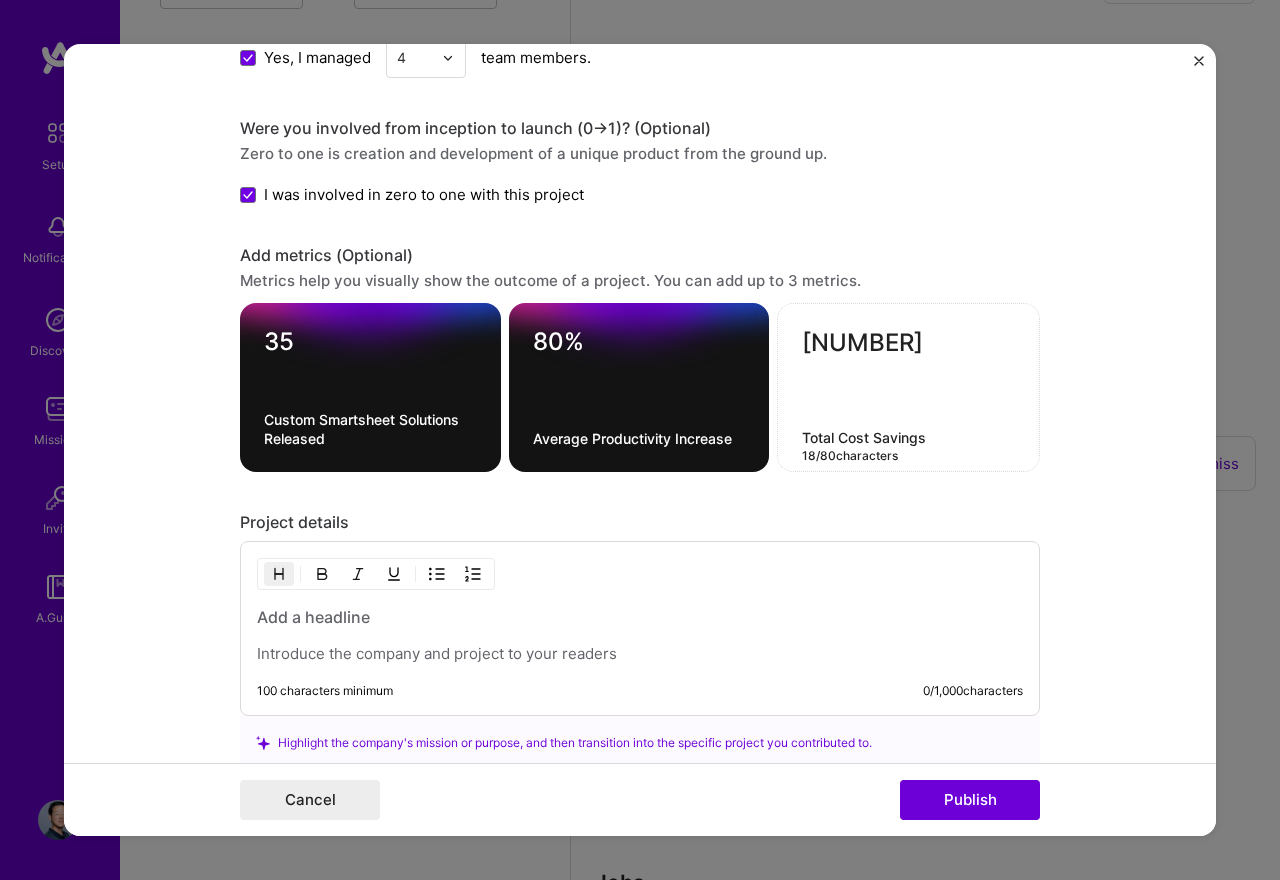 type 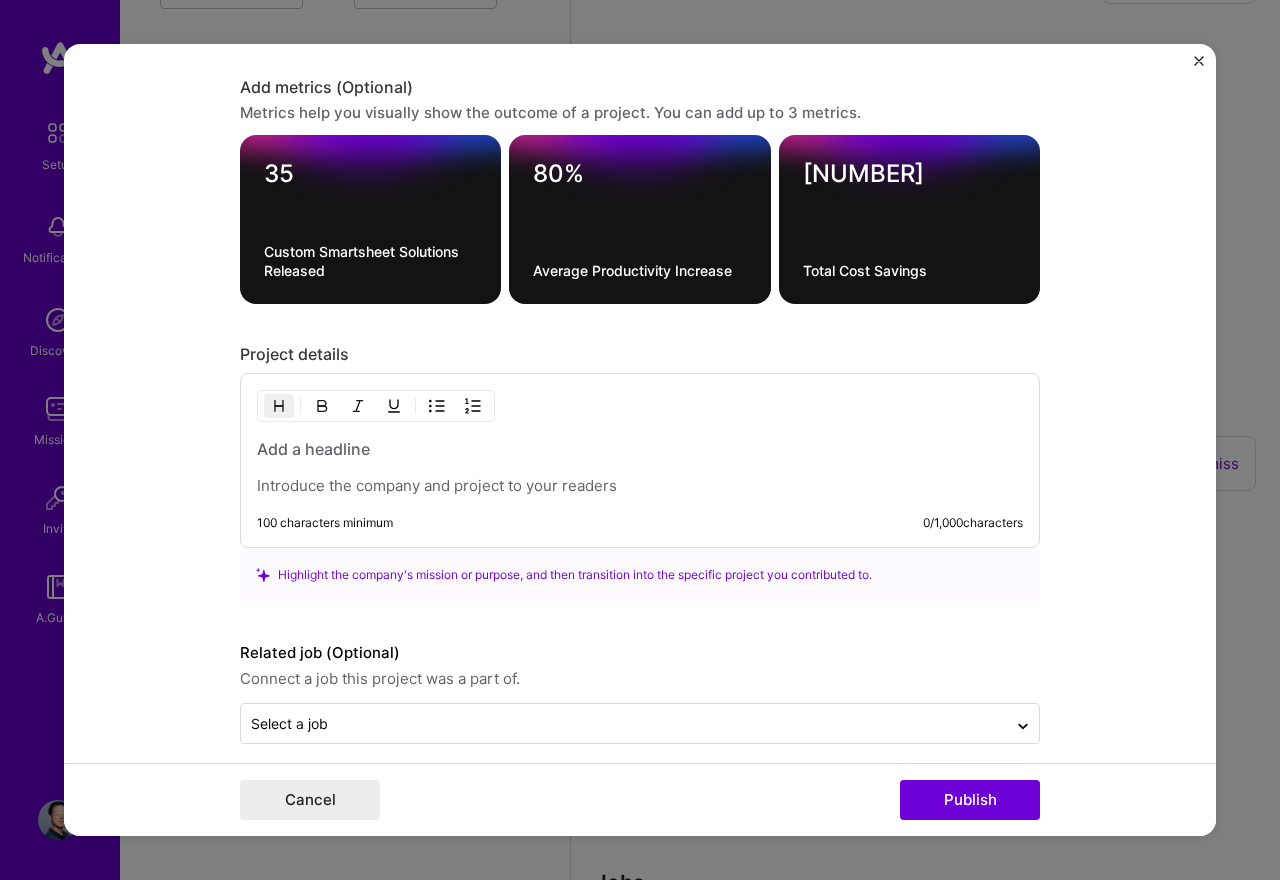 scroll, scrollTop: 1587, scrollLeft: 0, axis: vertical 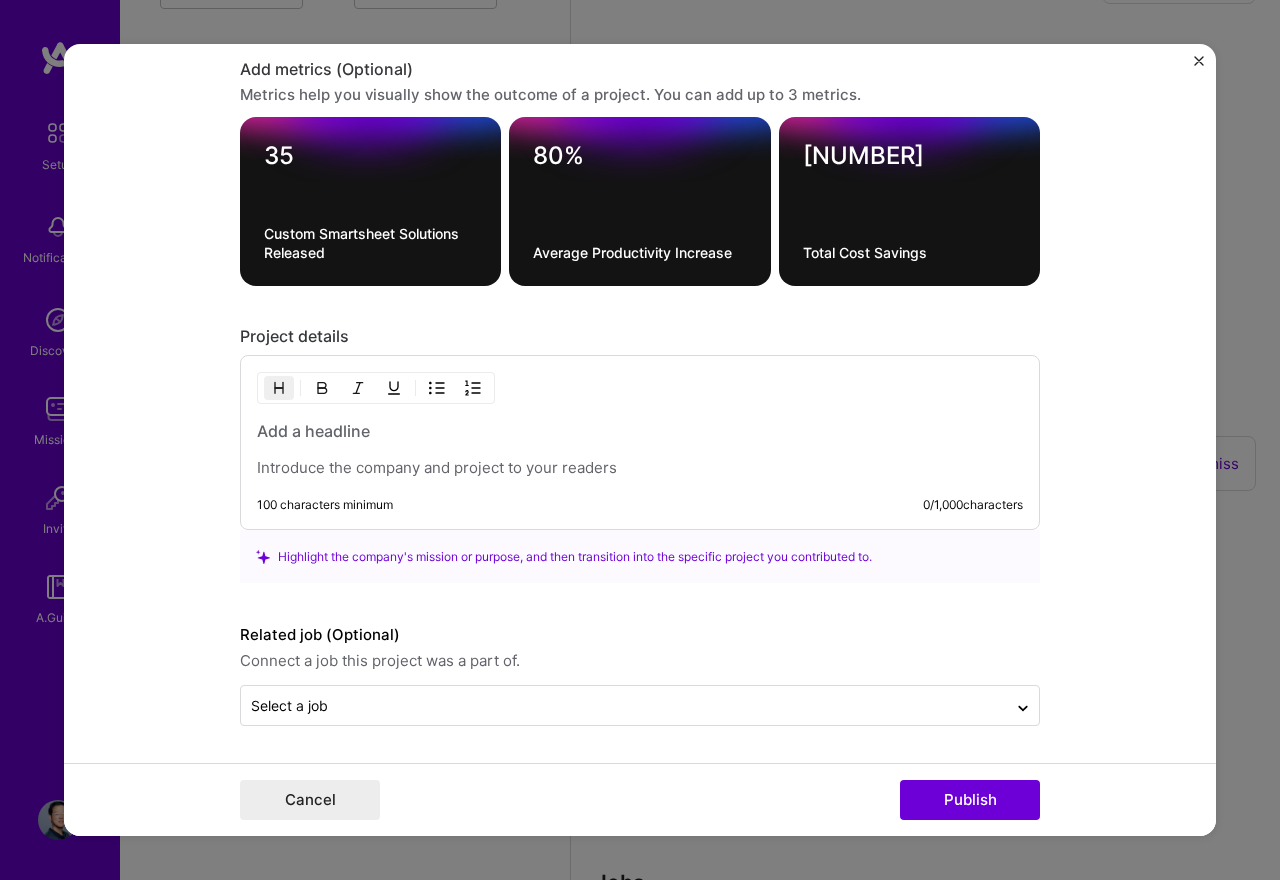 click at bounding box center [640, 431] 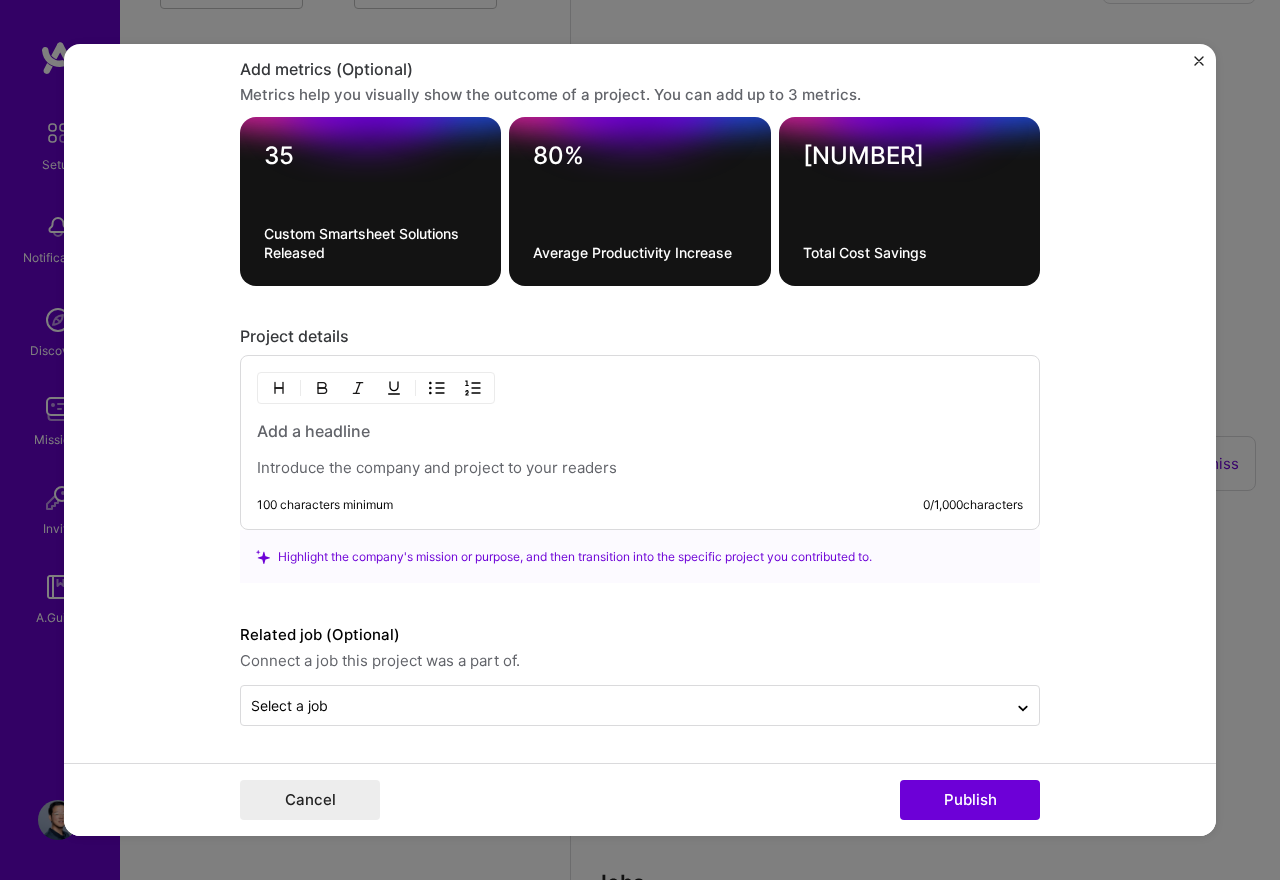 click at bounding box center [640, 431] 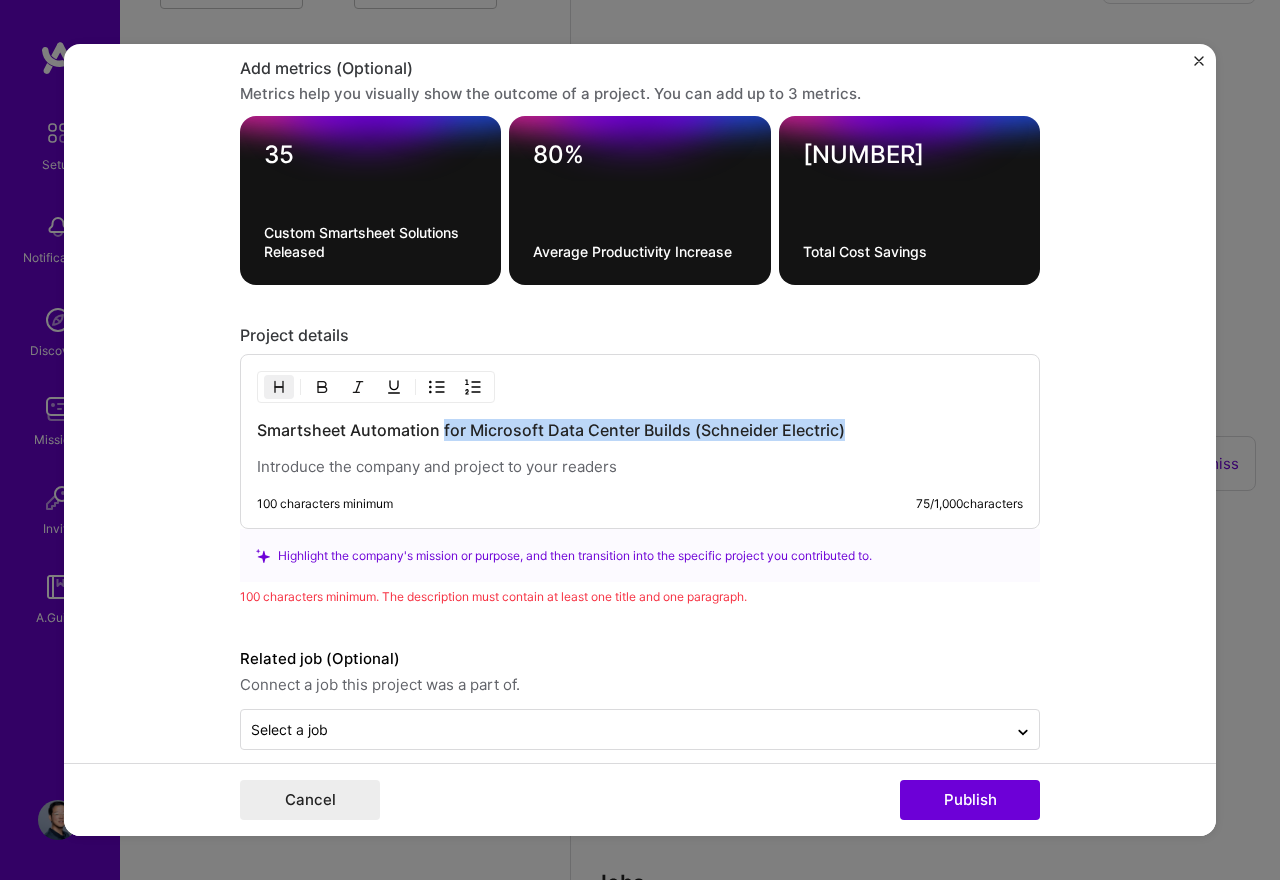 drag, startPoint x: 855, startPoint y: 432, endPoint x: 436, endPoint y: 437, distance: 419.02985 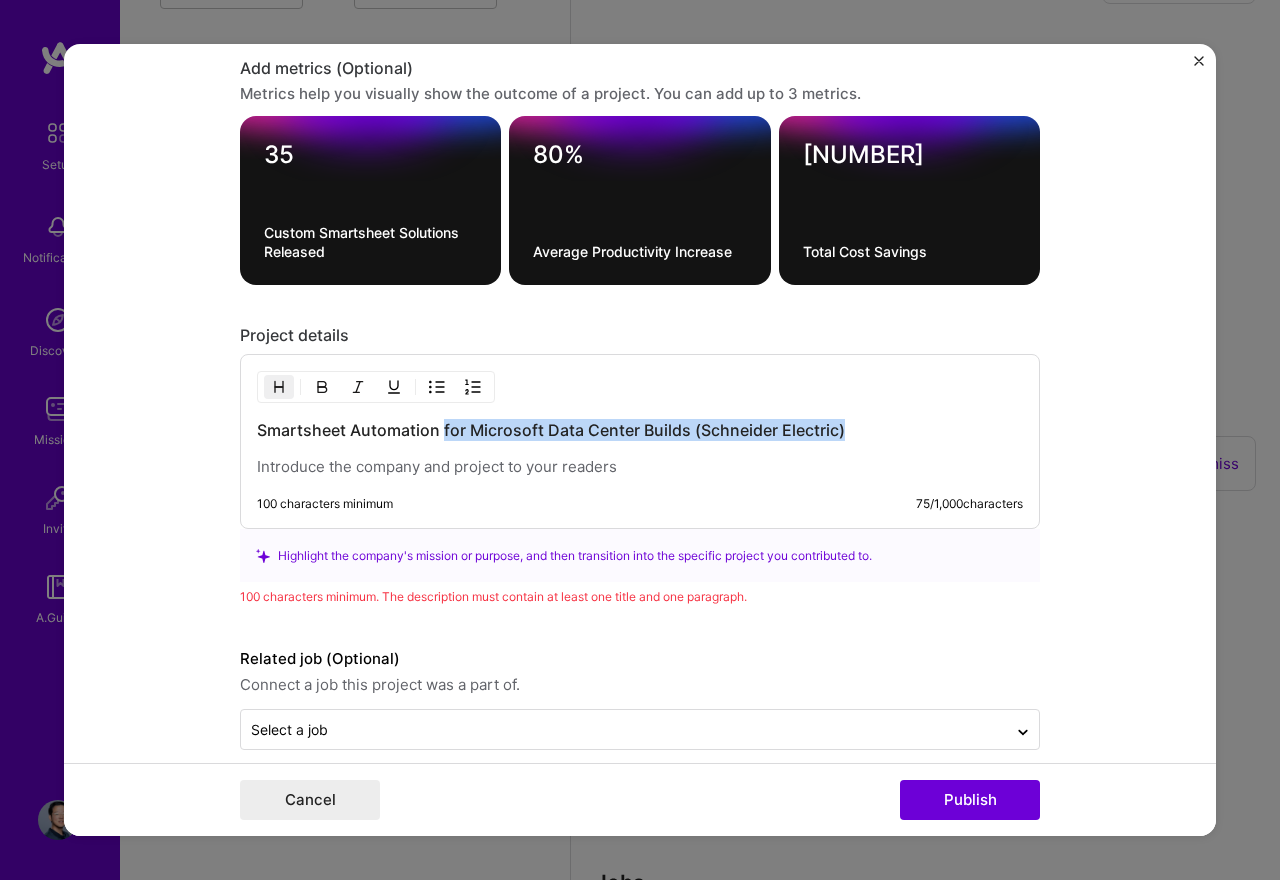 click on "Smartsheet Automation for Microsoft Data Center Builds (Schneider Electric)" at bounding box center [640, 430] 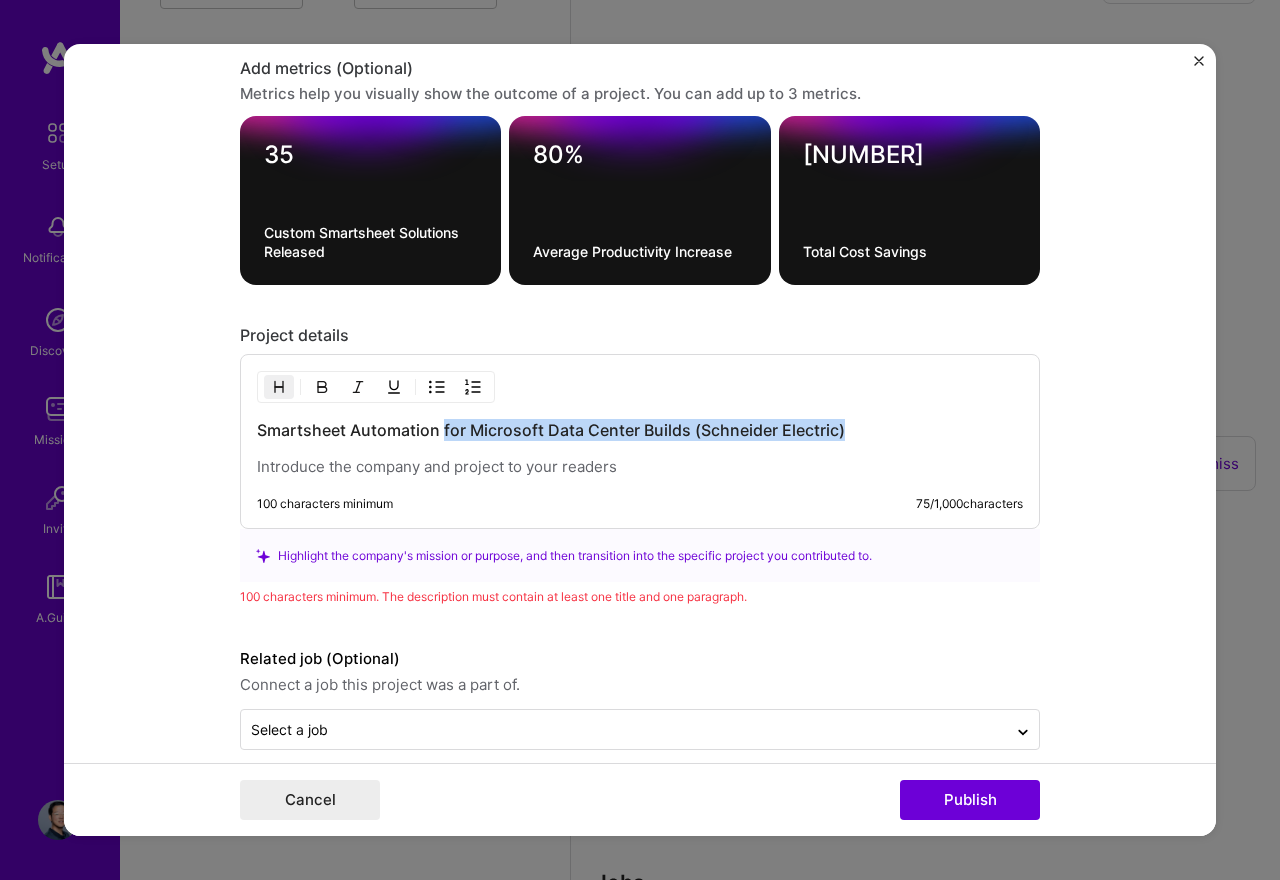type 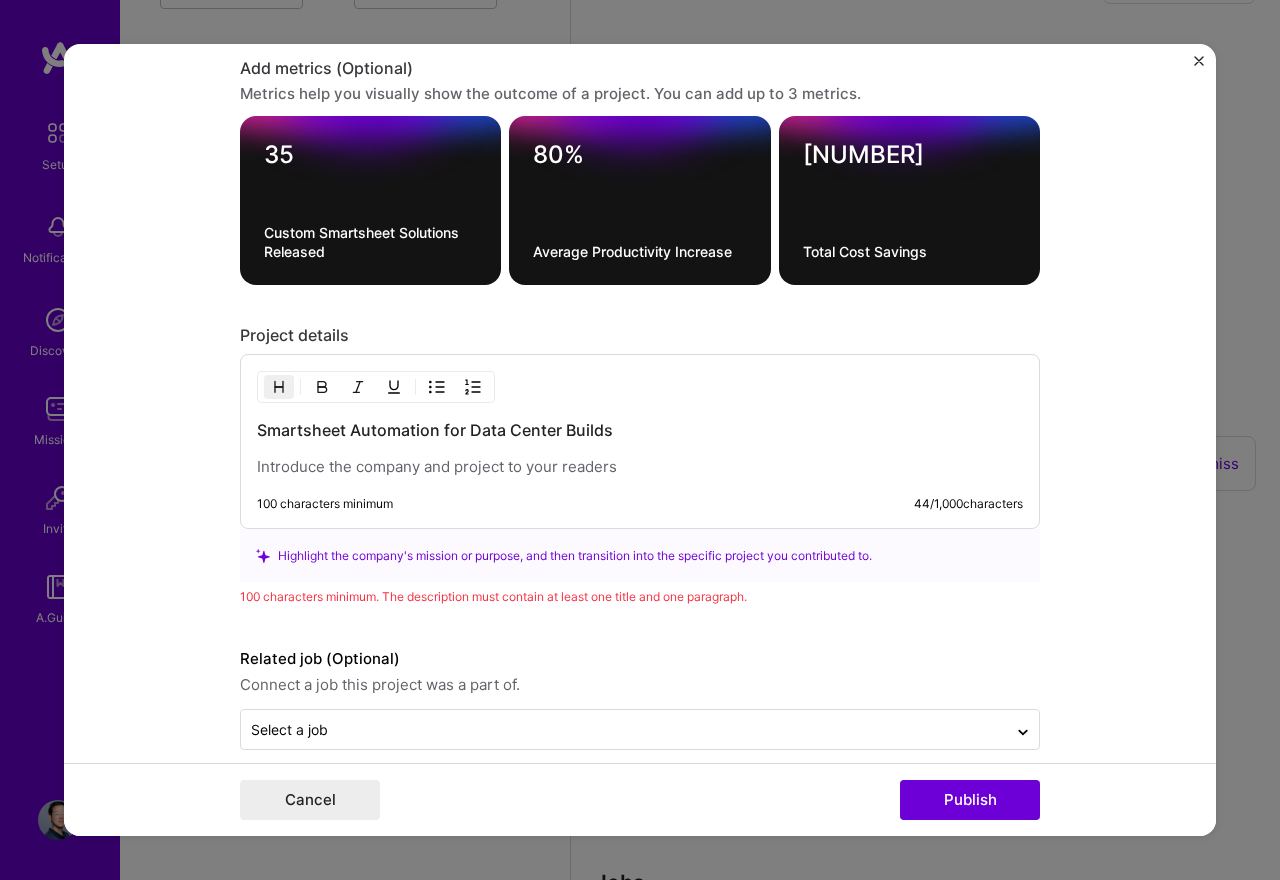 click at bounding box center [640, 467] 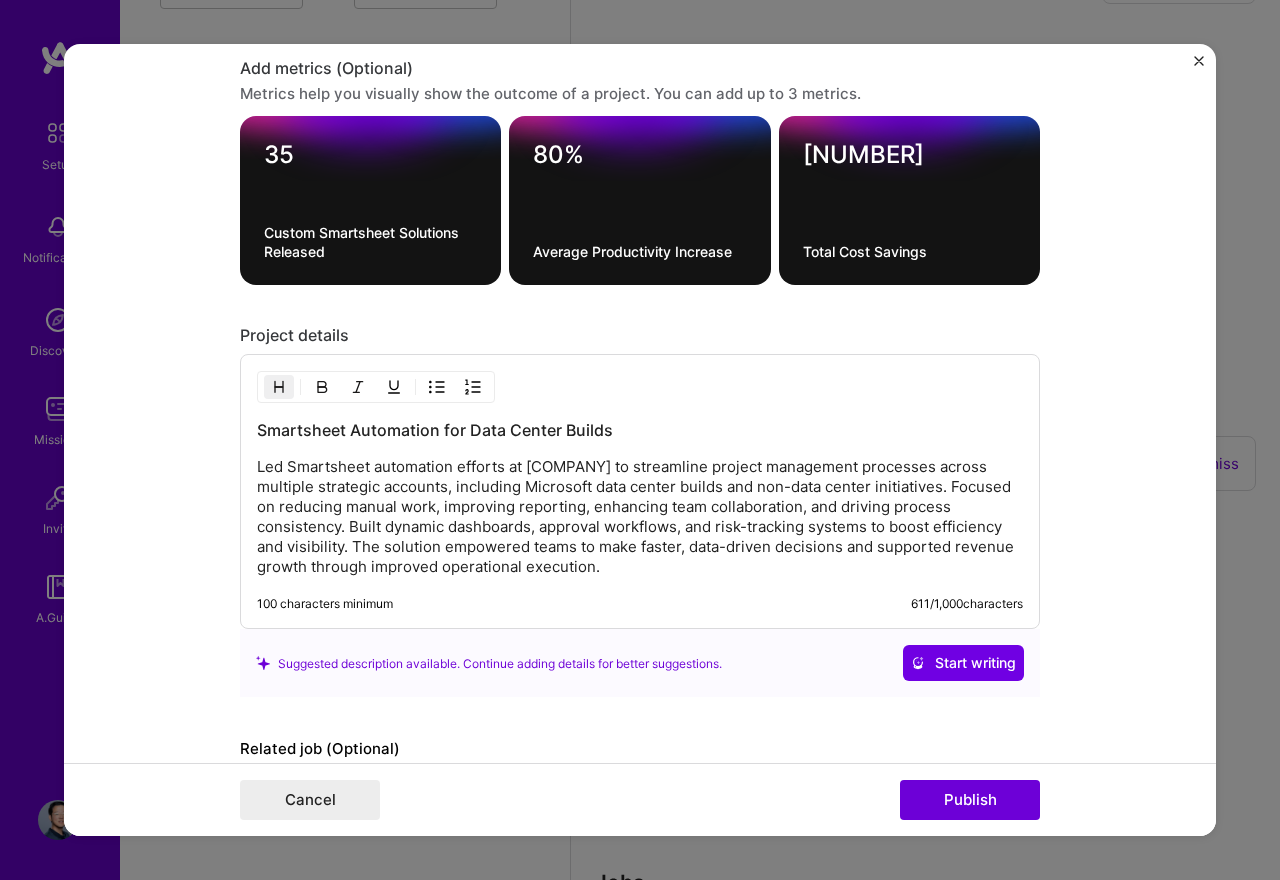 click on "Smartsheet Automation for Data Center Builds" at bounding box center [640, 430] 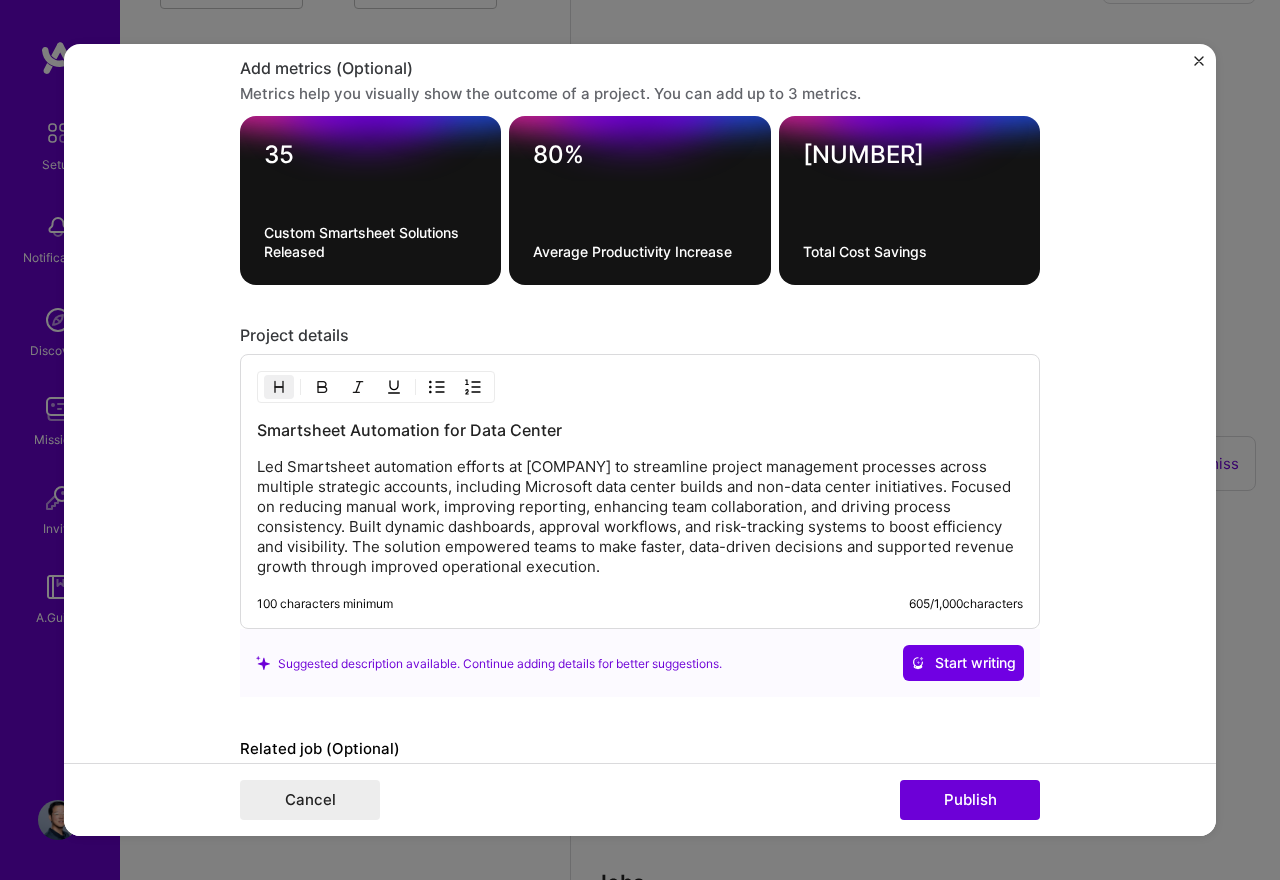 drag, startPoint x: 566, startPoint y: 429, endPoint x: 462, endPoint y: 431, distance: 104.019226 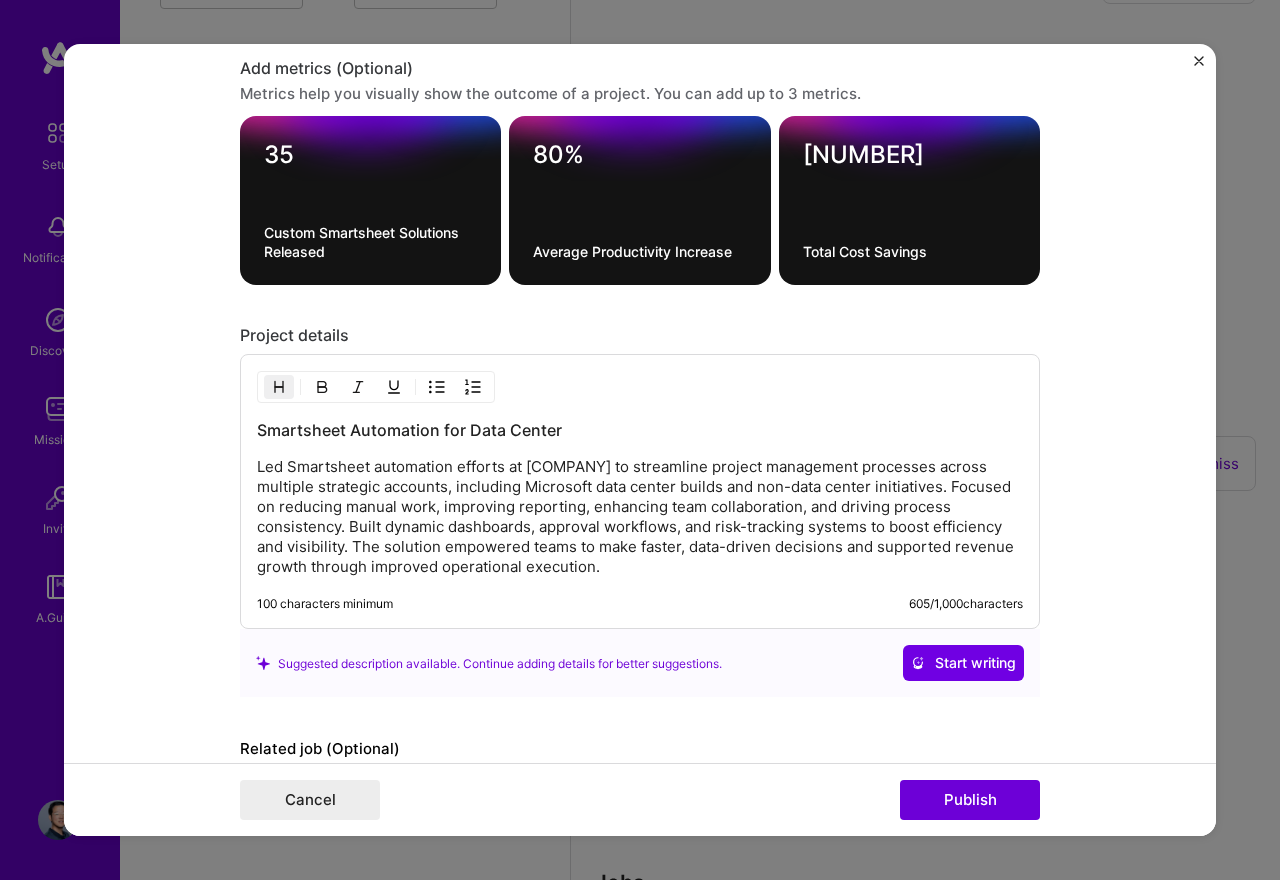 click on "Smartsheet Automation for Data Center" at bounding box center [640, 430] 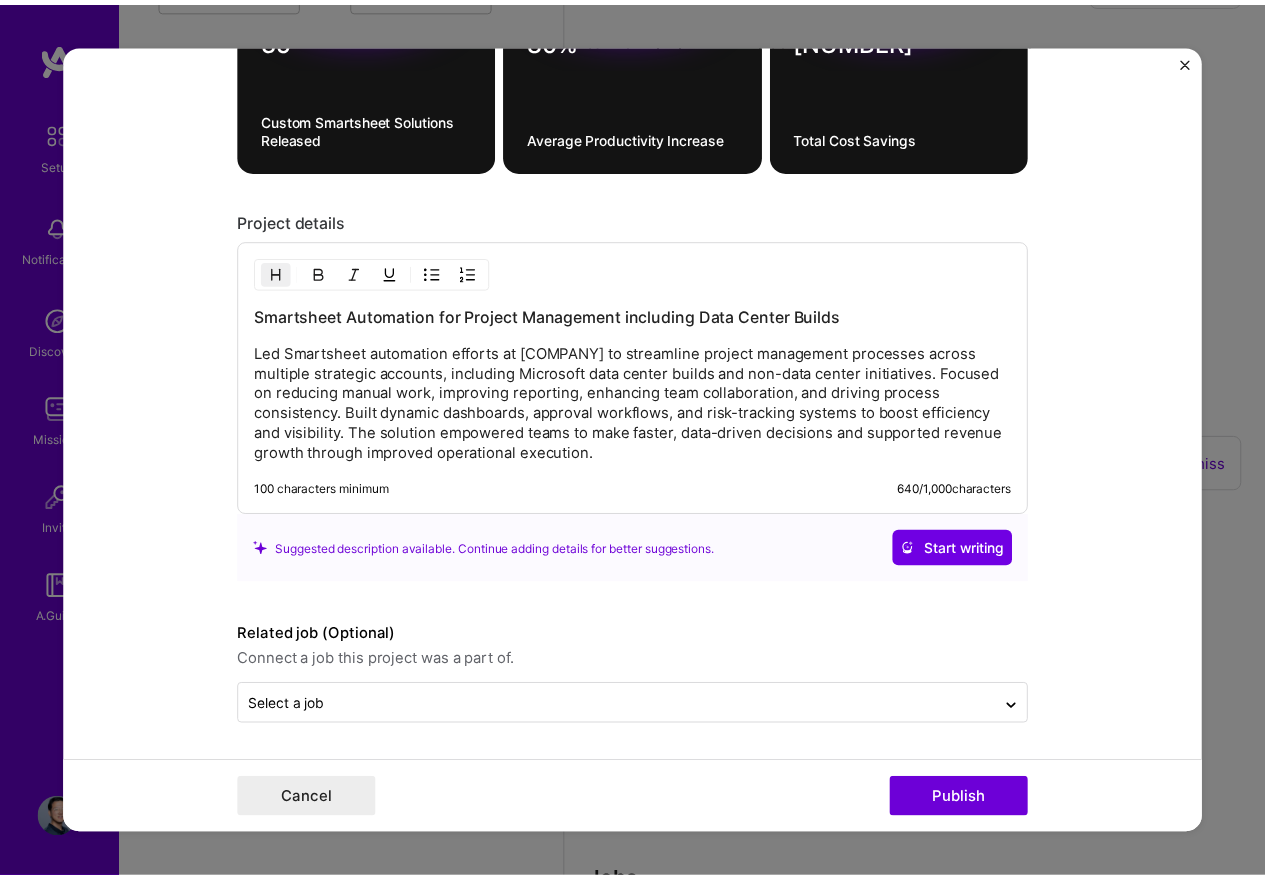 scroll, scrollTop: 1702, scrollLeft: 0, axis: vertical 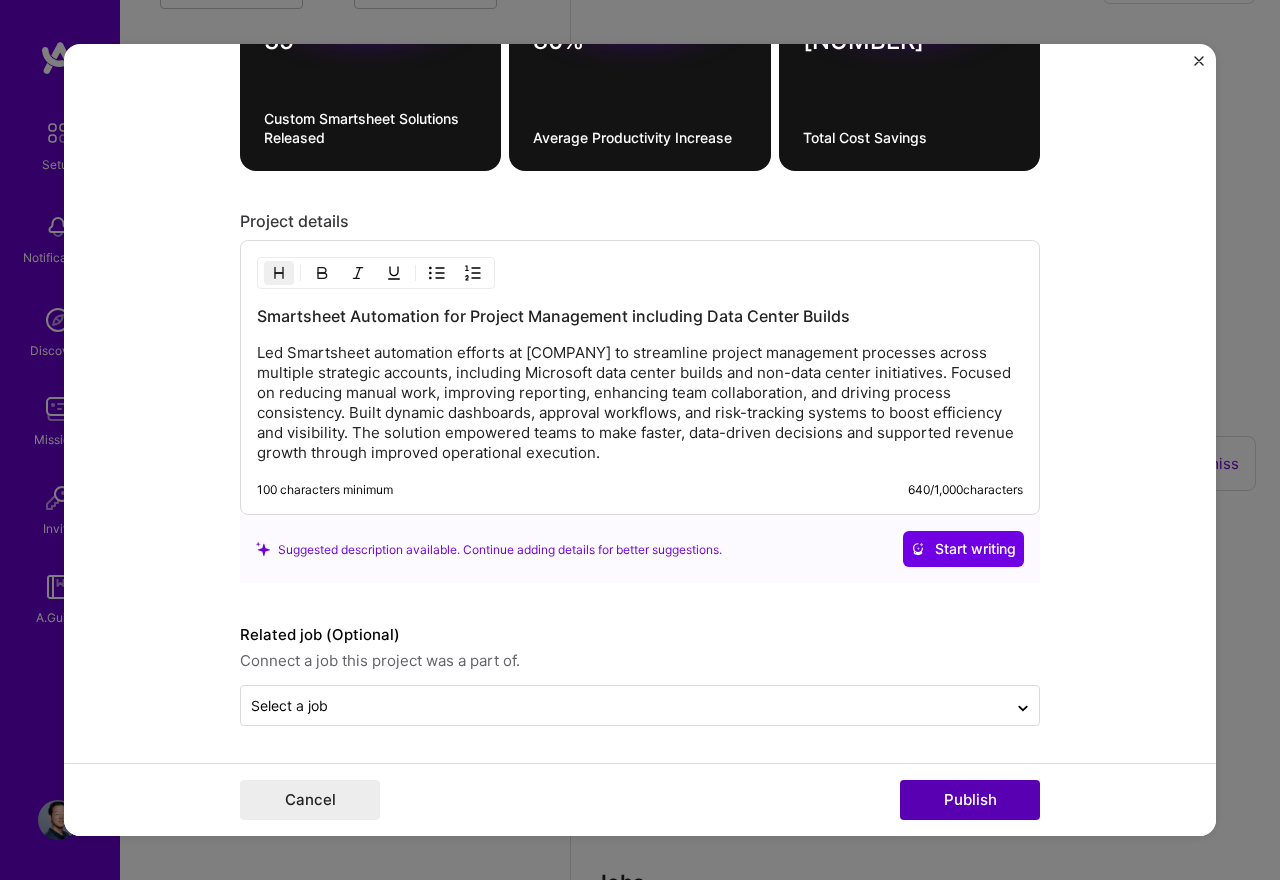 click on "Publish" at bounding box center [970, 800] 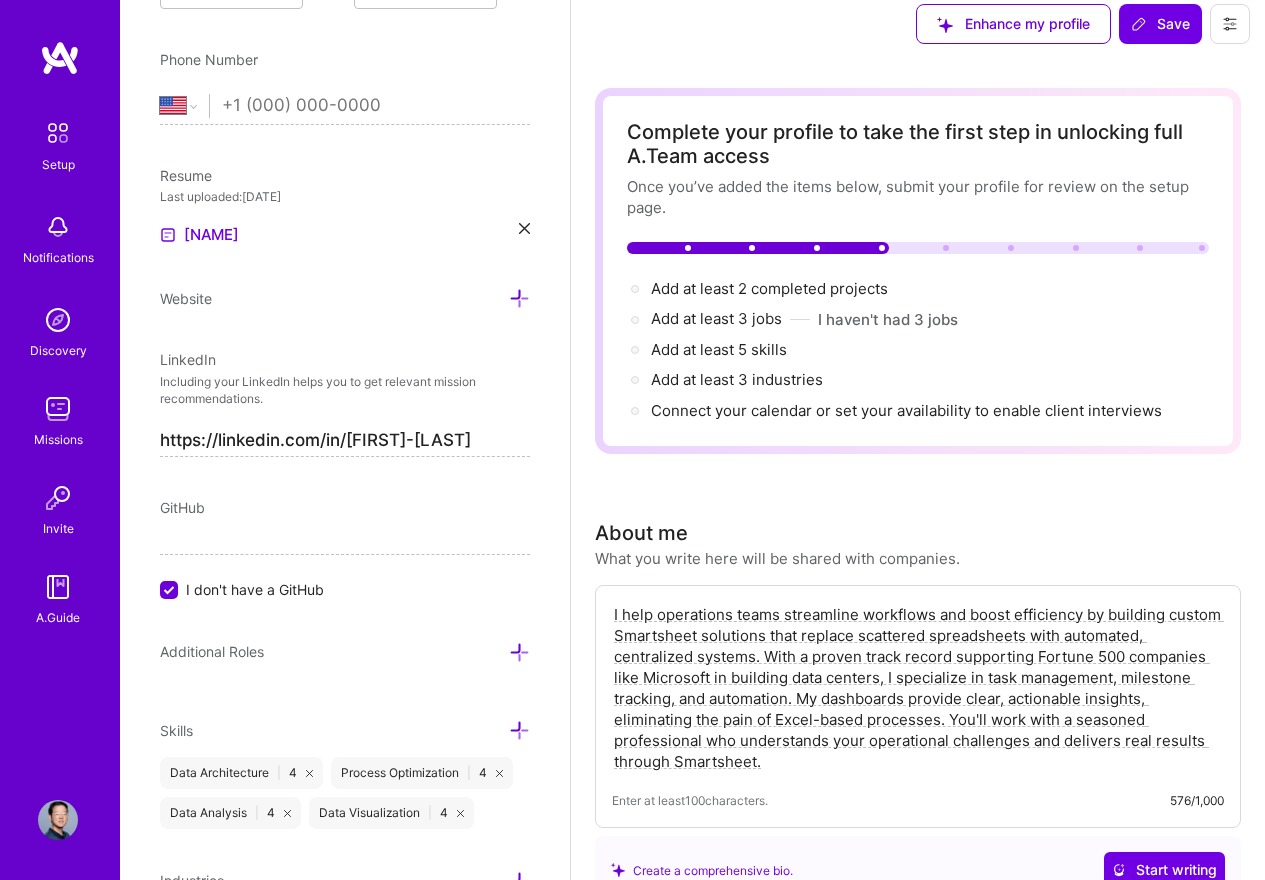 scroll, scrollTop: 0, scrollLeft: 0, axis: both 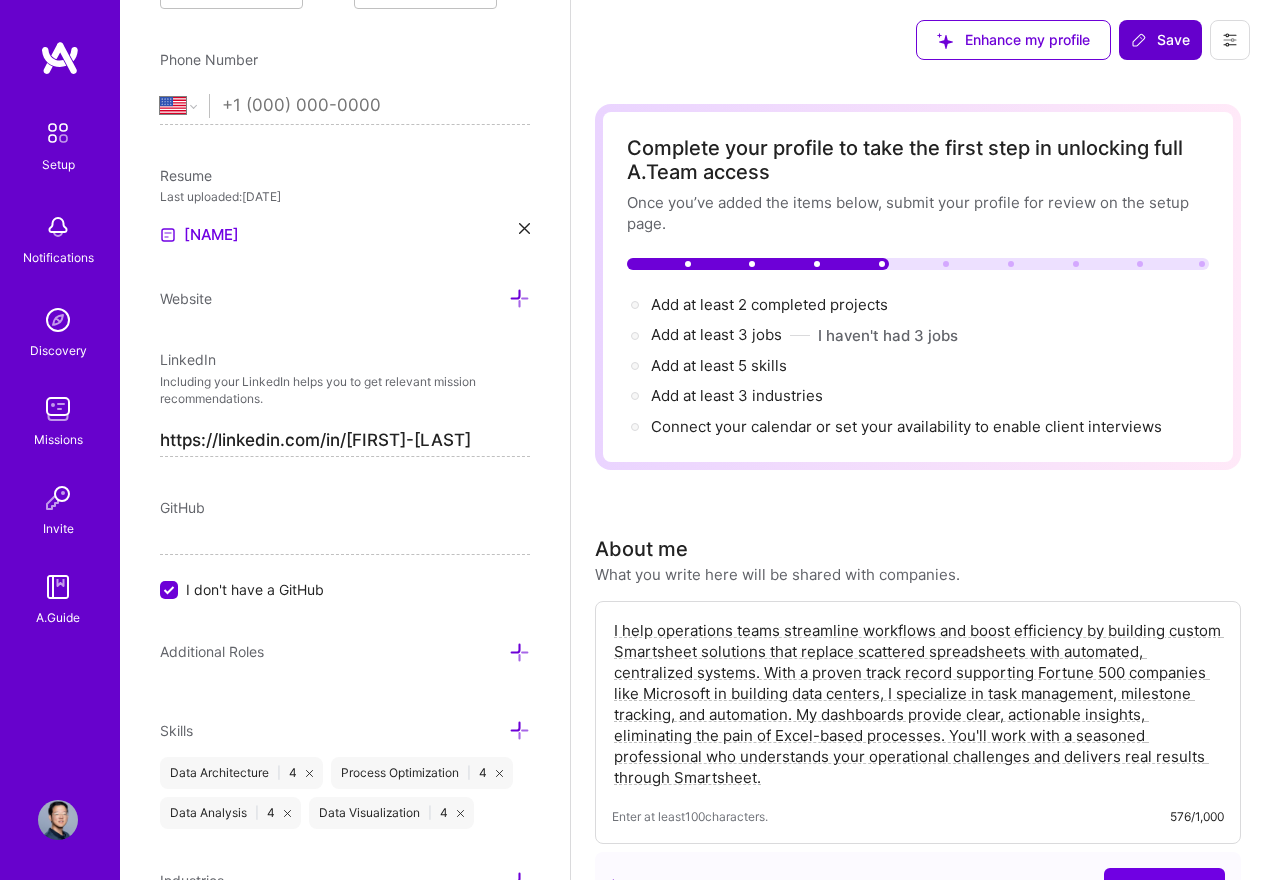 click on "Save" at bounding box center [1160, 40] 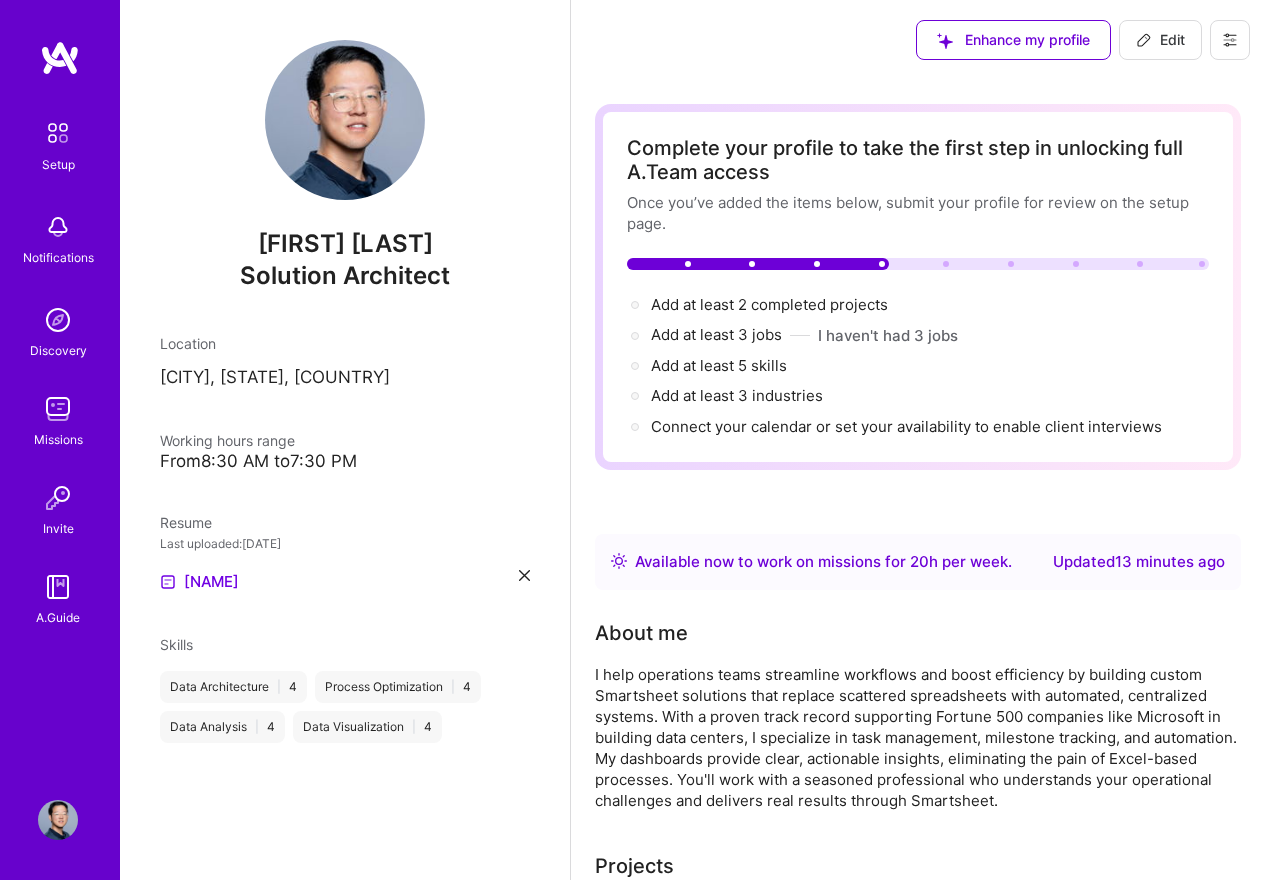 scroll, scrollTop: 0, scrollLeft: 0, axis: both 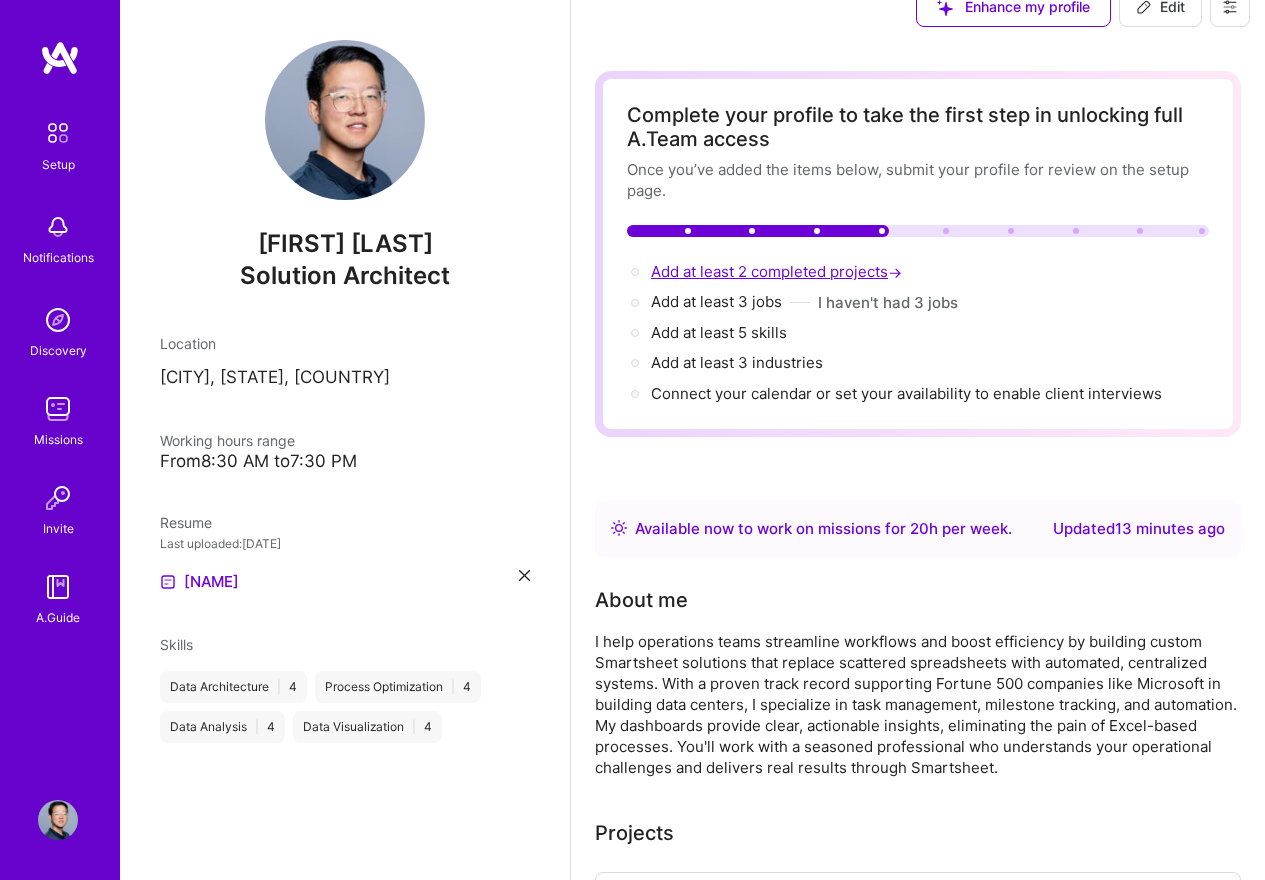 click on "Add at least 2 completed projects  →" at bounding box center [778, 271] 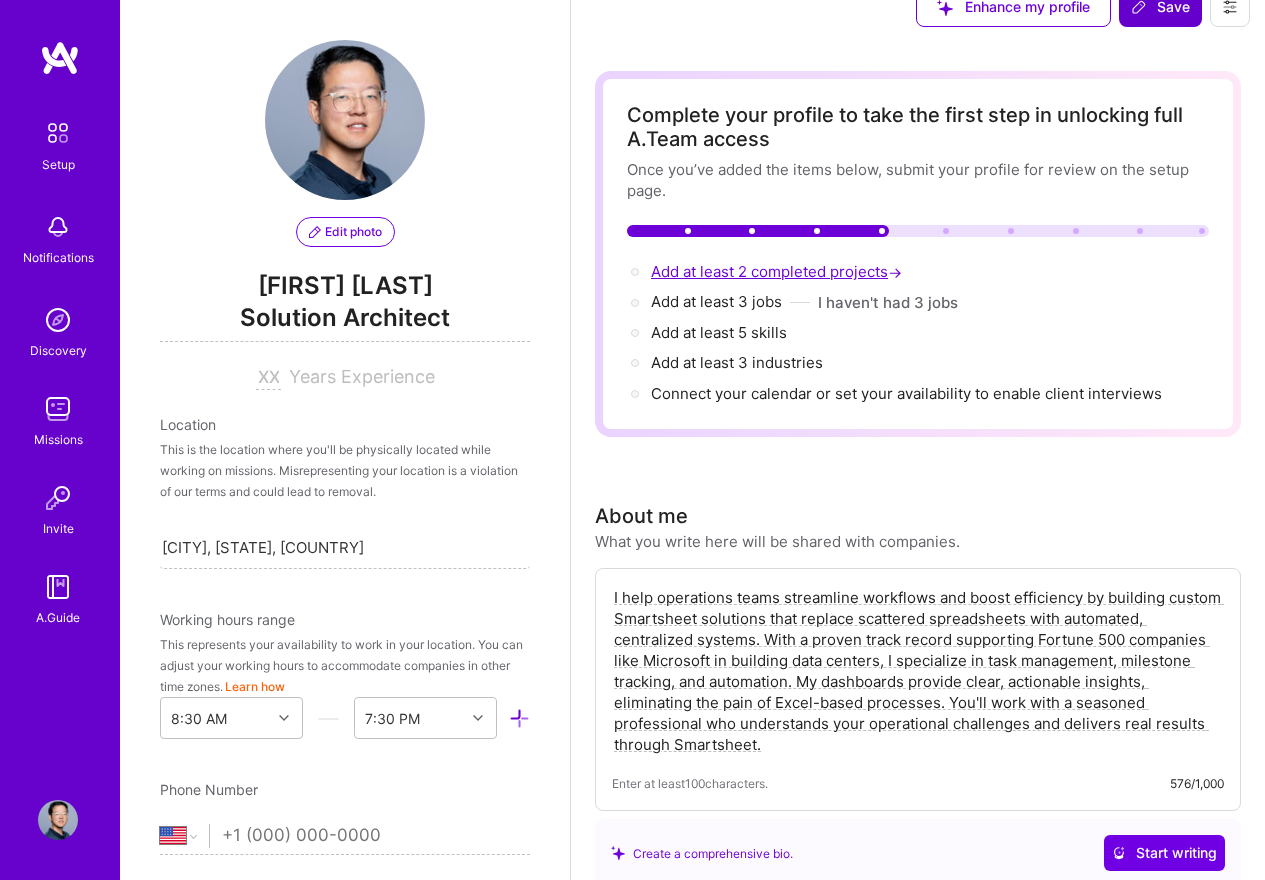 scroll, scrollTop: 730, scrollLeft: 0, axis: vertical 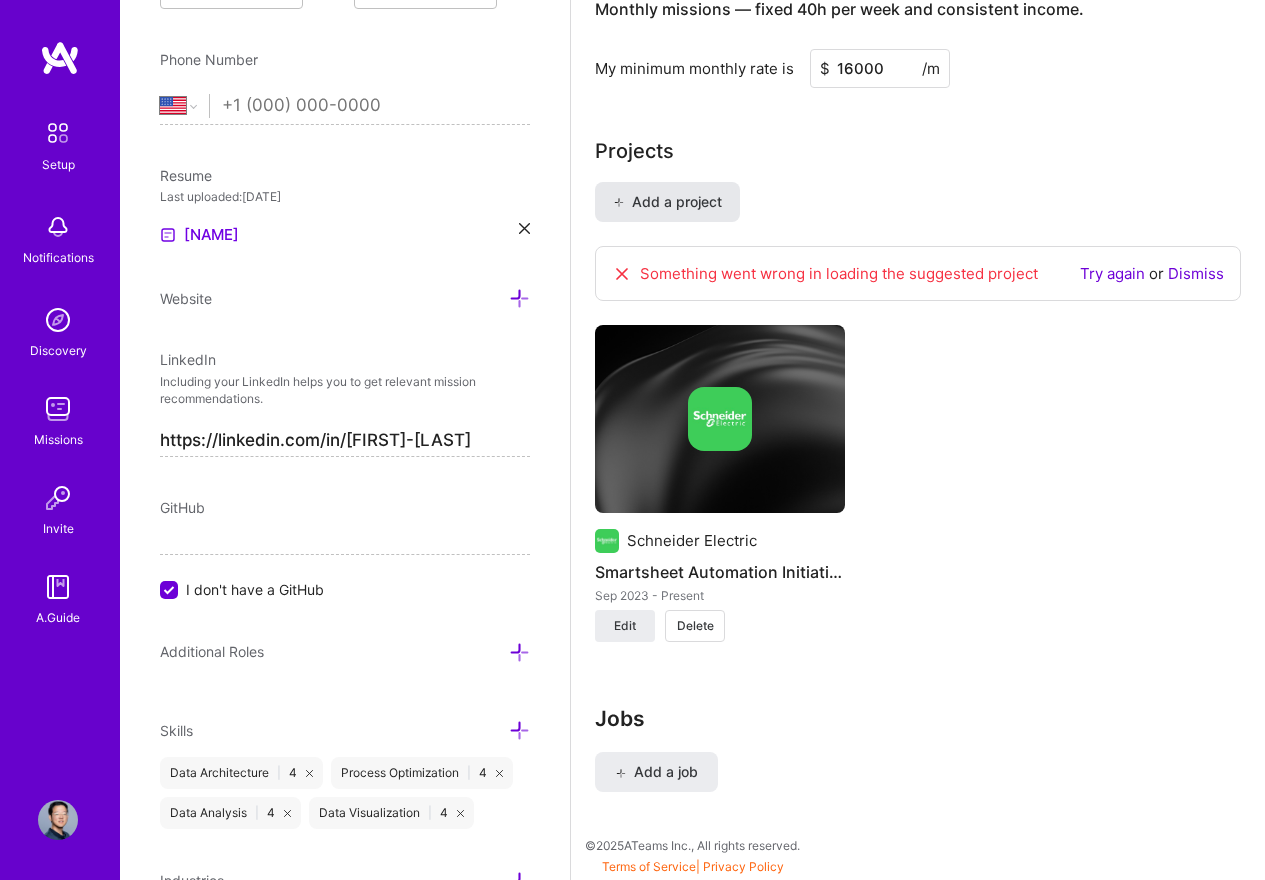 click on "Add a project" at bounding box center [667, 202] 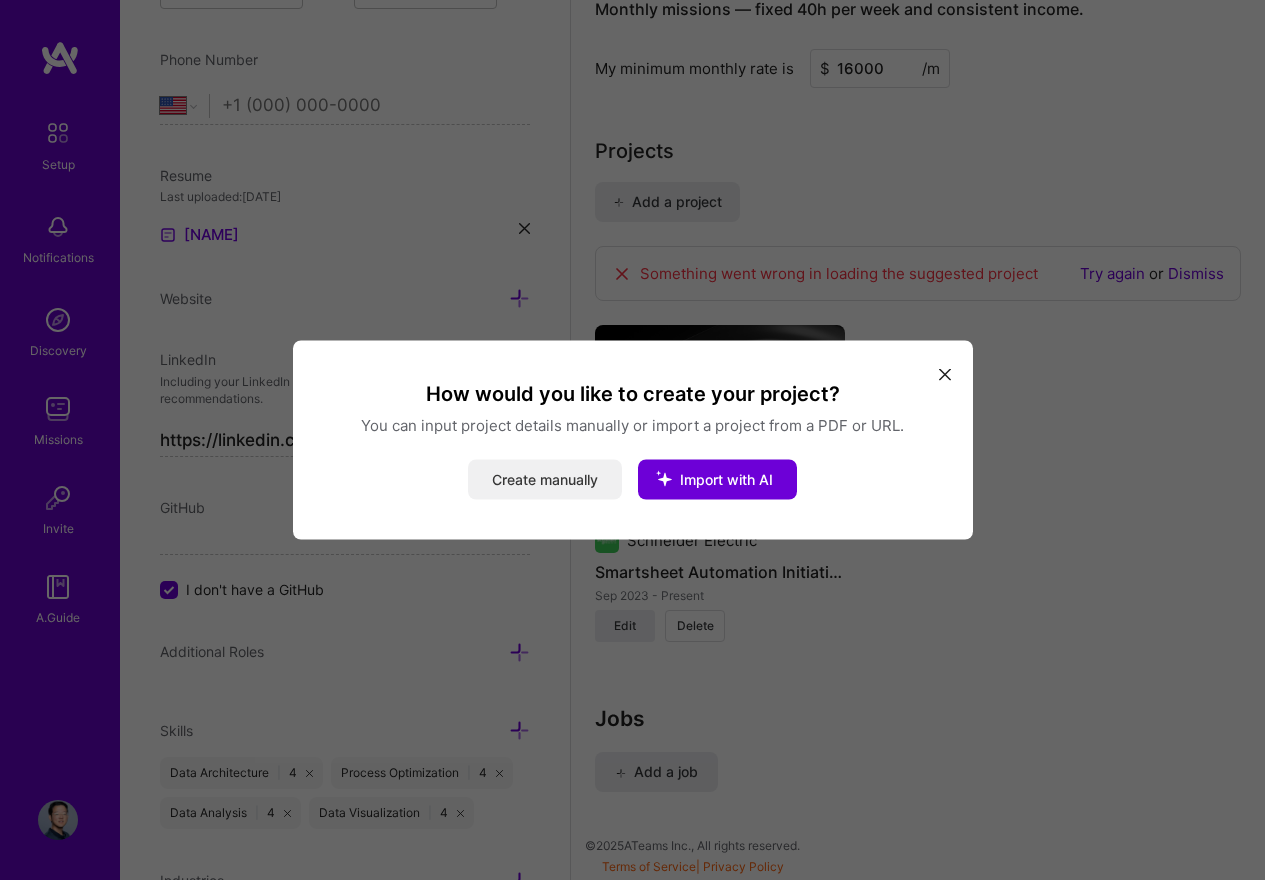 click on "Create manually" at bounding box center (545, 480) 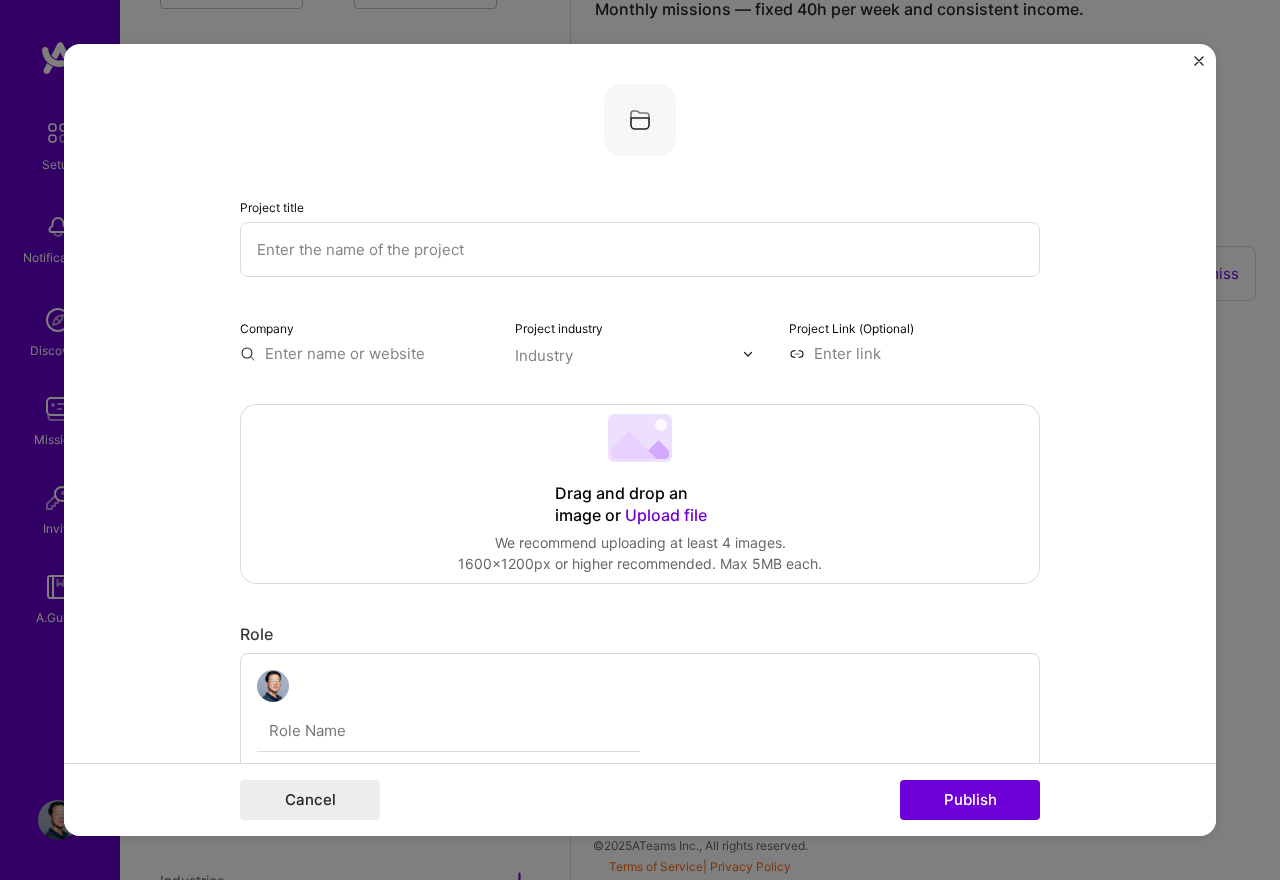 click at bounding box center (640, 249) 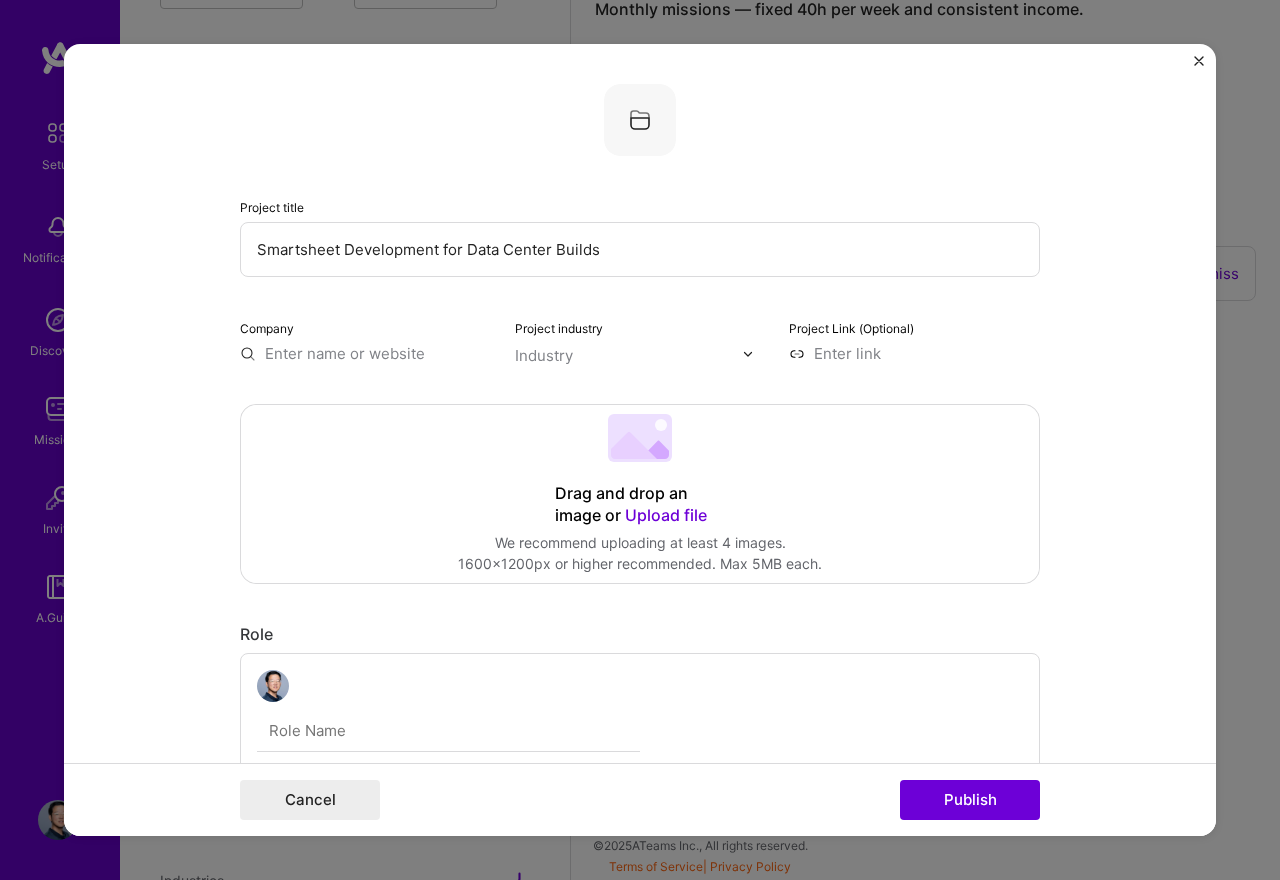 type on "Smartsheet Development for Data Center Builds" 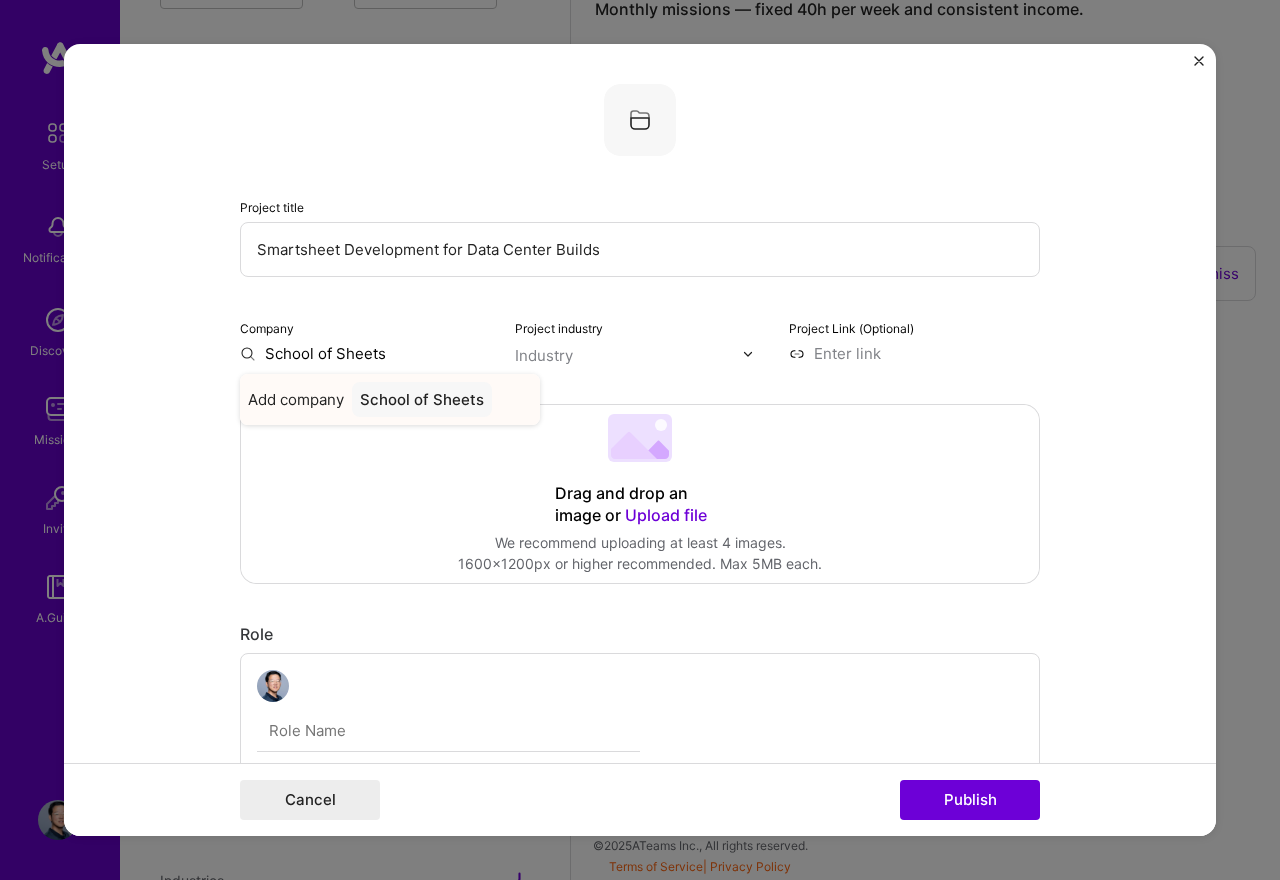 type on "School of Sheets" 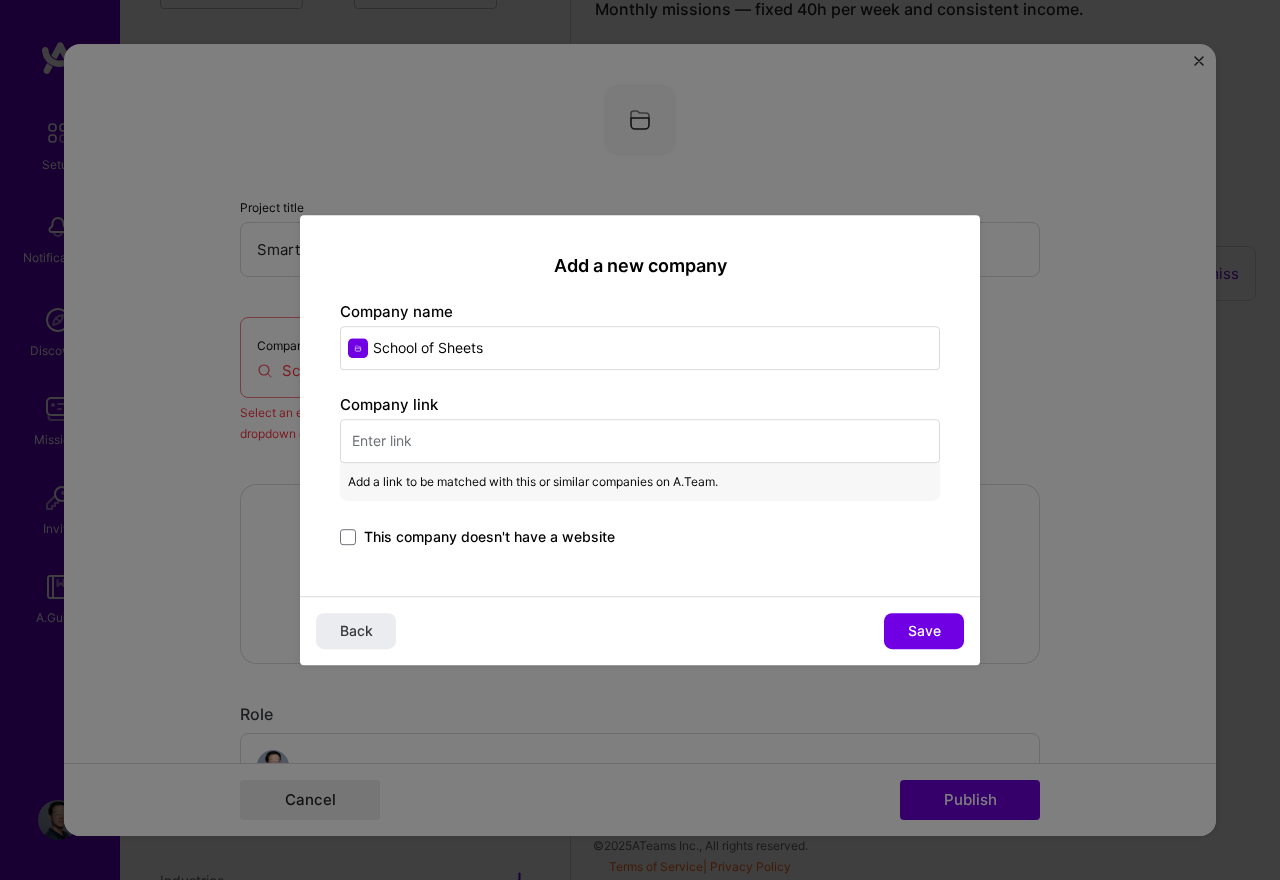drag, startPoint x: 927, startPoint y: 615, endPoint x: 749, endPoint y: 601, distance: 178.54971 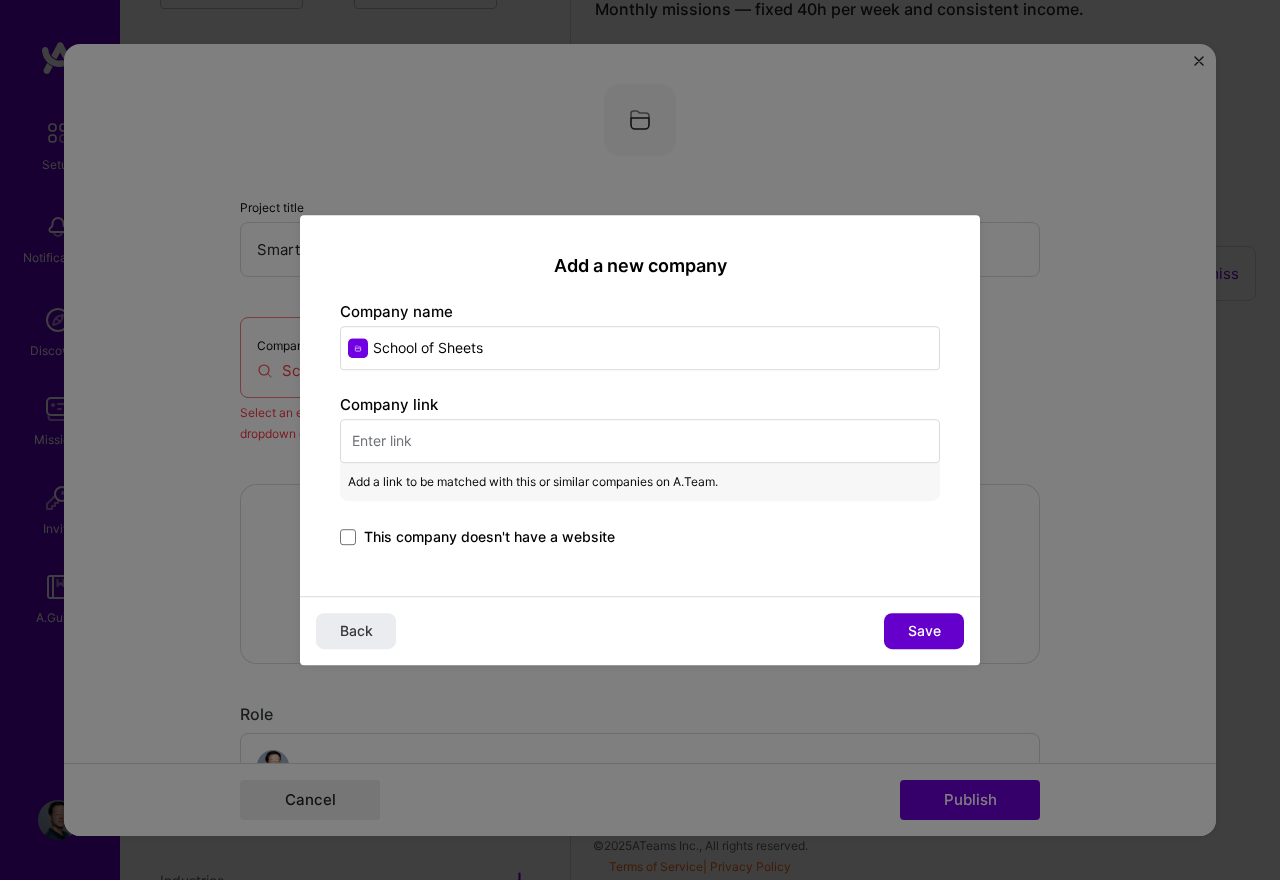 click on "Save" at bounding box center [924, 631] 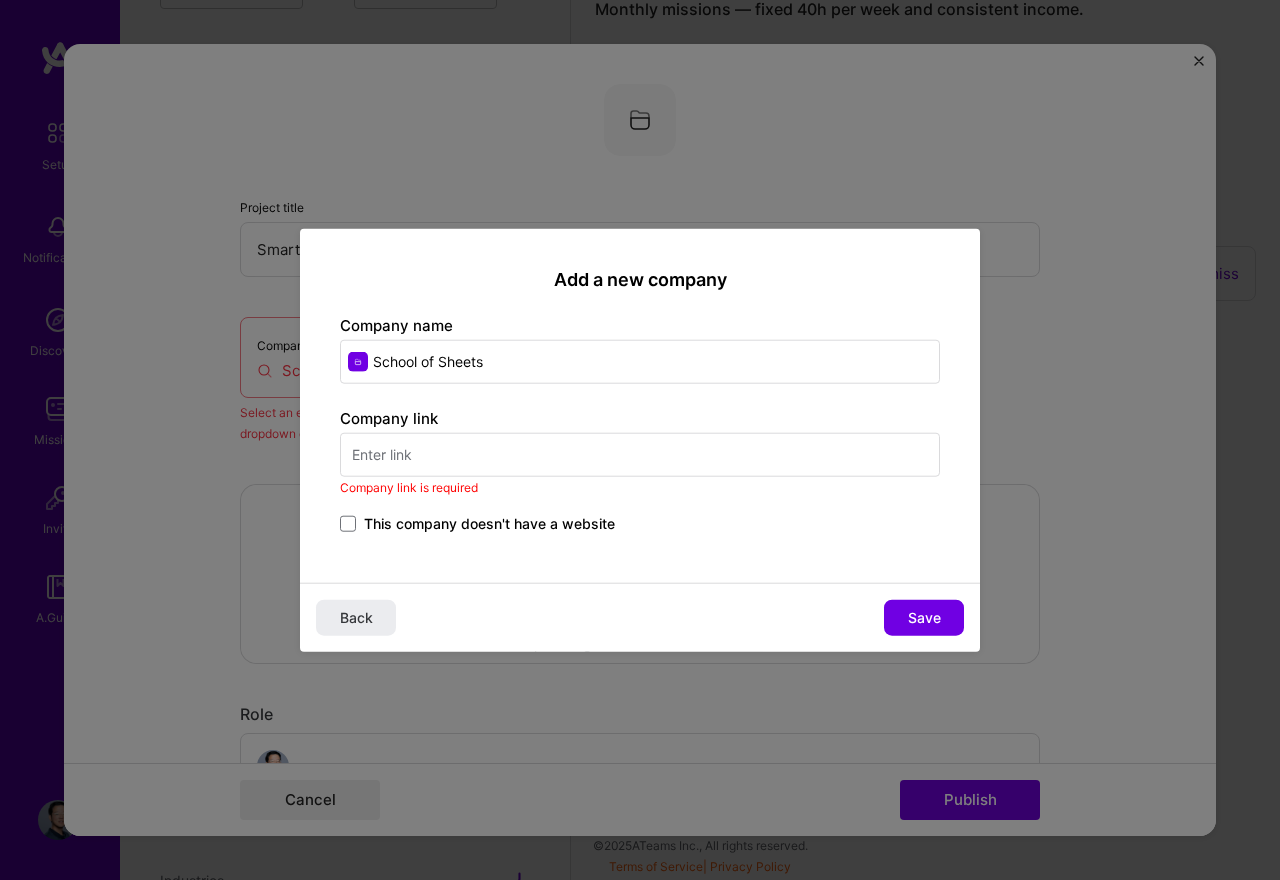 click at bounding box center [640, 454] 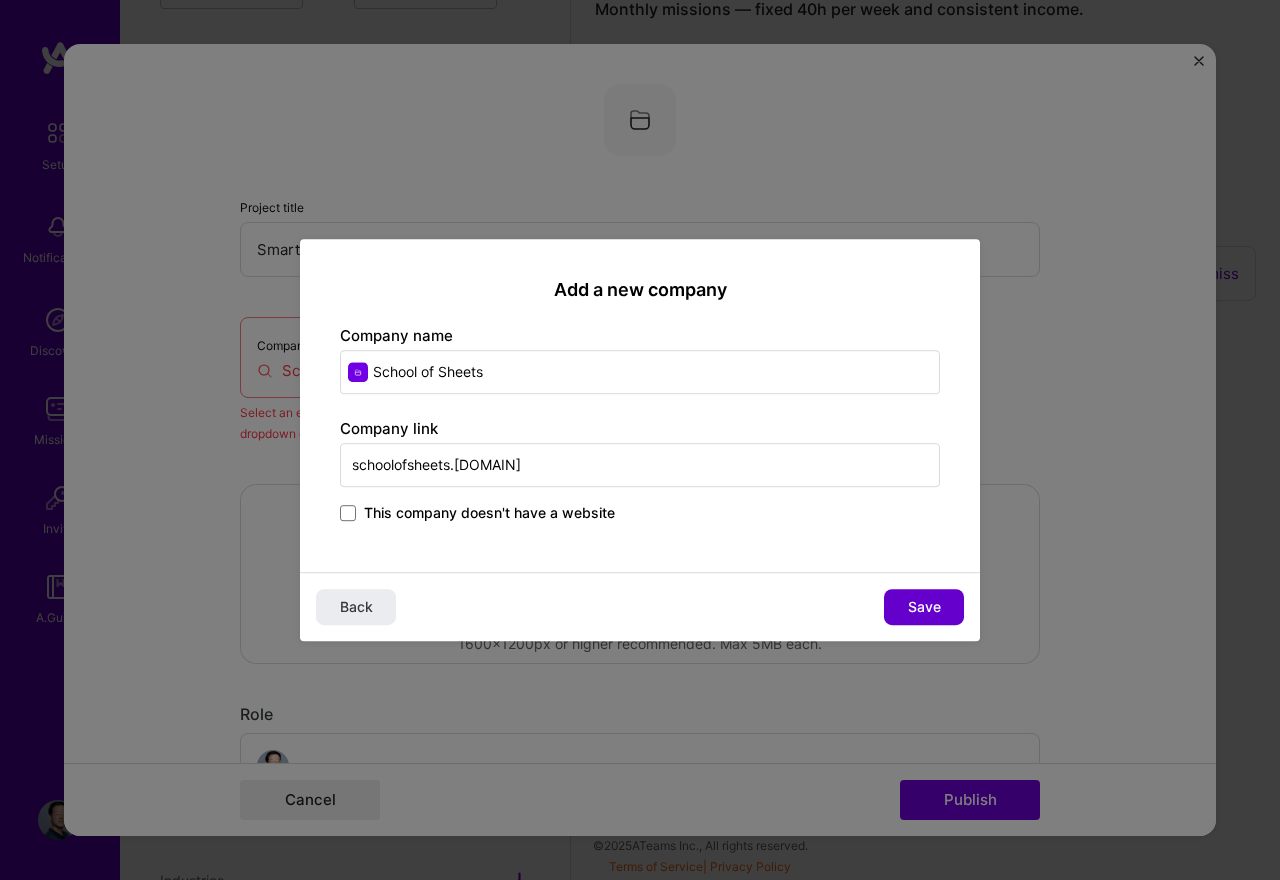 type on "schoolofsheets.[DOMAIN]" 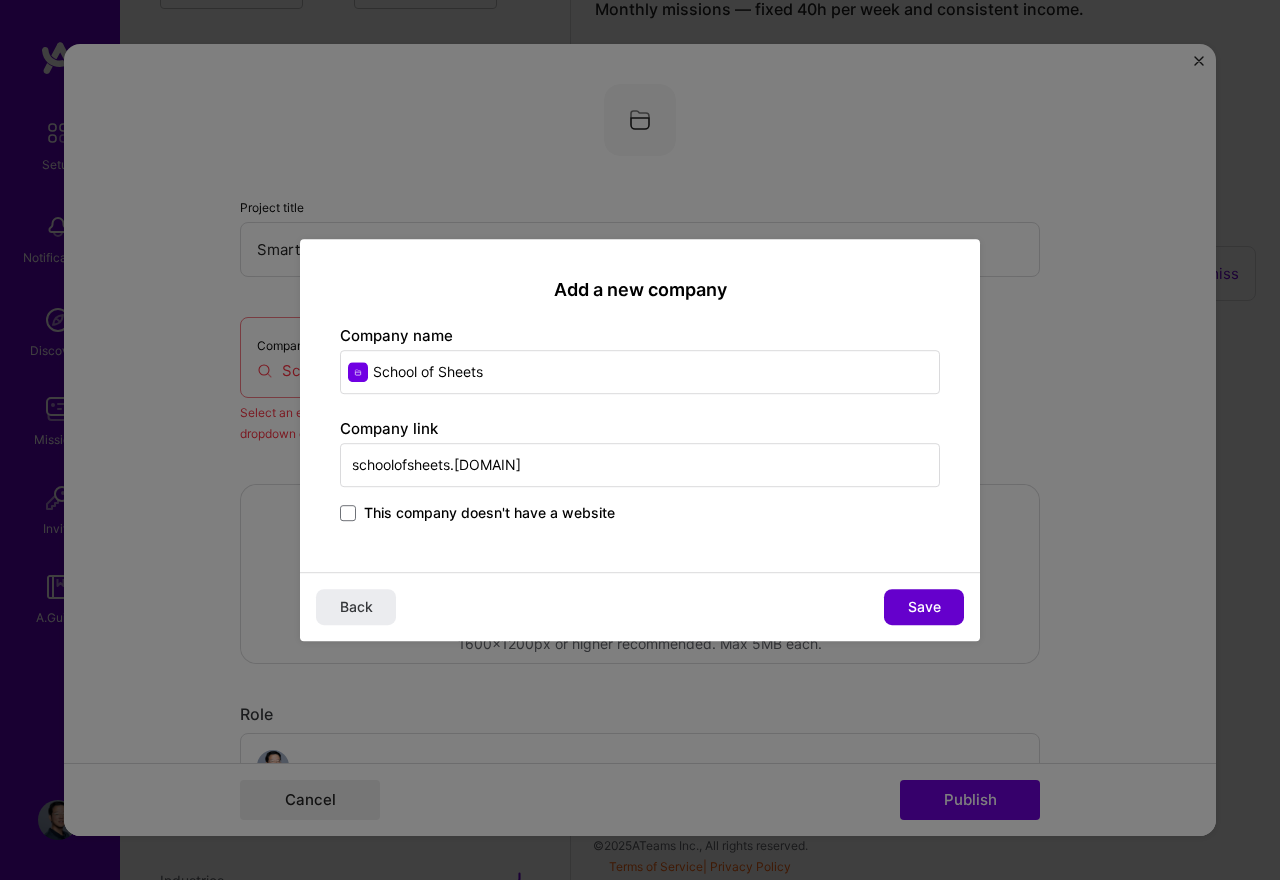 click on "Save" at bounding box center [924, 607] 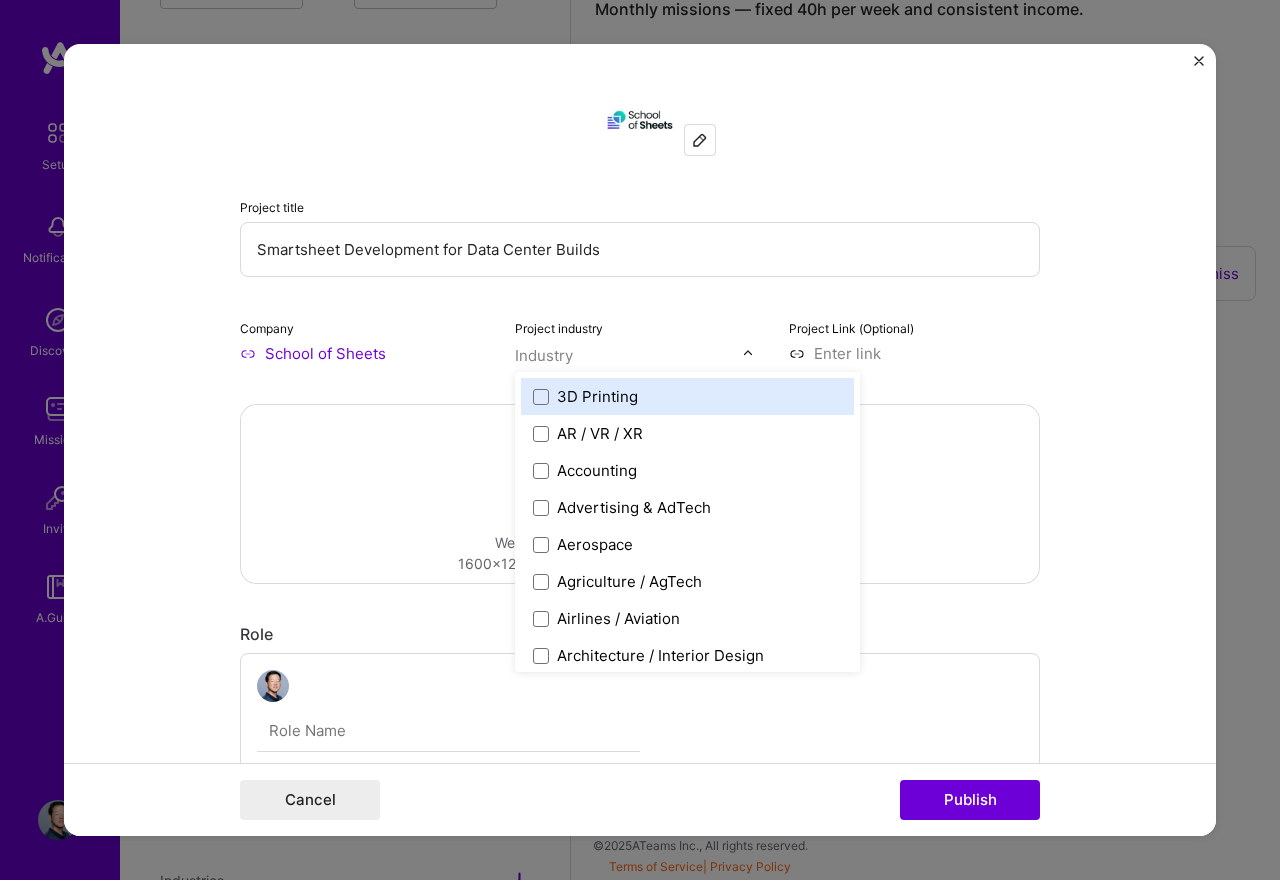 click at bounding box center [629, 355] 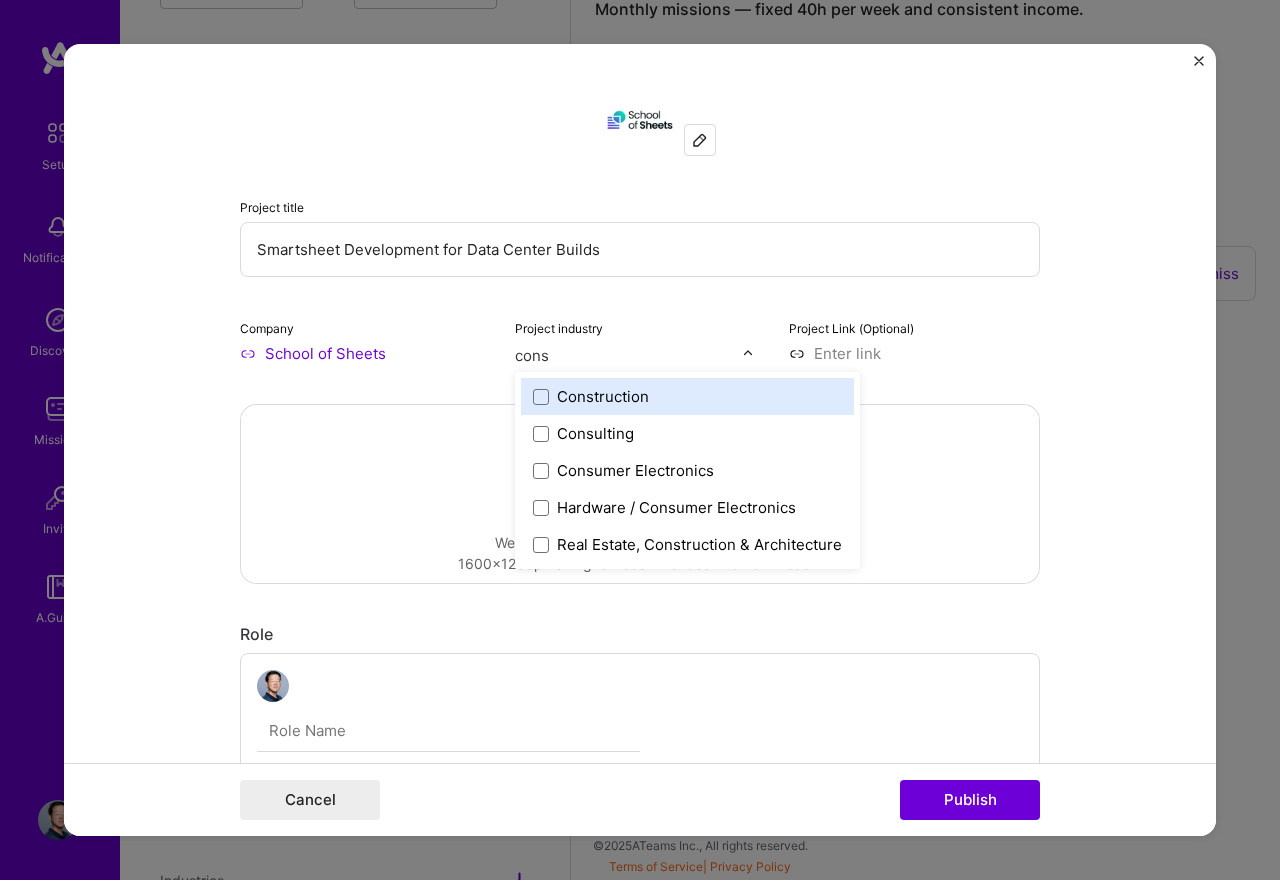 type on "const" 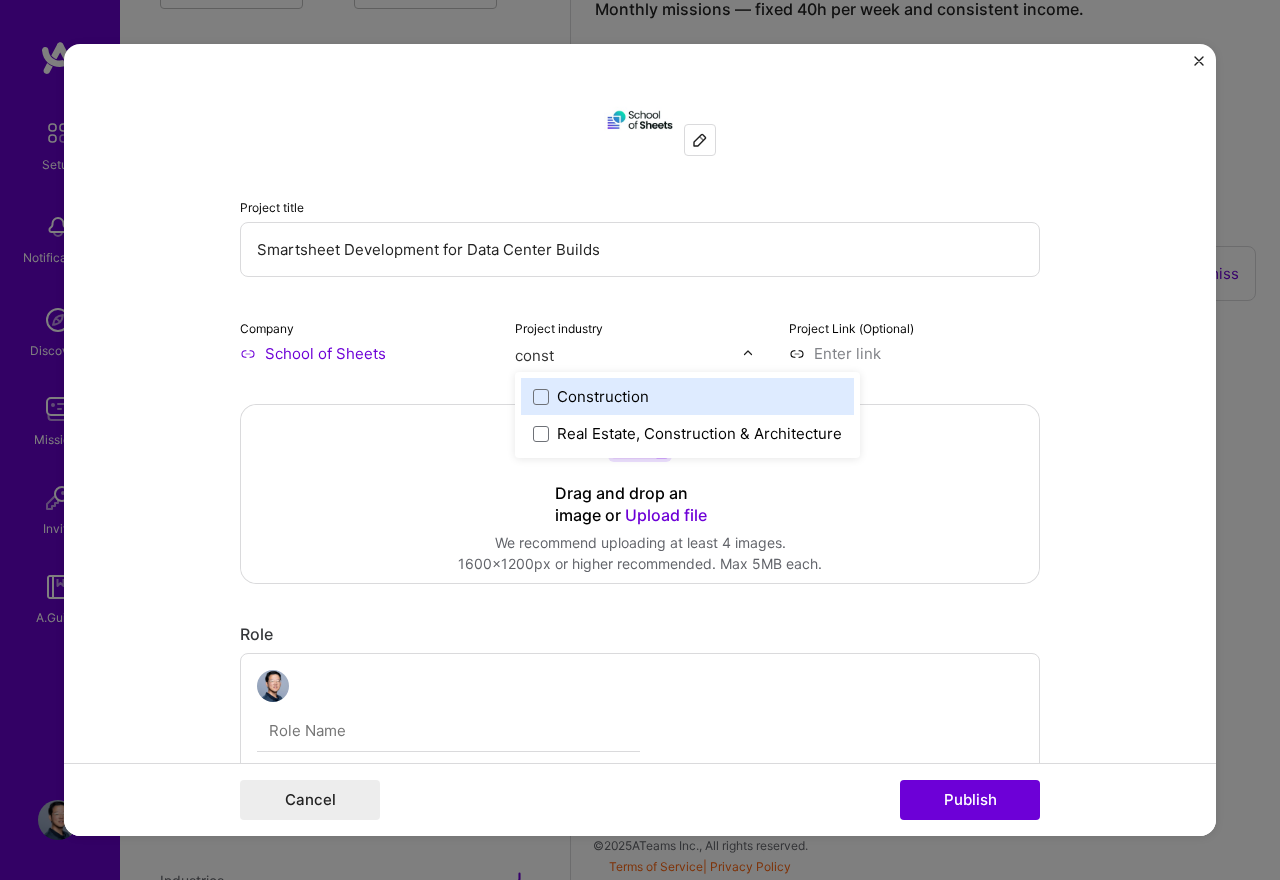 click on "Construction" at bounding box center [603, 396] 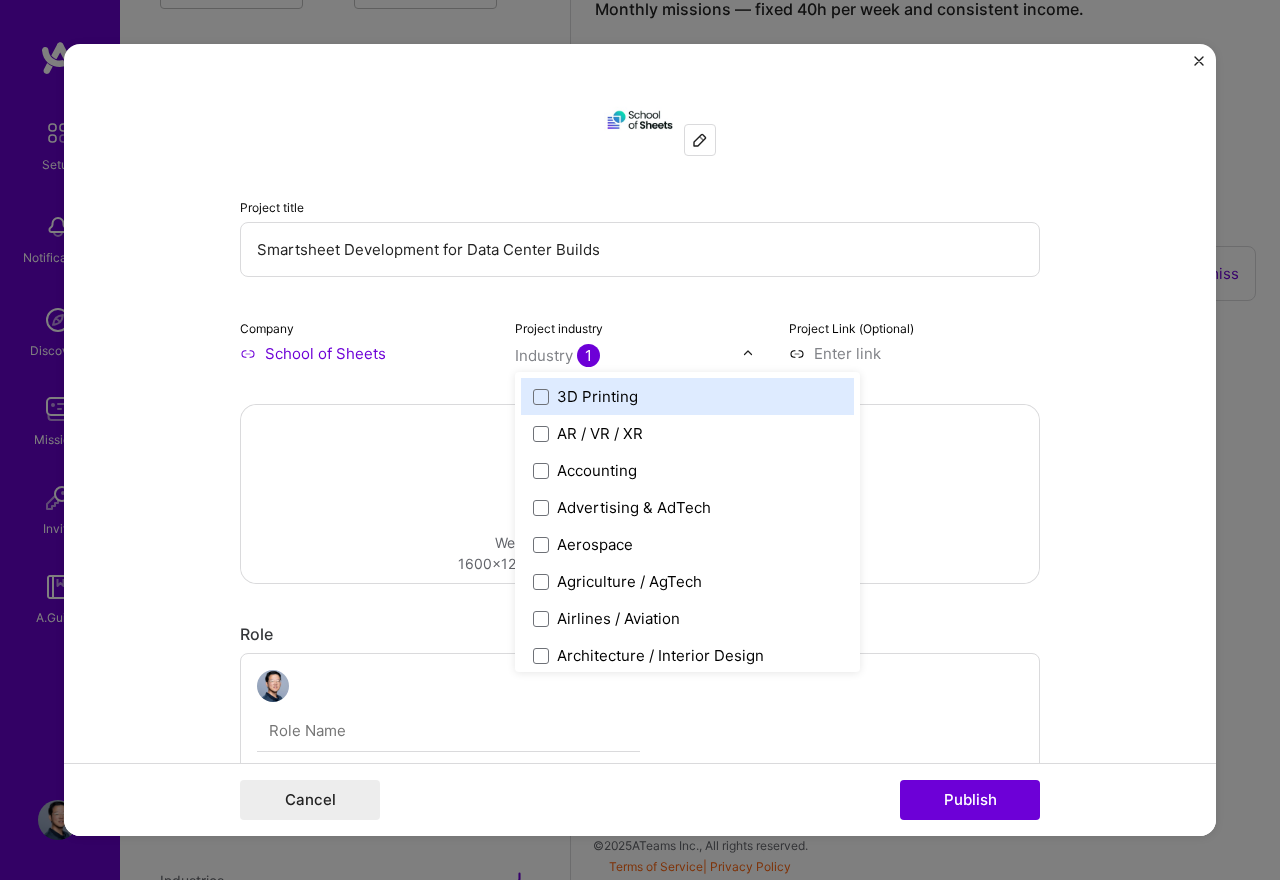click on "Project title Smartsheet Development for Data Center Builds Company School of Sheets
Project industry option Construction, selected. option 3D Printing focused, 1 of 120. 120 results available. Use Up and Down to choose options, press Enter to select the currently focused option, press Escape to exit the menu, press Tab to select the option and exit the menu. Industry 1 3D Printing AR / VR / XR Accounting Advertising & AdTech Aerospace Agriculture / AgTech Airlines / Aviation Architecture / Interior Design Art & Museums Artifical Intelligence / Machine Learning Arts / Culture Augmented & Virtual Reality (AR/VR) Automotive Automotive & Self Driving Cars Aviation B2B B2B2C B2C BPA / RPA Banking Beauty Big Data BioTech Blockchain CMS CPG CRM Cannabis Charity & Nonprofit Circular Economy CivTech Climate Tech Cloud Services Coaching Community Tech Construction Consulting Consumer Electronics Crowdfunding Crypto Customer Success Cybersecurity DTC Databases Dating Defense Delivery Developer Tools HR" at bounding box center (640, 440) 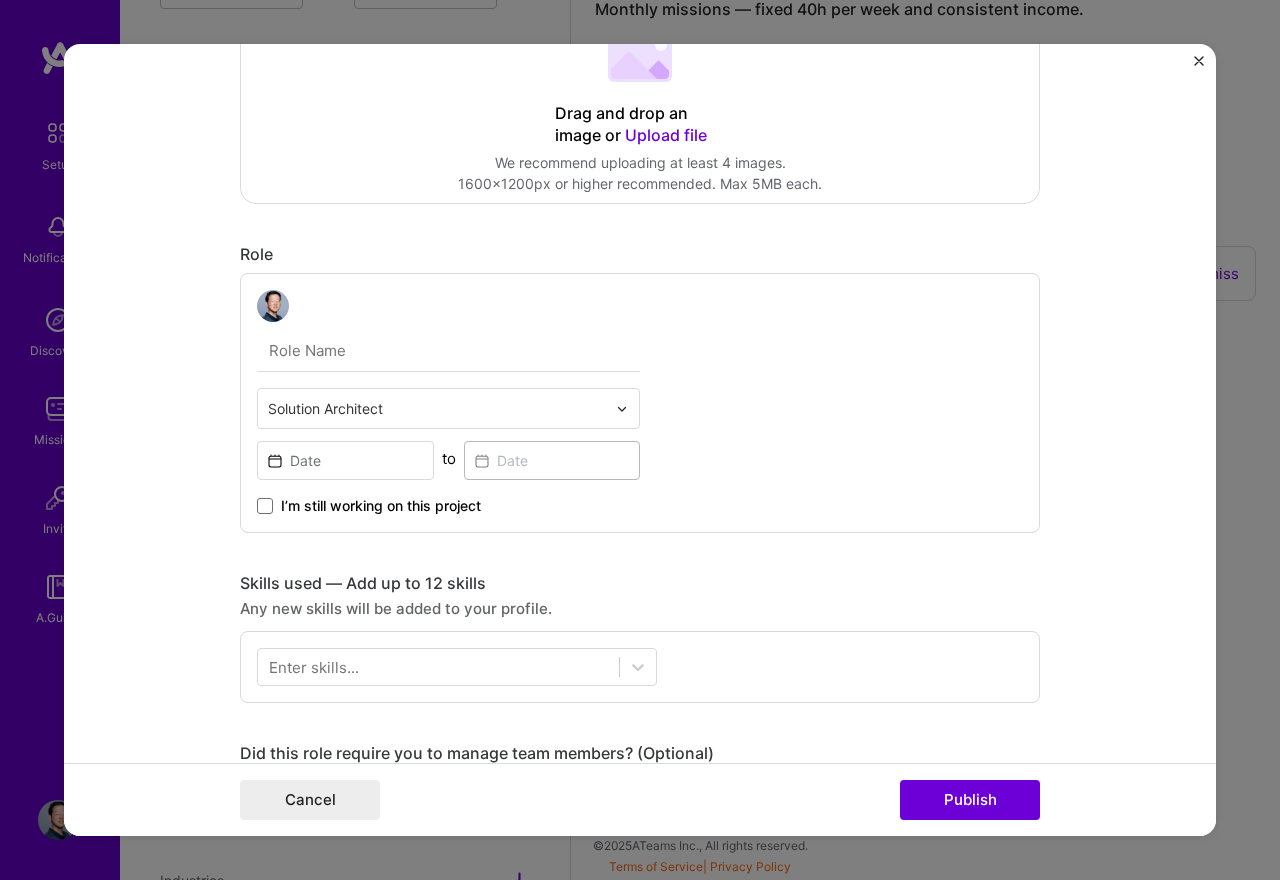 scroll, scrollTop: 500, scrollLeft: 0, axis: vertical 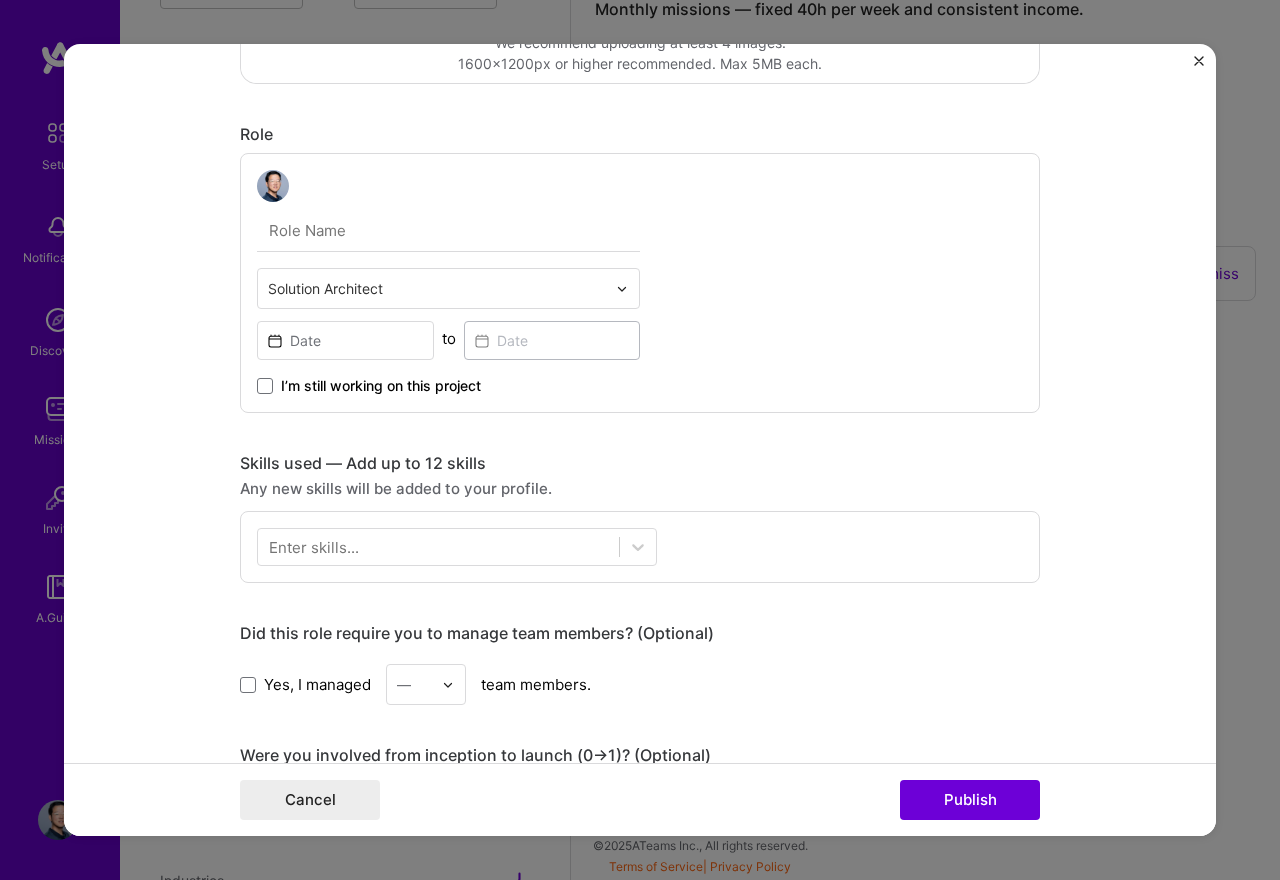 click at bounding box center [448, 231] 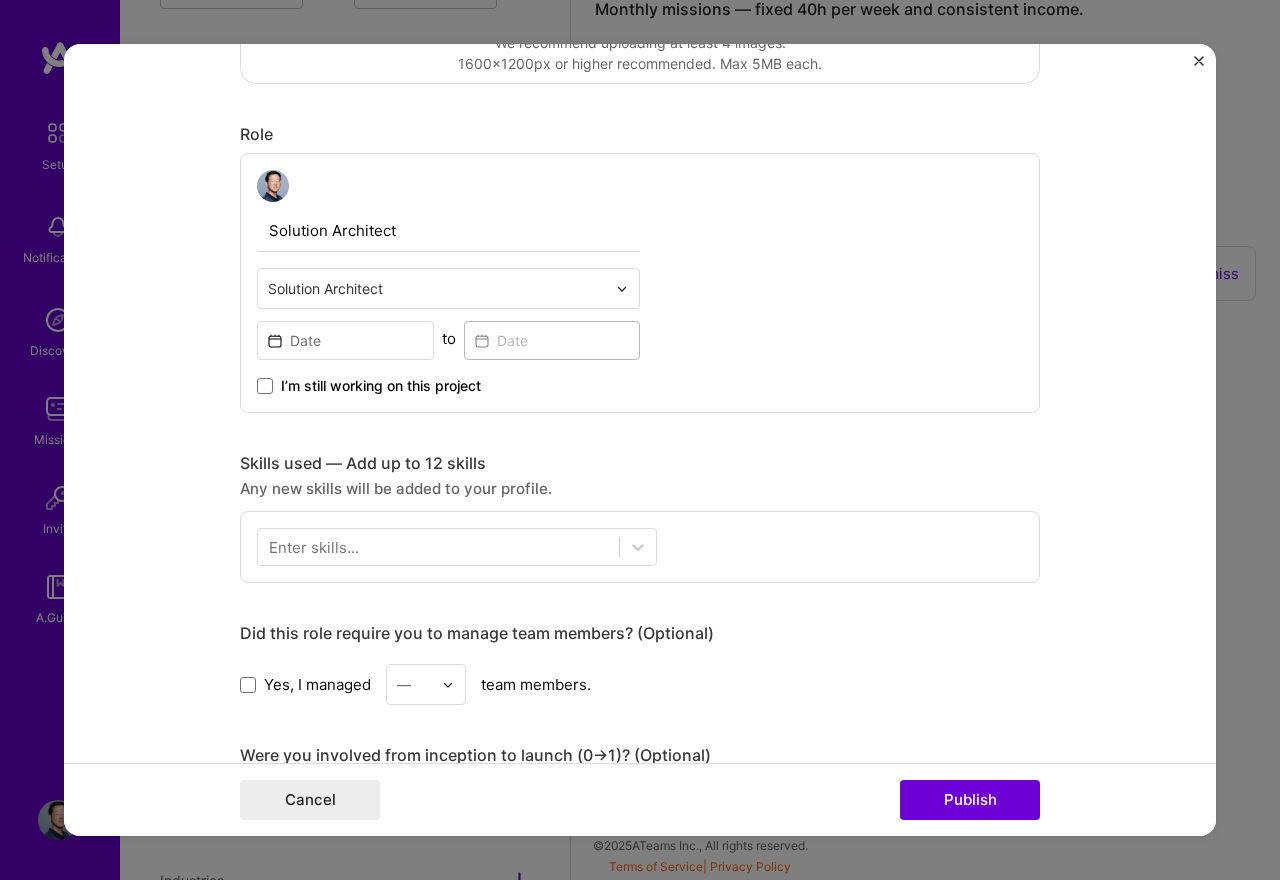 type on "Solution Architect" 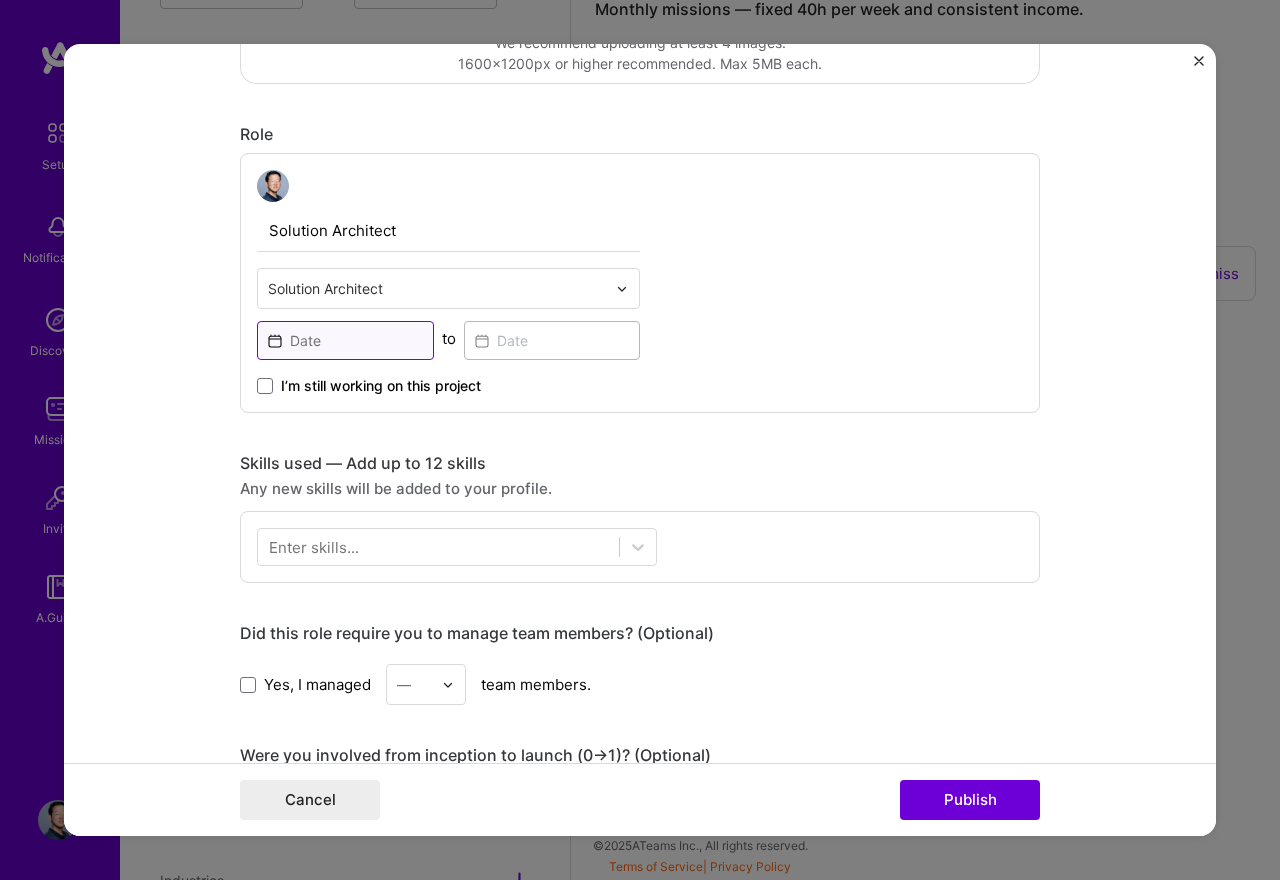 click at bounding box center [345, 340] 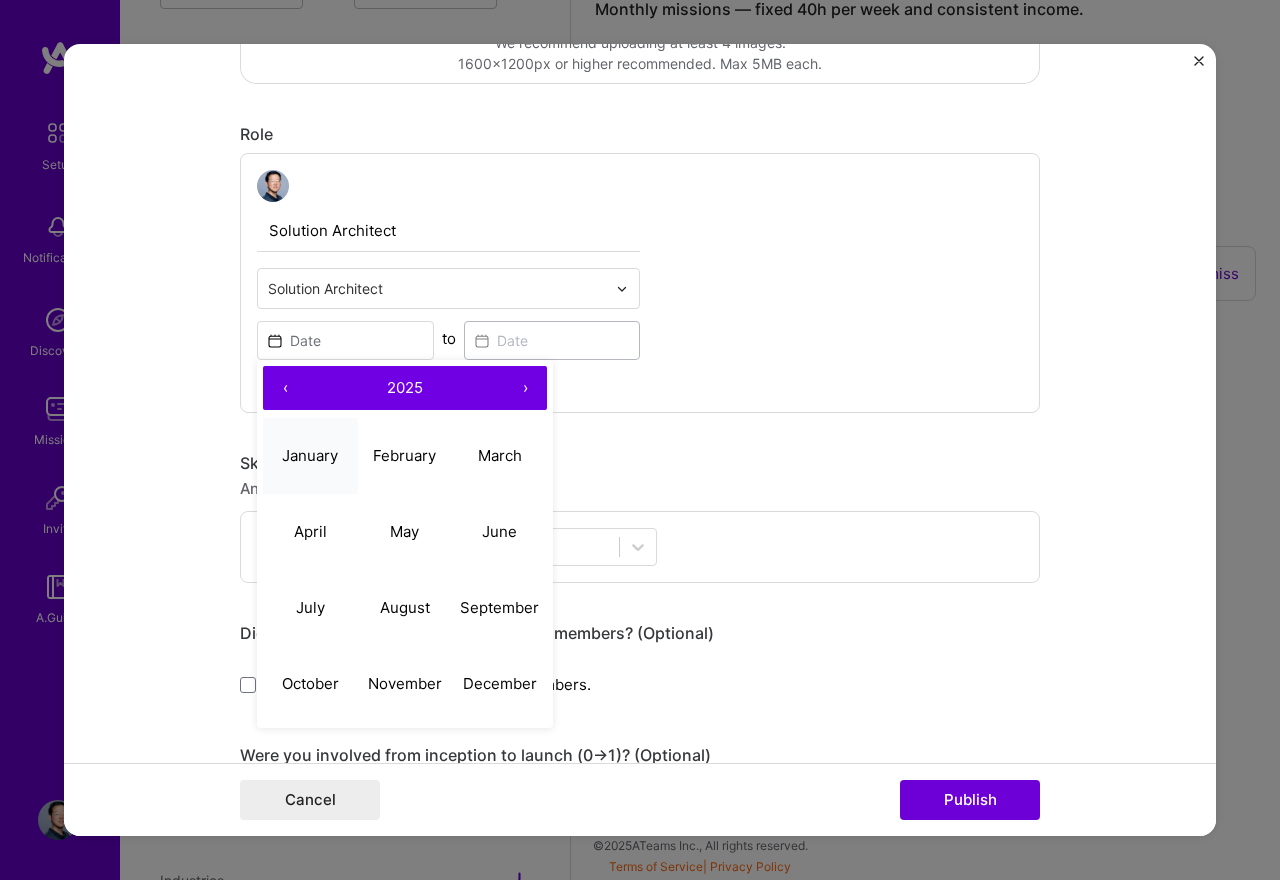 click on "January" at bounding box center (310, 455) 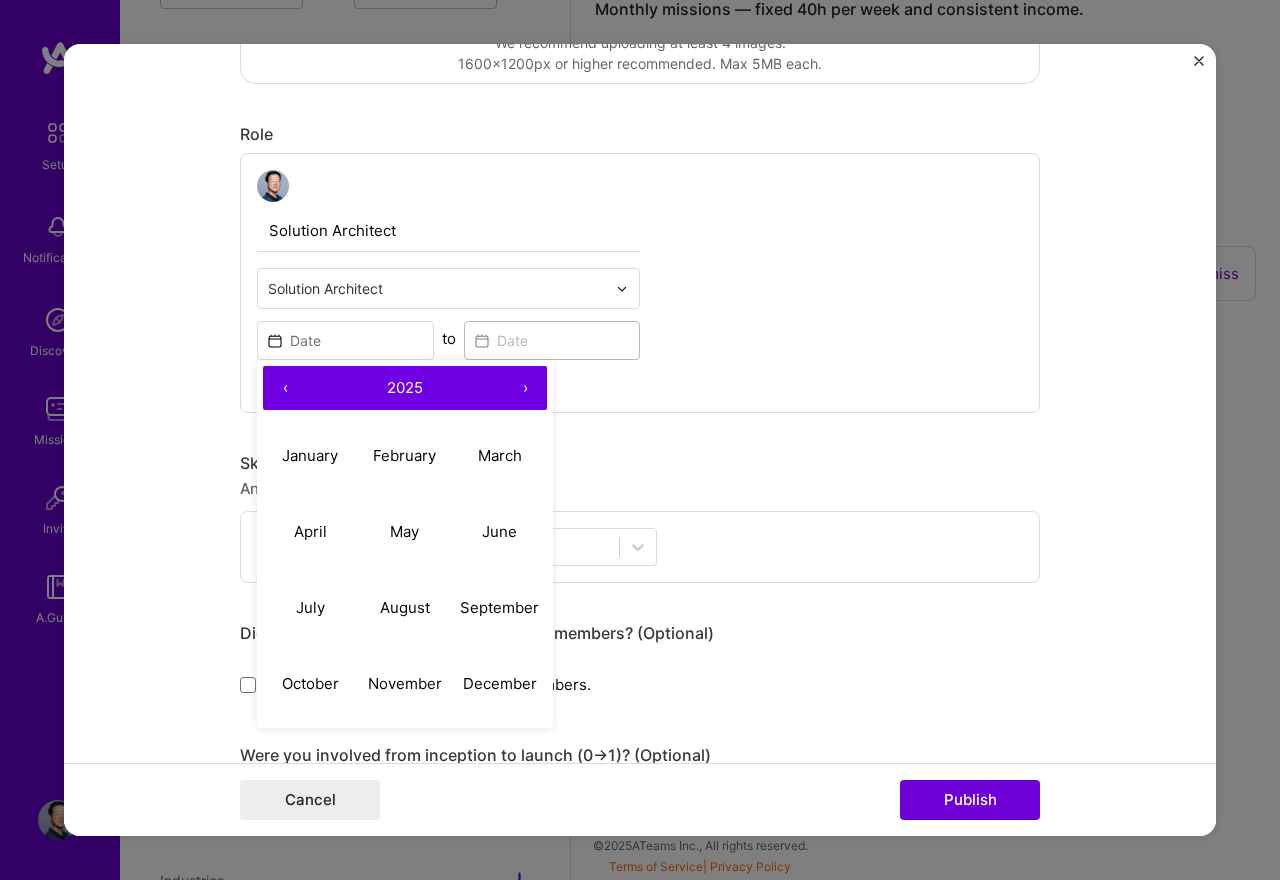 type on "Jan, 2025" 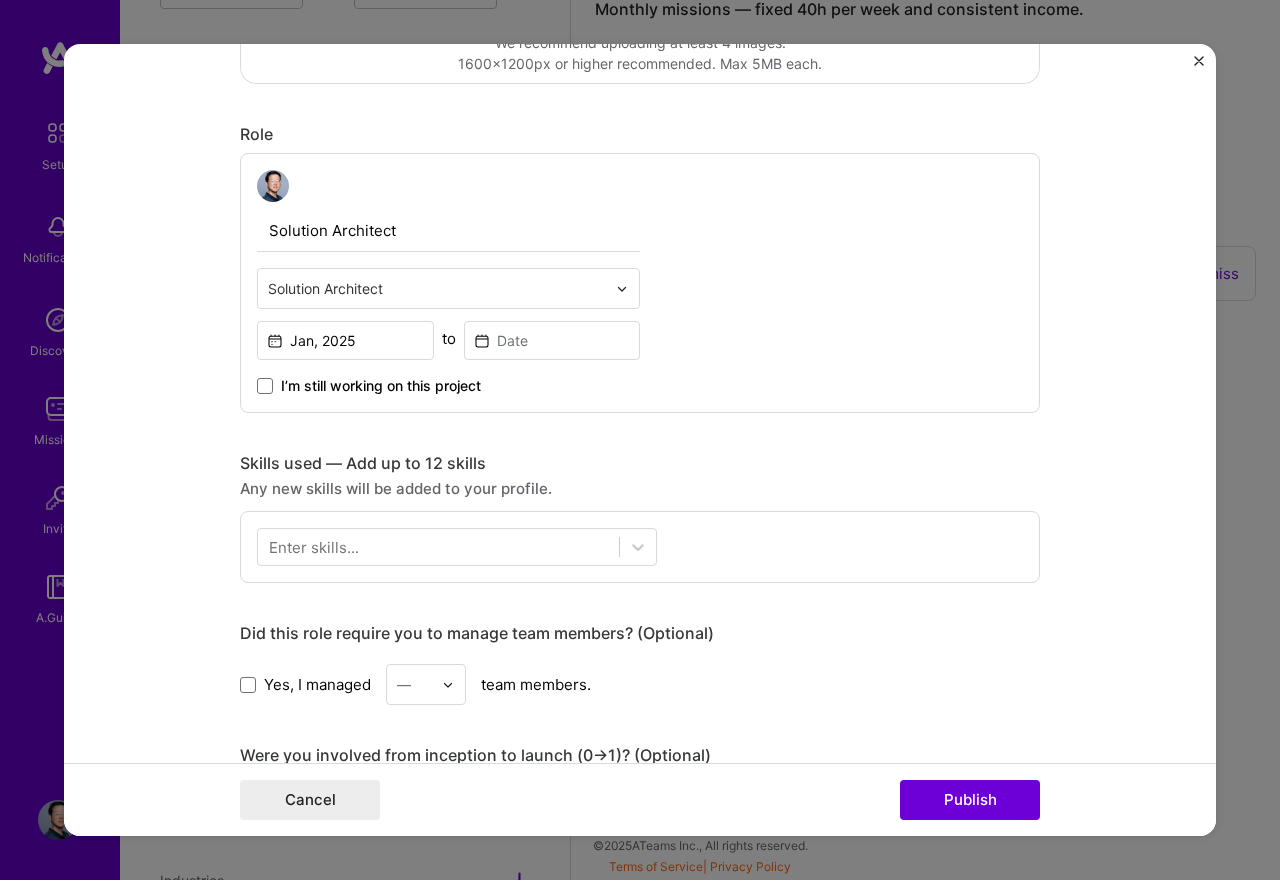 click on "I’m still working on this project" at bounding box center [381, 386] 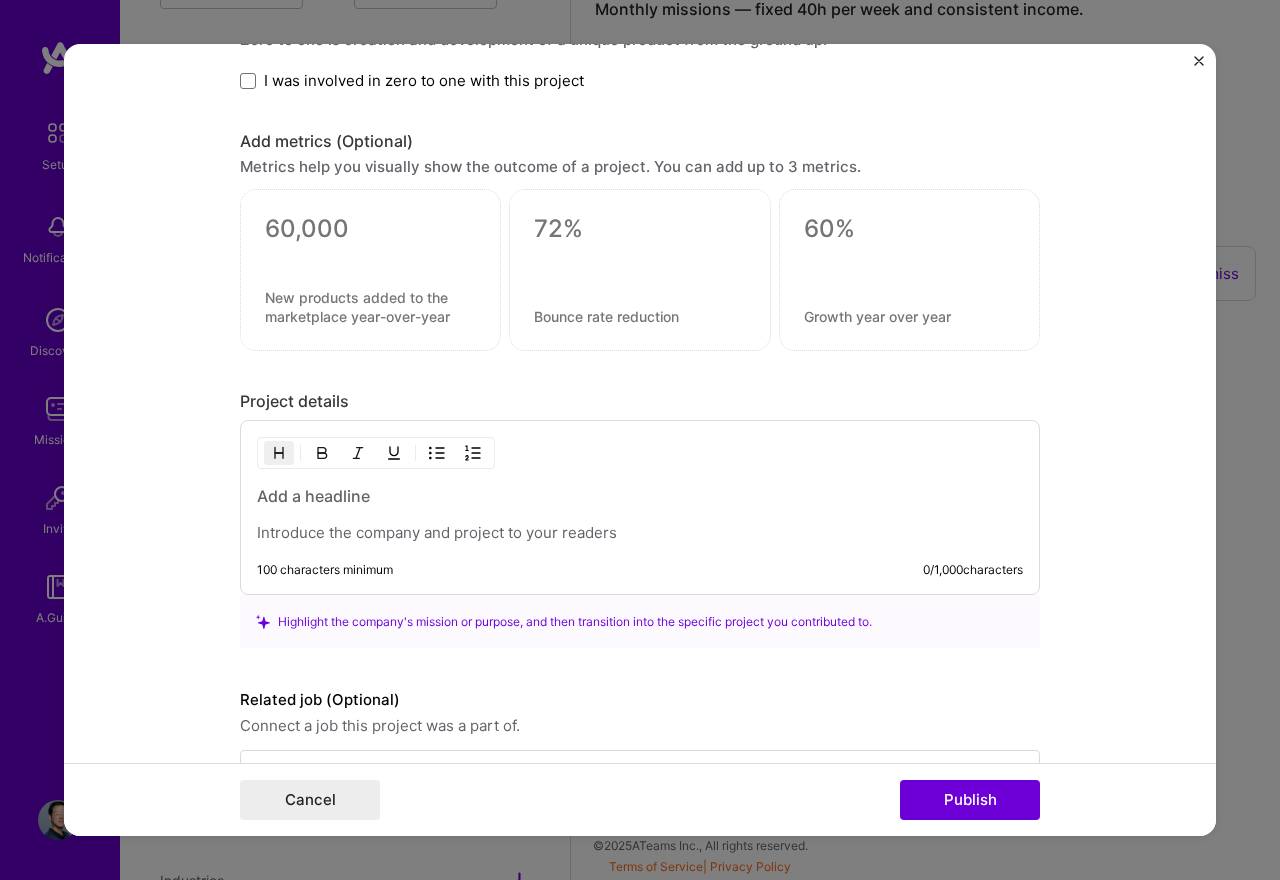 scroll, scrollTop: 1307, scrollLeft: 0, axis: vertical 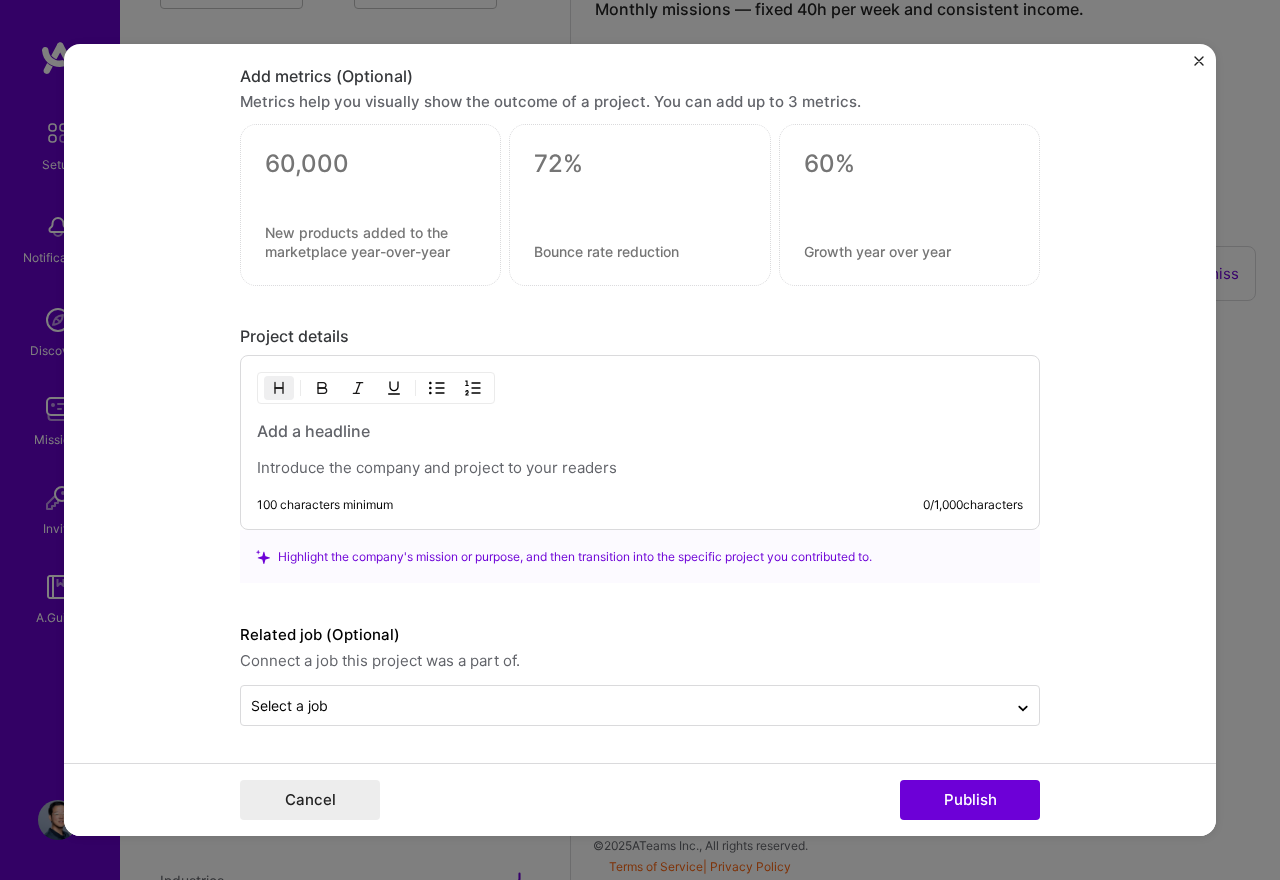 click at bounding box center (640, 468) 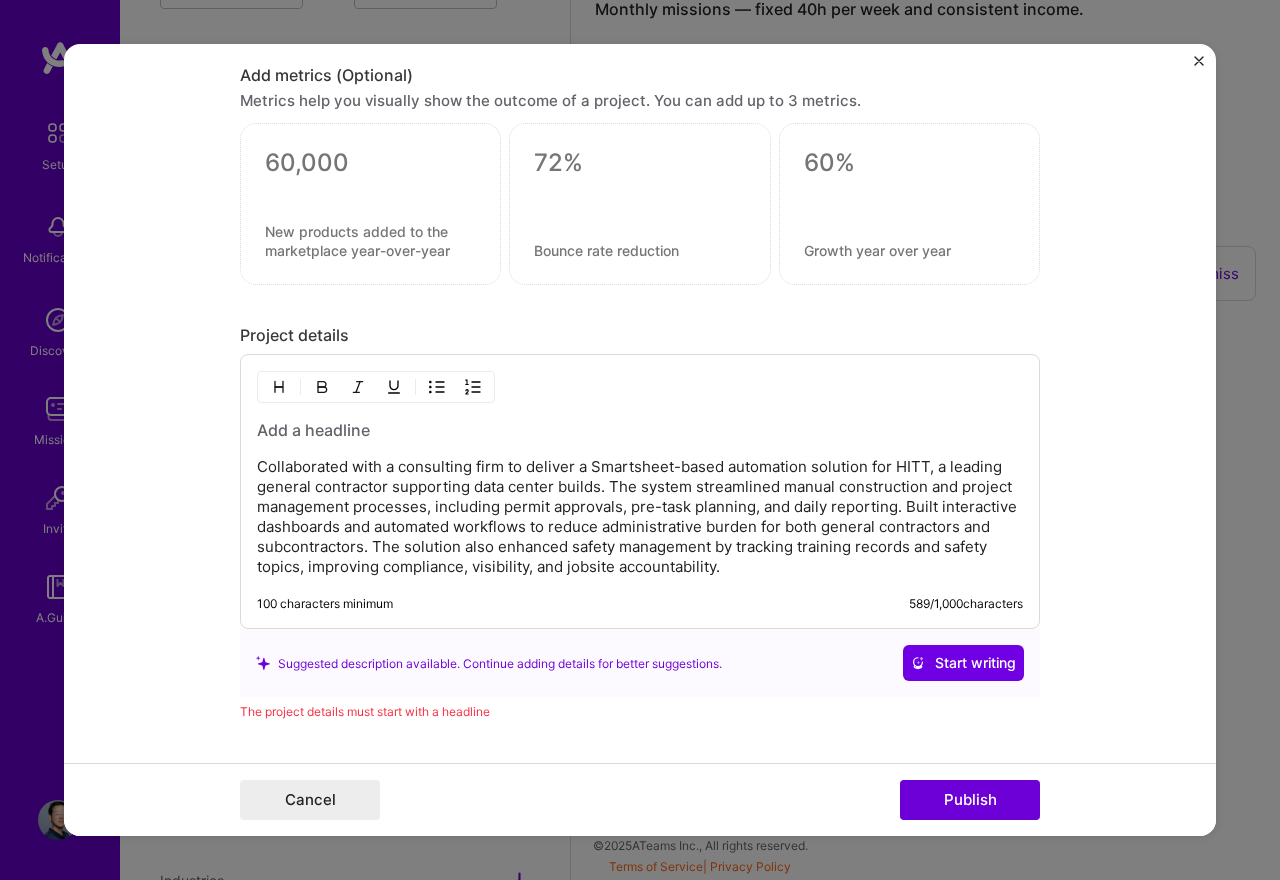 click at bounding box center [640, 430] 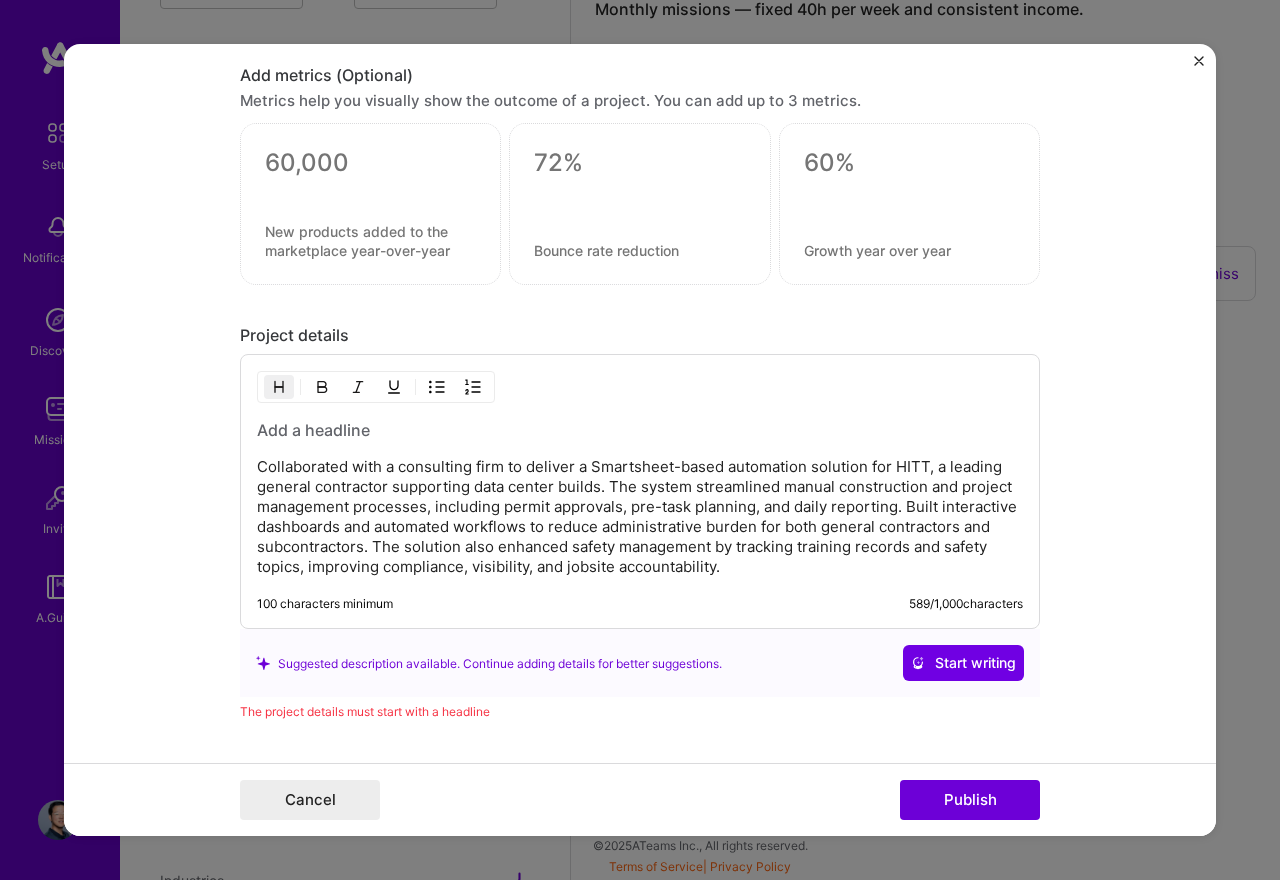 click at bounding box center [640, 430] 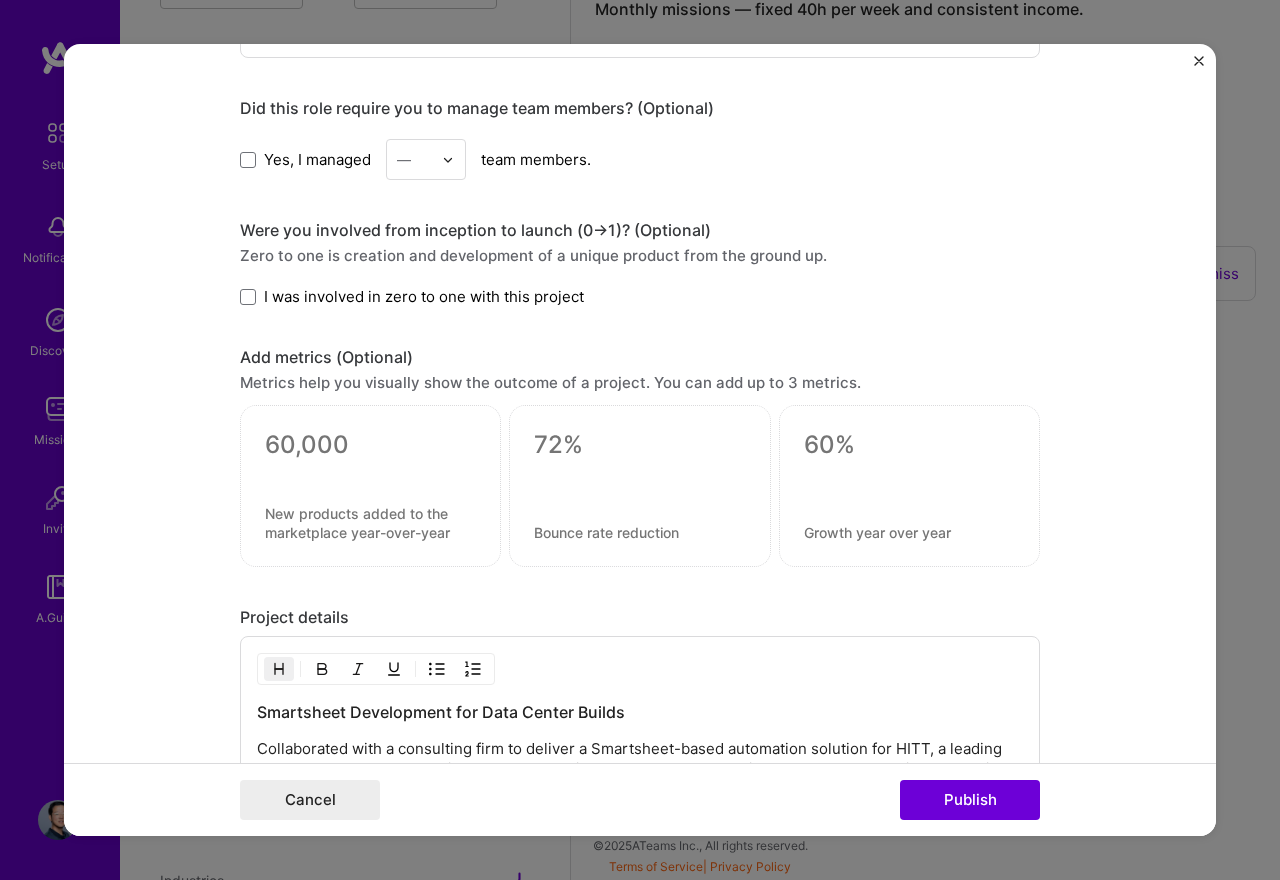 scroll, scrollTop: 1022, scrollLeft: 0, axis: vertical 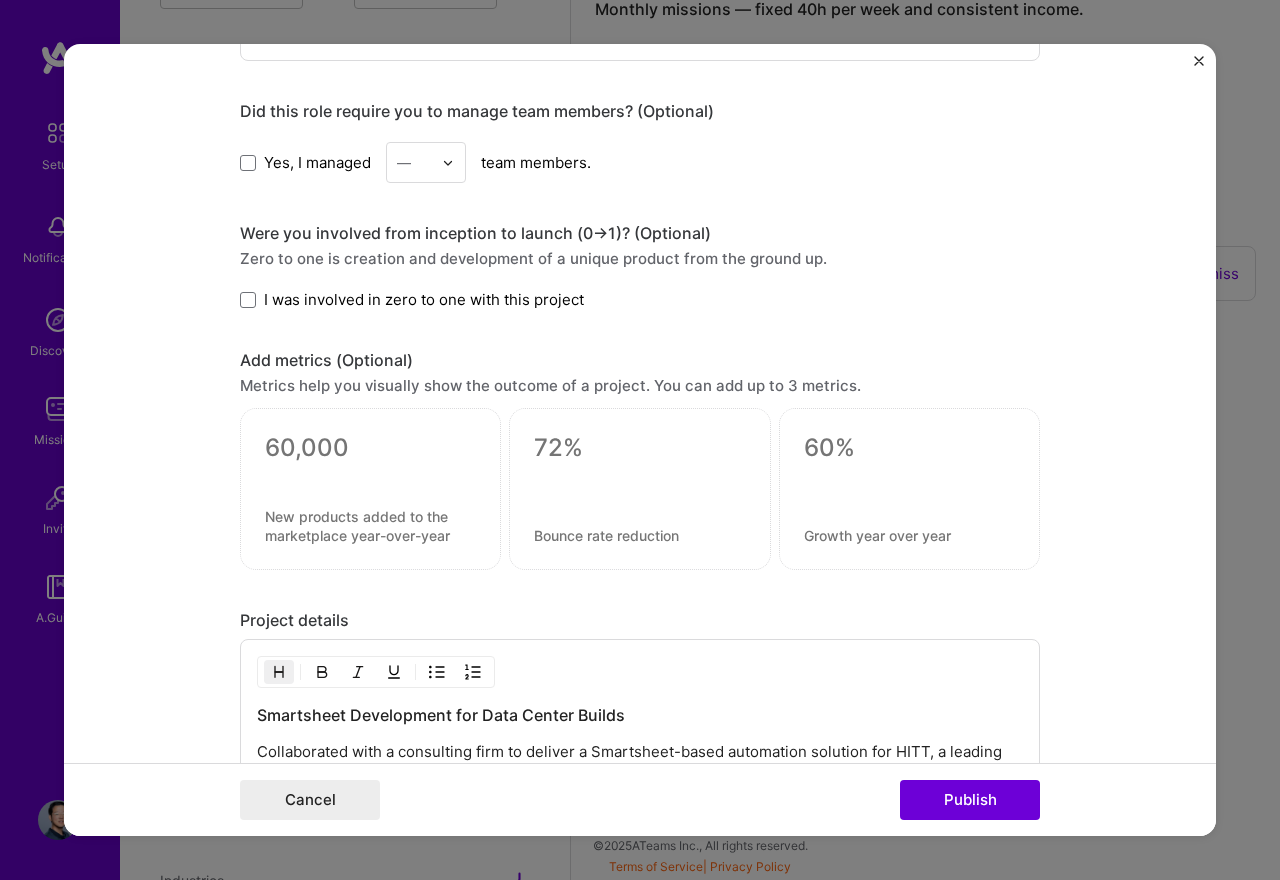 click at bounding box center [370, 448] 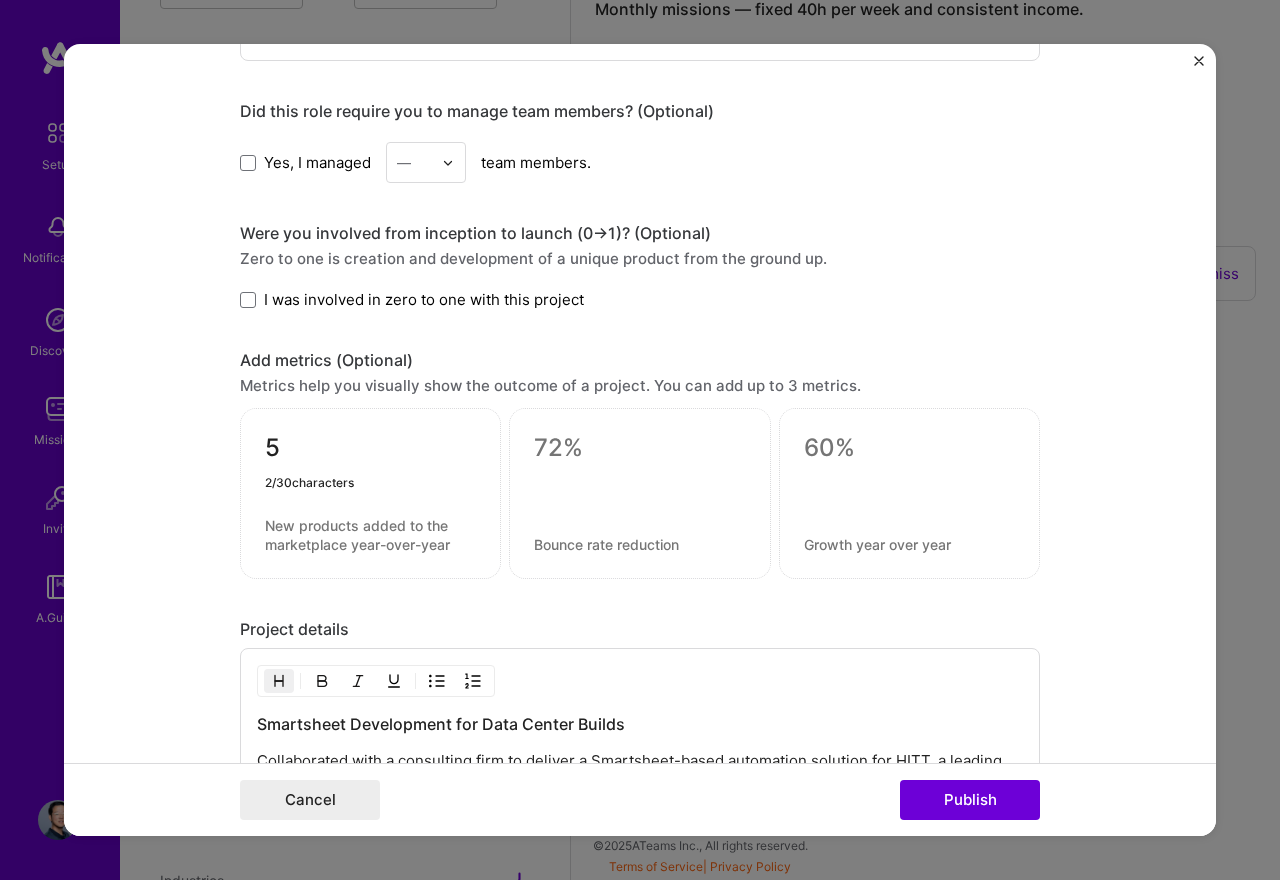 type on "5" 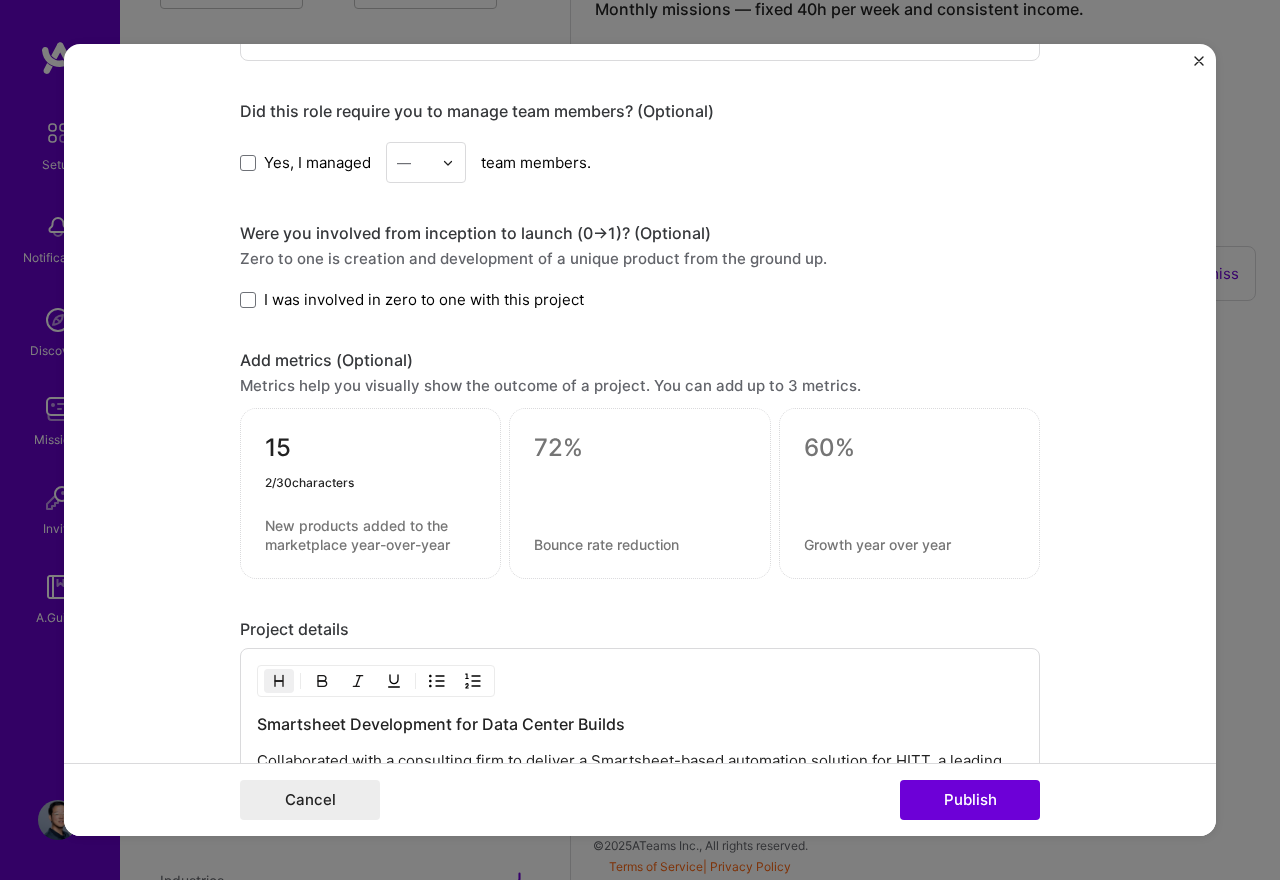 type on "15" 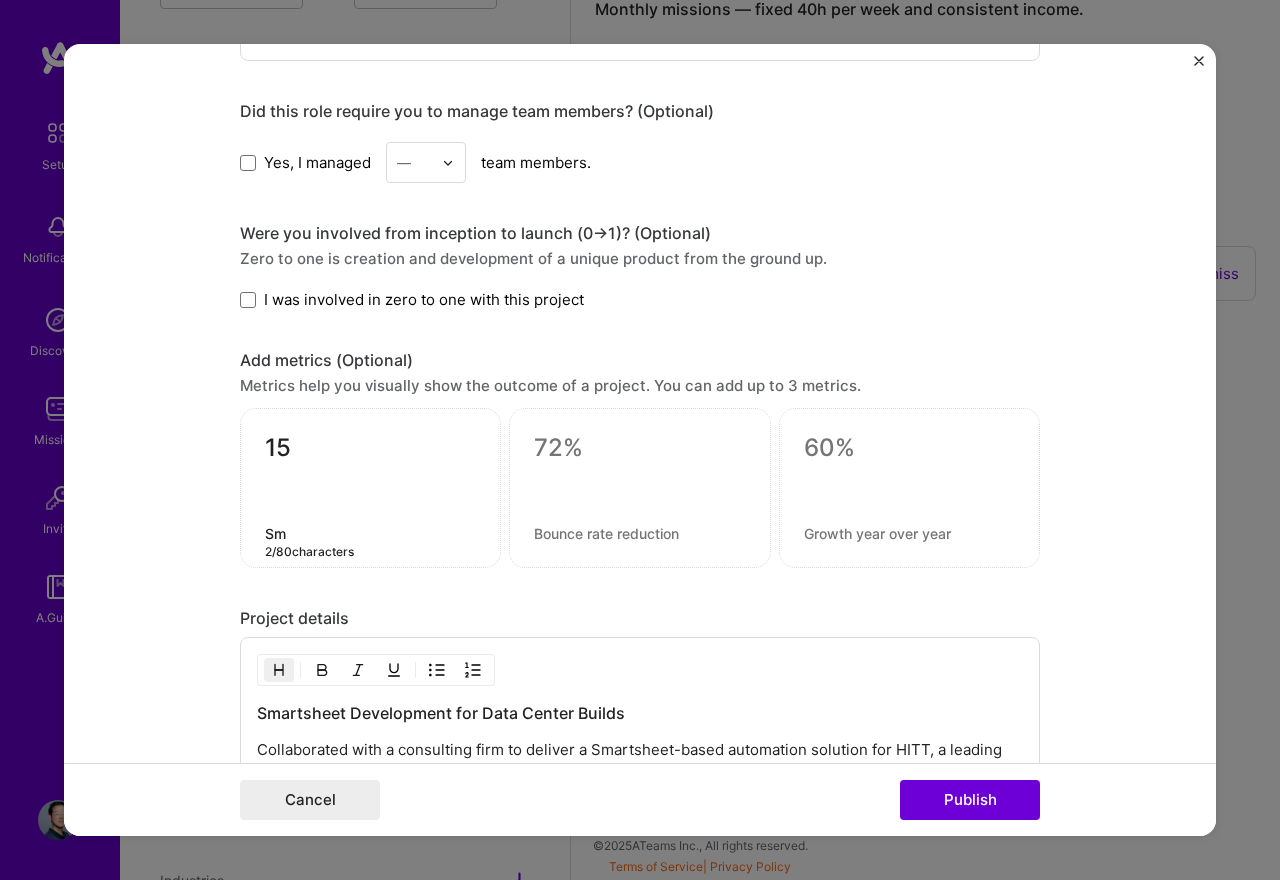 type on "S" 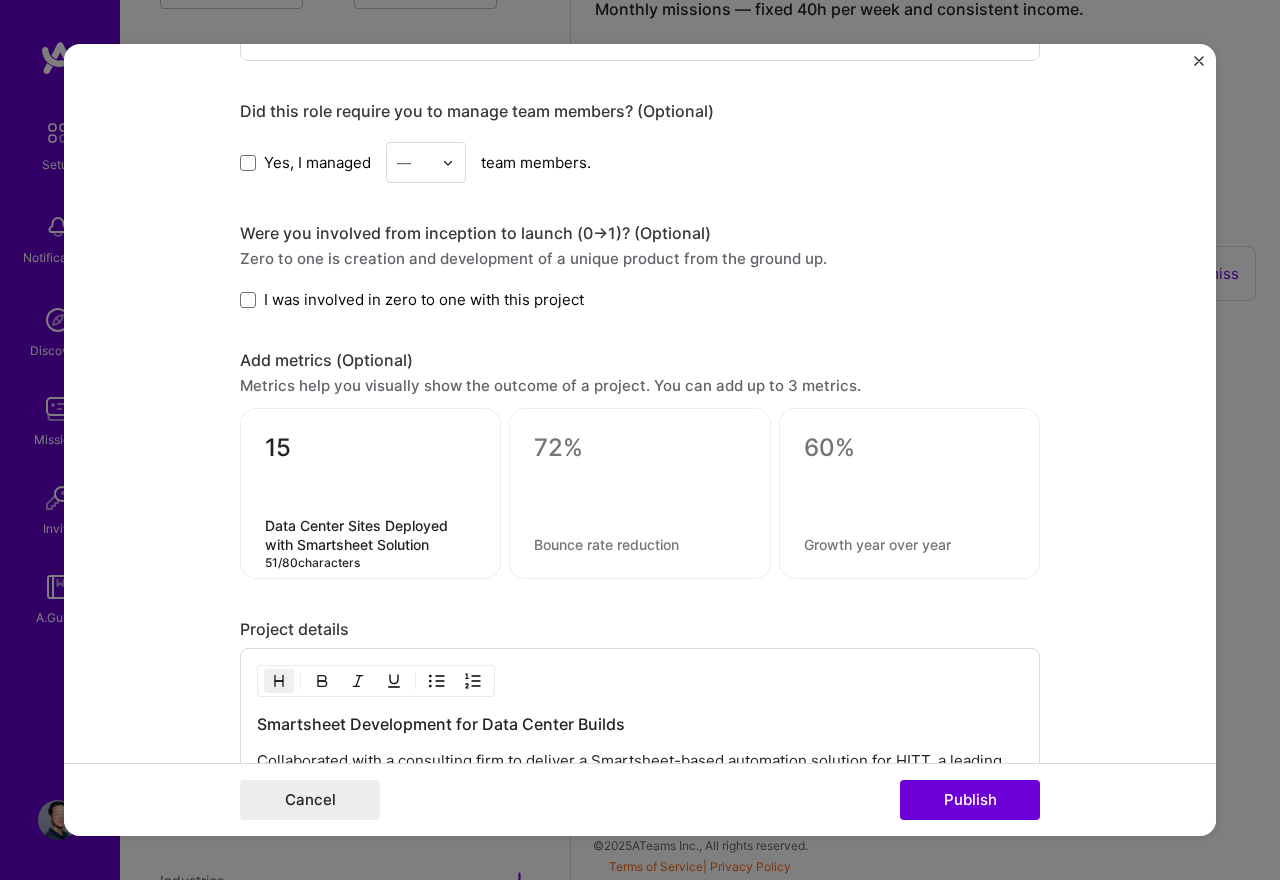 type on "Data Center Sites Deployed with Smartsheet Solution" 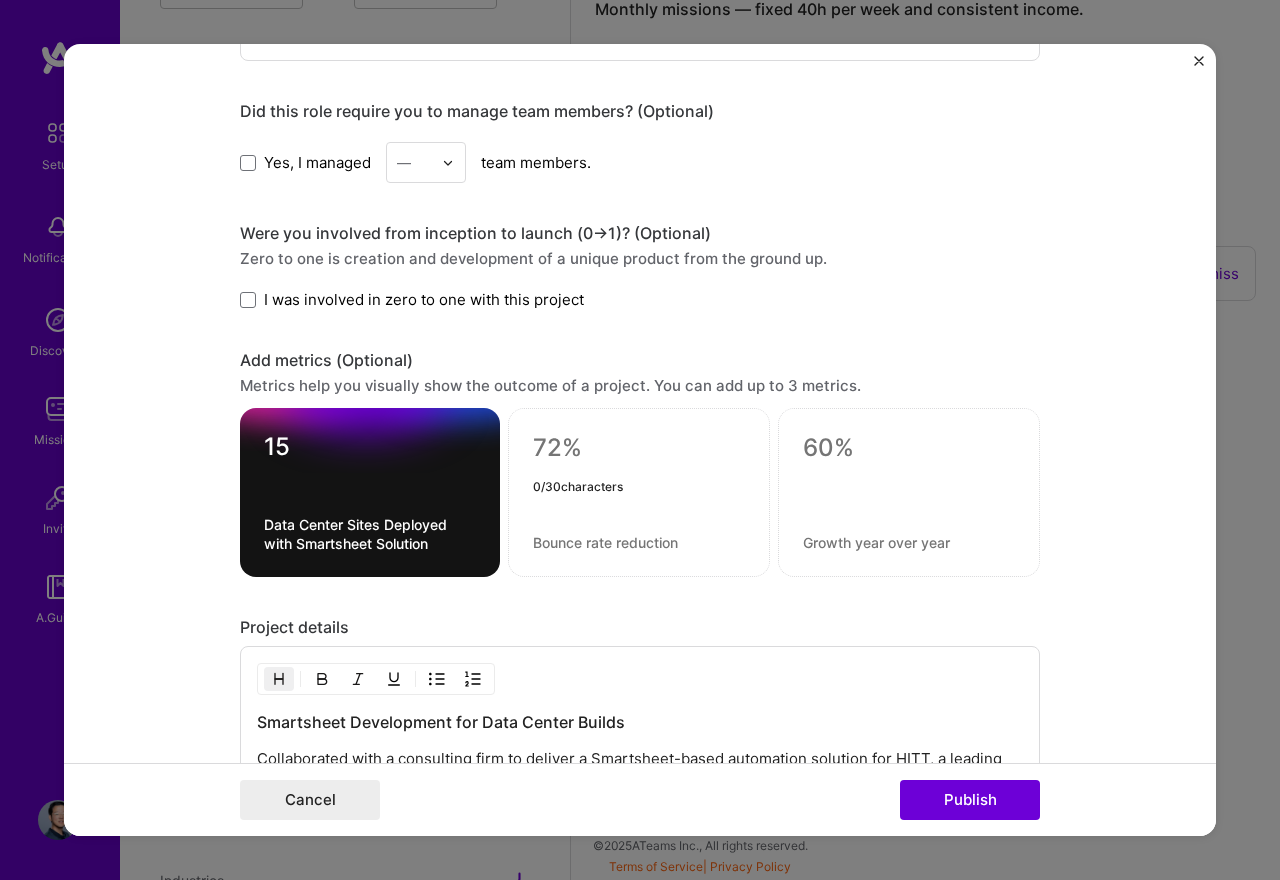 click at bounding box center (639, 448) 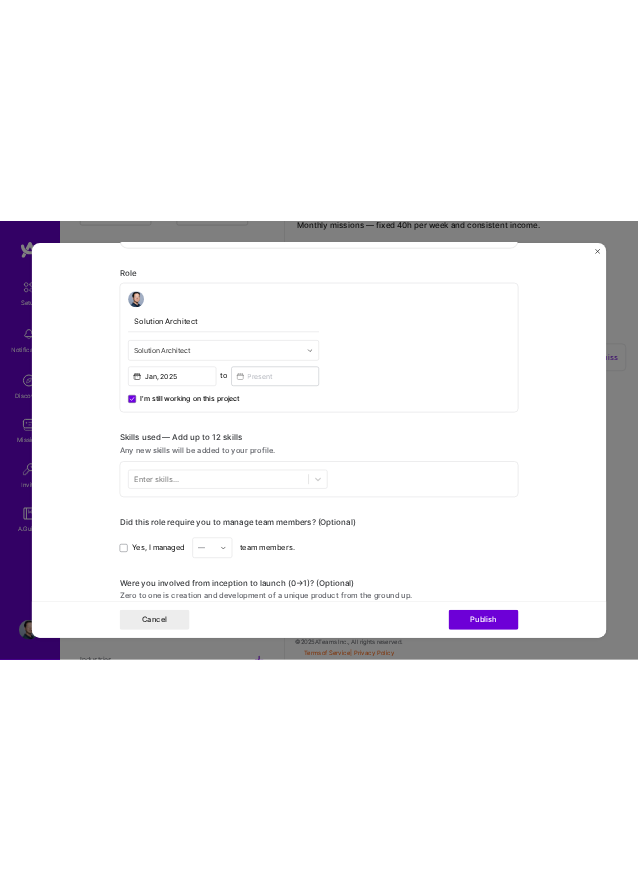 scroll, scrollTop: 0, scrollLeft: 0, axis: both 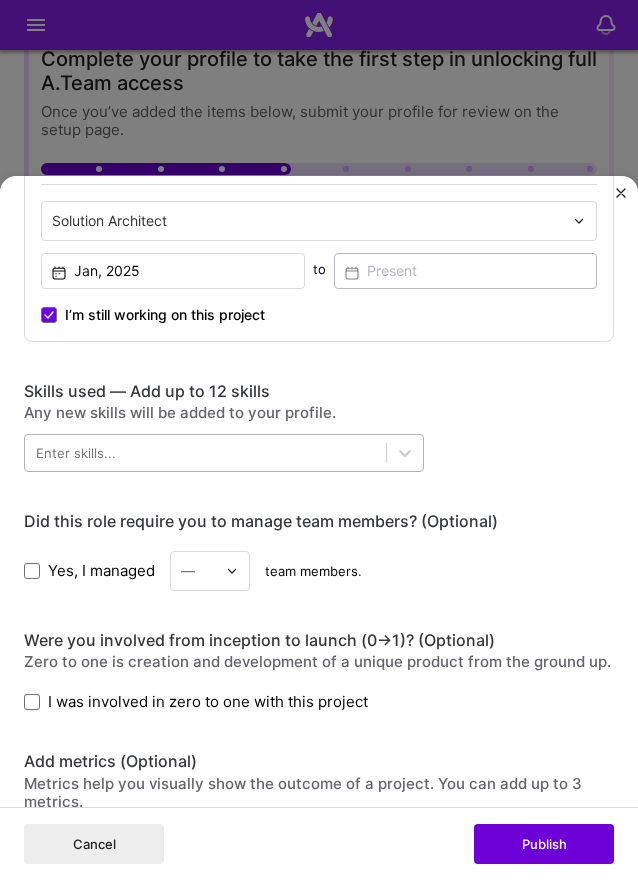 click at bounding box center (205, 453) 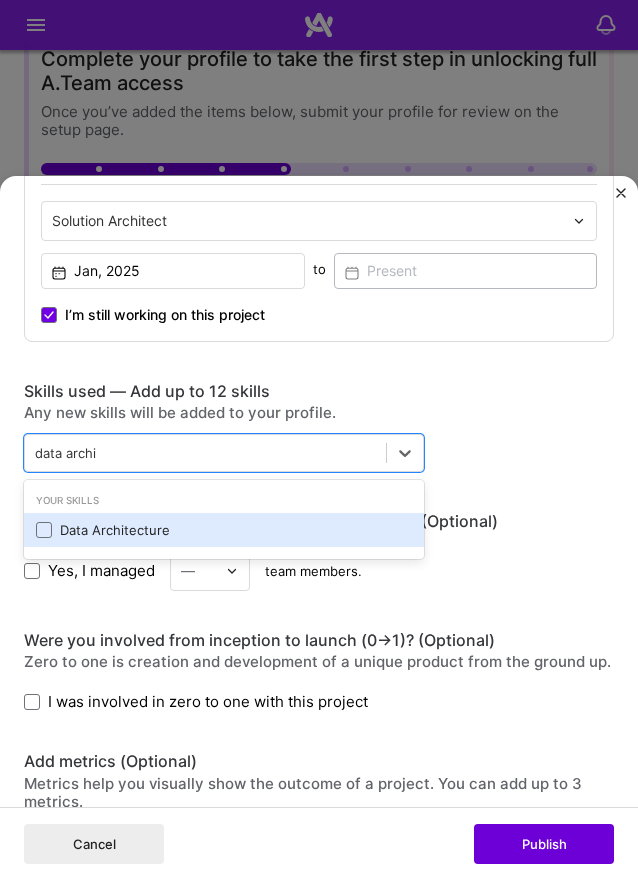 click on "Data Architecture" at bounding box center (224, 530) 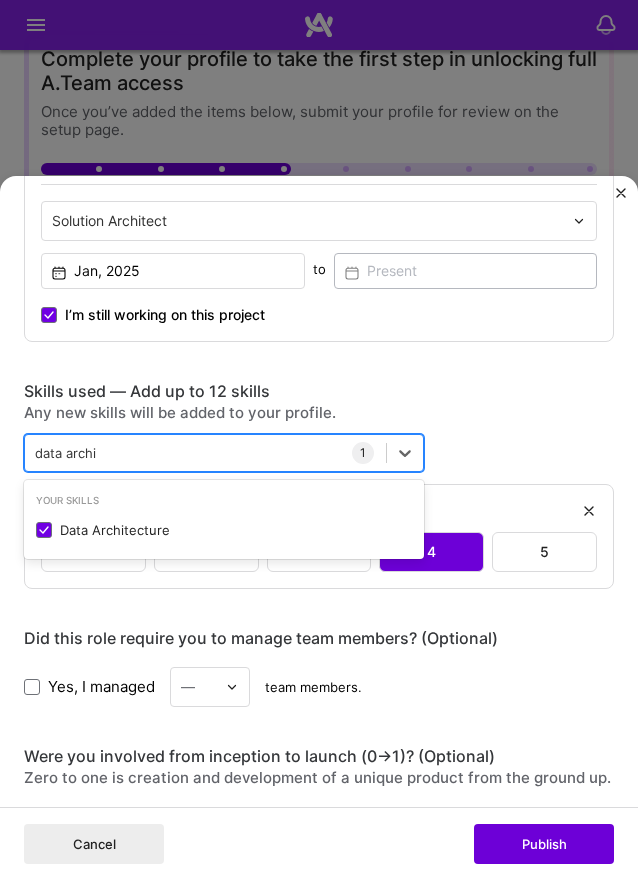click on "data archi data archi" at bounding box center [205, 453] 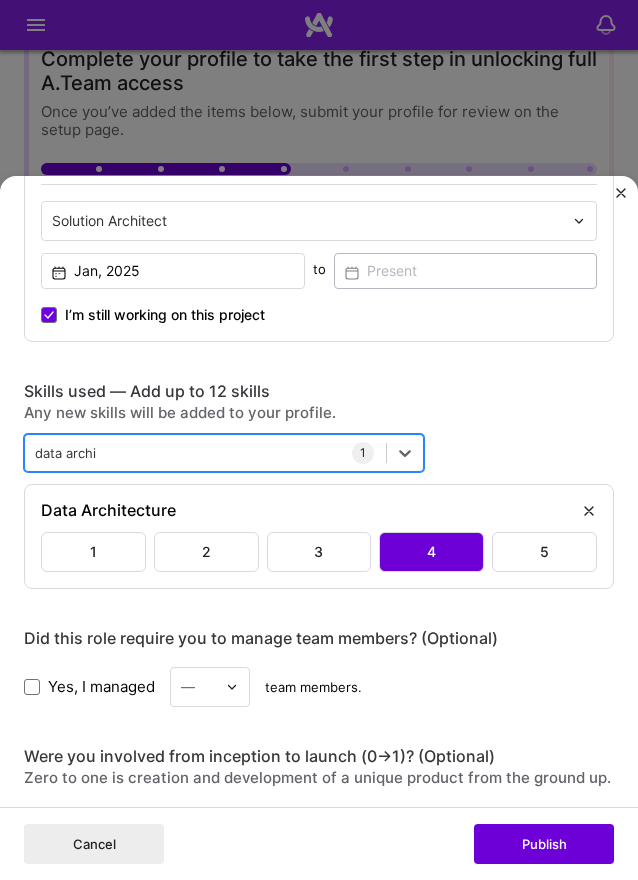 click on "data archi data archi" at bounding box center (205, 453) 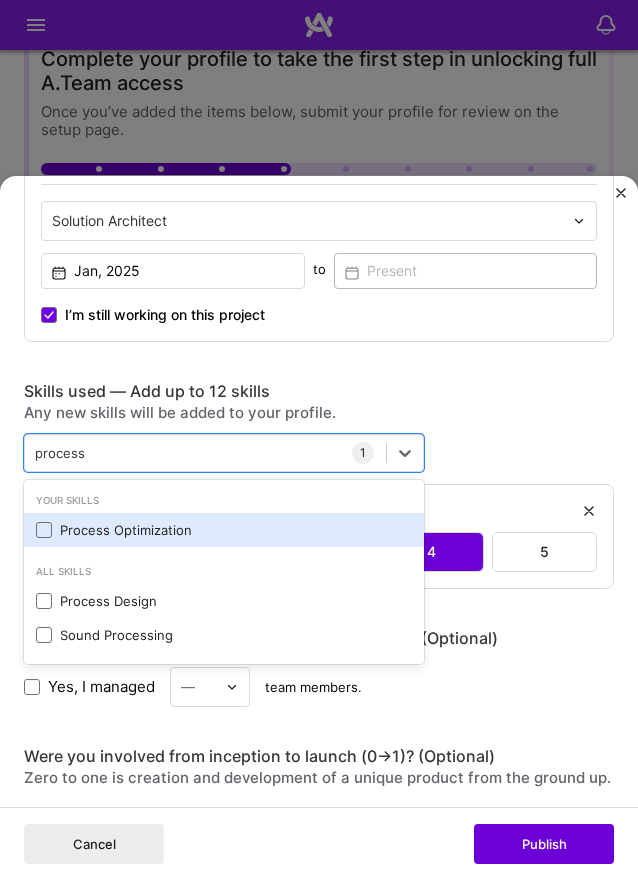 click on "Process Optimization" at bounding box center (224, 530) 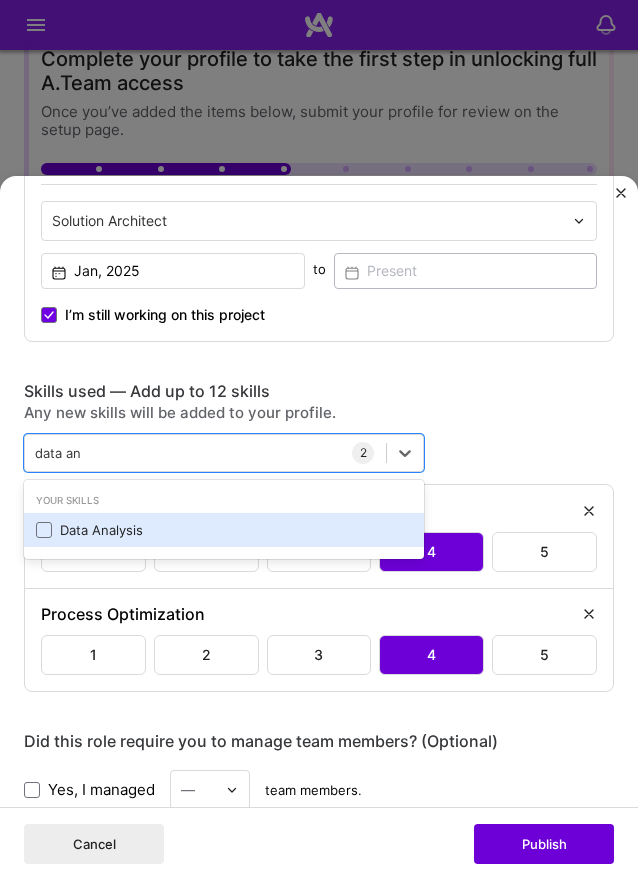 click on "Data Analysis" at bounding box center (224, 530) 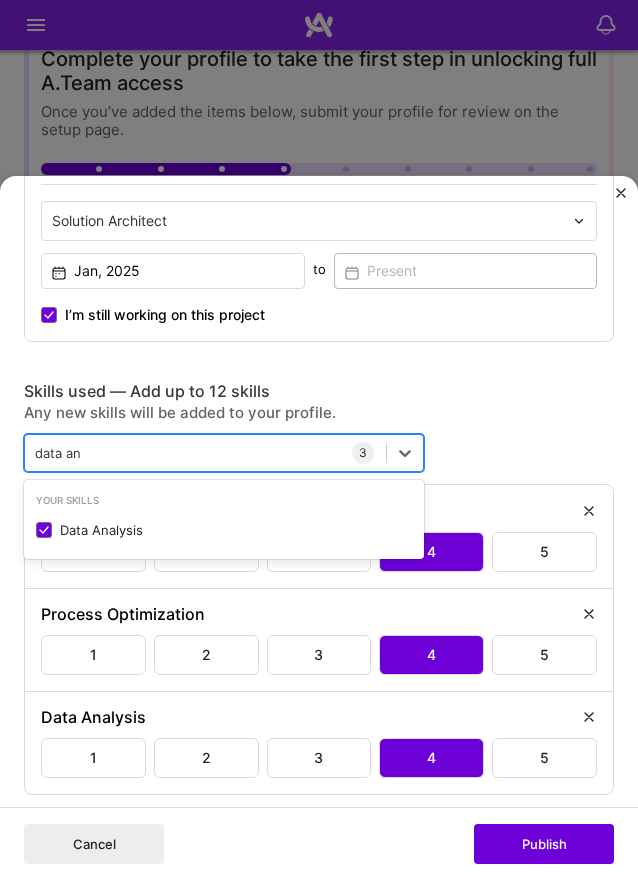 click on "data an data an" at bounding box center (205, 453) 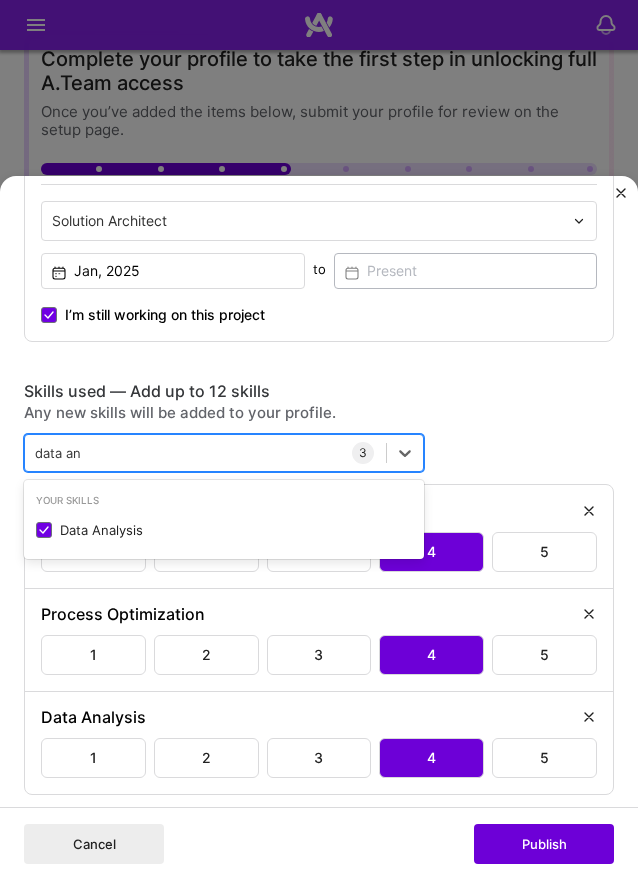click on "data an data an" at bounding box center (205, 453) 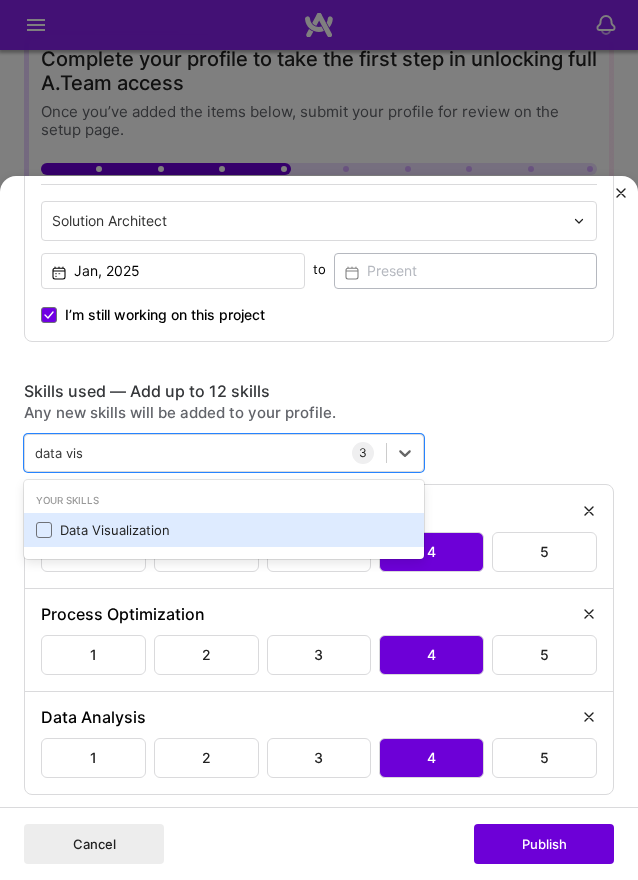 click on "Data Visualization" at bounding box center [224, 530] 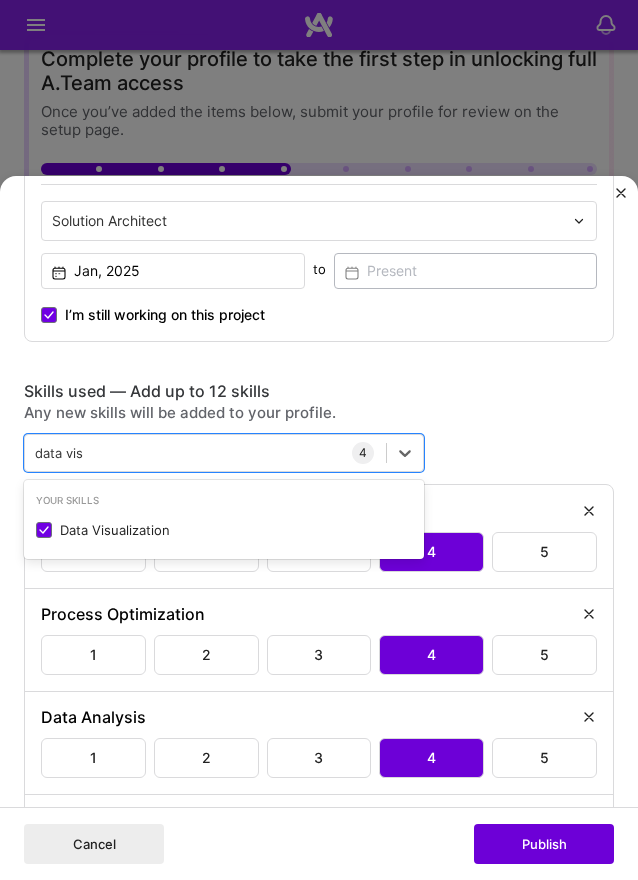 type on "data vis" 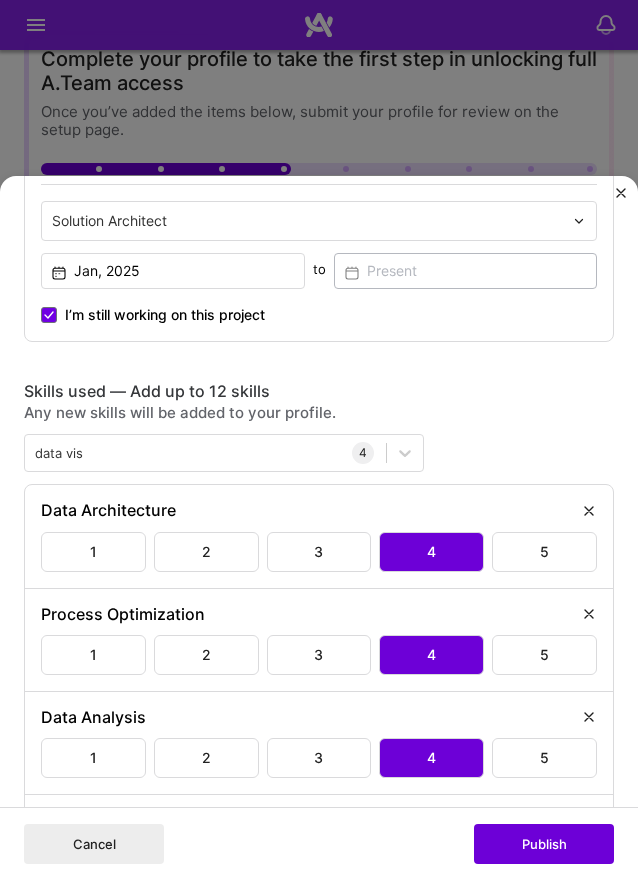 click on "Project title Smartsheet Development for Data Center Builds Company School of Sheets
Project industry Industry 1 Project Link (Optional)
Drag and drop an image or   Upload file Upload file We recommend uploading at least 4 images. 1600x1200px or higher recommended. Max 5MB each. Role Solution Architect Solution Architect Jan, 2025
to
I’m still working on this project Skills used — Add up to 12 skills Any new skills will be added to your profile. data vis data vis 4 Data Architecture 1 2 3 4 5 Process Optimization 1 2 3 4 5 Data Analysis 1 2 3 4 5 Data Visualization 1 2 3 4 5 Did this role require you to manage team members? (Optional) Yes, I managed — team members. Were you involved from inception to launch (0  ->  1)? (Optional) Zero to one is creation and development of a unique product from the ground up. I was involved in zero to one with this project Add metrics (Optional) 15 Project details   634 / 1,000" at bounding box center [319, 899] 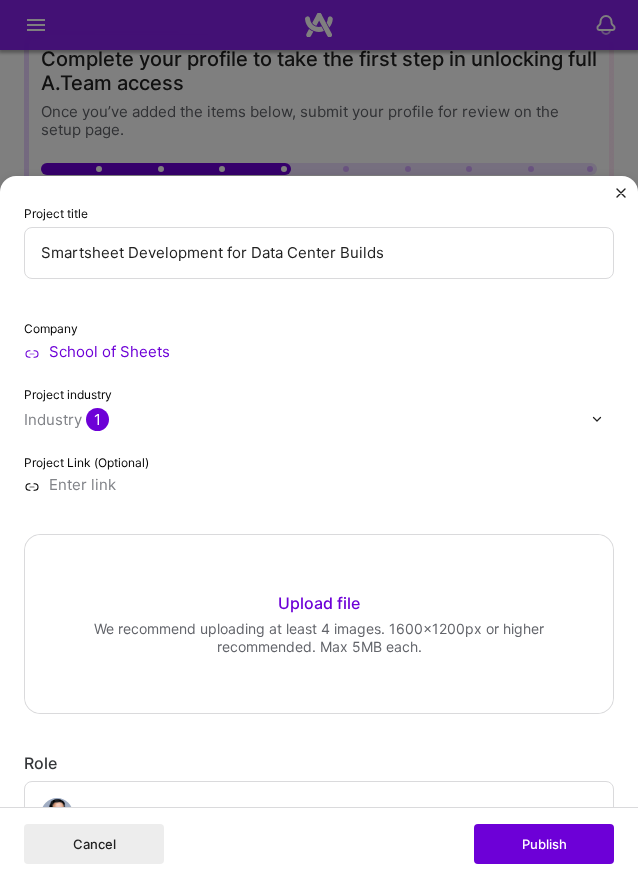 scroll, scrollTop: 0, scrollLeft: 0, axis: both 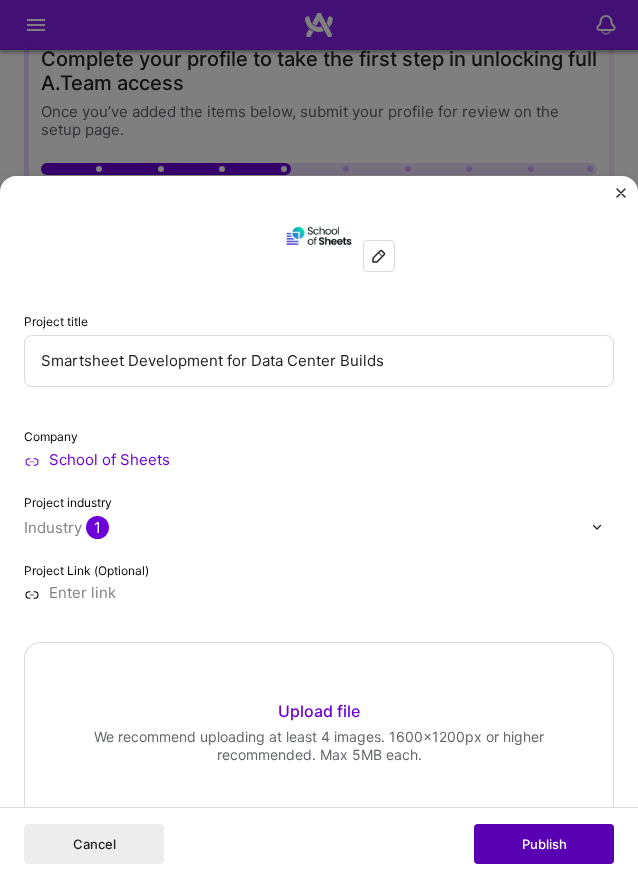 click on "Publish" at bounding box center [544, 844] 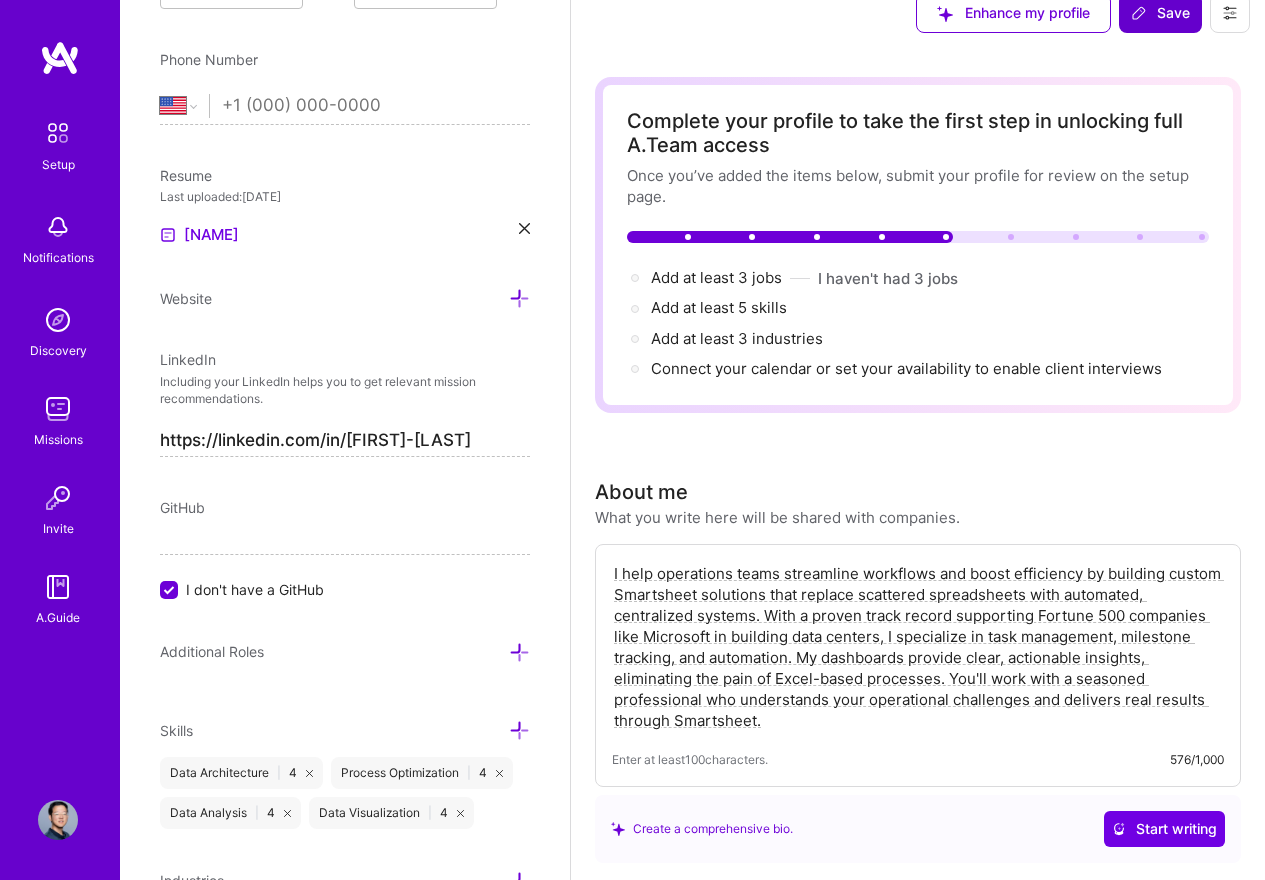 scroll, scrollTop: 0, scrollLeft: 0, axis: both 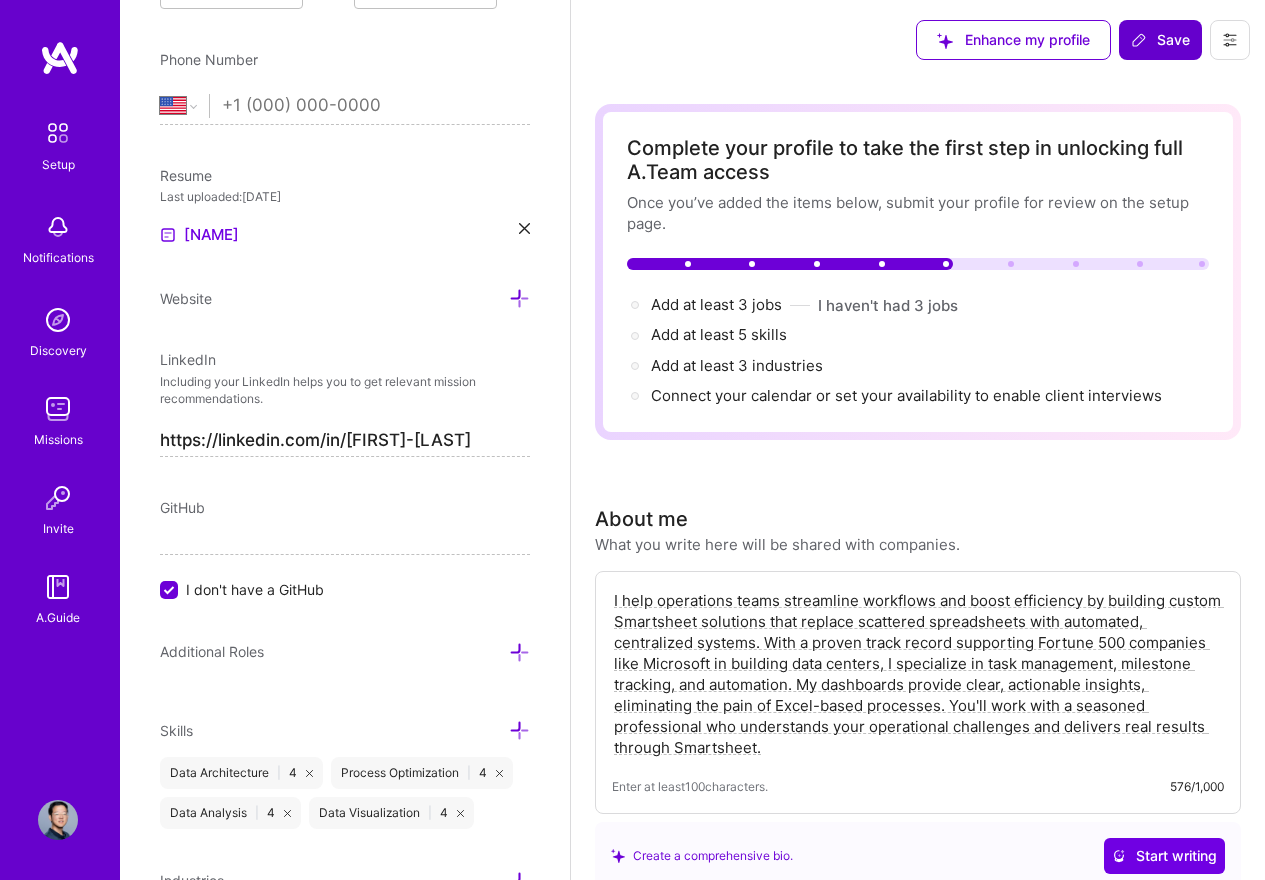 click on "Save" at bounding box center (1160, 40) 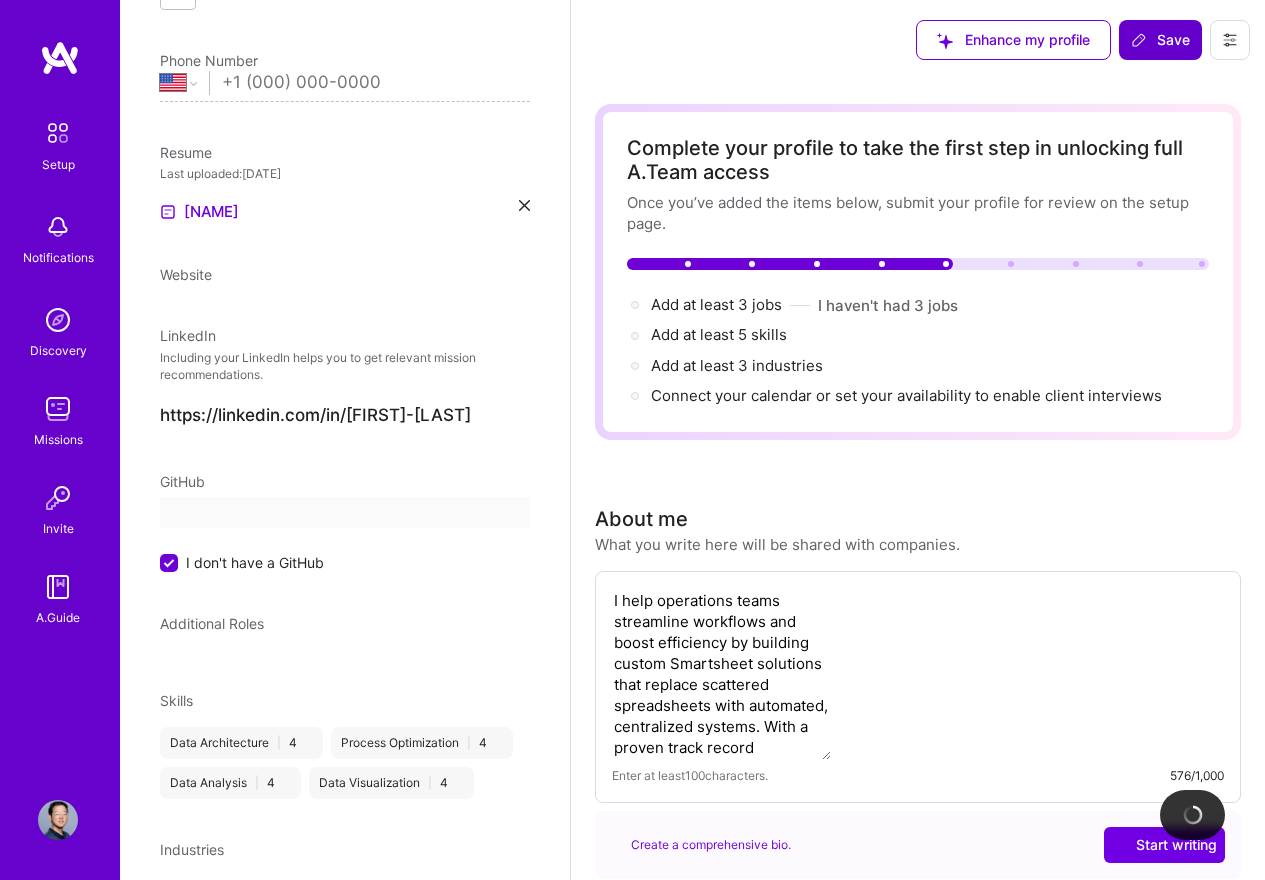 scroll, scrollTop: 0, scrollLeft: 0, axis: both 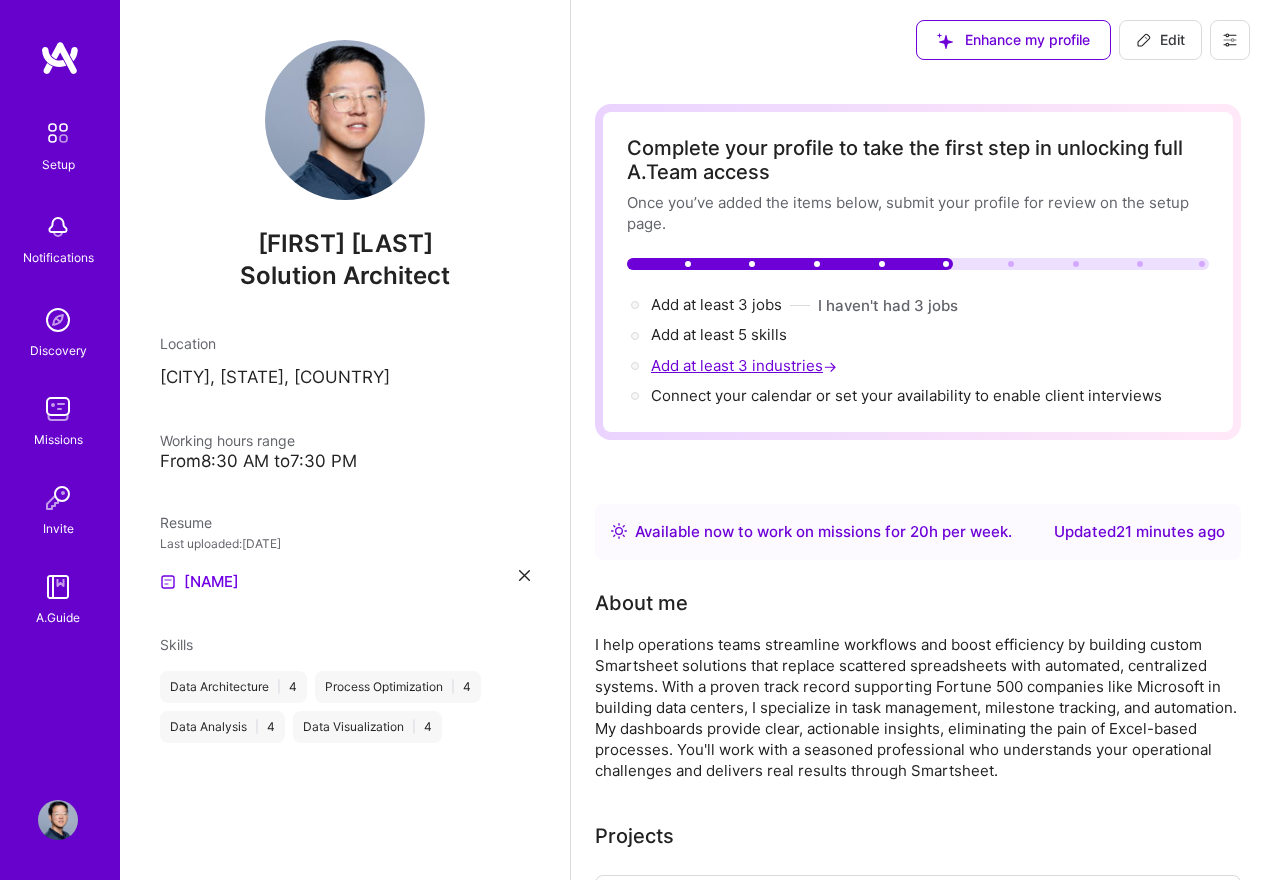 click on "Add at least 3 industries  →" at bounding box center (746, 365) 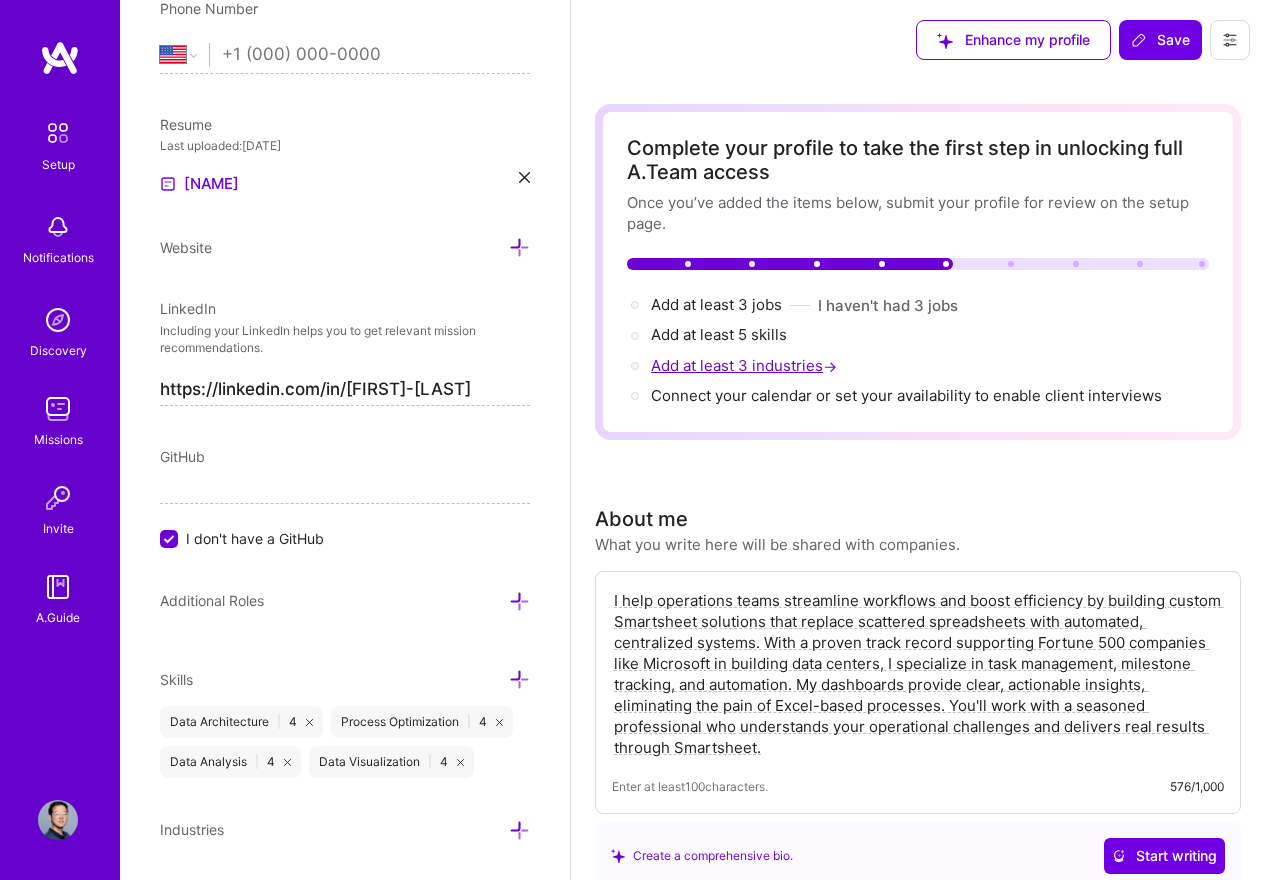 scroll, scrollTop: 876, scrollLeft: 0, axis: vertical 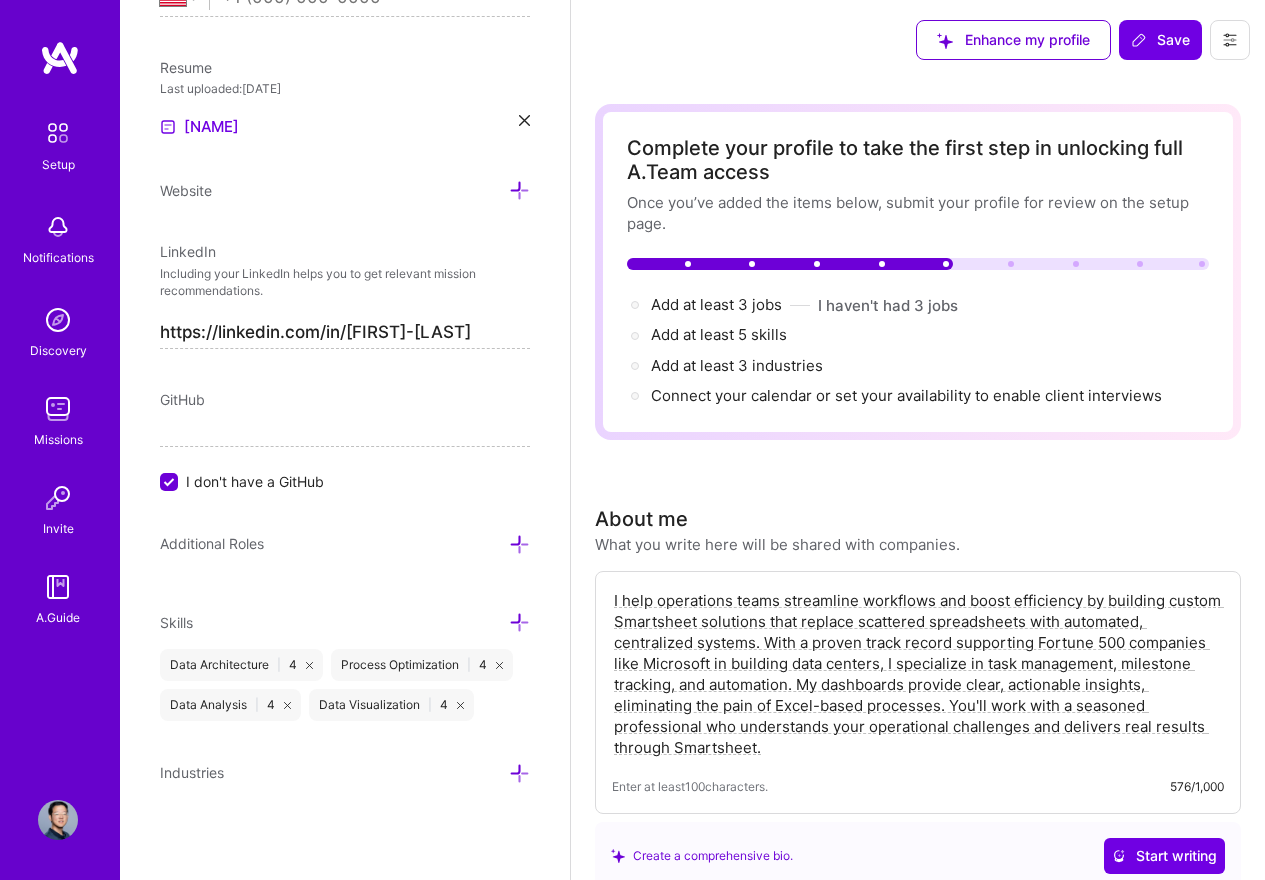 click on "Industries" at bounding box center [345, 772] 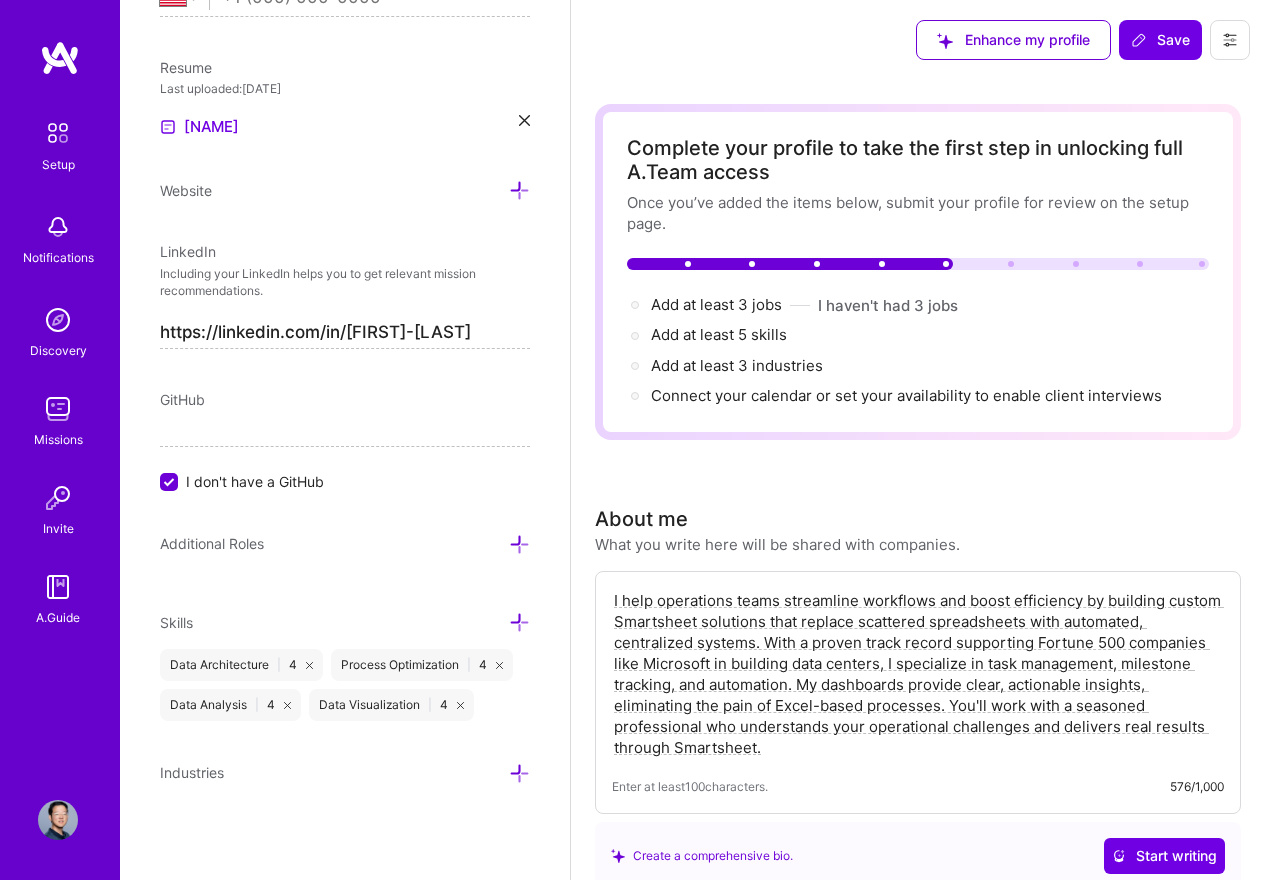click at bounding box center [519, 773] 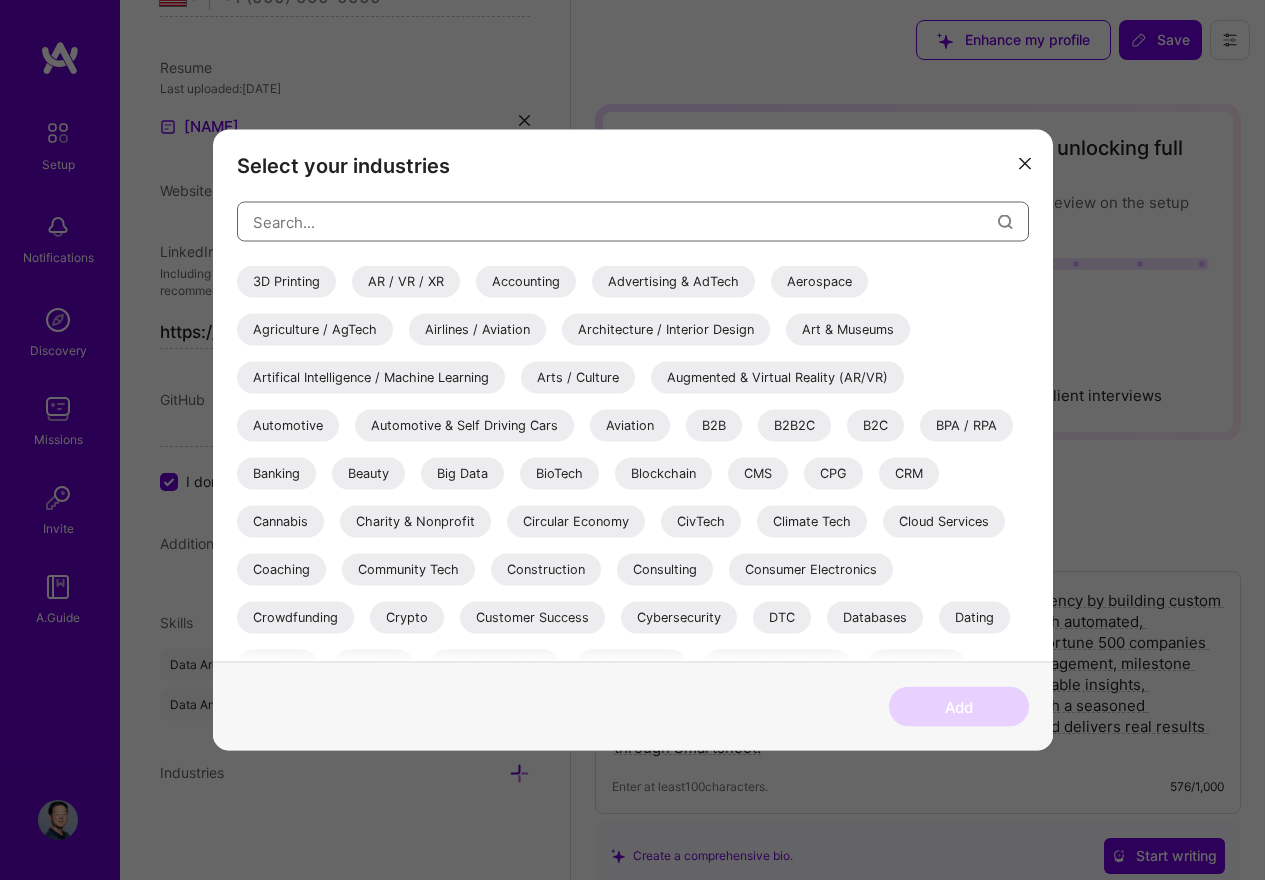 click at bounding box center [625, 221] 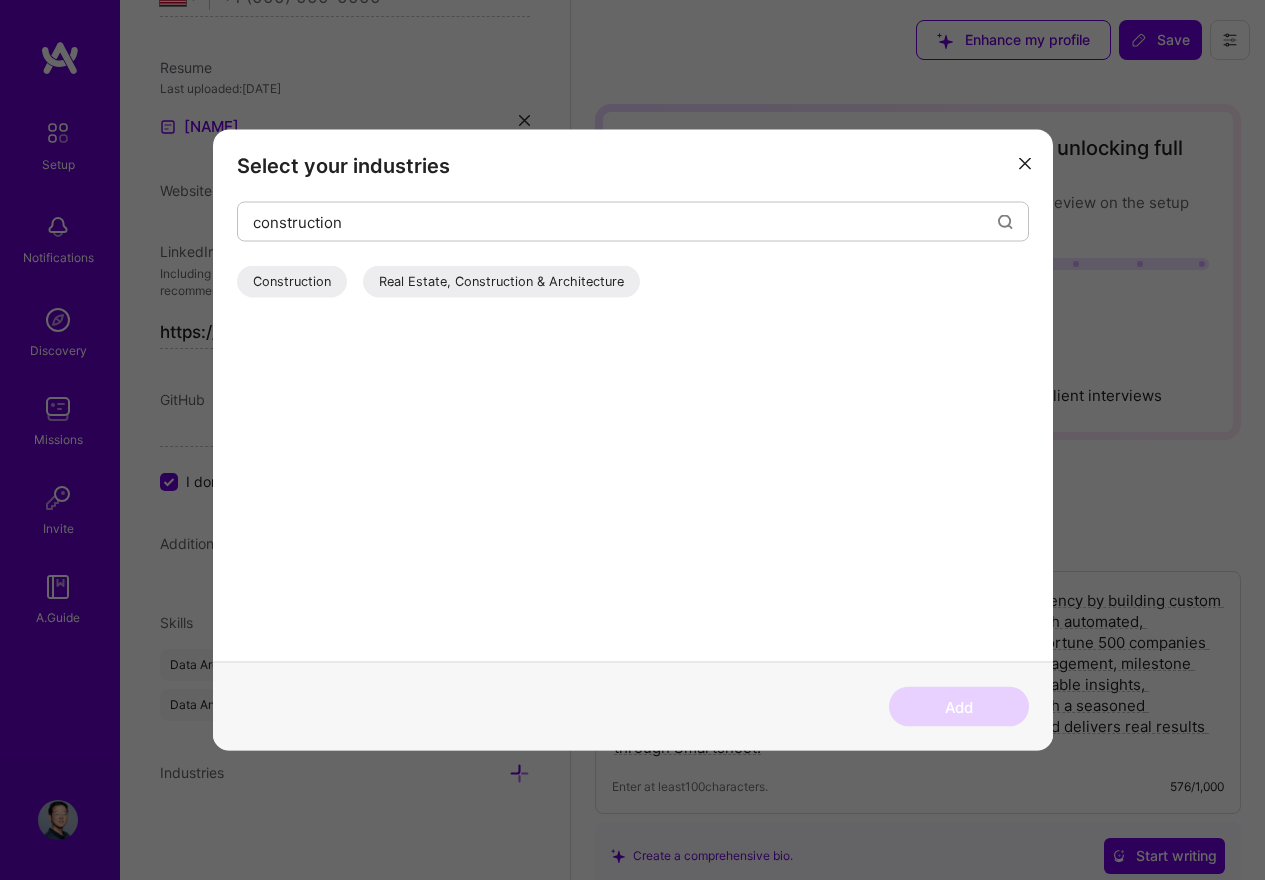click on "Construction" at bounding box center (292, 282) 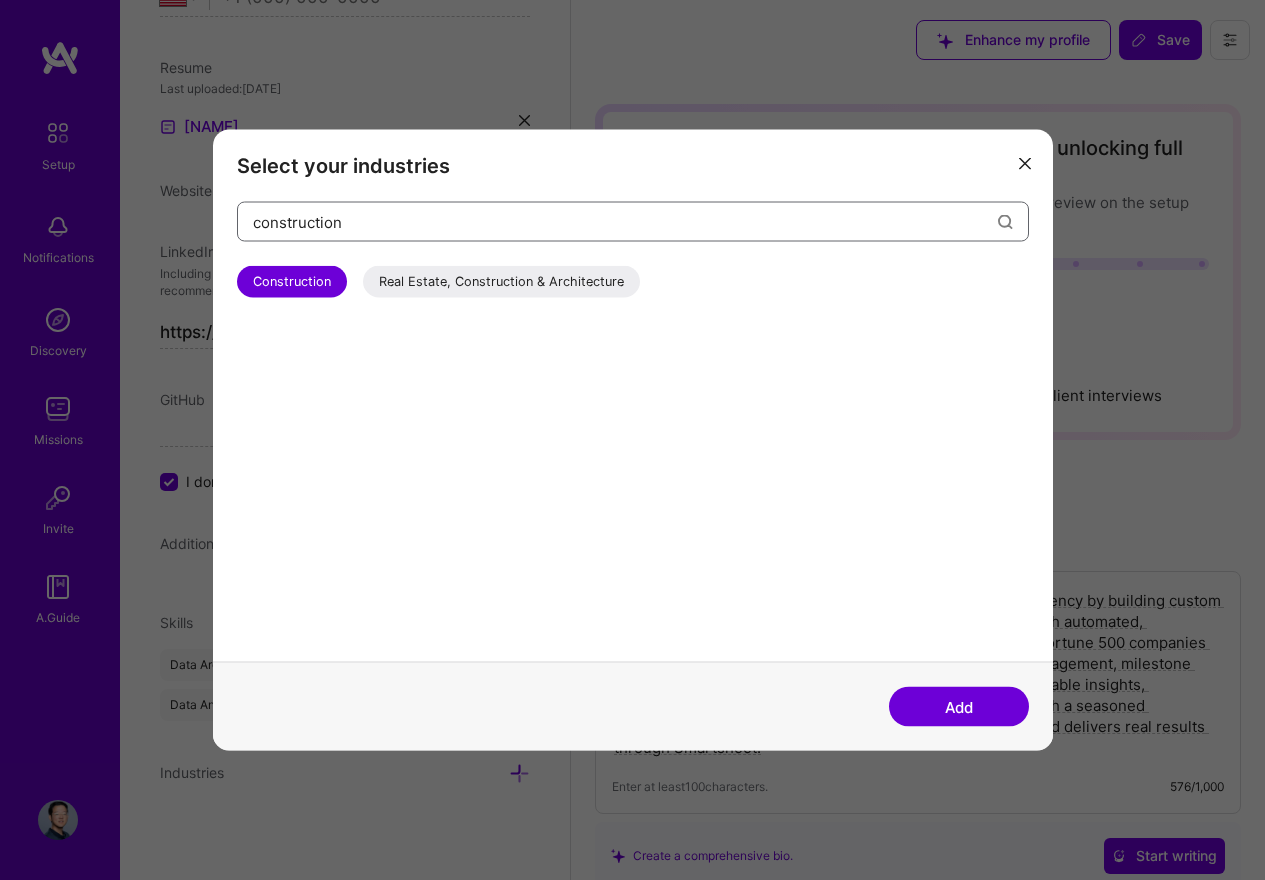 click on "construction" at bounding box center [625, 221] 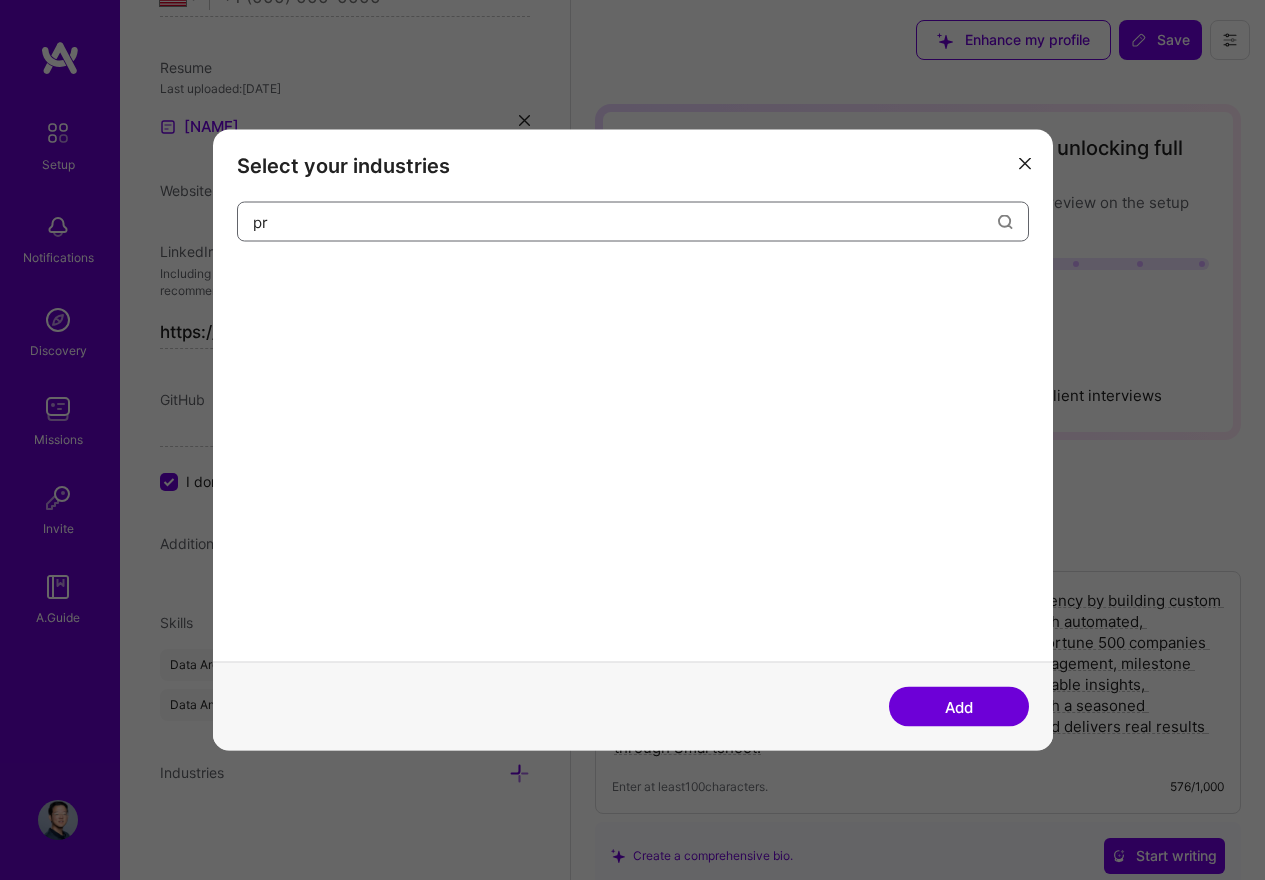 type on "p" 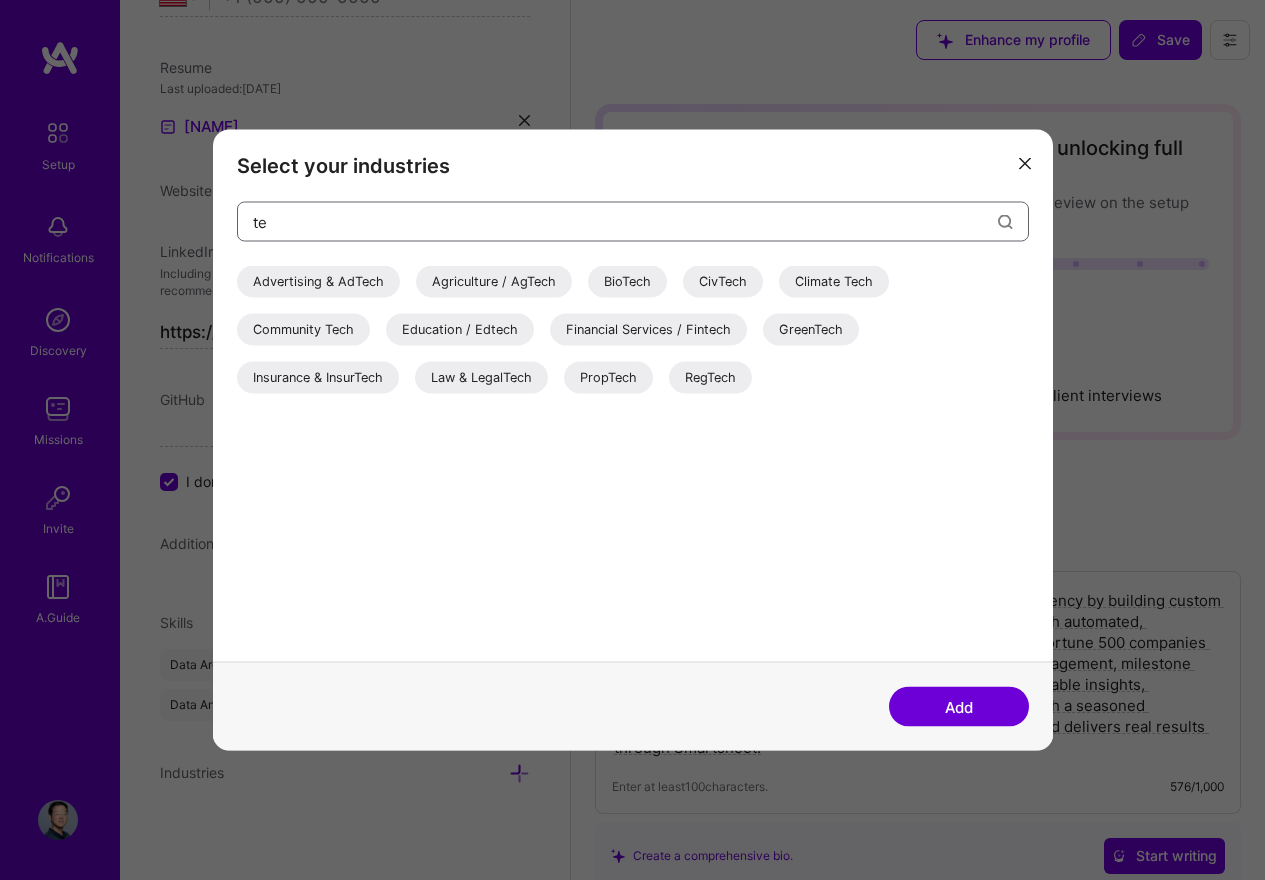 type on "t" 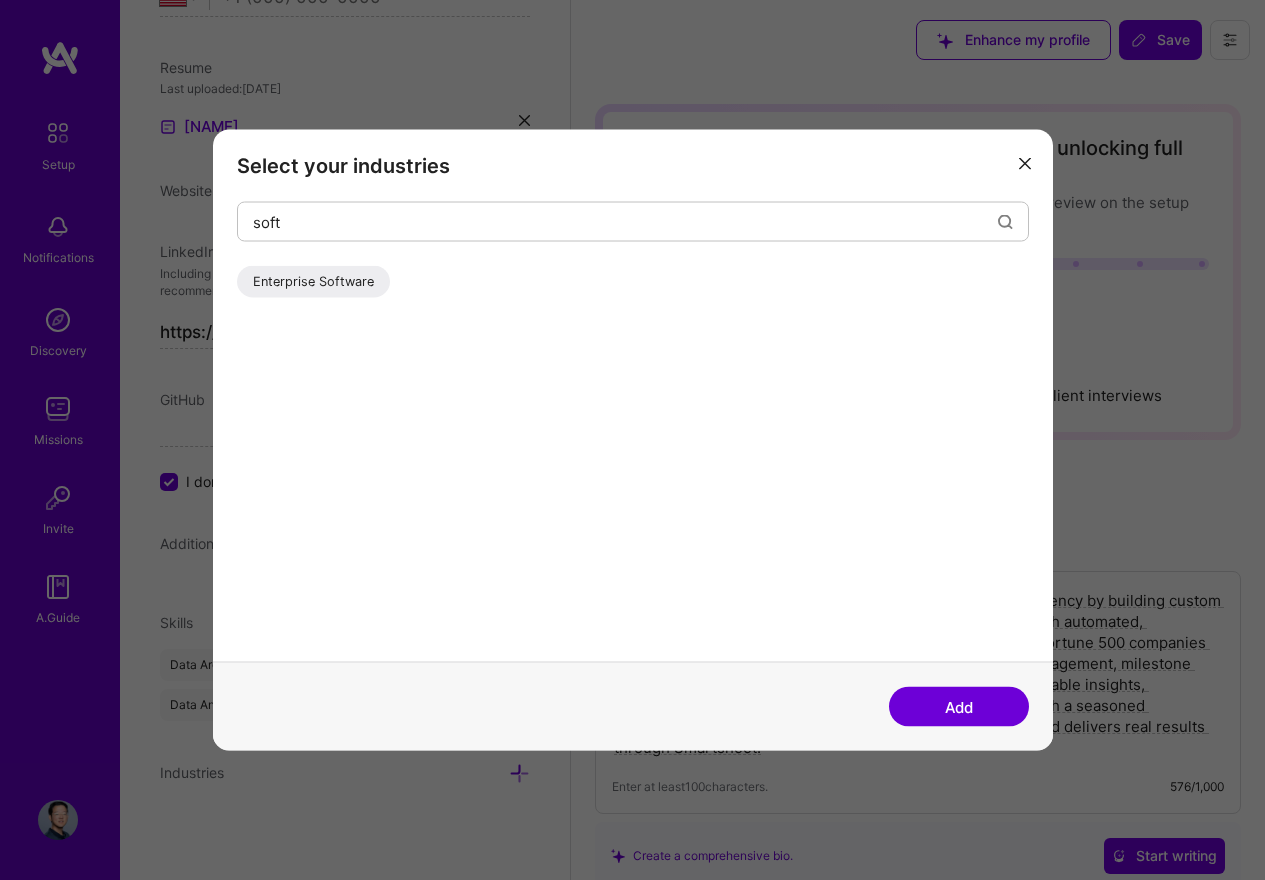 click on "Enterprise Software" at bounding box center [633, 286] 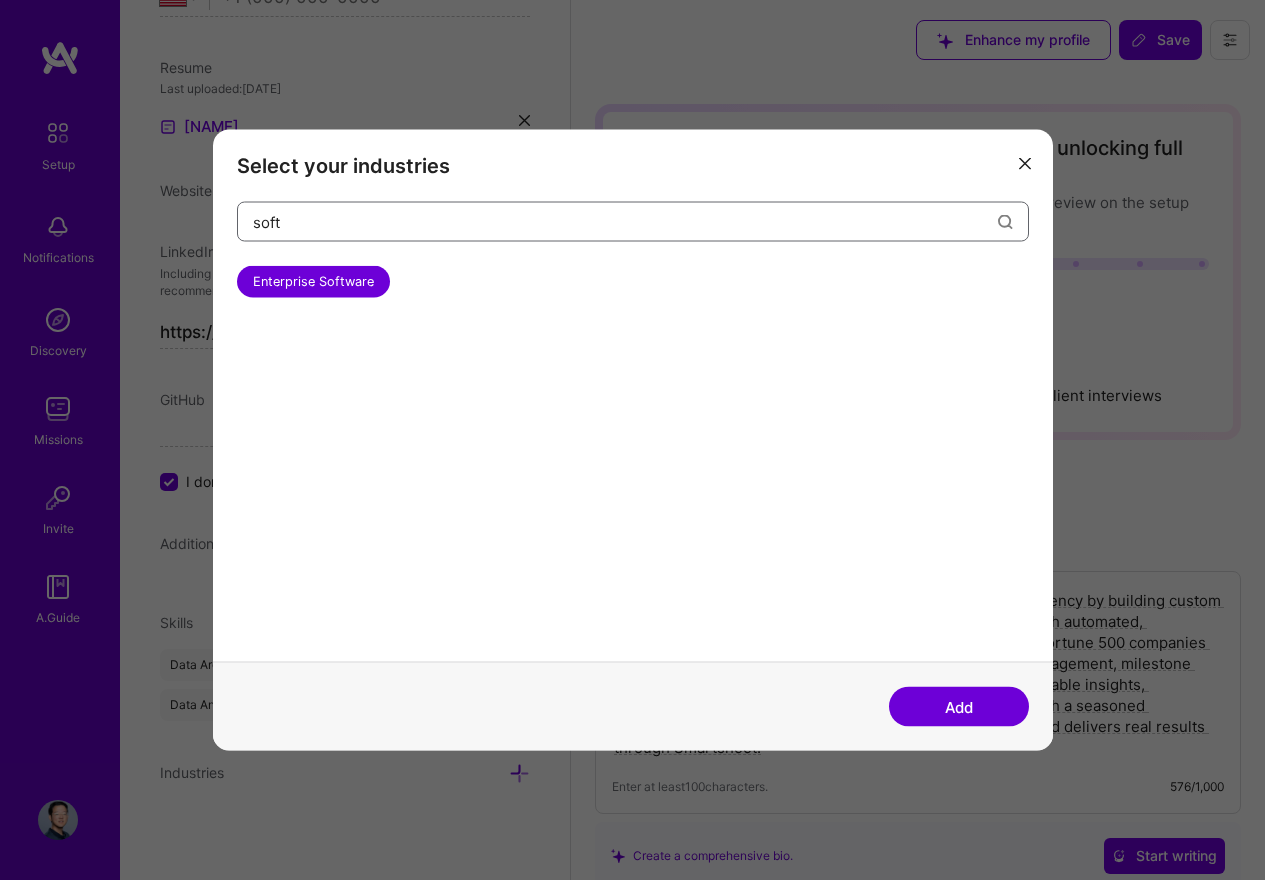 click on "soft" at bounding box center [625, 221] 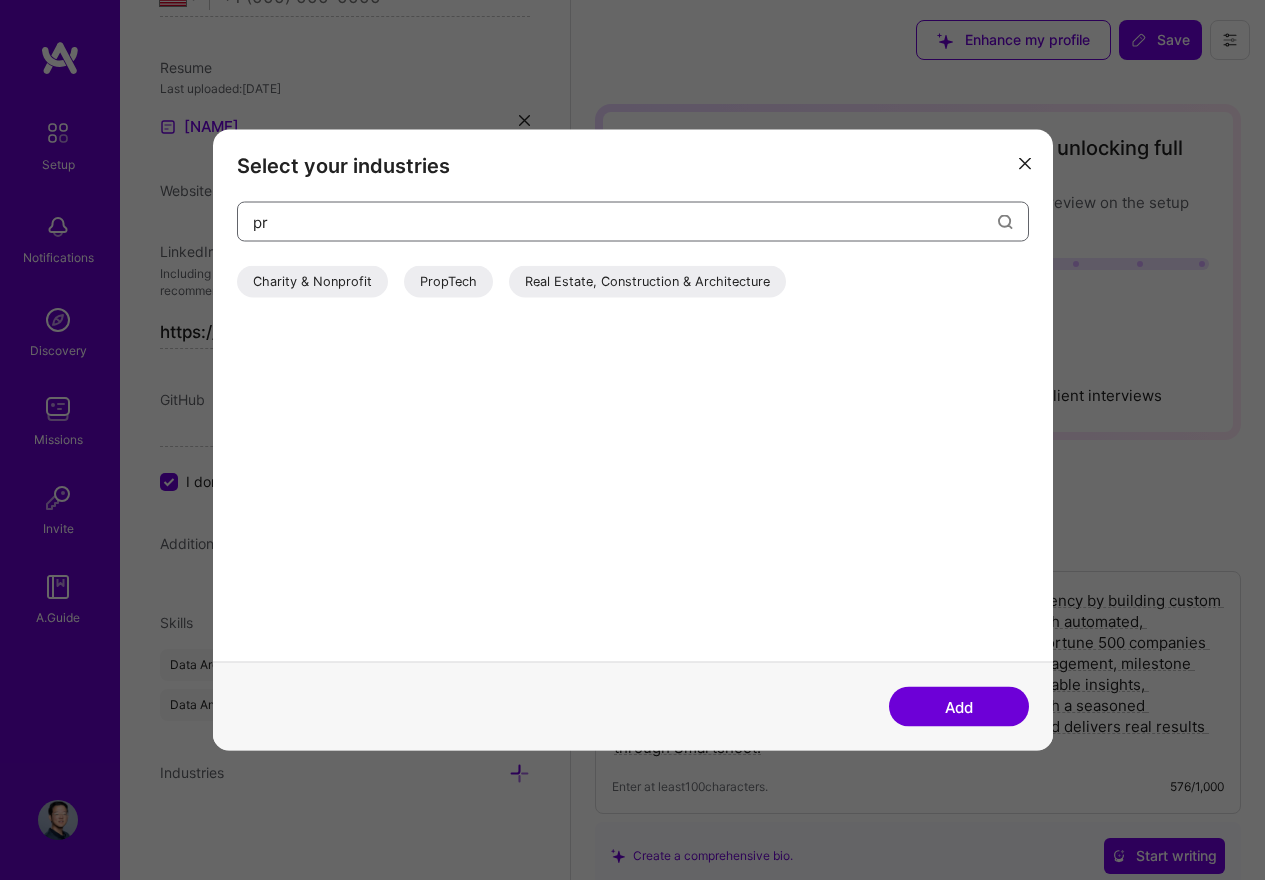 type on "p" 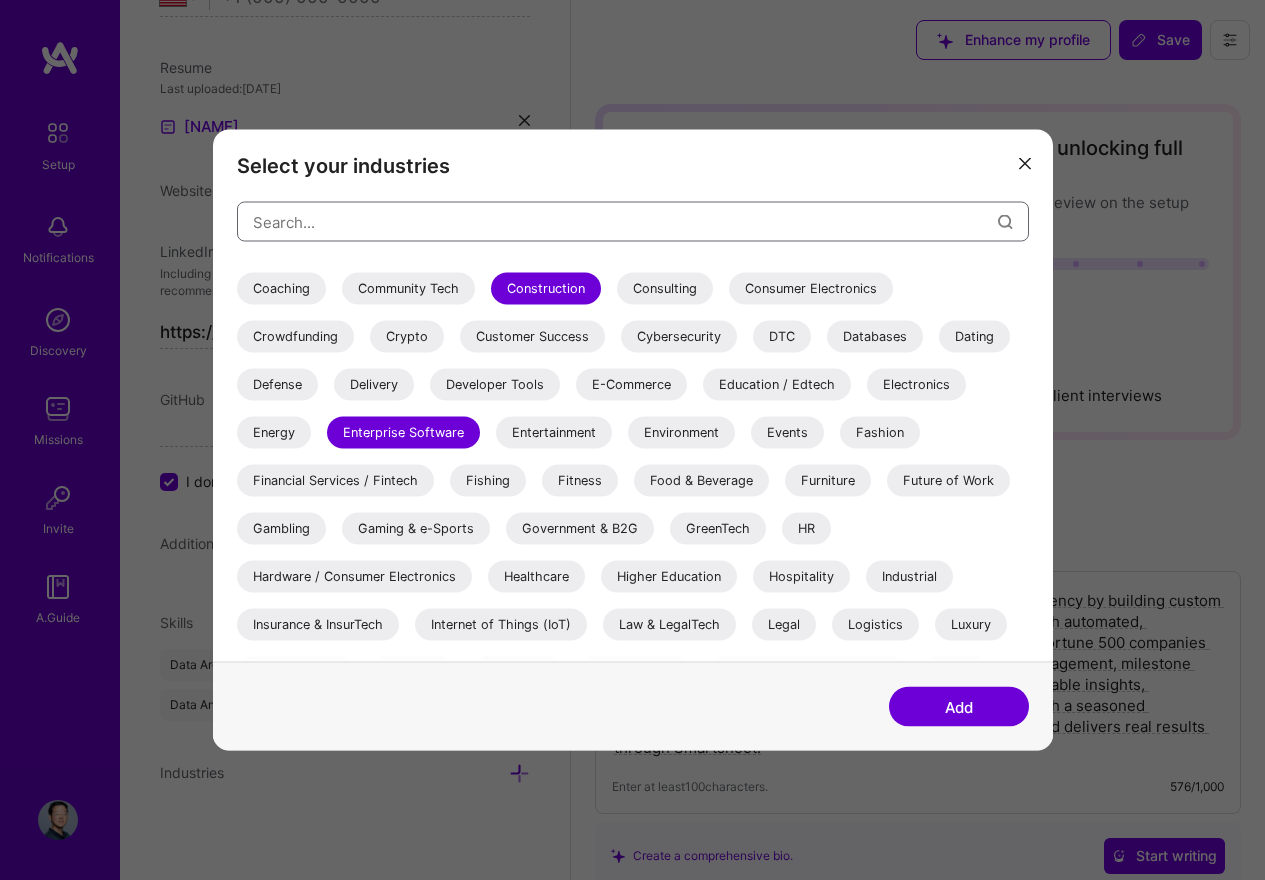 scroll, scrollTop: 300, scrollLeft: 0, axis: vertical 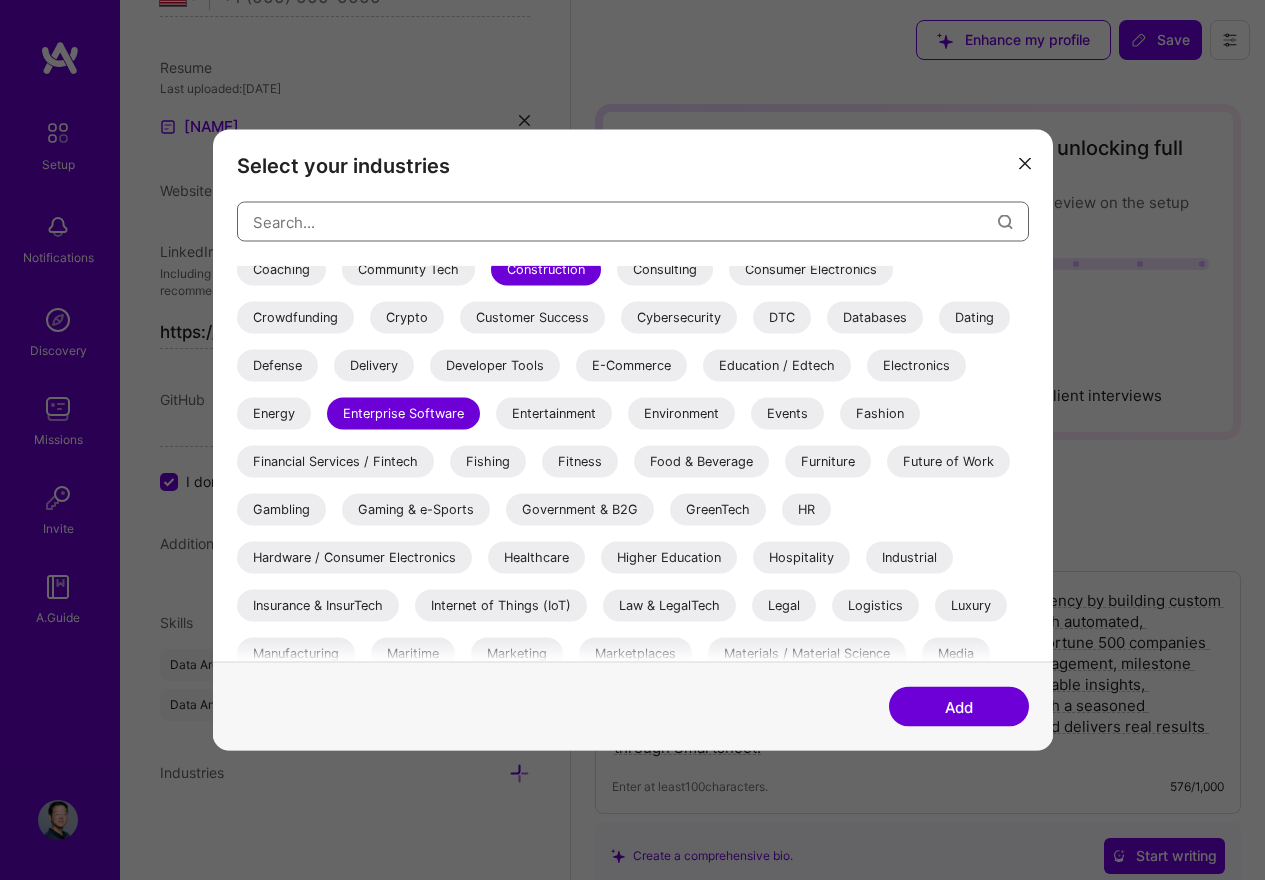 type 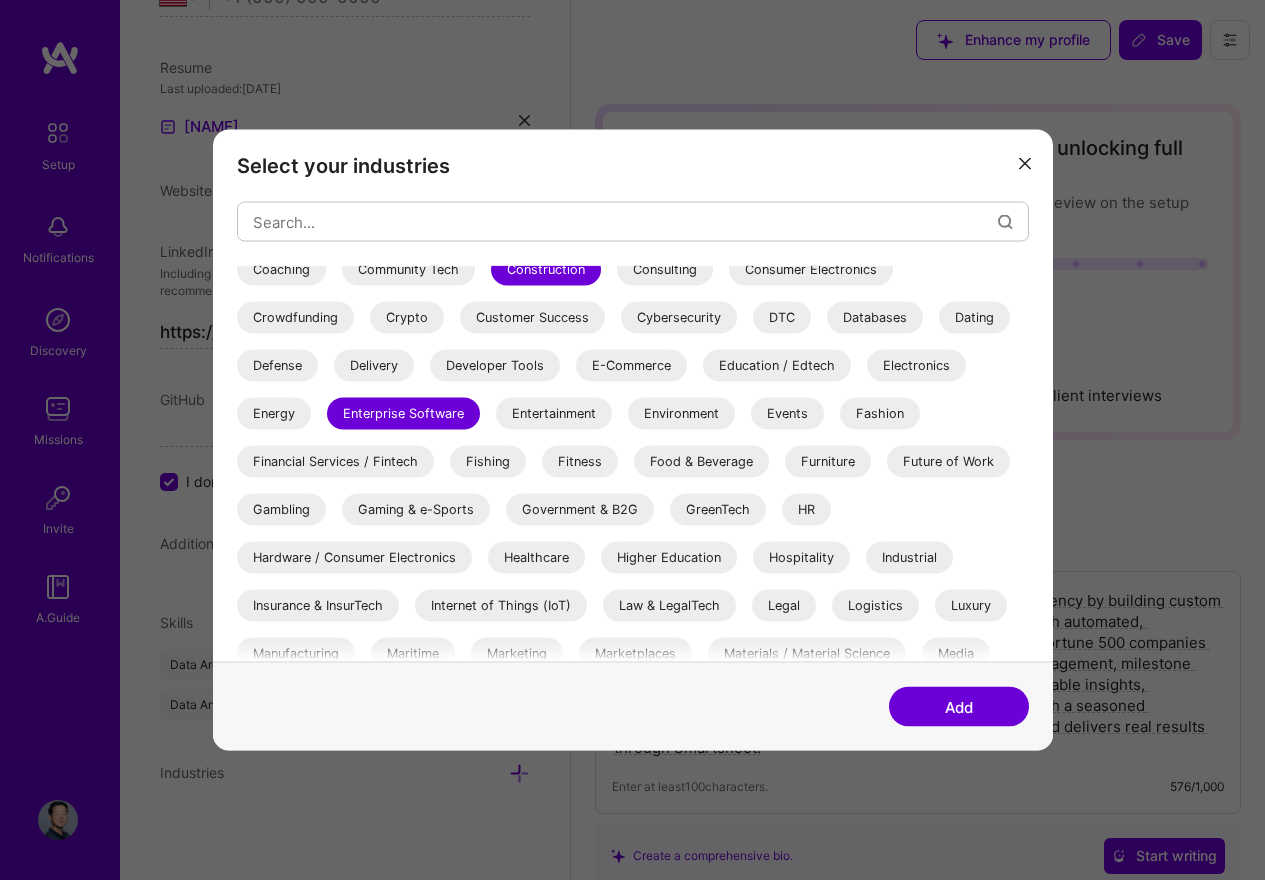 click on "Healthcare" at bounding box center [536, 558] 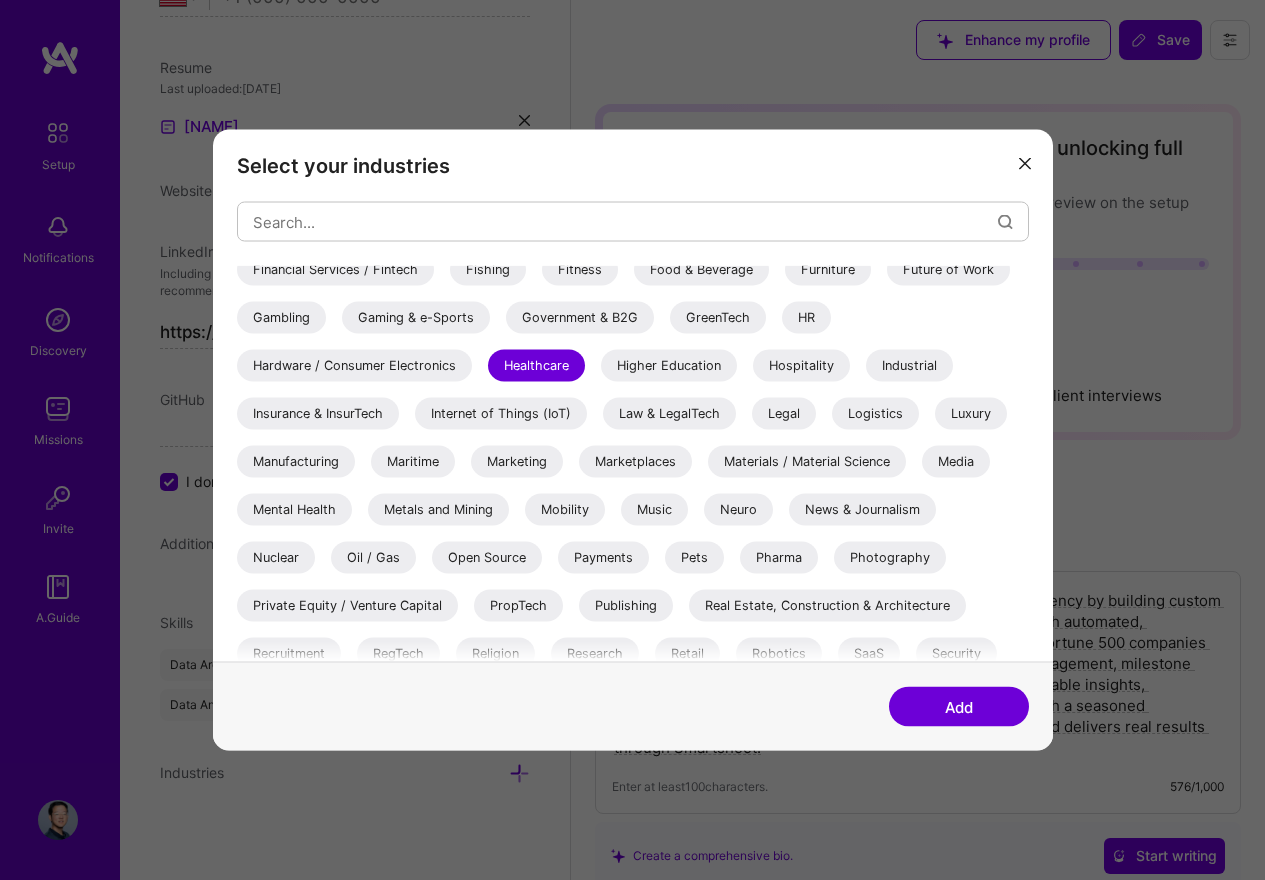 scroll, scrollTop: 500, scrollLeft: 0, axis: vertical 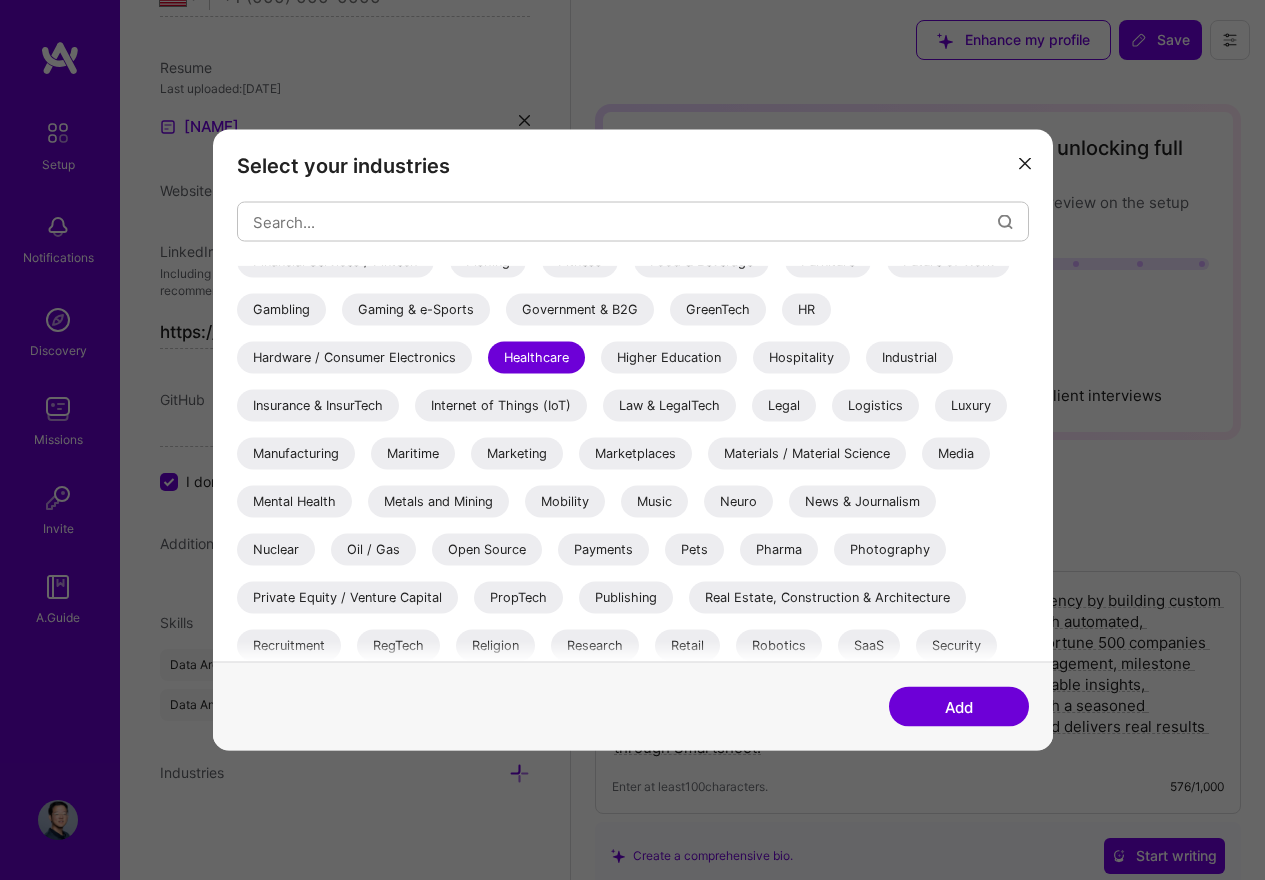 click on "Manufacturing" at bounding box center (296, 454) 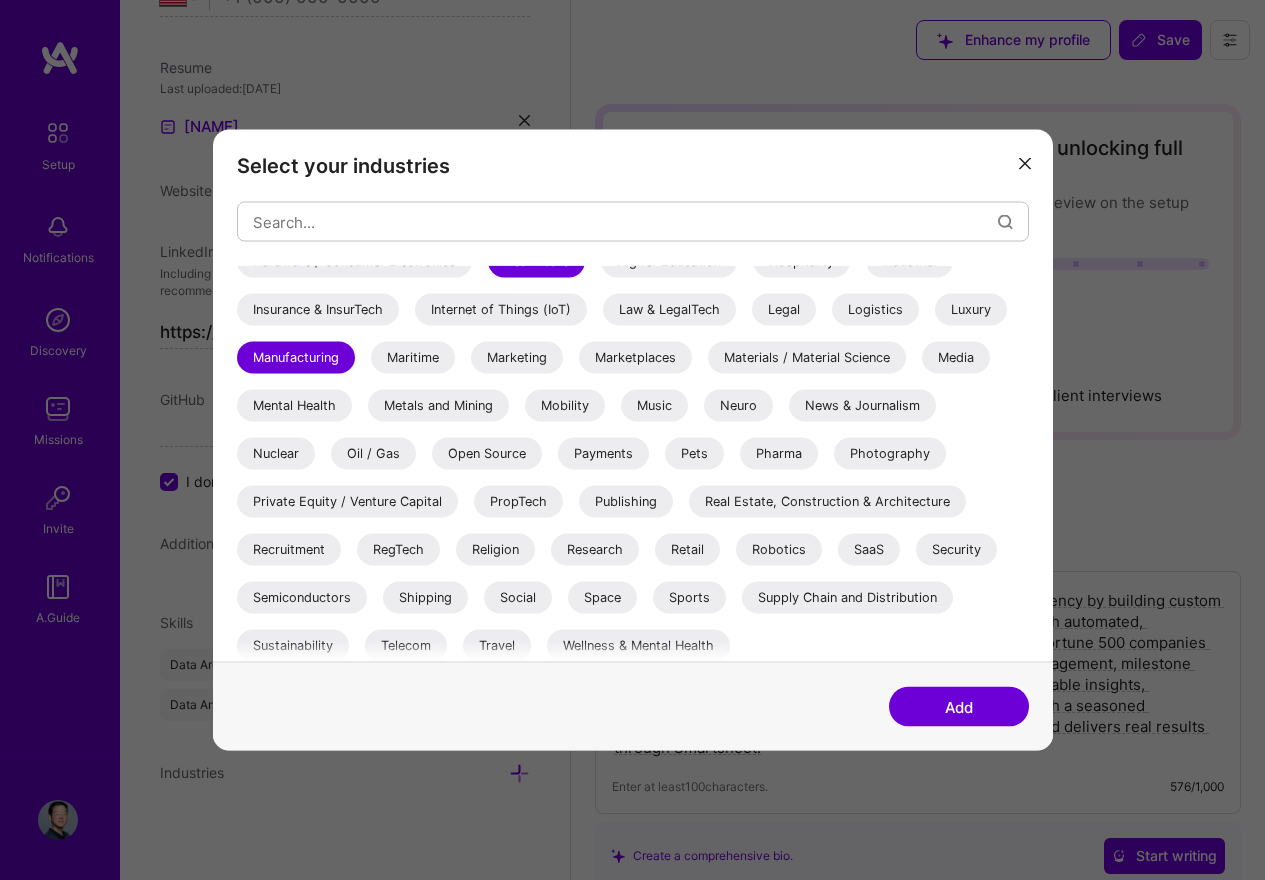 scroll, scrollTop: 604, scrollLeft: 0, axis: vertical 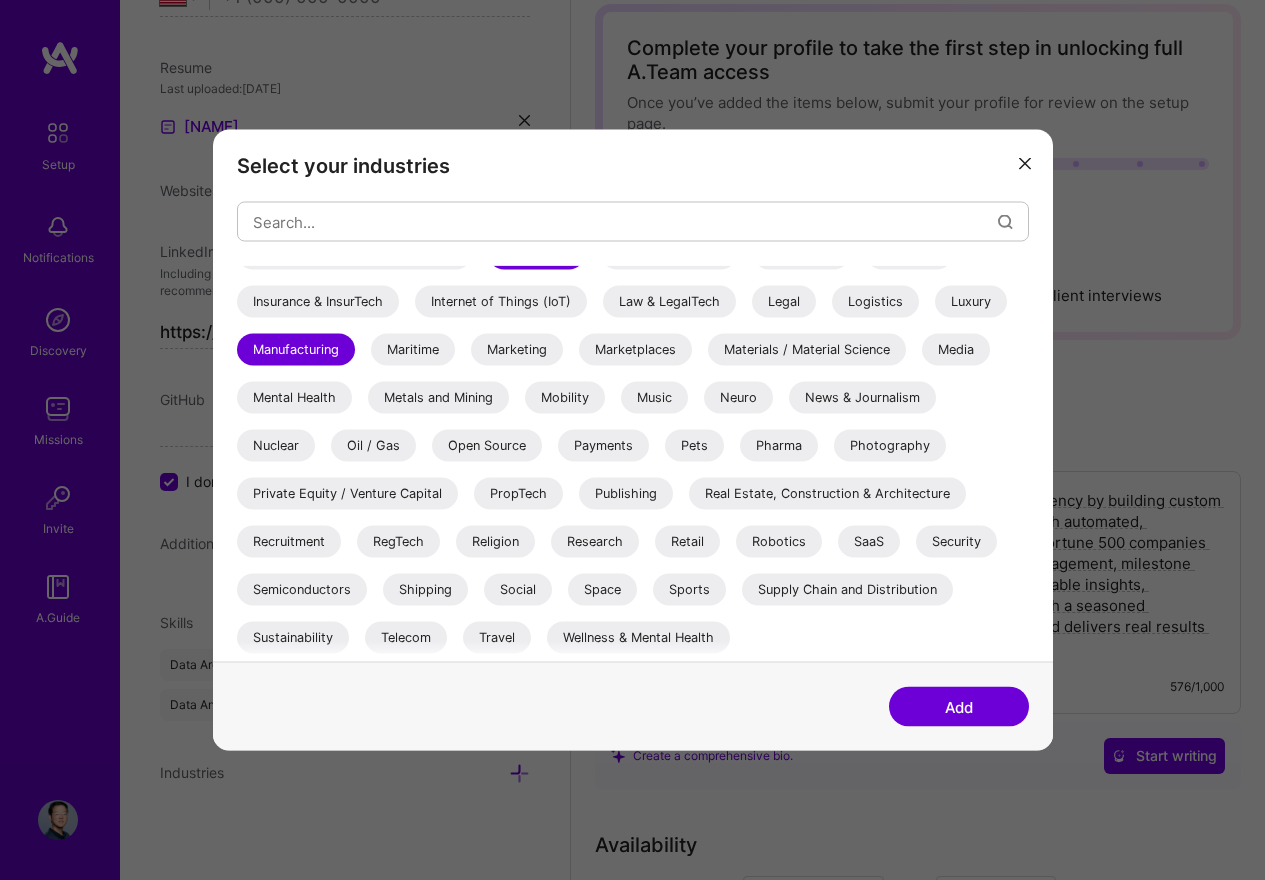 click on "Add" at bounding box center (959, 707) 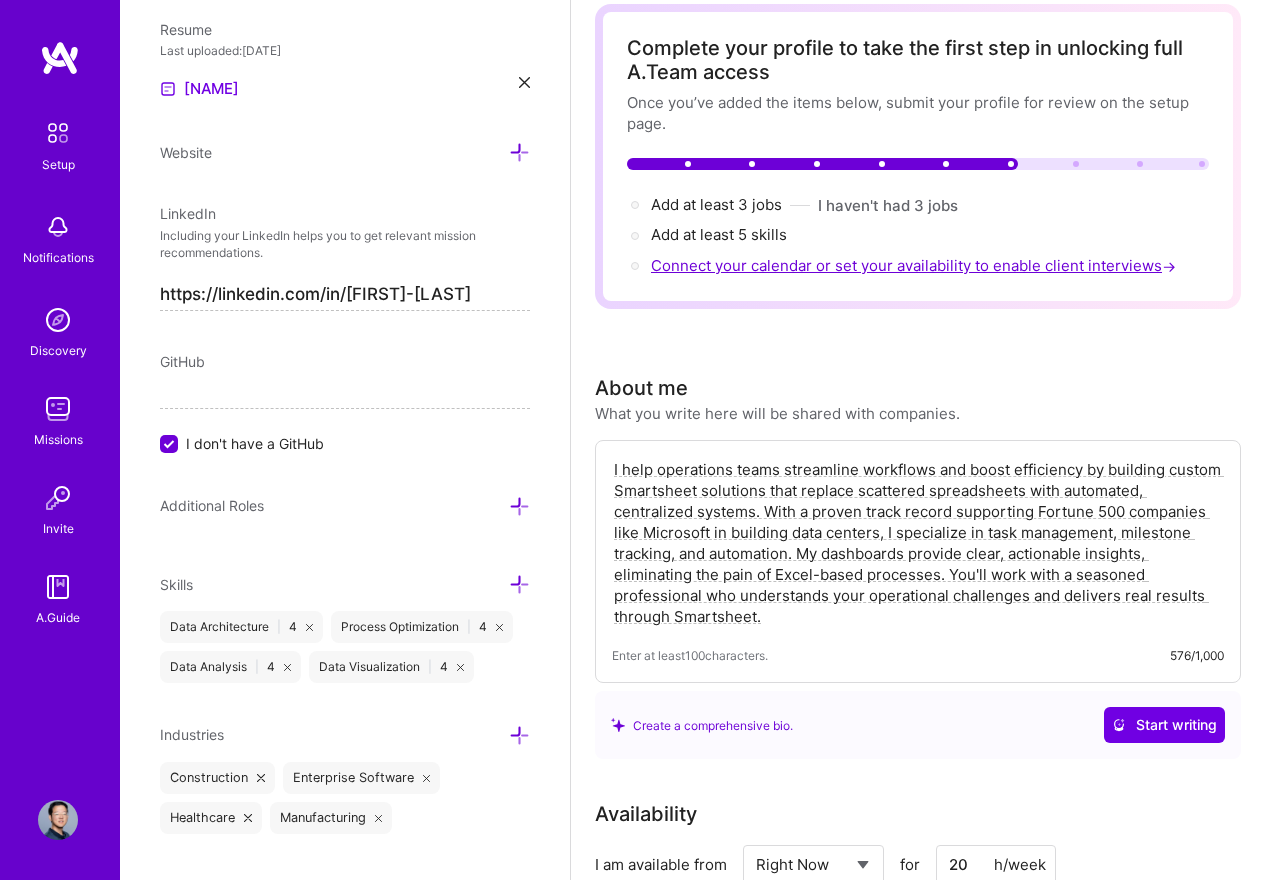 click on "Connect your calendar or set your availability to enable client interviews  →" at bounding box center [915, 265] 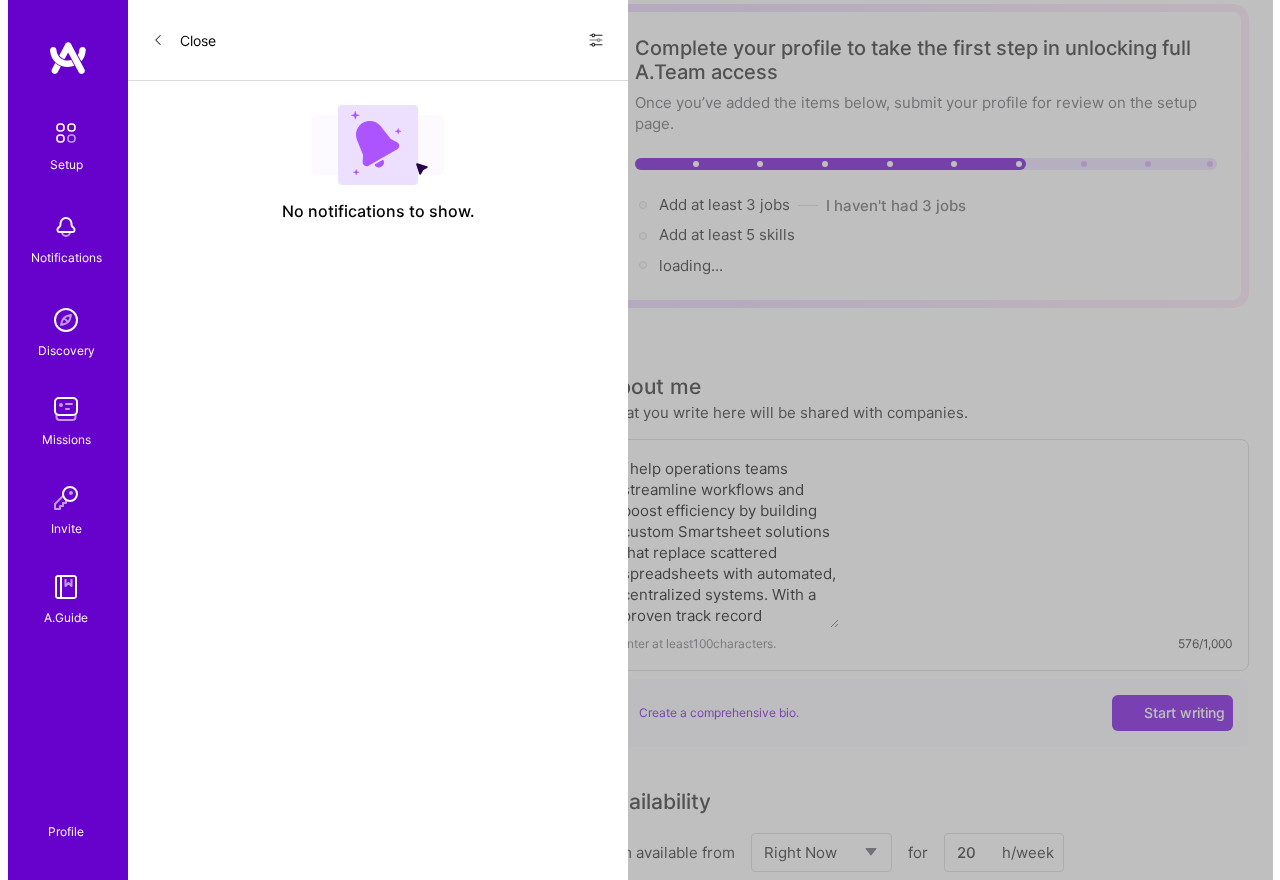 scroll, scrollTop: 0, scrollLeft: 0, axis: both 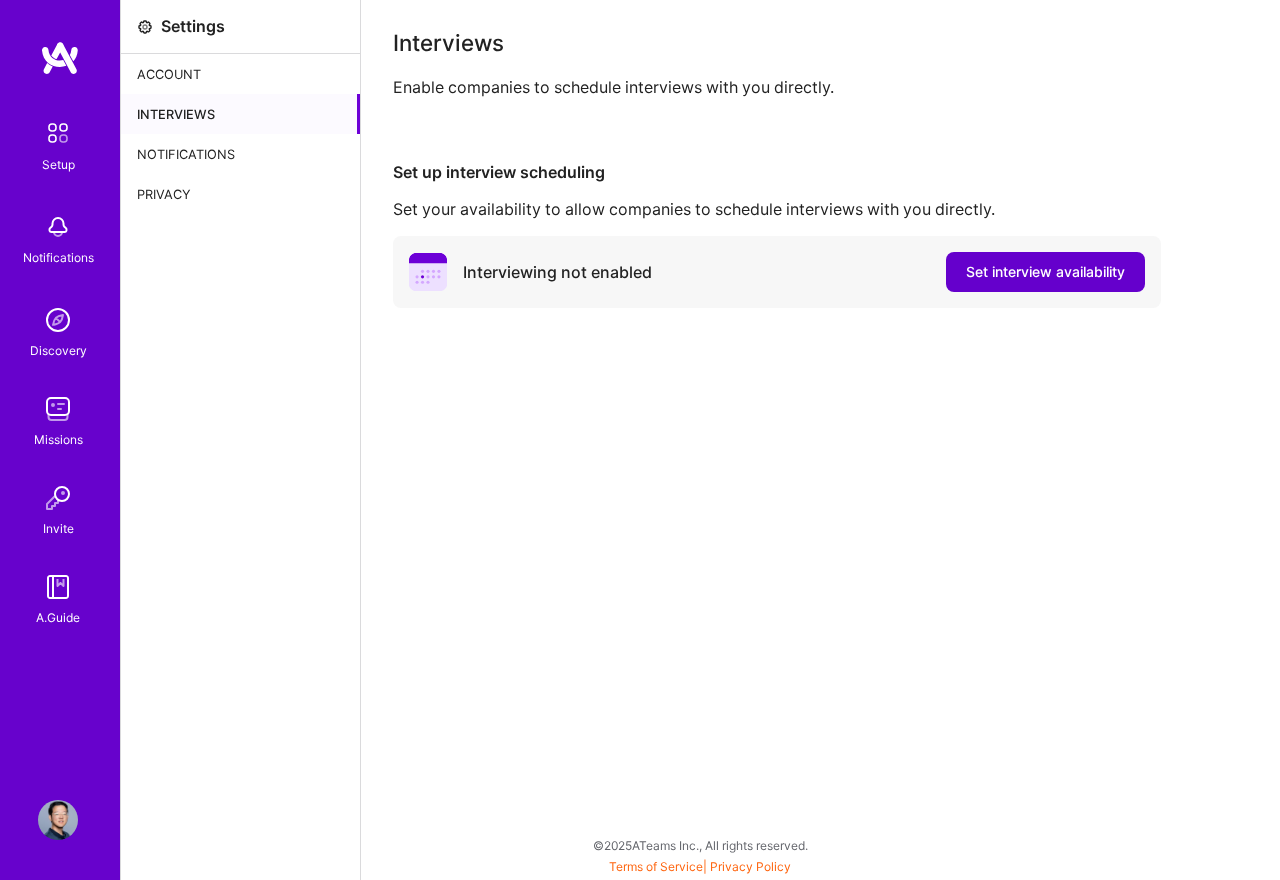 click on "Set interview availability" at bounding box center (1045, 272) 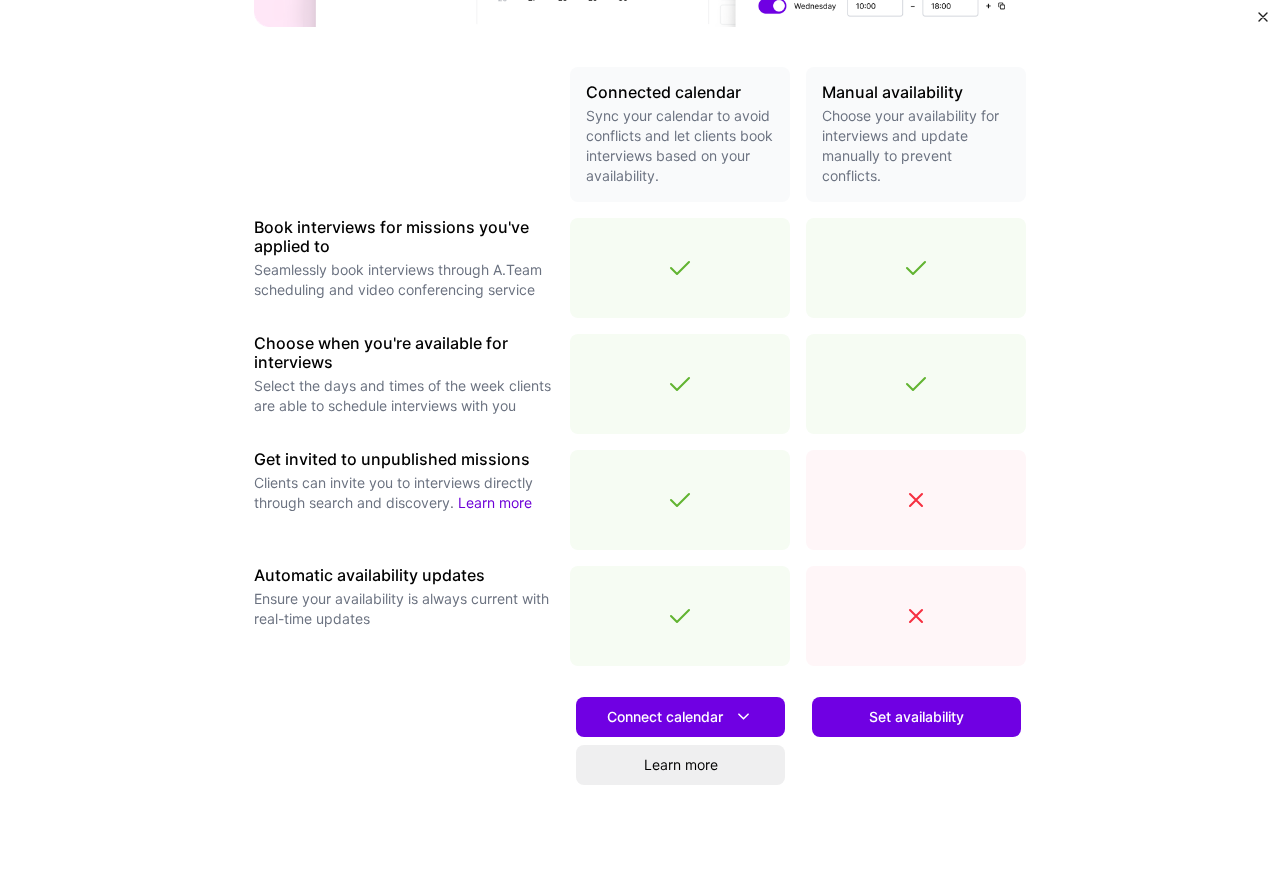 scroll, scrollTop: 521, scrollLeft: 0, axis: vertical 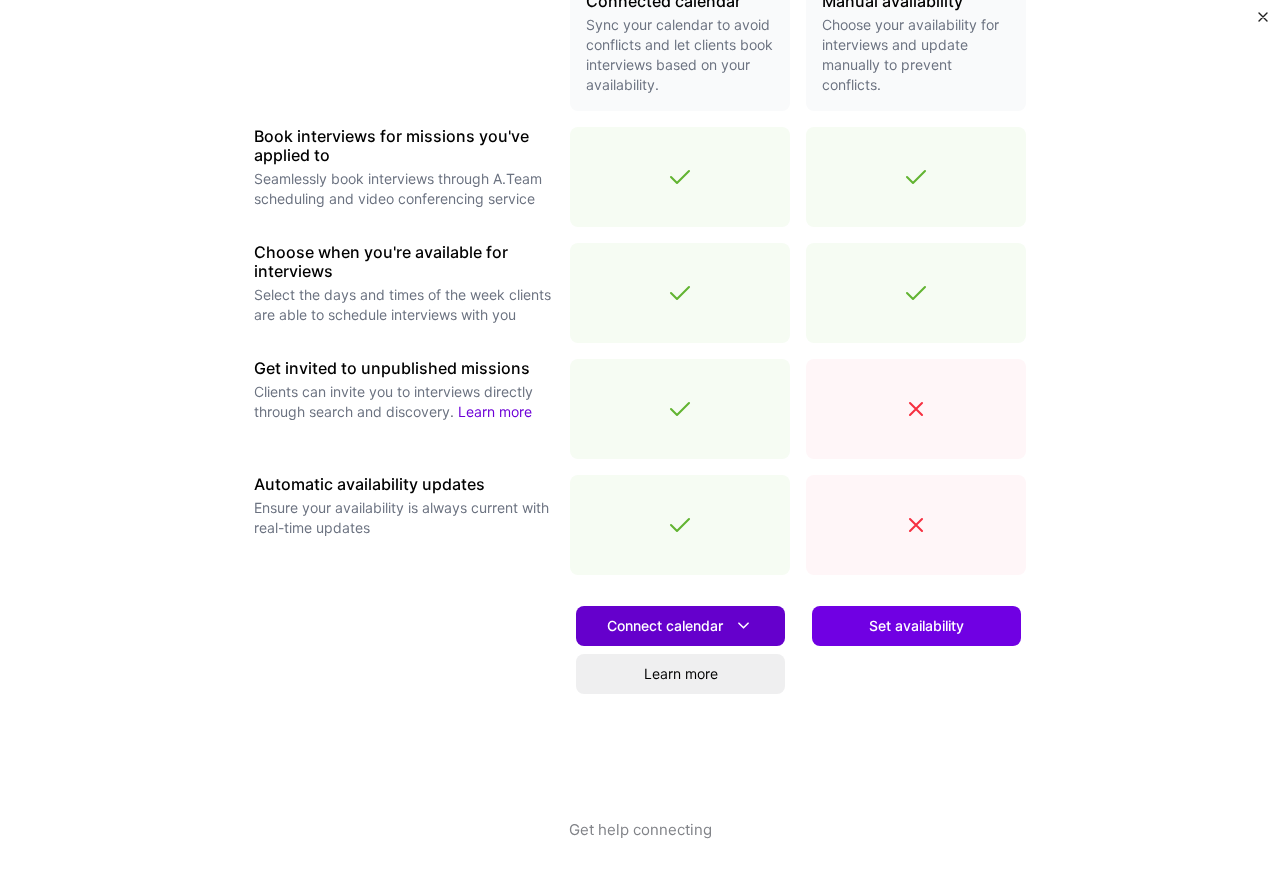 click on "Connect calendar" at bounding box center [680, 626] 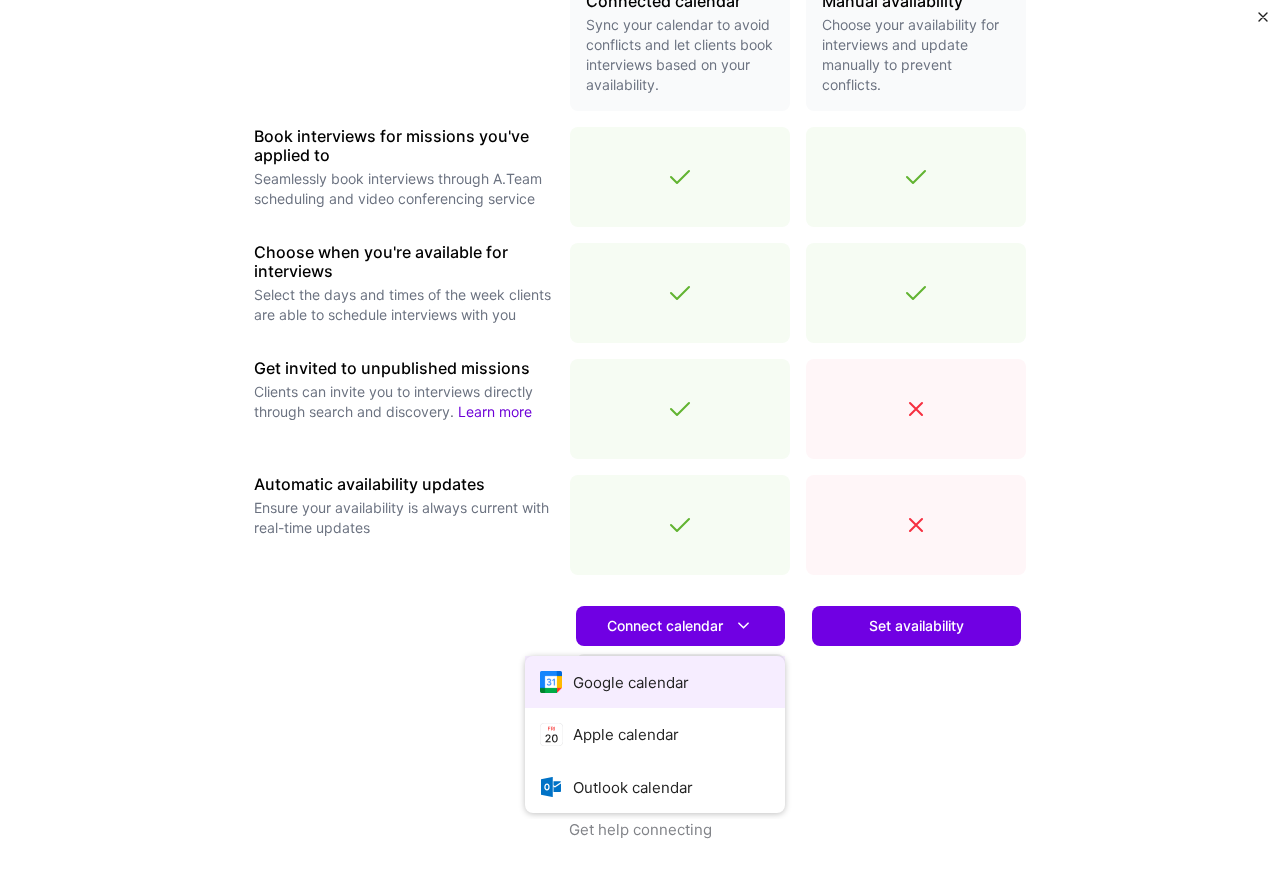 click on "Google calendar" at bounding box center (655, 682) 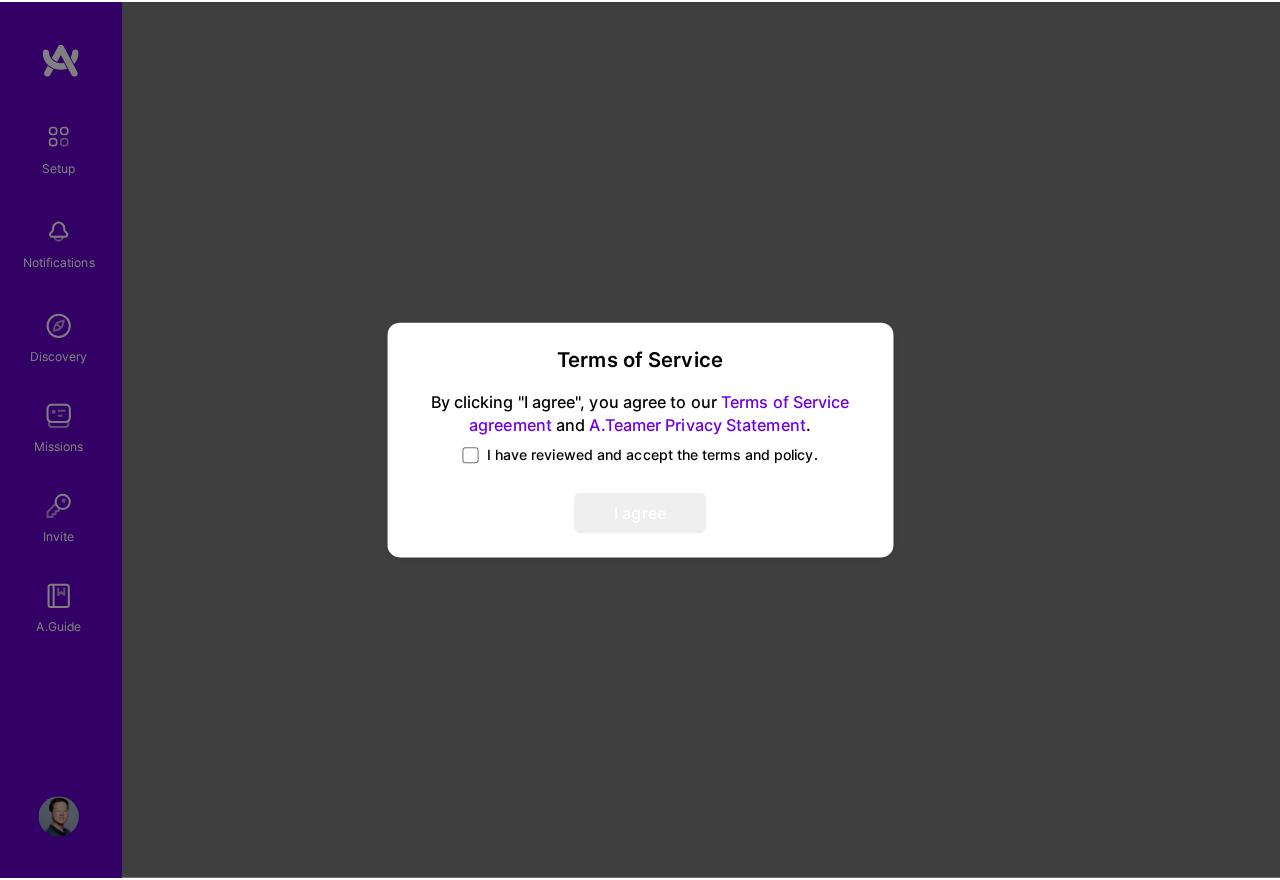 scroll, scrollTop: 0, scrollLeft: 0, axis: both 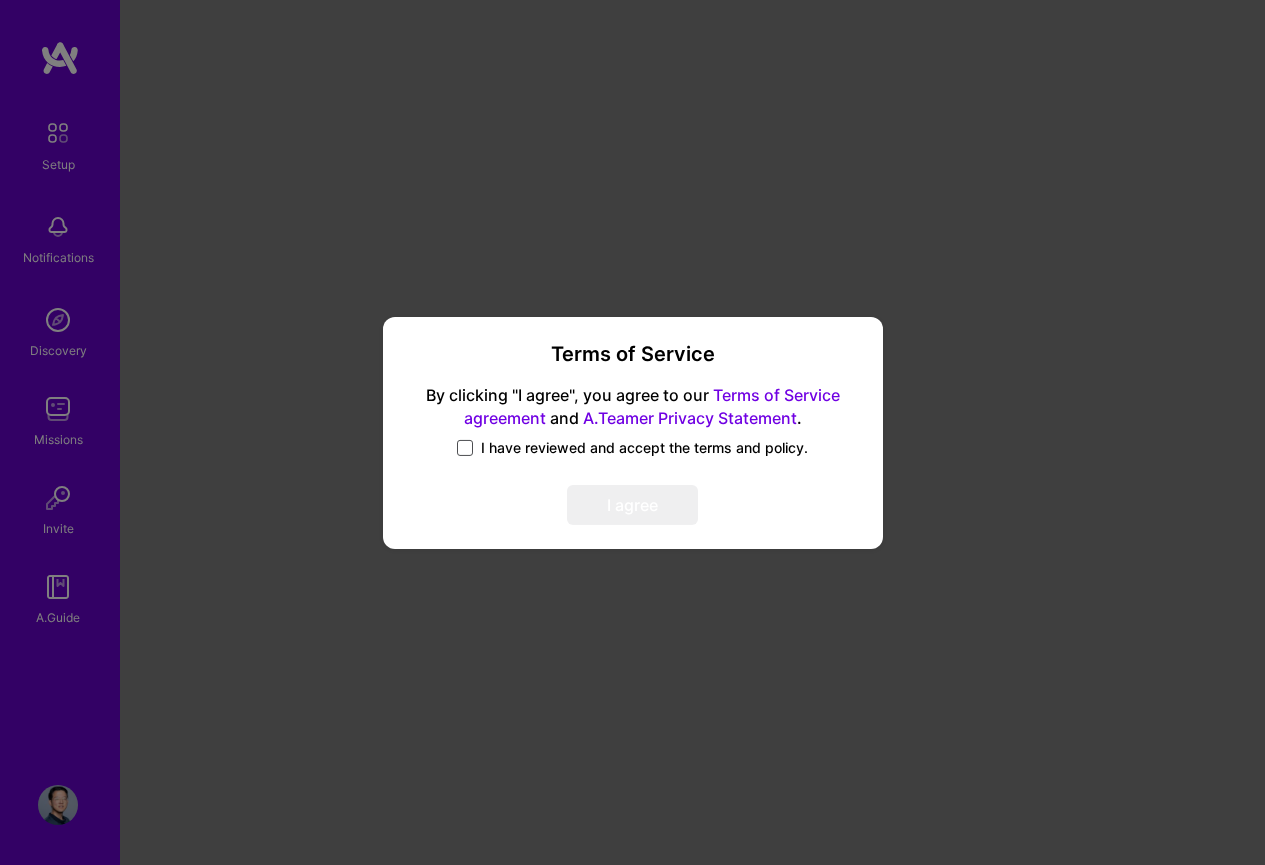 click at bounding box center (465, 448) 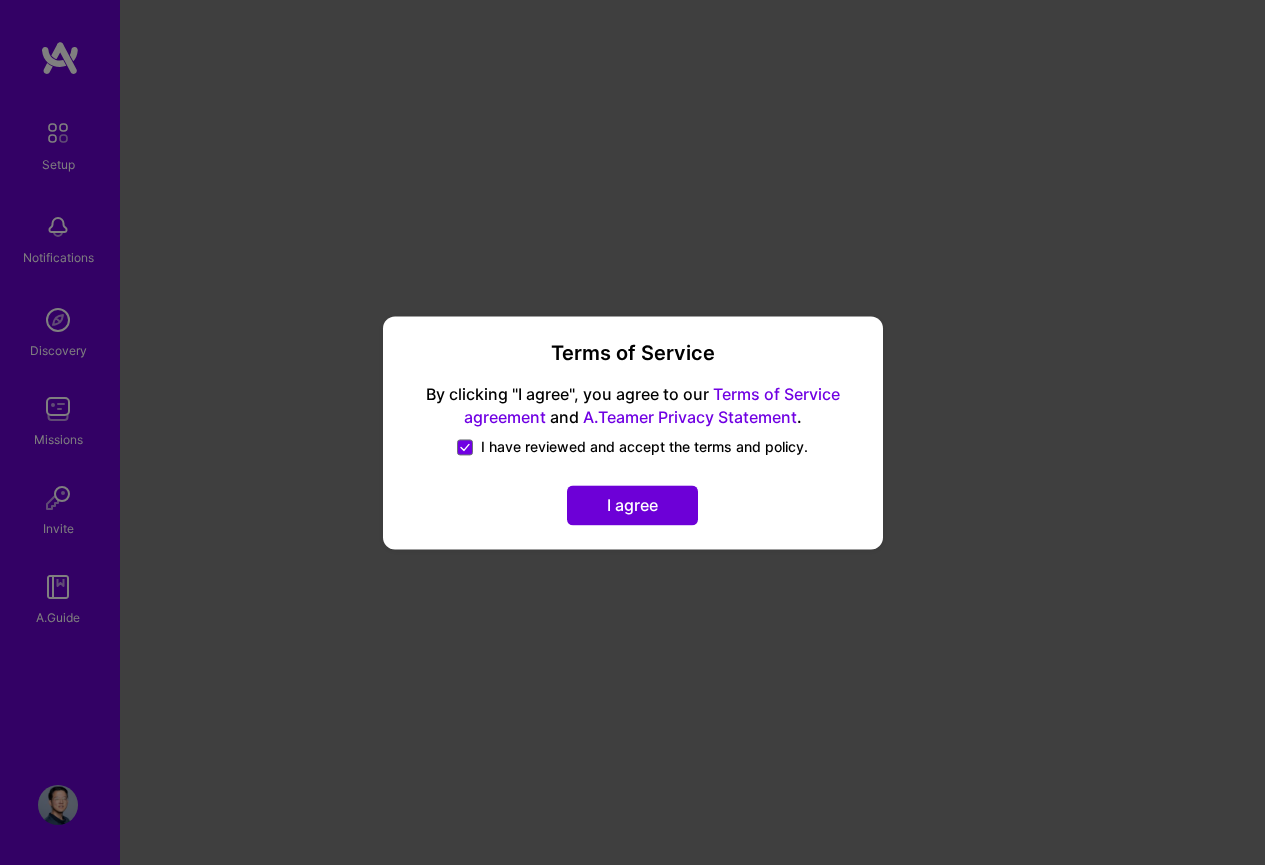 click on "I agree" at bounding box center [632, 505] 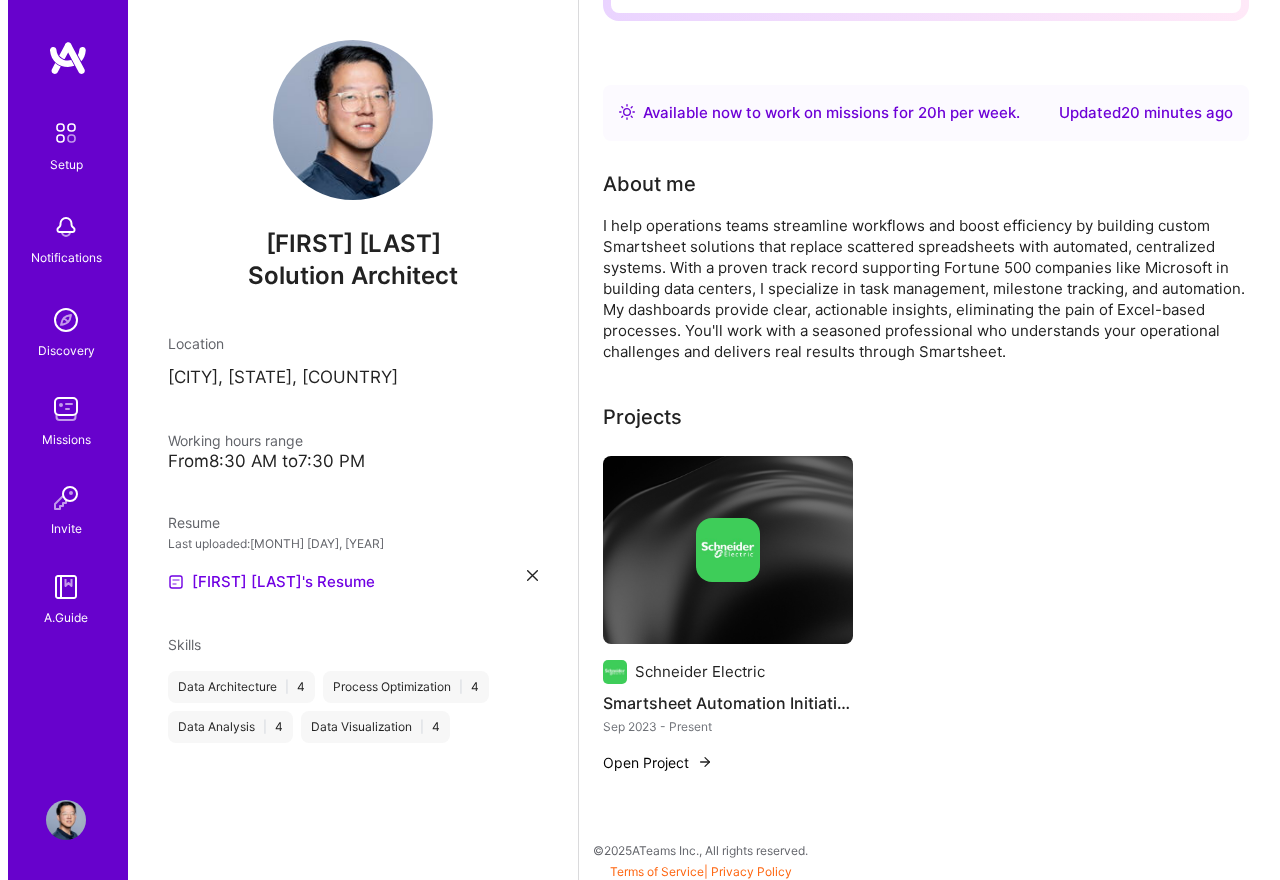 scroll, scrollTop: 453, scrollLeft: 0, axis: vertical 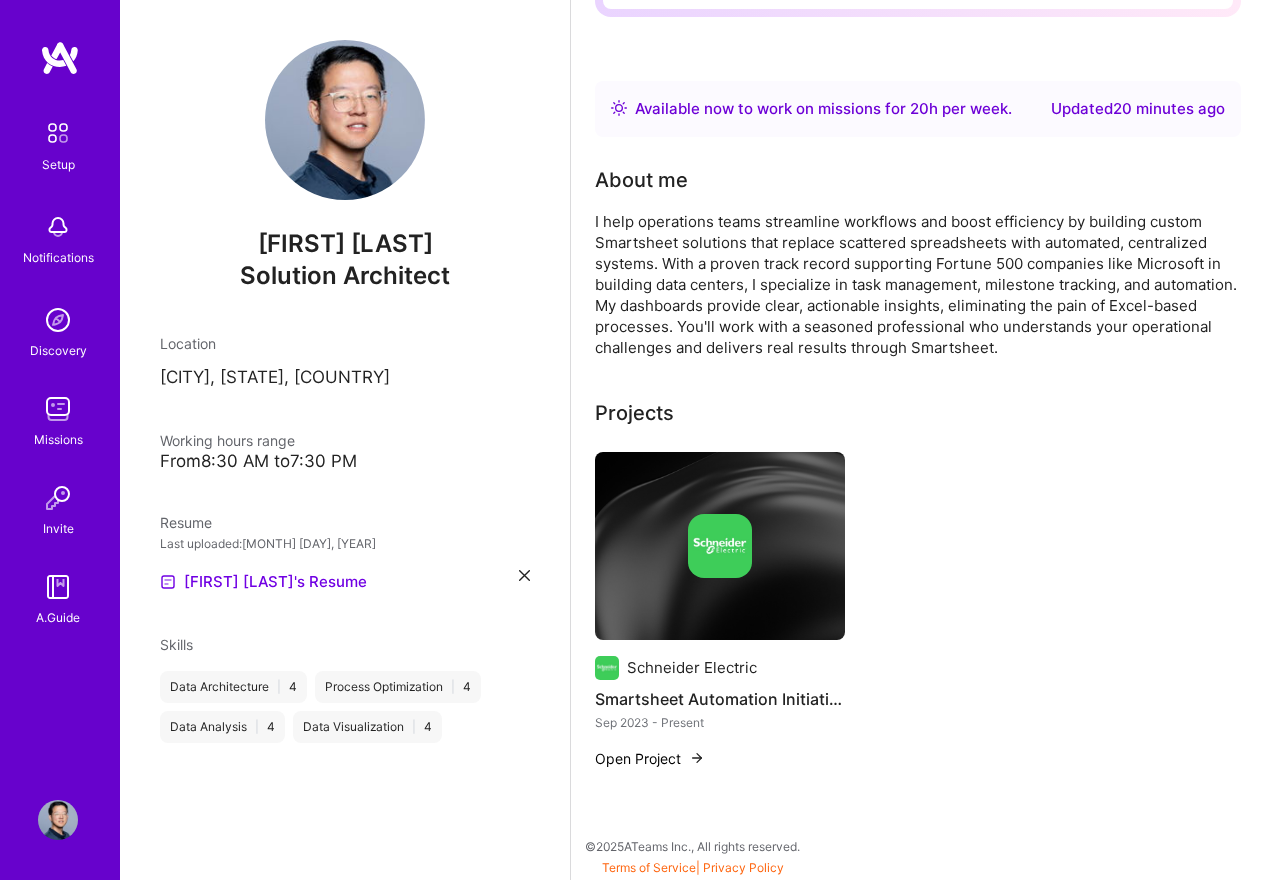 click on "Smartsheet Automation Initiative" at bounding box center (720, 699) 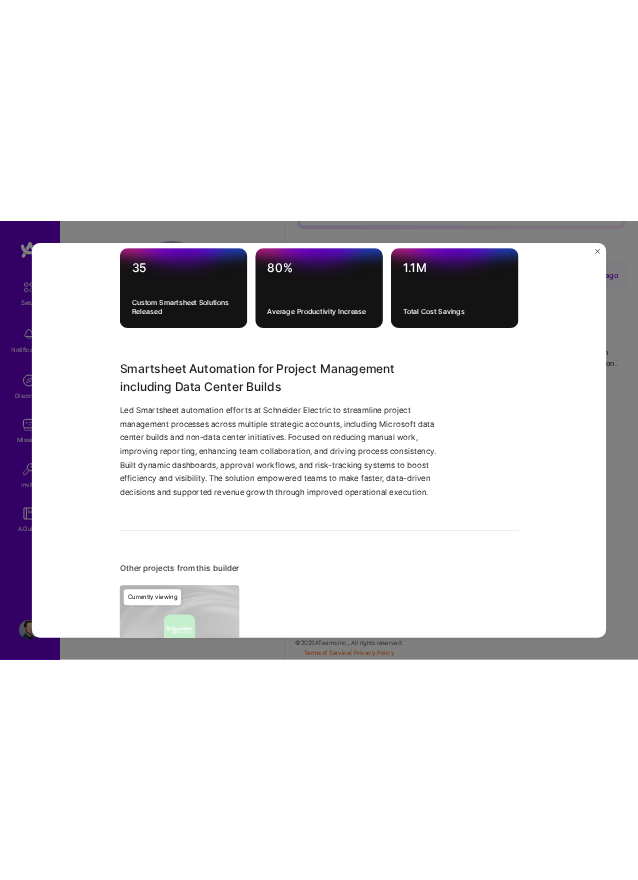 scroll, scrollTop: 288, scrollLeft: 0, axis: vertical 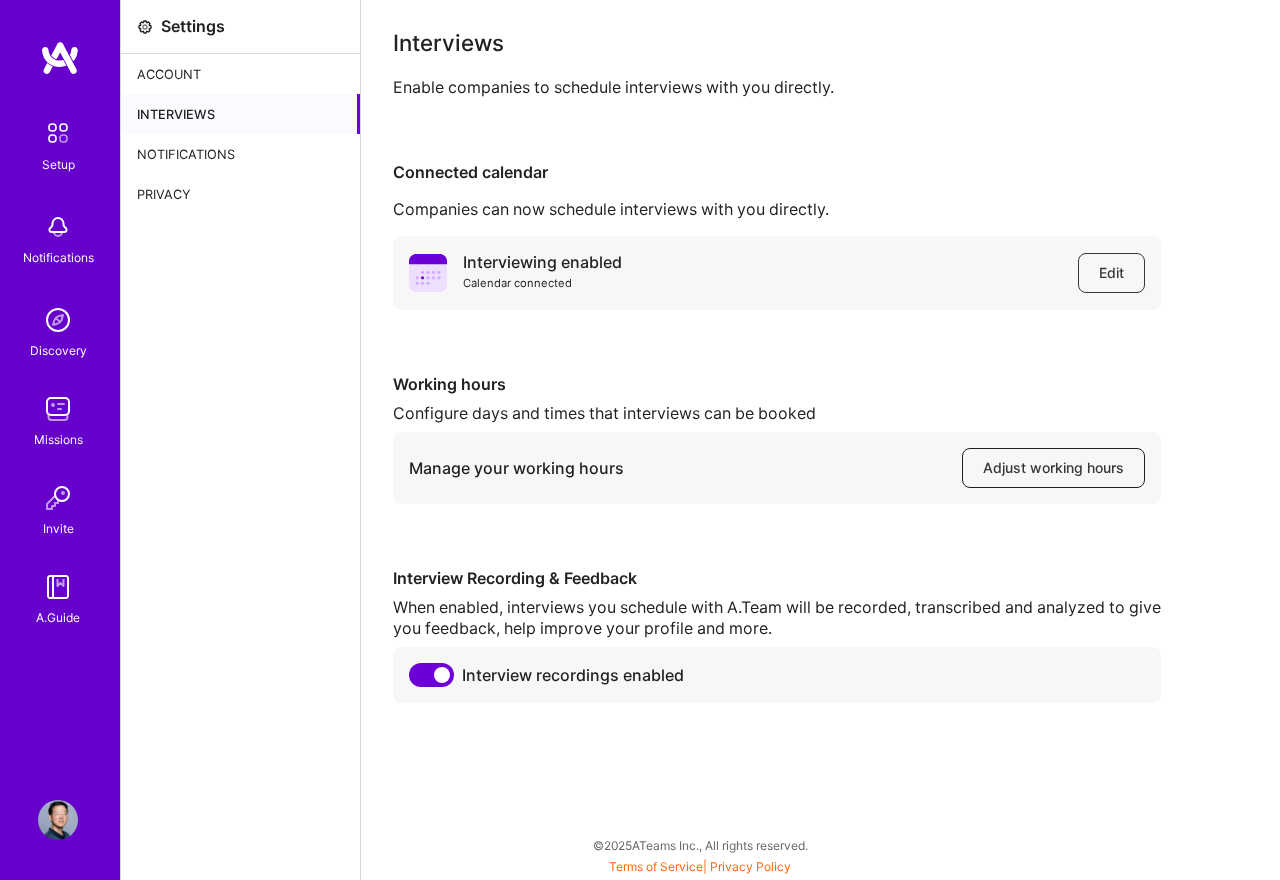 click on "Adjust working hours" at bounding box center (1053, 468) 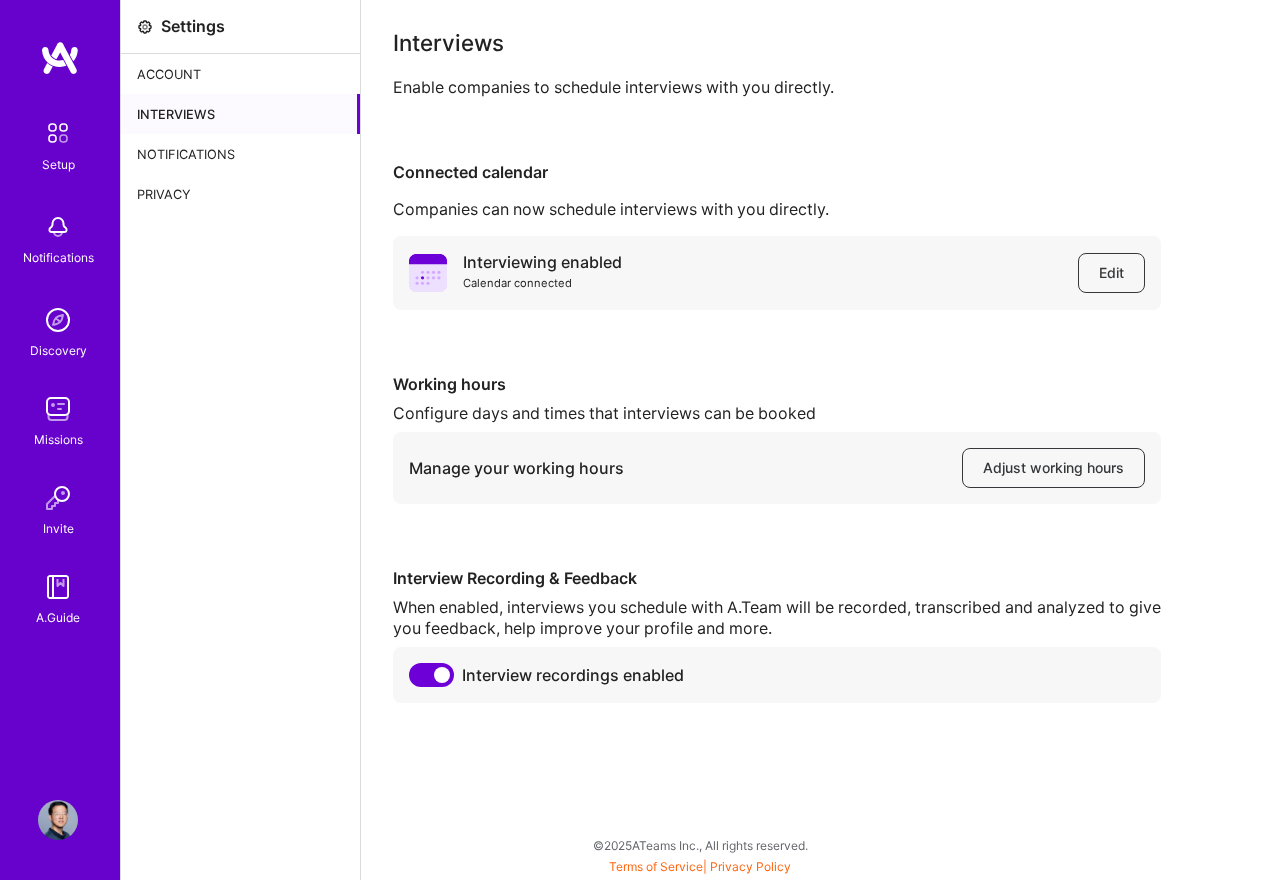 click at bounding box center (60, 58) 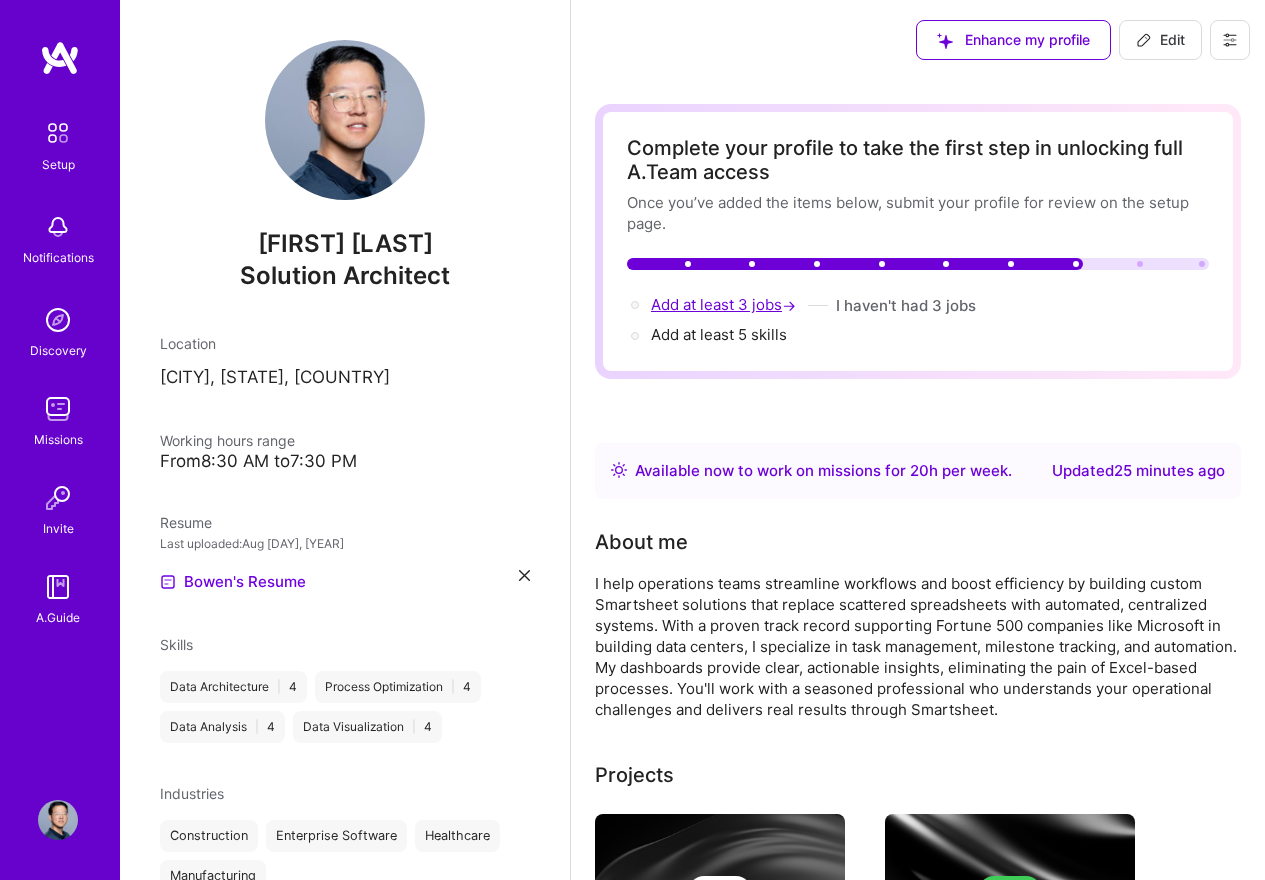 click on "Add at least 3 jobs  →" at bounding box center (725, 304) 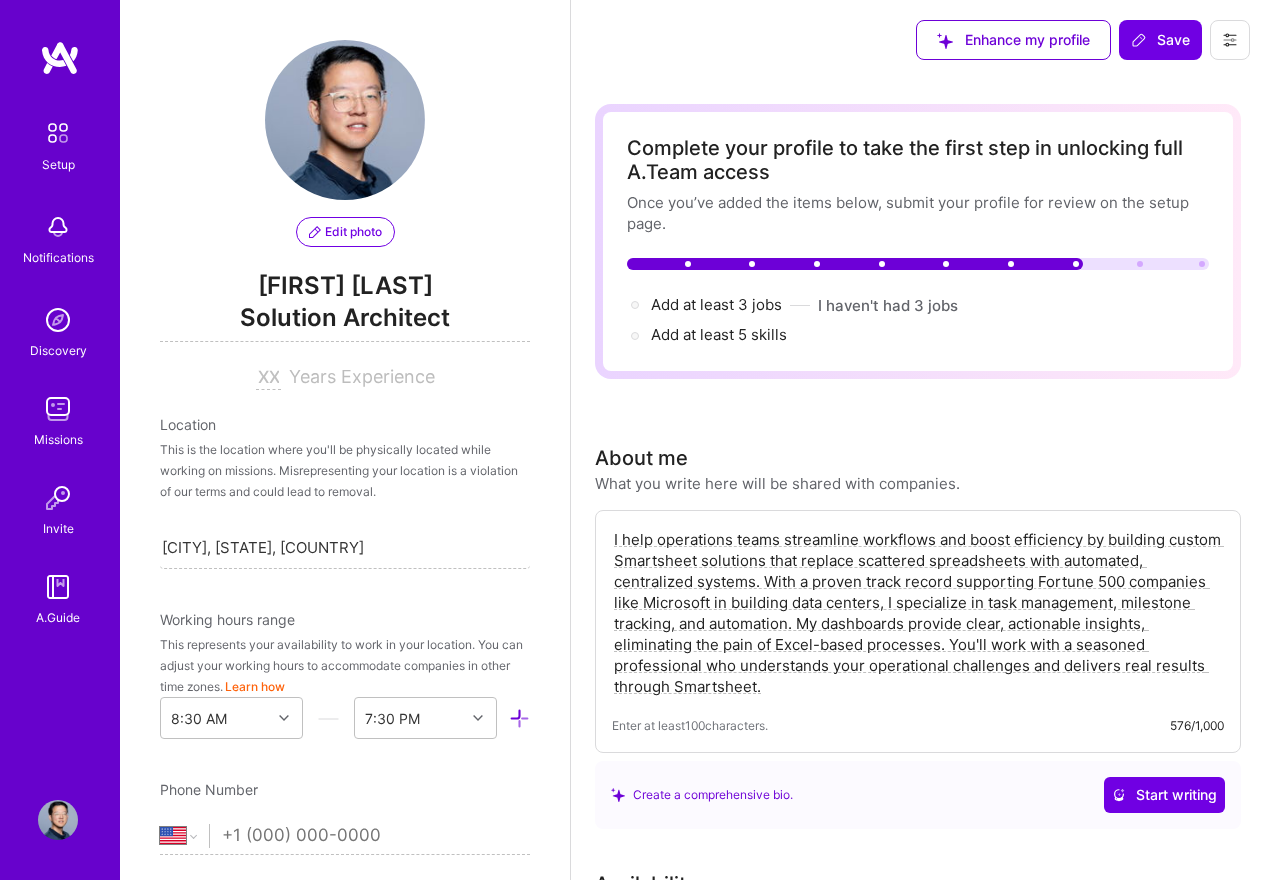 scroll, scrollTop: 730, scrollLeft: 0, axis: vertical 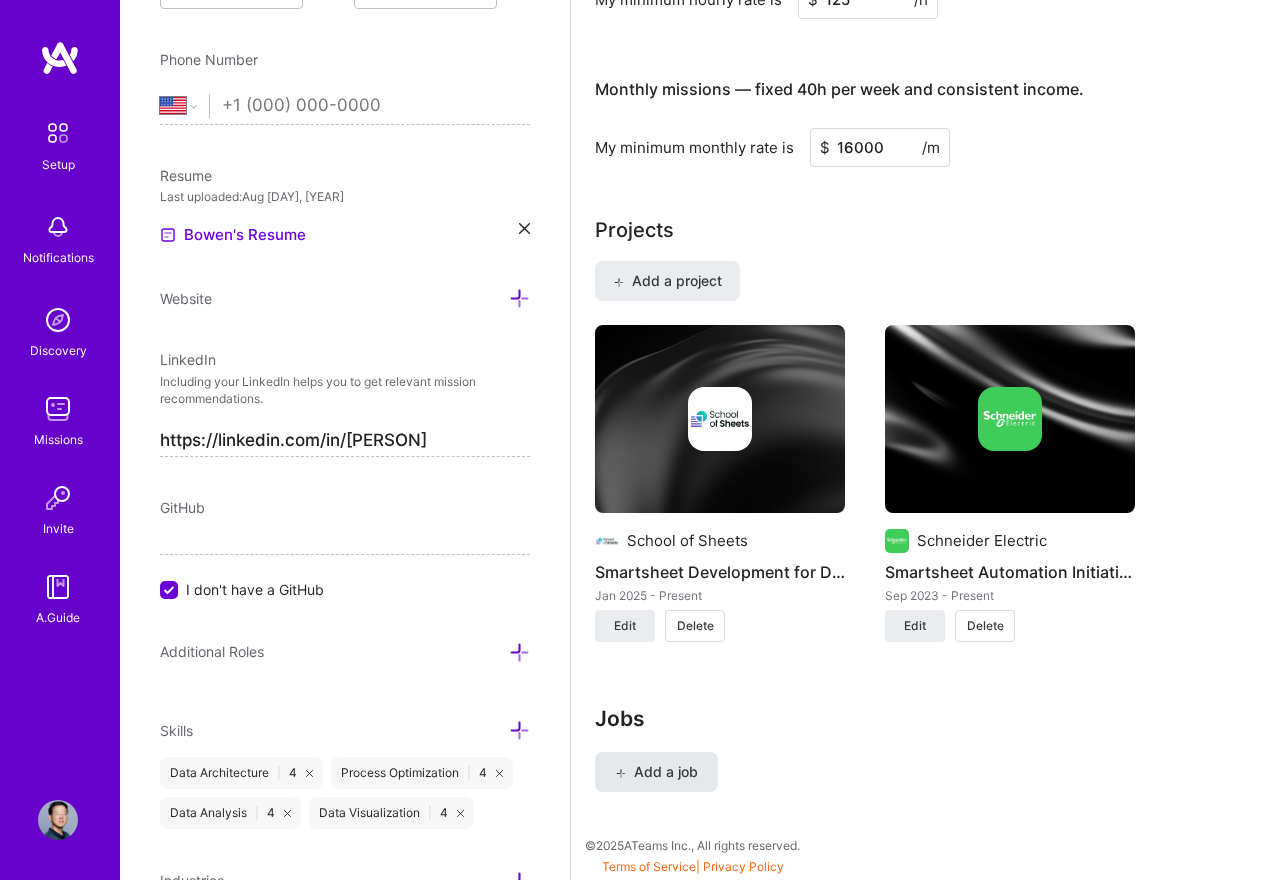 click on "Add a job" at bounding box center [656, 772] 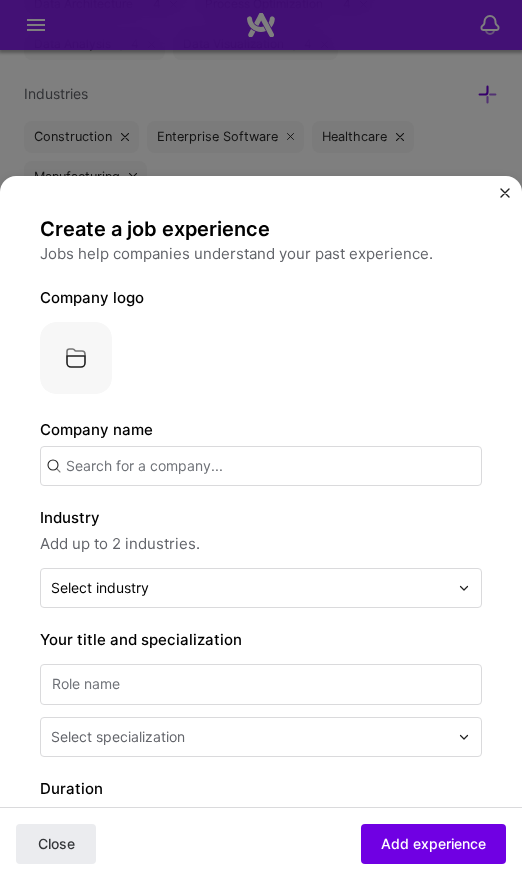 click at bounding box center [261, 466] 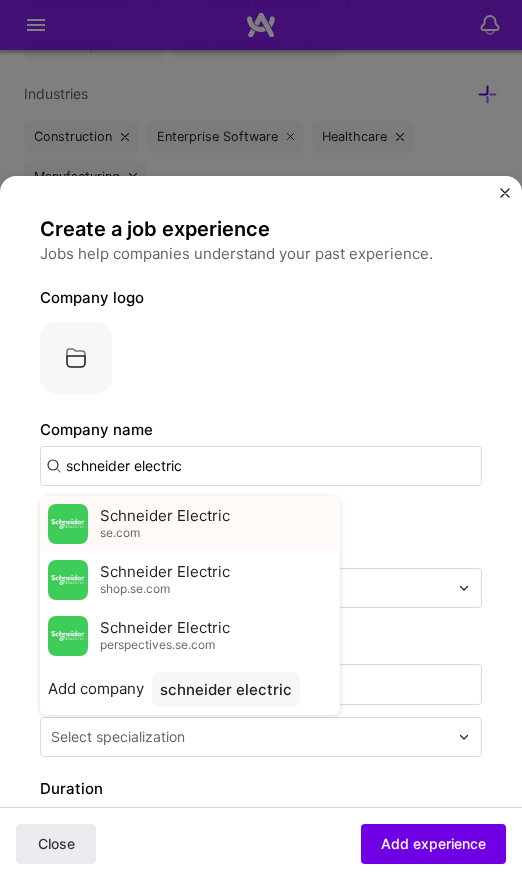 click on "Schneider Electric se.com" at bounding box center (190, 524) 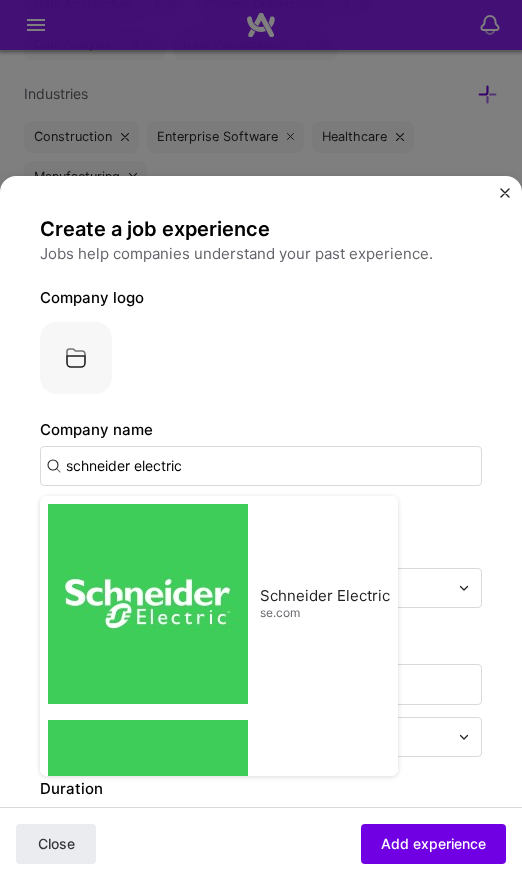 type on "Schneider Electric" 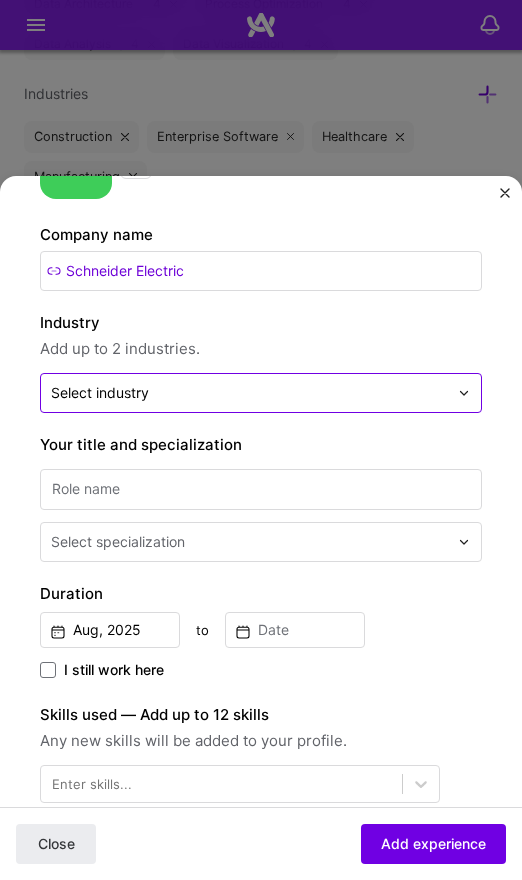 scroll, scrollTop: 200, scrollLeft: 0, axis: vertical 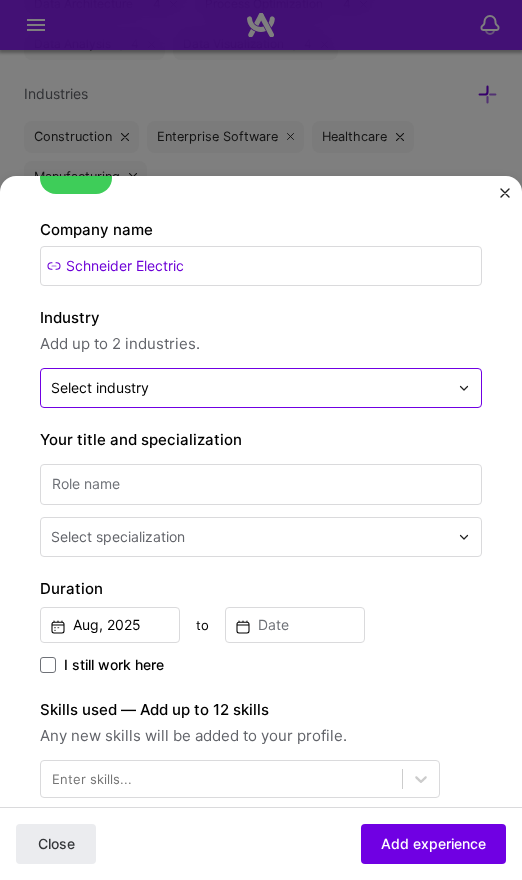 click at bounding box center [249, 388] 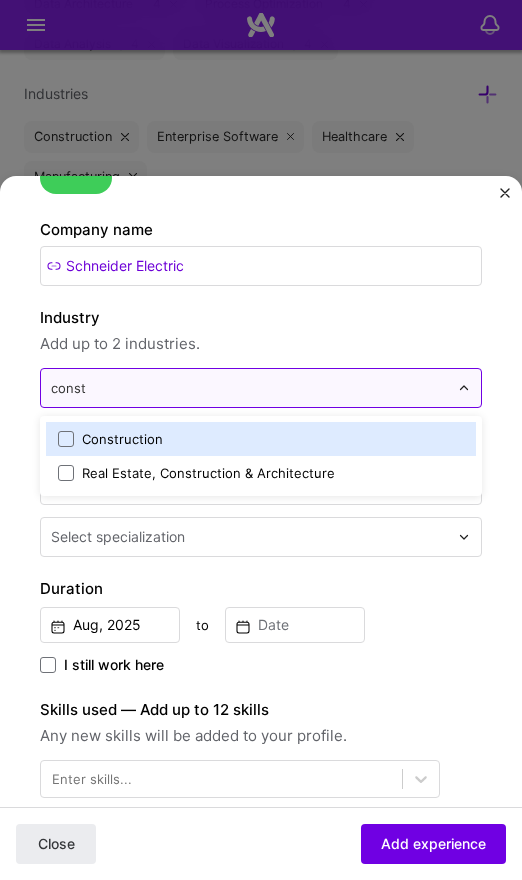 type on "constr" 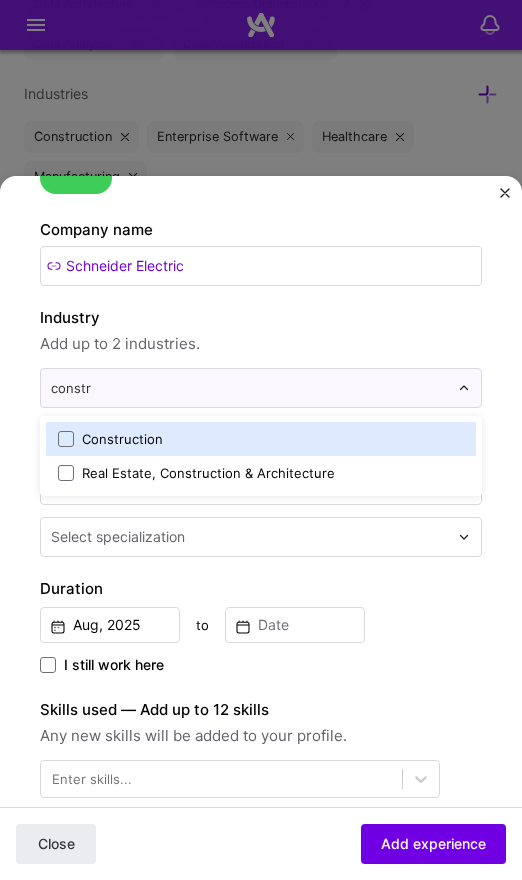 click on "Construction" at bounding box center (261, 439) 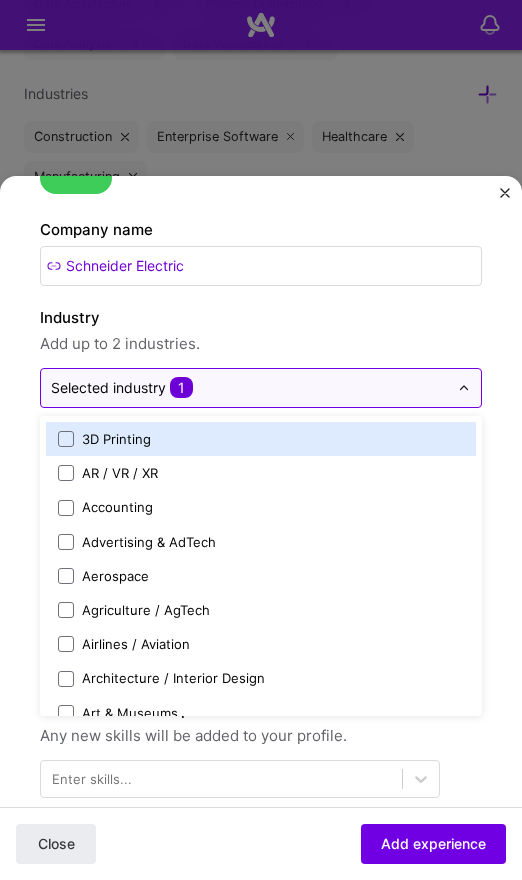 click at bounding box center [249, 388] 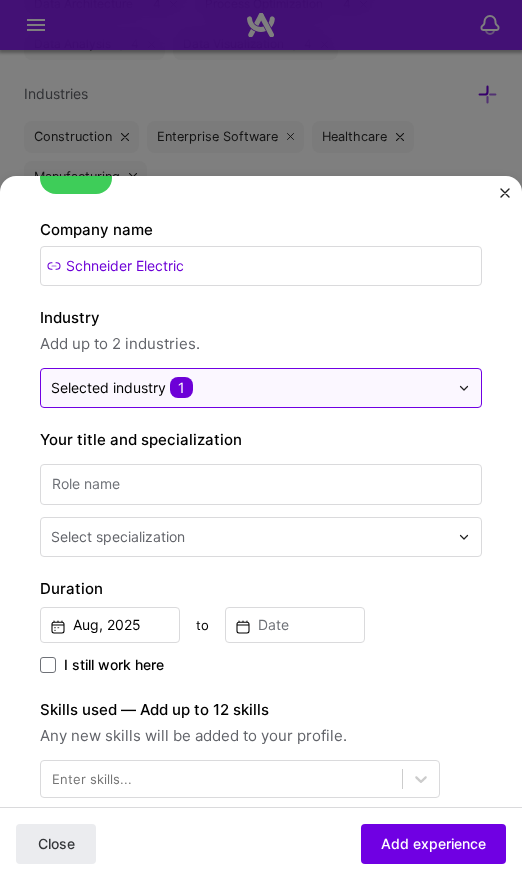 click on "Selected industry 1" at bounding box center [122, 388] 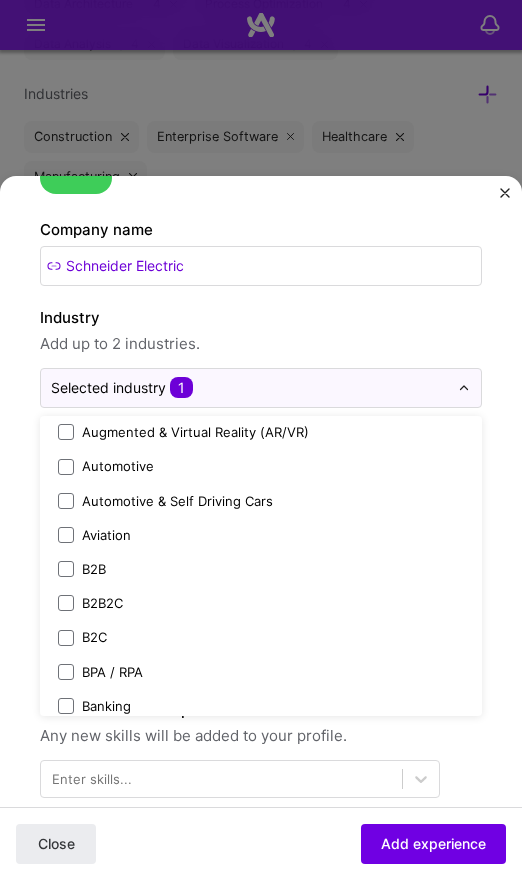 scroll, scrollTop: 1100, scrollLeft: 0, axis: vertical 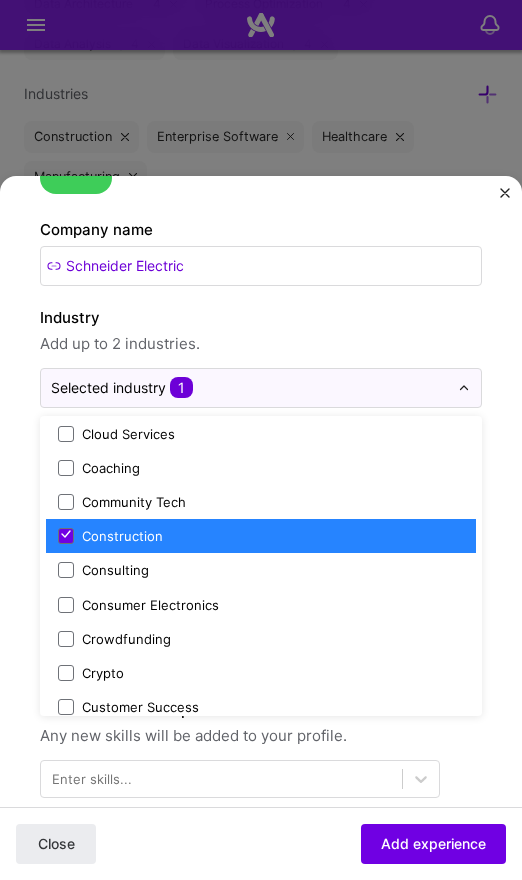 click on "Construction" at bounding box center (122, 536) 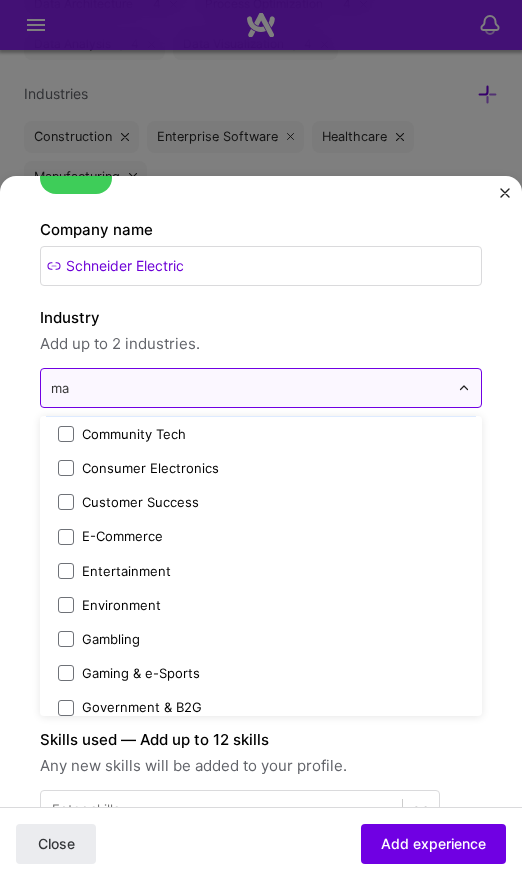 scroll, scrollTop: 0, scrollLeft: 0, axis: both 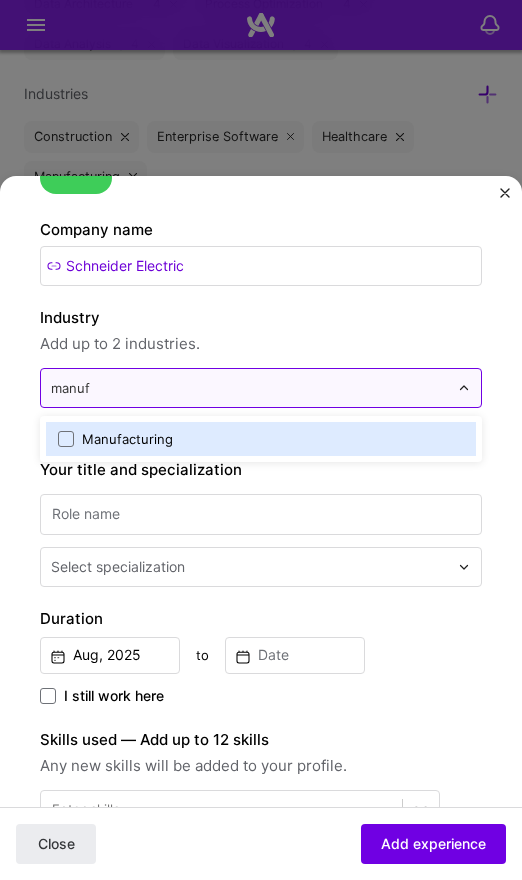type on "manufa" 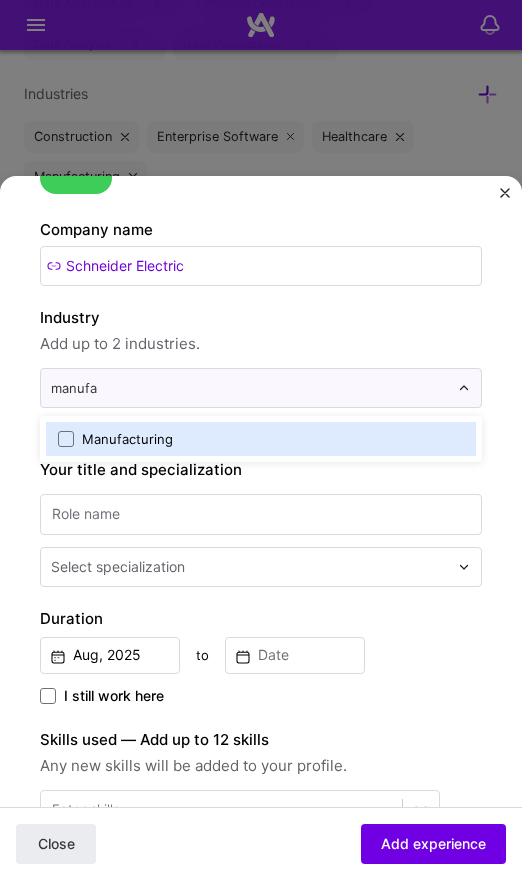 click on "Manufacturing" at bounding box center (127, 439) 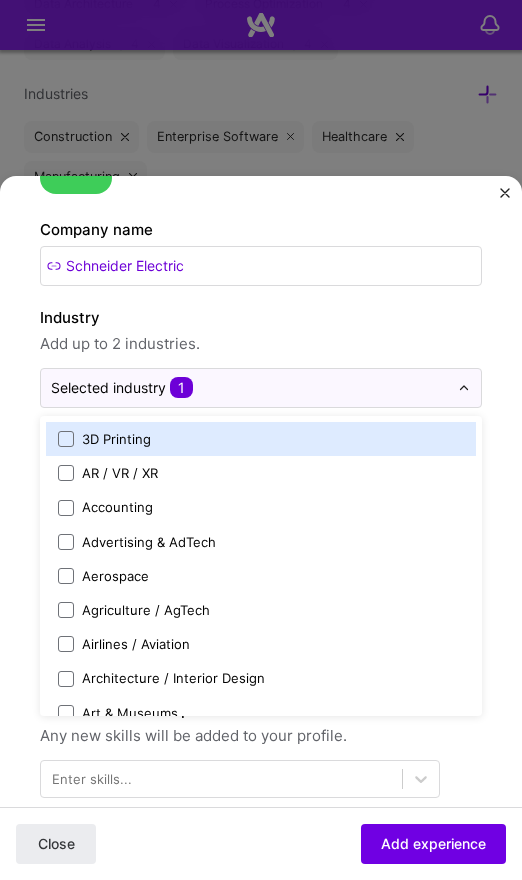 click on "Create a job experience Jobs help companies understand your past experience. Company logo Company name Schneider Electric
Industry Add up to 2 industries. option Manufacturing, selected. option 3D Printing focused, 1 of 120. 120 results available. Use Up and Down to choose options, press Enter to select the currently focused option, press Escape to exit the menu, press Tab to select the option and exit the menu. Selected industry 1 3D Printing AR / VR / XR Accounting Advertising & AdTech Aerospace Agriculture / AgTech Airlines / Aviation Architecture / Interior Design Art & Museums Artifical Intelligence / Machine Learning Arts / Culture Augmented & Virtual Reality (AR/VR) Automotive Automotive & Self Driving Cars Aviation B2B B2B2C B2C BPA / RPA Banking Beauty Big Data BioTech Blockchain CMS CPG CRM Cannabis Charity & Nonprofit Circular Economy CivTech Climate Tech Cloud Services Coaching Community Tech Construction Consulting Consumer Electronics Crowdfunding Crypto Customer Success DTC Dating" at bounding box center [261, 755] 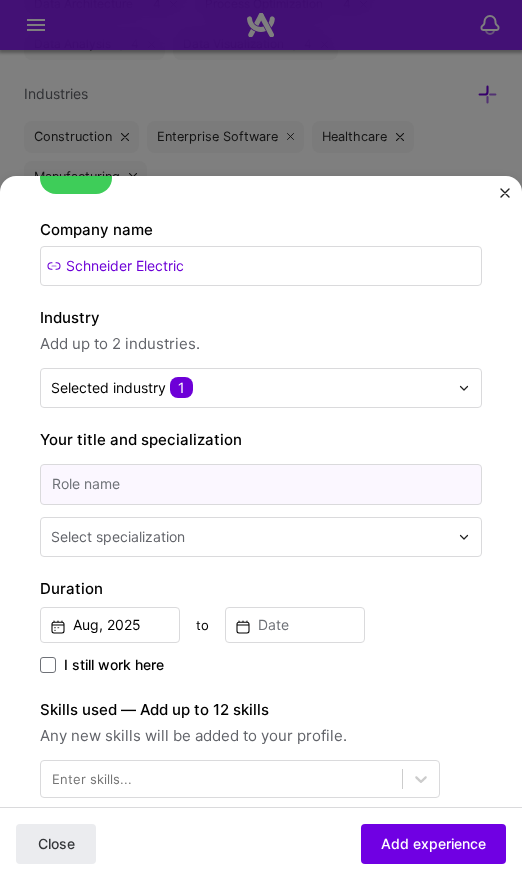 click at bounding box center [261, 484] 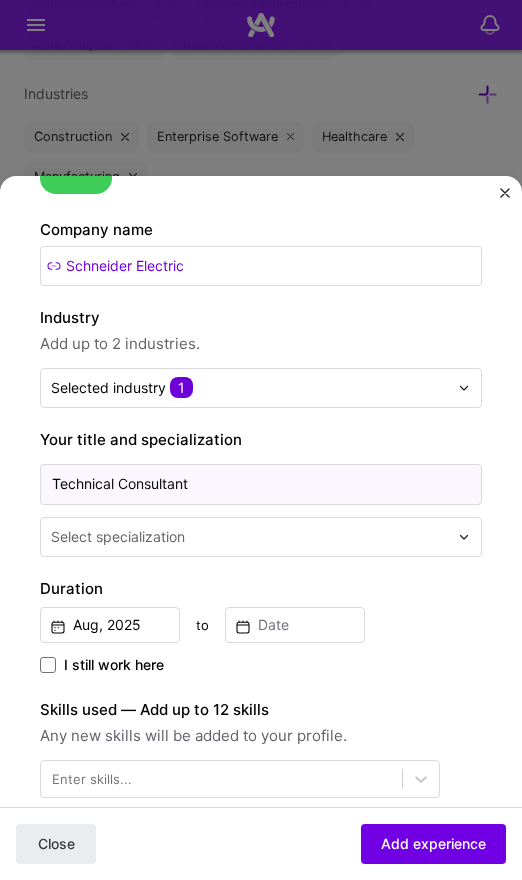 type on "Technical Consultant" 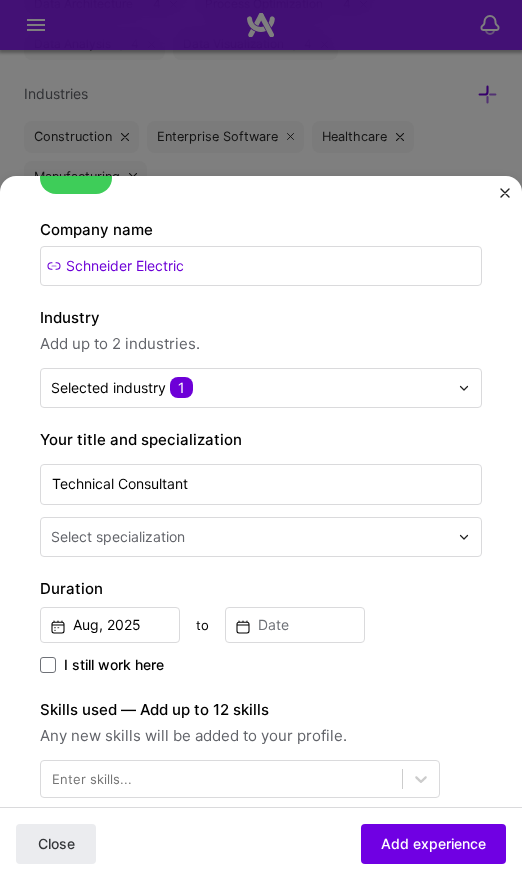 click at bounding box center (251, 537) 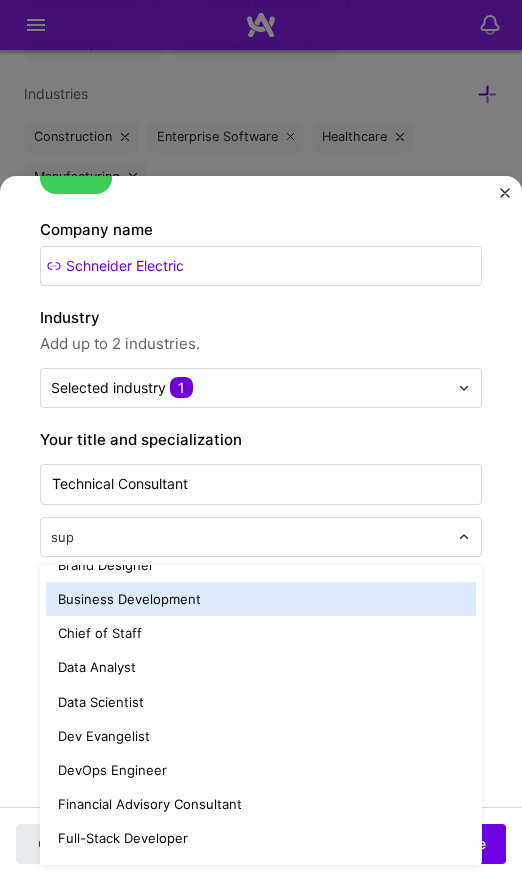scroll, scrollTop: 0, scrollLeft: 0, axis: both 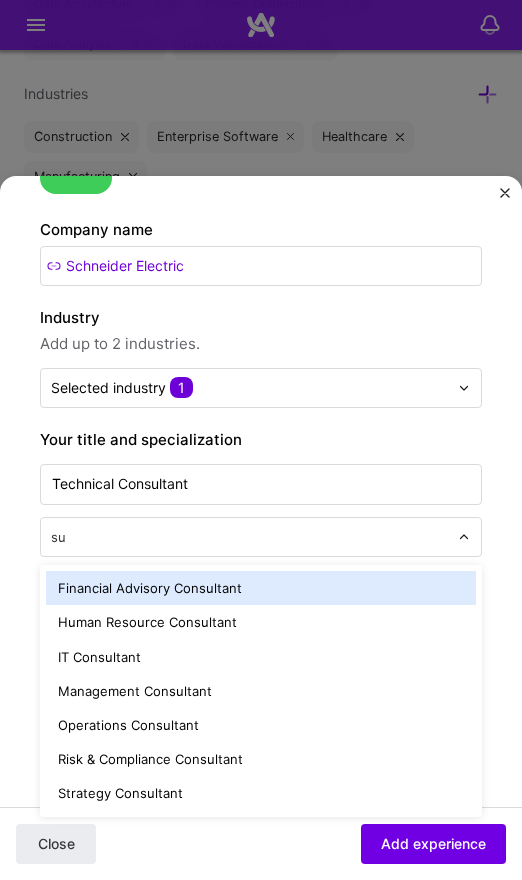 type on "s" 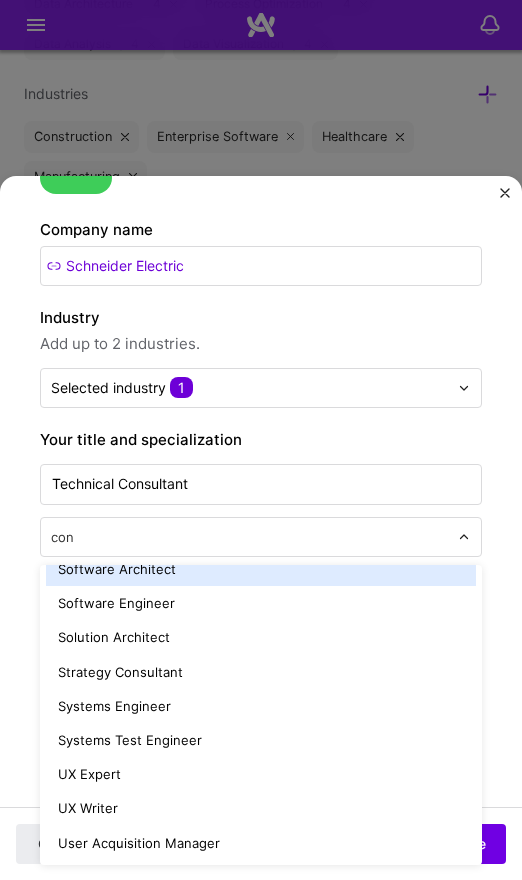 scroll, scrollTop: 0, scrollLeft: 0, axis: both 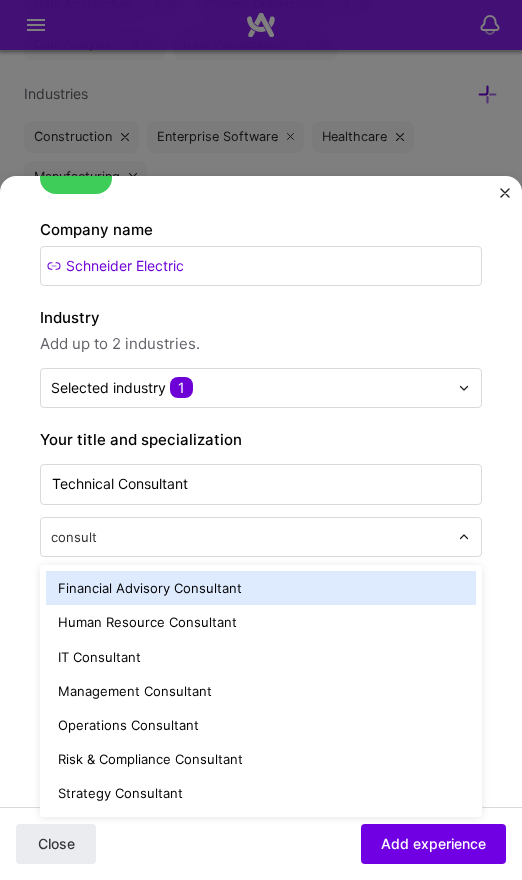 type on "consulta" 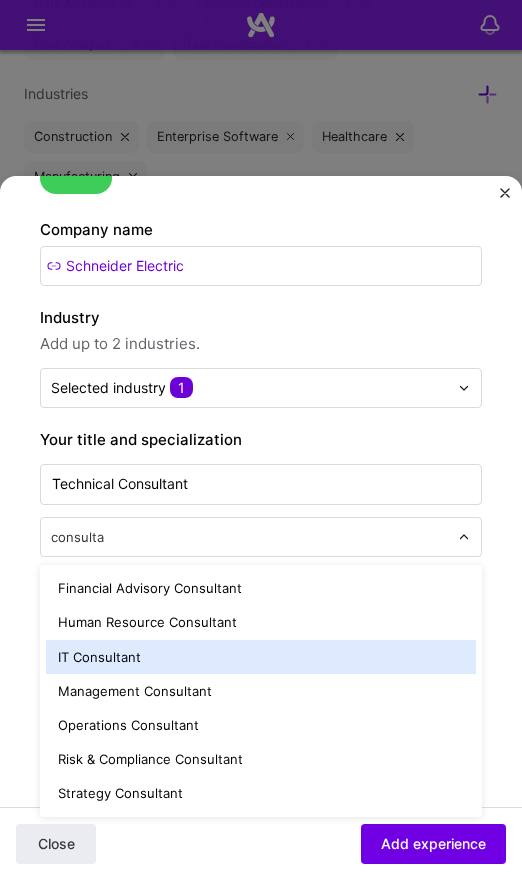 click on "IT Consultant" at bounding box center (261, 657) 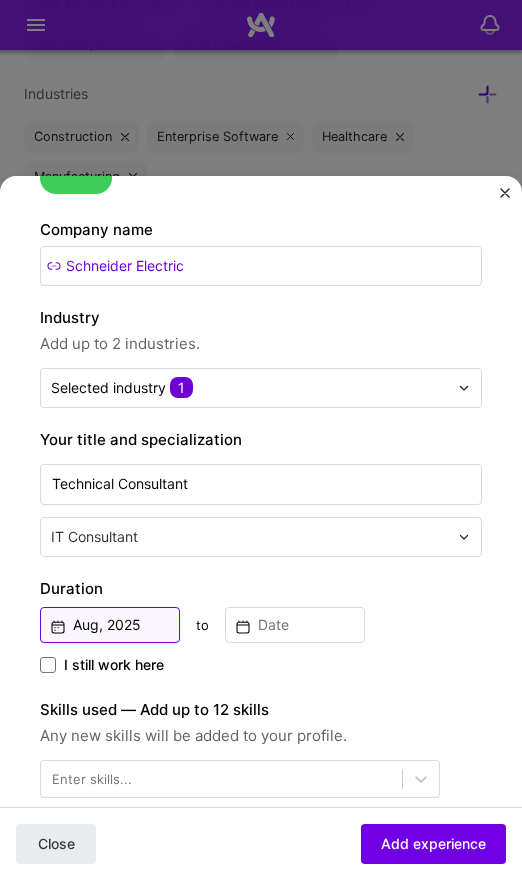 click on "Aug, 2025" at bounding box center (110, 625) 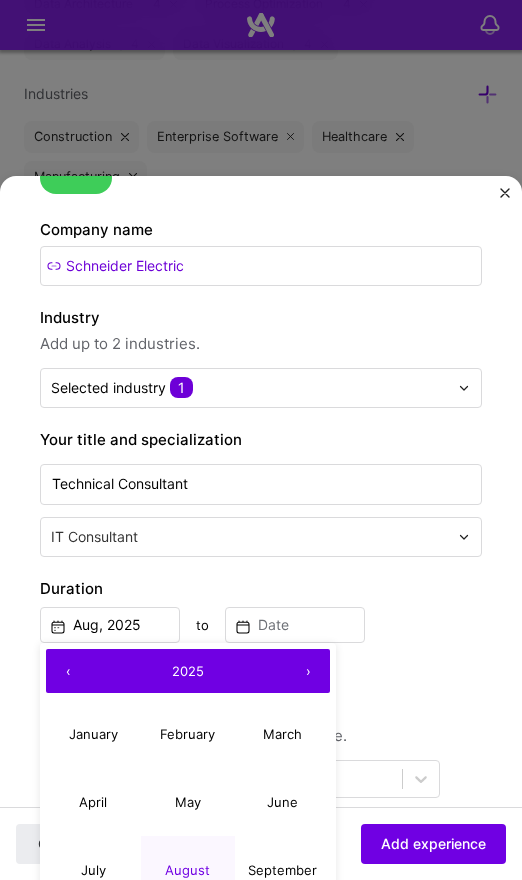 click on "‹" at bounding box center [68, 671] 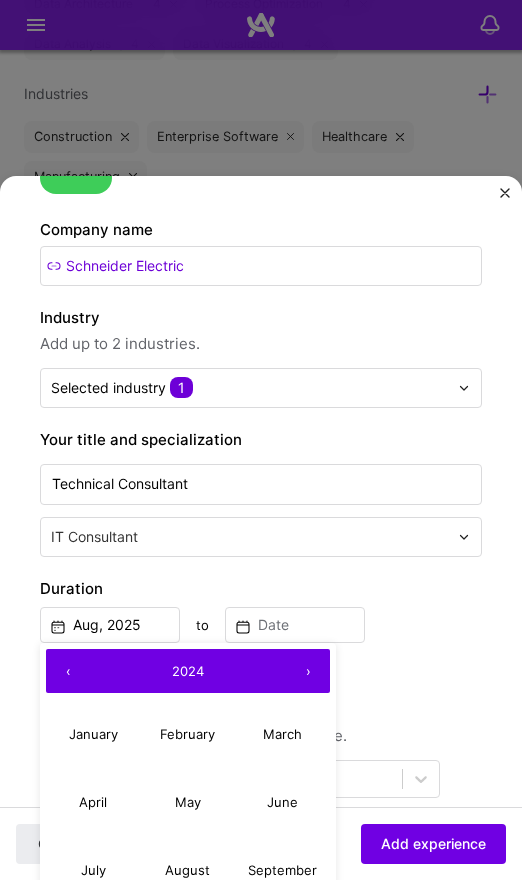 click on "‹" at bounding box center [68, 671] 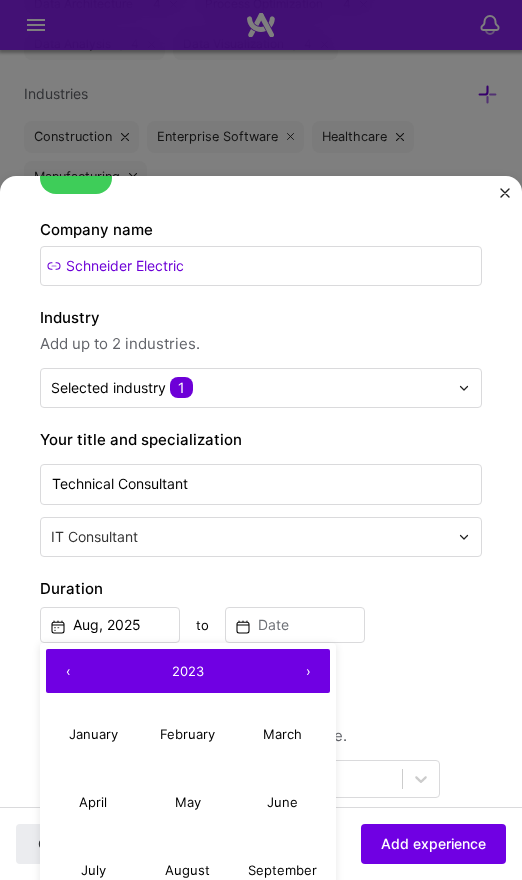 click on "‹" at bounding box center (68, 671) 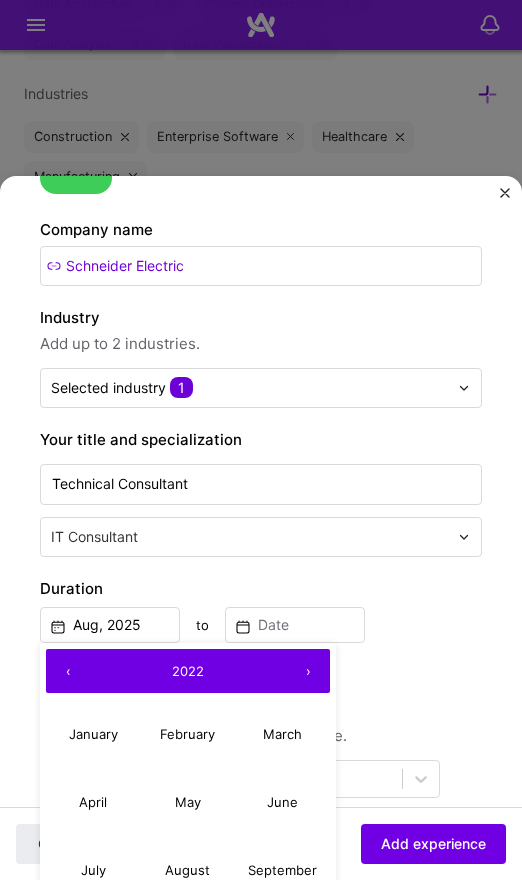 click on "‹" at bounding box center (68, 671) 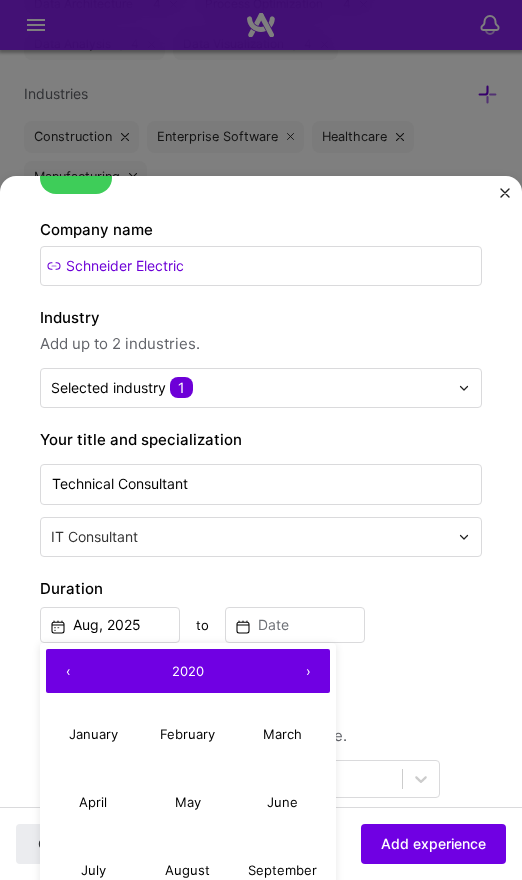 click on "‹" at bounding box center [68, 671] 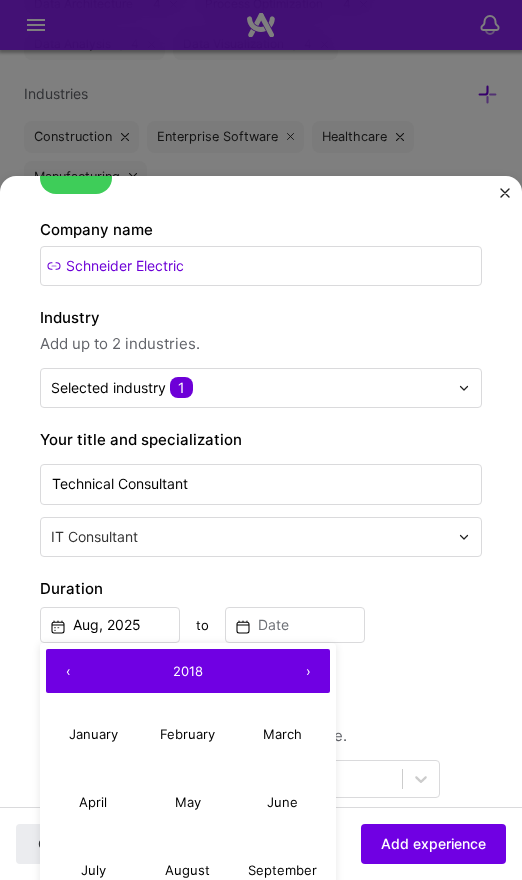 click on "‹" at bounding box center (68, 671) 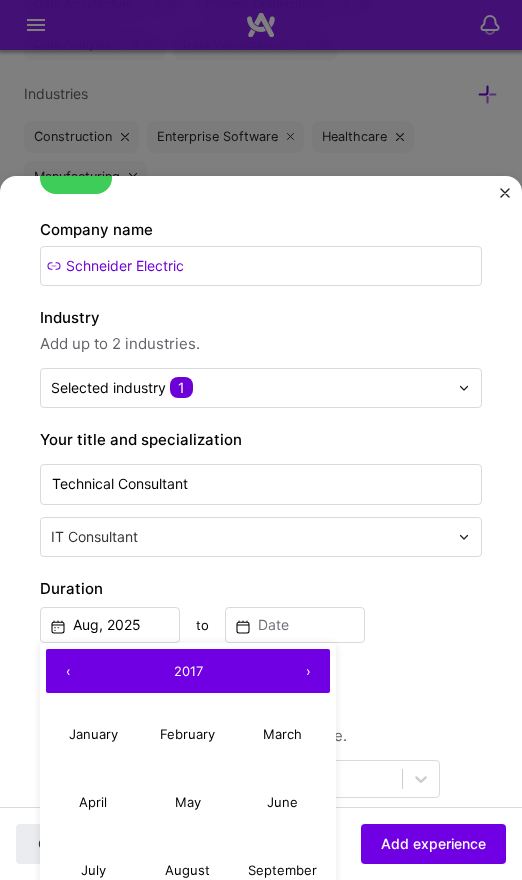 click on "‹" at bounding box center (68, 671) 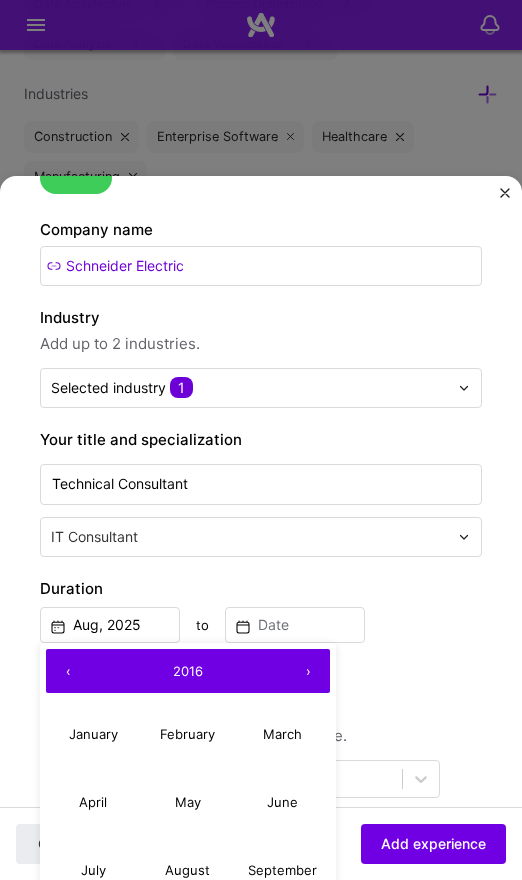 click on "‹" at bounding box center [68, 671] 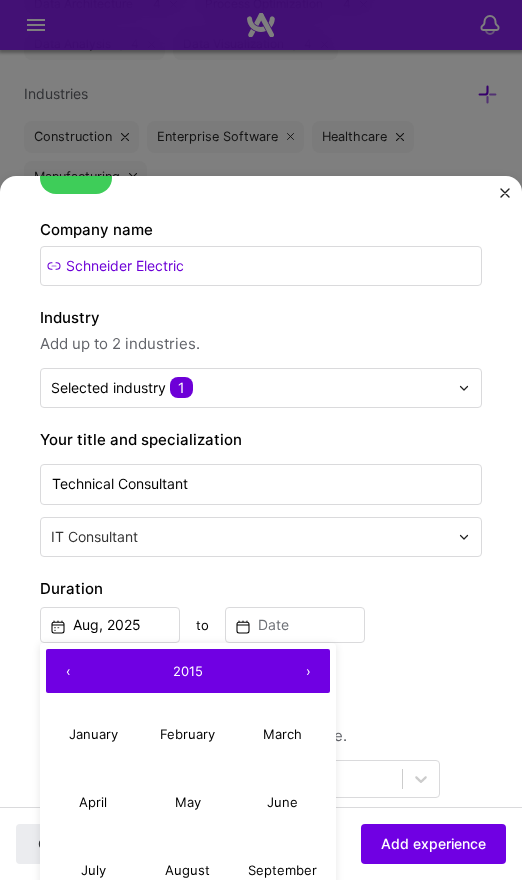 click on "‹" at bounding box center [68, 671] 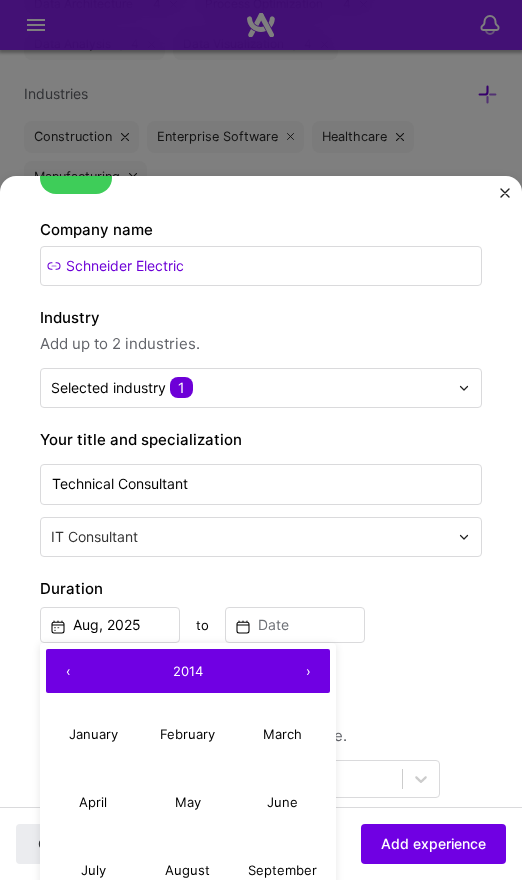 click on "›" at bounding box center (308, 671) 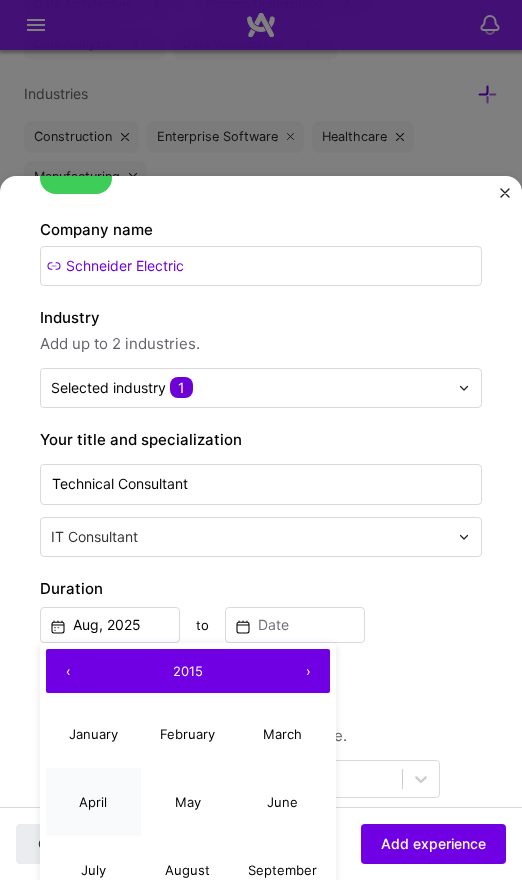 click on "April" at bounding box center (93, 802) 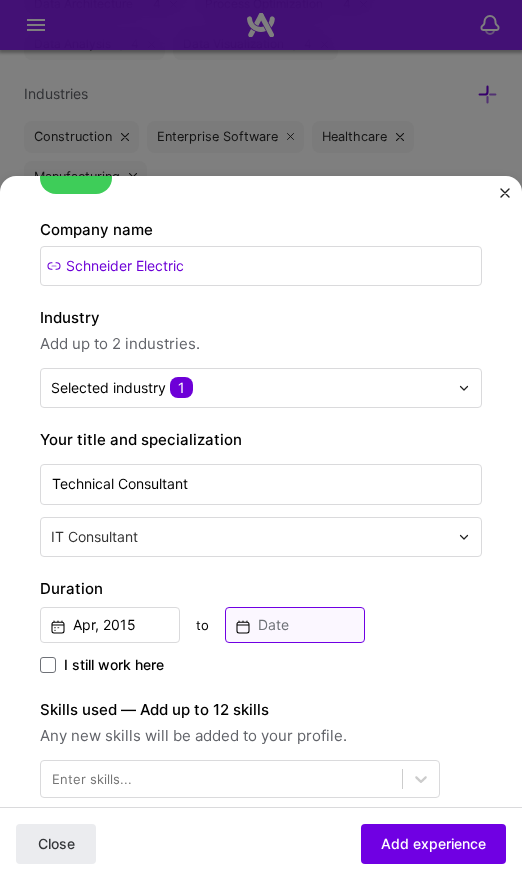 click at bounding box center [295, 625] 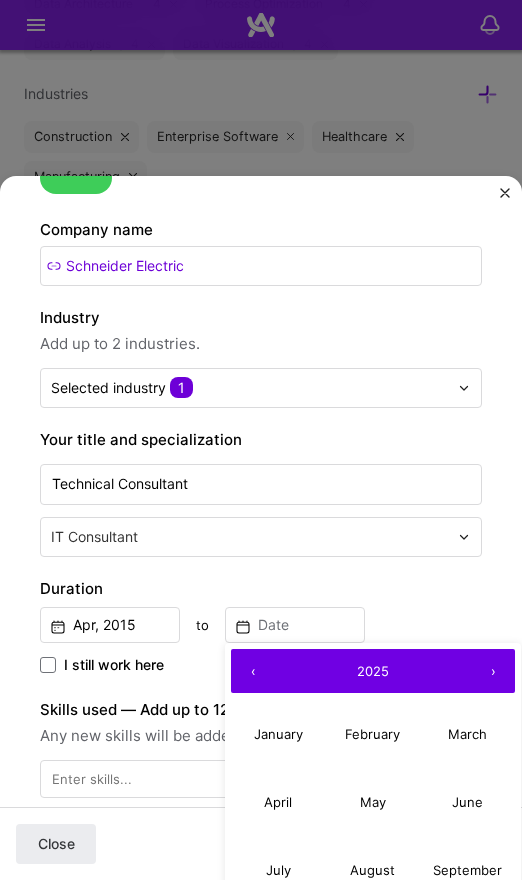 click on "‹" at bounding box center (253, 671) 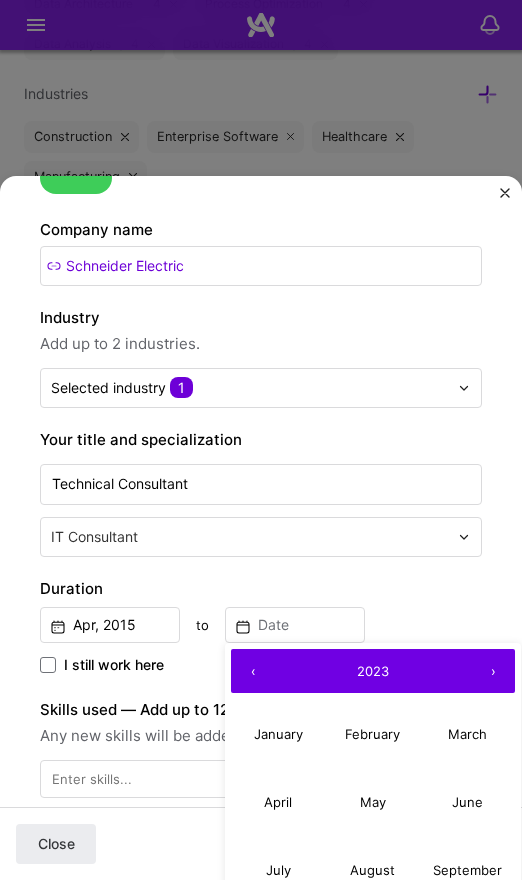 click on "‹" at bounding box center (253, 671) 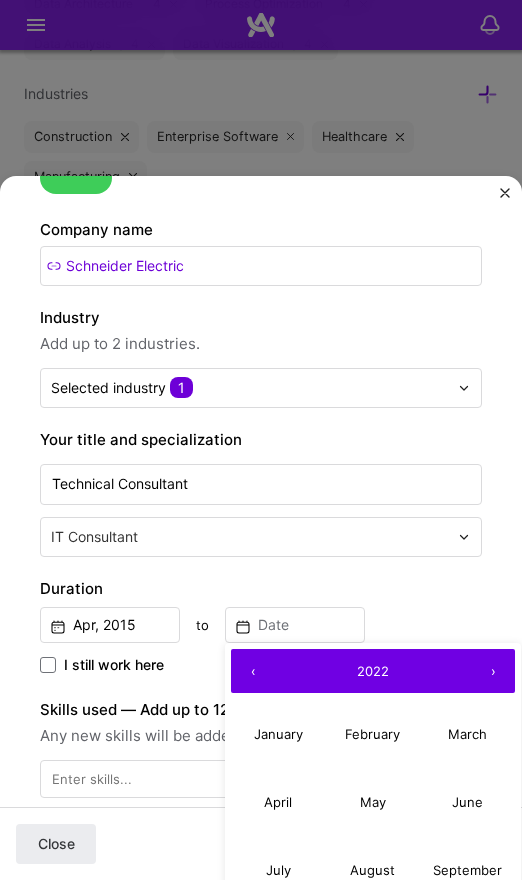click on "‹" at bounding box center [253, 671] 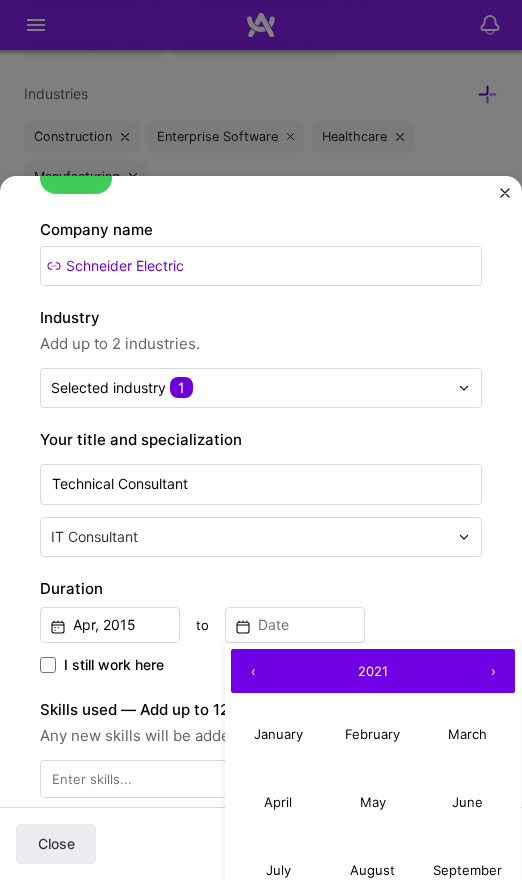click on "‹" at bounding box center (253, 671) 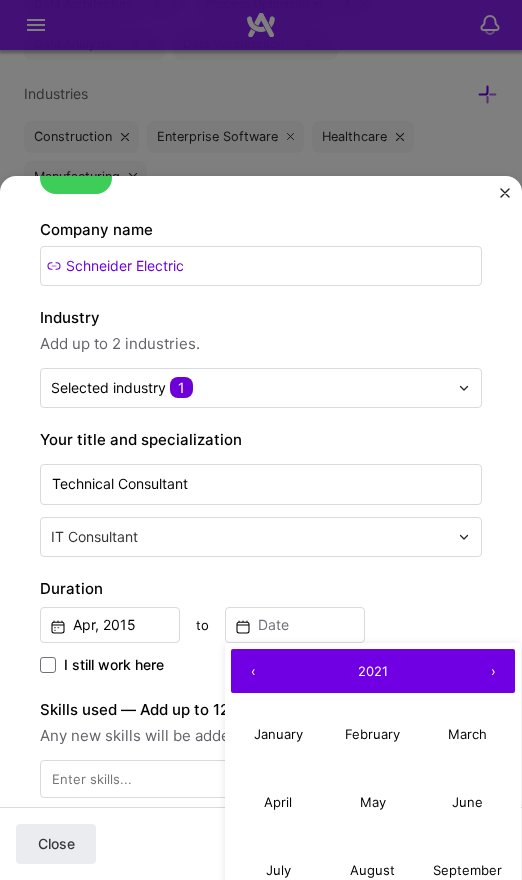 click on "‹" at bounding box center (253, 671) 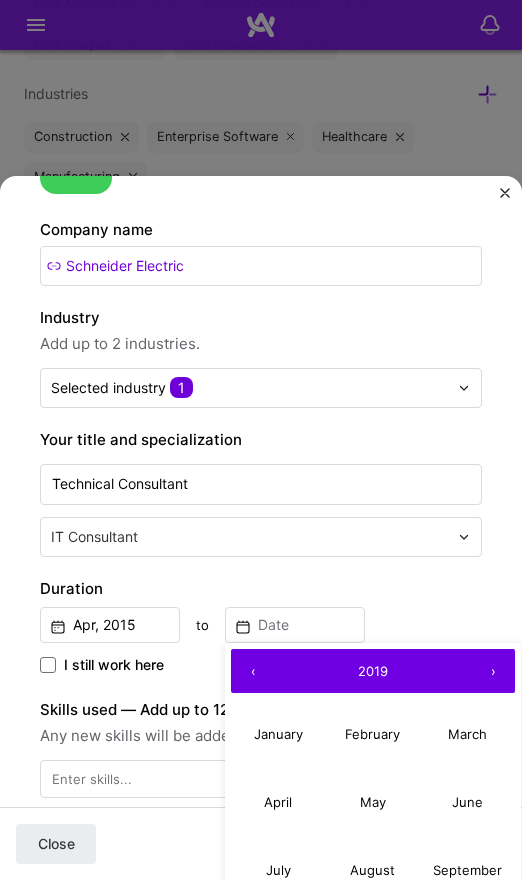 click on "‹" at bounding box center (253, 671) 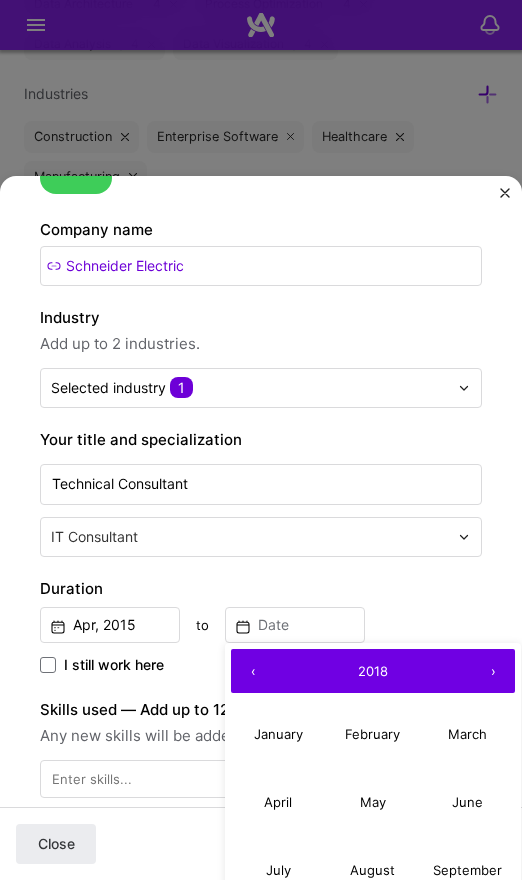 click on "‹" at bounding box center (253, 671) 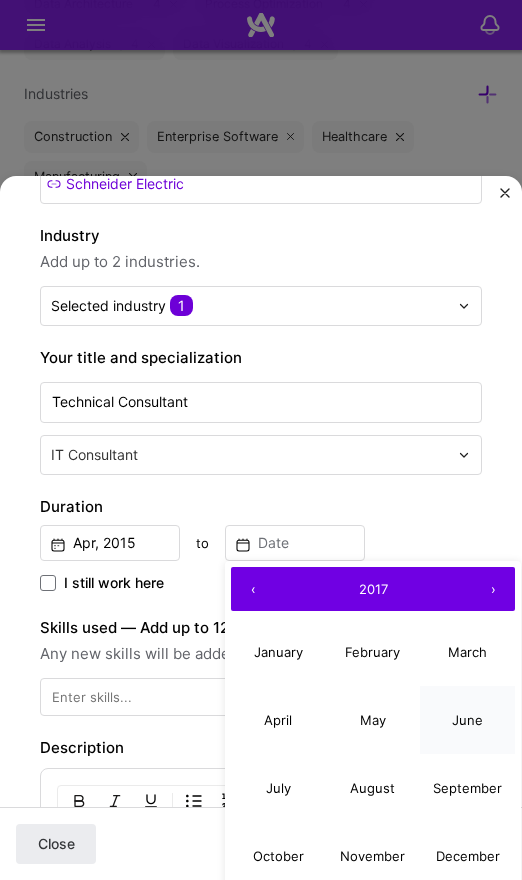scroll, scrollTop: 300, scrollLeft: 0, axis: vertical 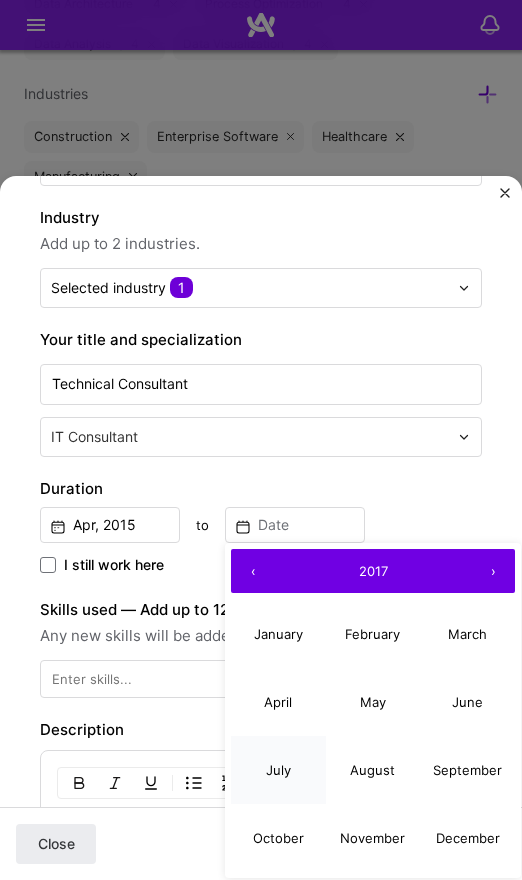 click on "July" at bounding box center (278, 770) 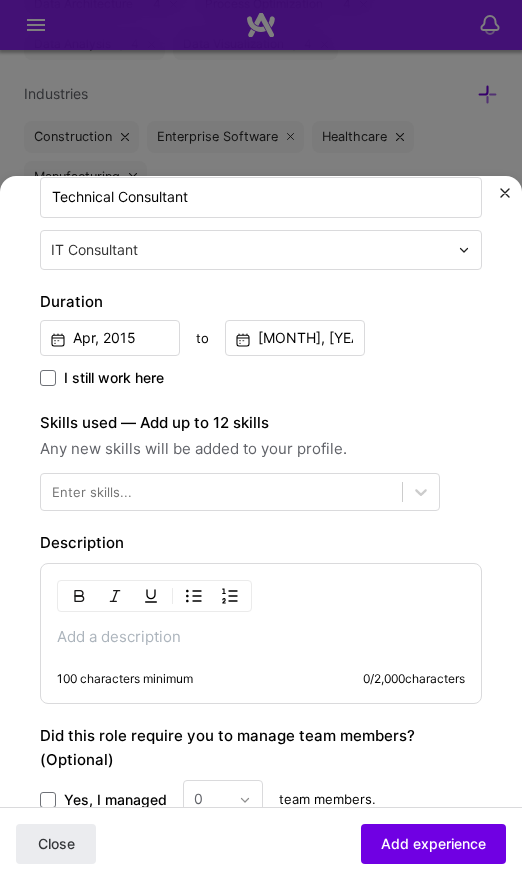 scroll, scrollTop: 500, scrollLeft: 0, axis: vertical 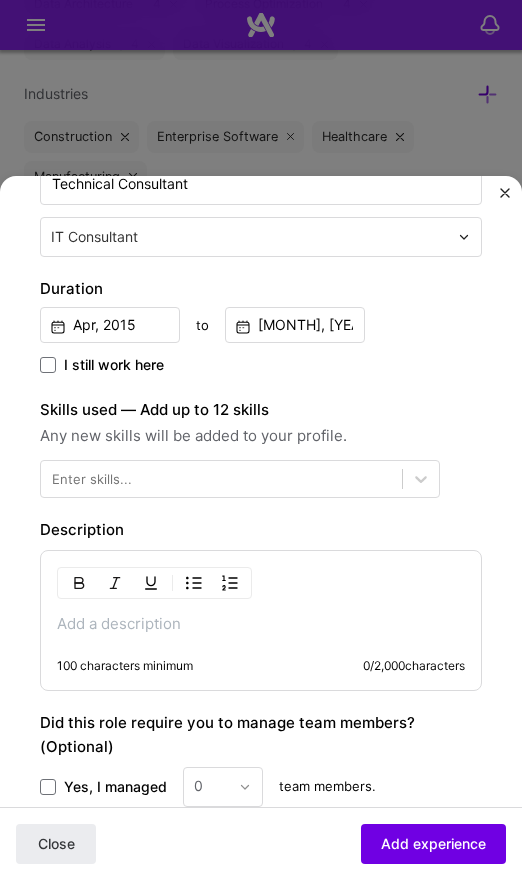 click at bounding box center (261, 624) 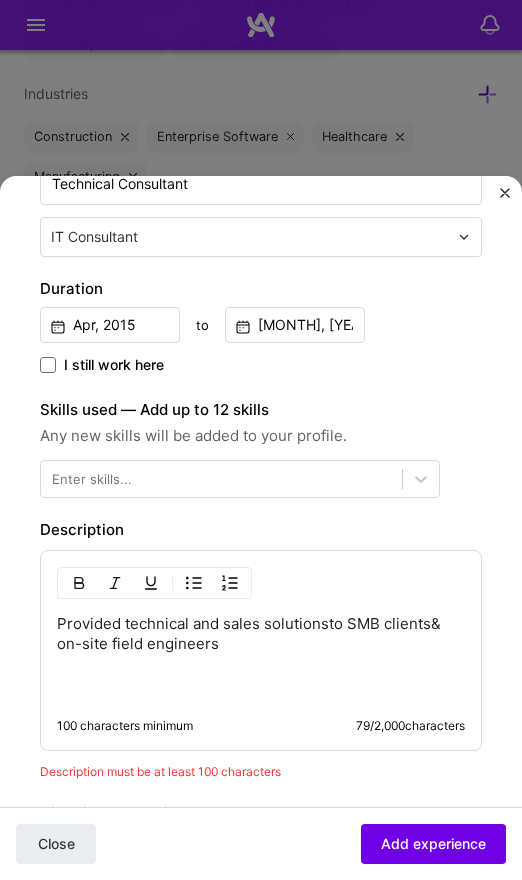 type 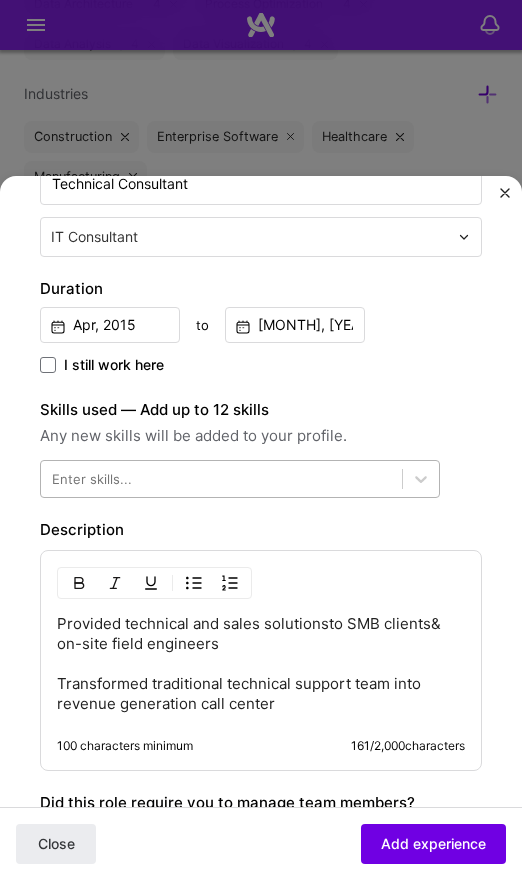 click at bounding box center [221, 478] 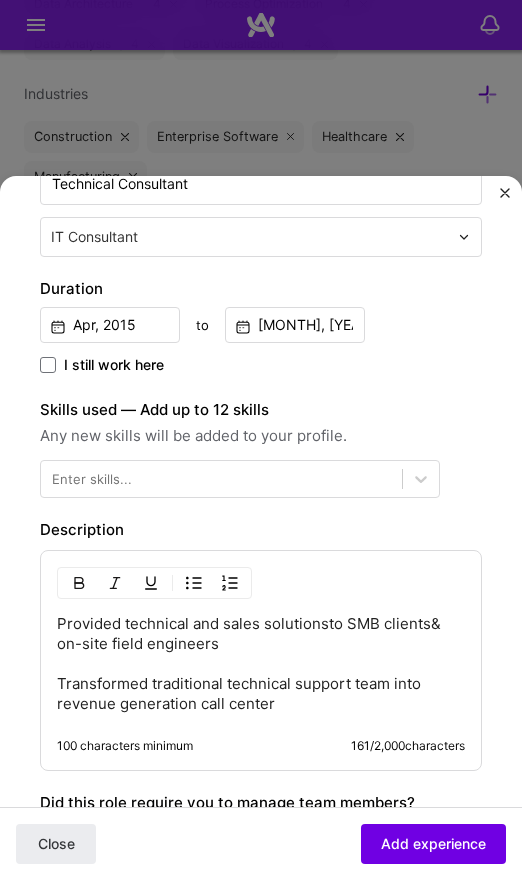 click on "Create a job experience Jobs help companies understand your past experience. Company logo Company name Schneider Electric
Industry Add up to 2 industries. Selected industry 1 Your title and specialization Technical Consultant IT Consultant Duration Apr, [YEAR]
to Jul, [YEAR]
I still work here Skills used — Add up to 12 skills Any new skills will be added to your profile. Enter skills... Description Provided technical and sales solutionsto SMB clients& on-site field engineers Transformed traditional technical support team into revenue generation call center 100 characters minimum 161 / 2,000  characters Did this role require you to manage team members? (Optional) Yes, I managed 0 team members. Were you involved from inception to launch (0 - >  1)? (Optional) Zero to one is creation and development of a unique product from the ground up. I was involved in zero to one with this project Select projects" at bounding box center [261, 495] 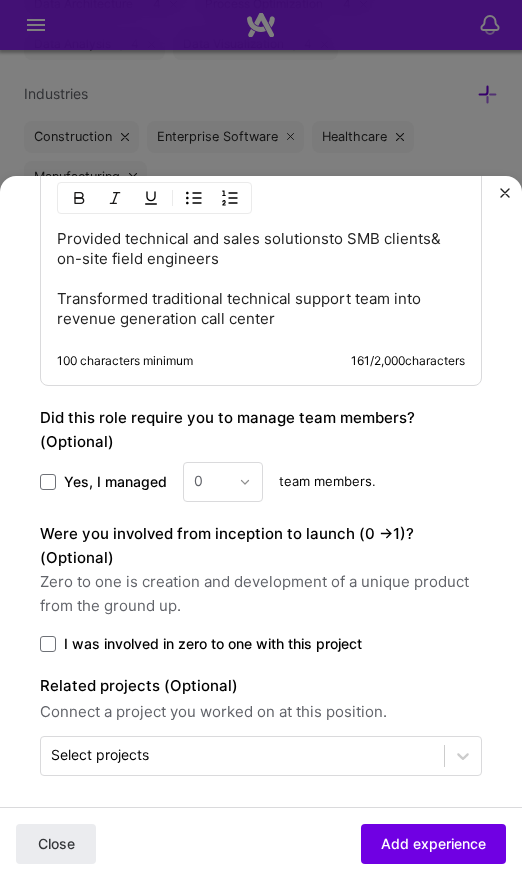scroll, scrollTop: 894, scrollLeft: 0, axis: vertical 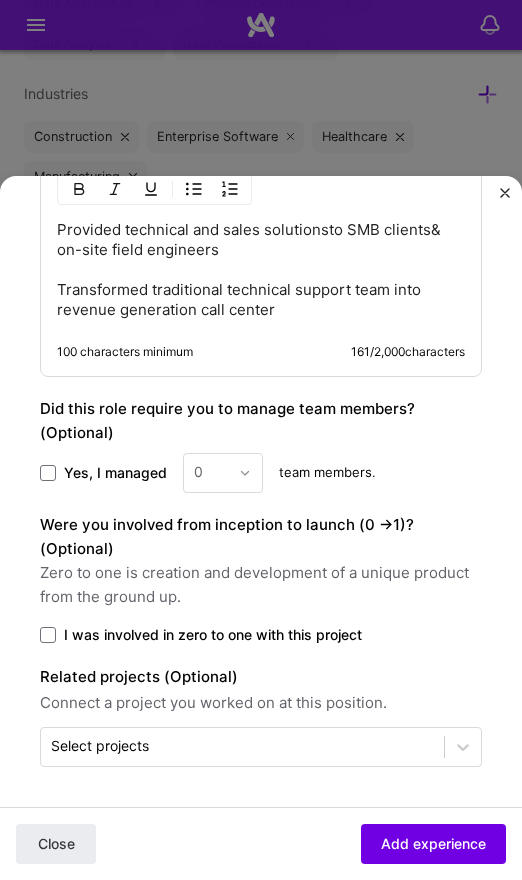 click on "Yes, I managed" at bounding box center [115, 473] 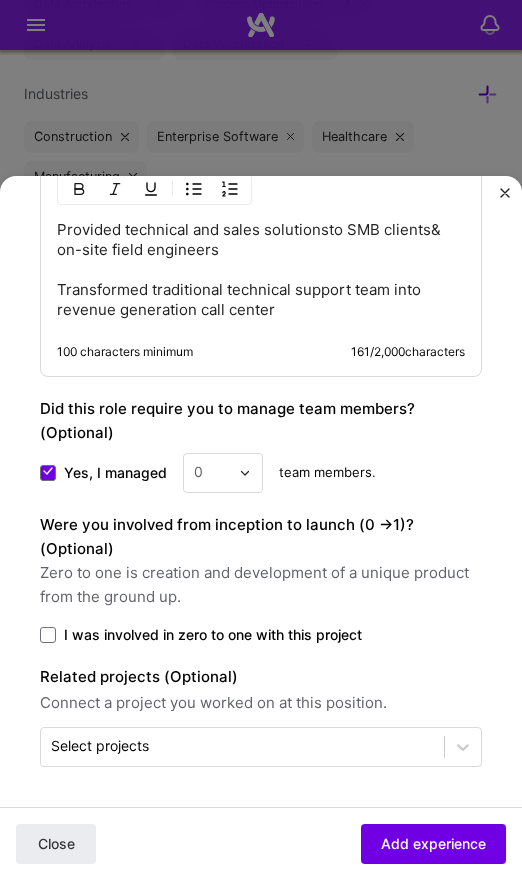 click at bounding box center (245, 473) 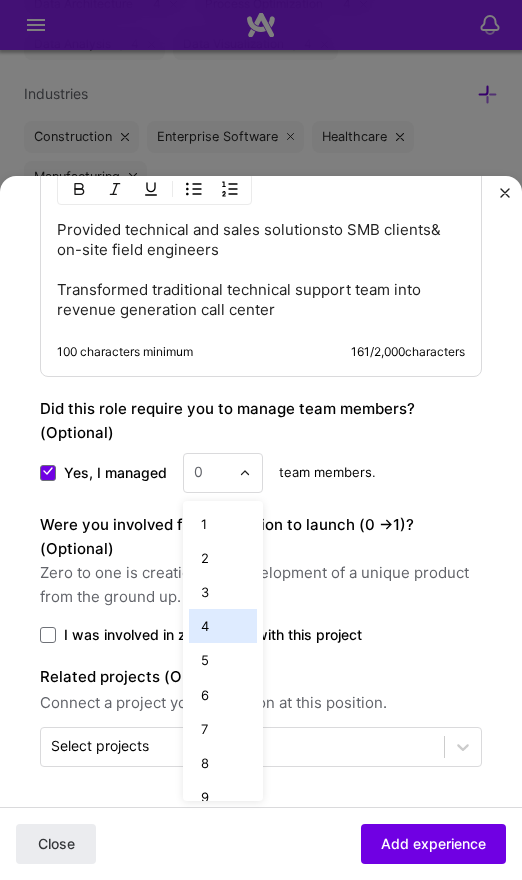 click on "4" at bounding box center (223, 626) 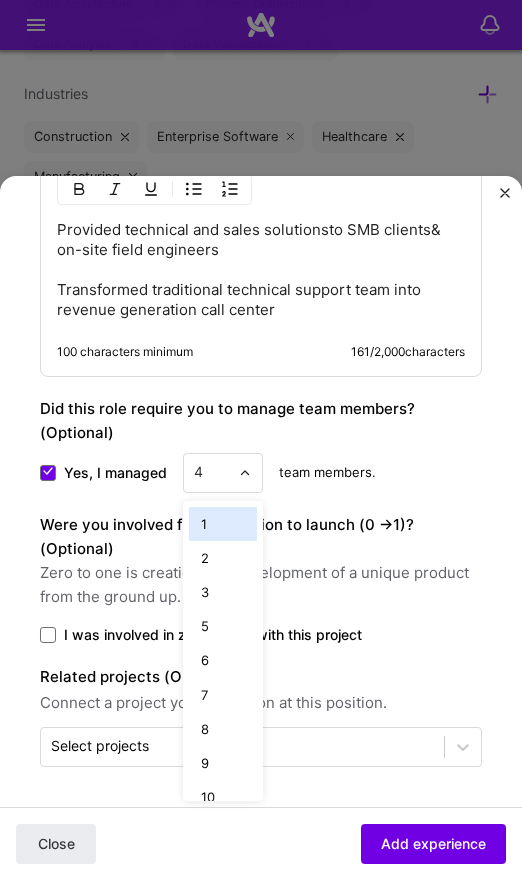 click at bounding box center (245, 473) 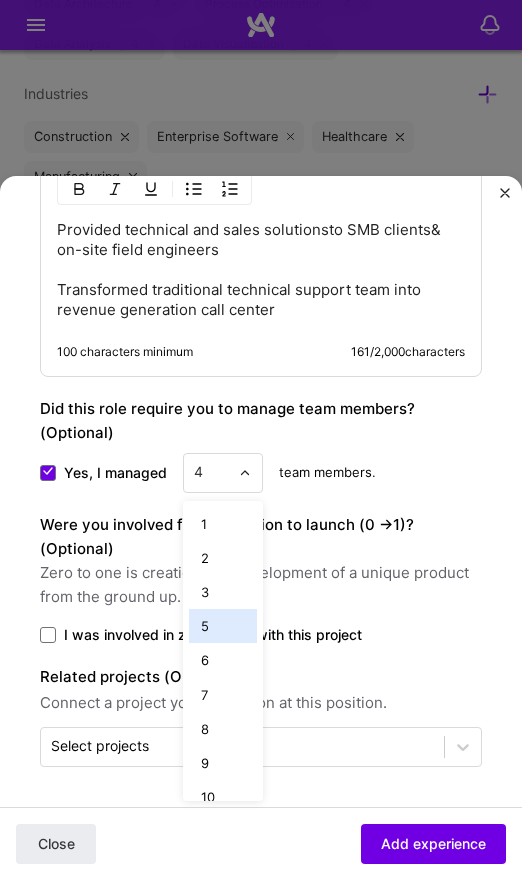click on "5" at bounding box center [223, 626] 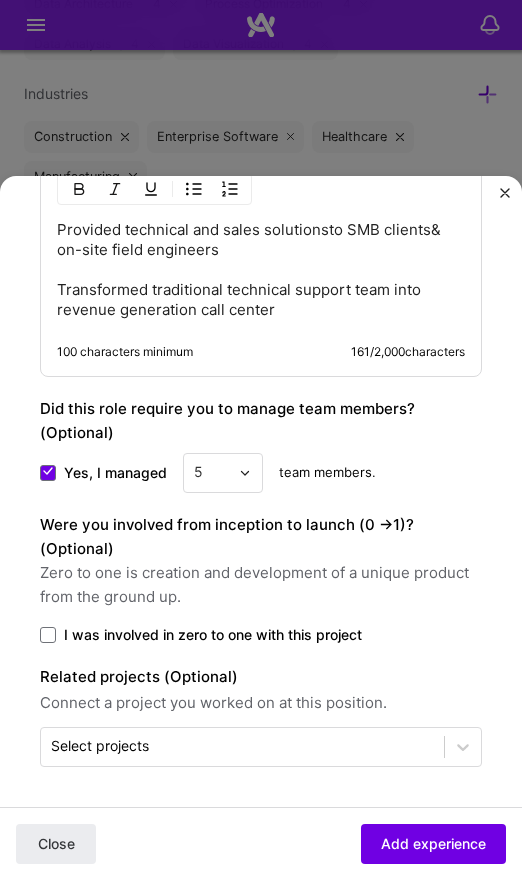 click on "I was involved in zero to one with this project" at bounding box center (213, 635) 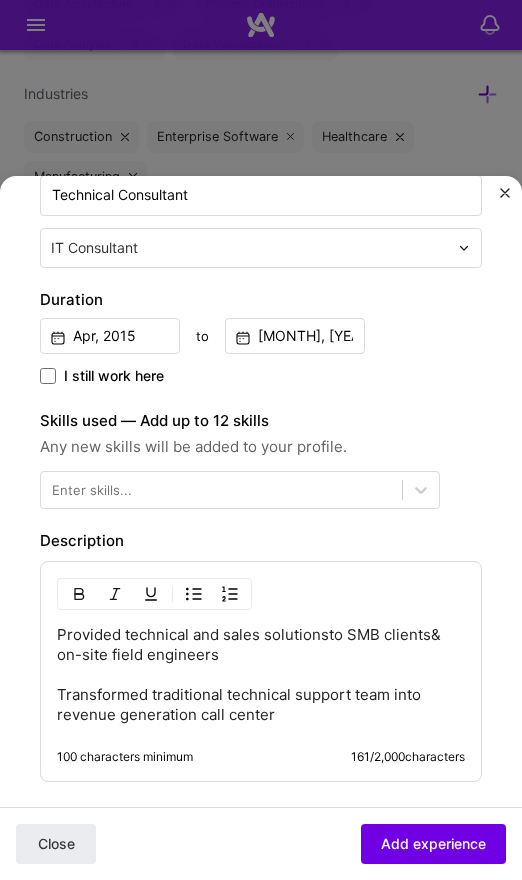 scroll, scrollTop: 394, scrollLeft: 0, axis: vertical 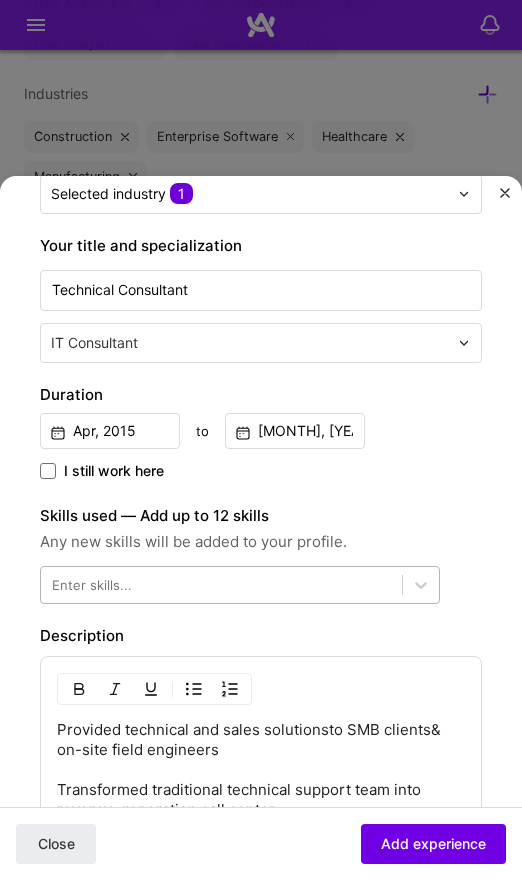 click at bounding box center [221, 584] 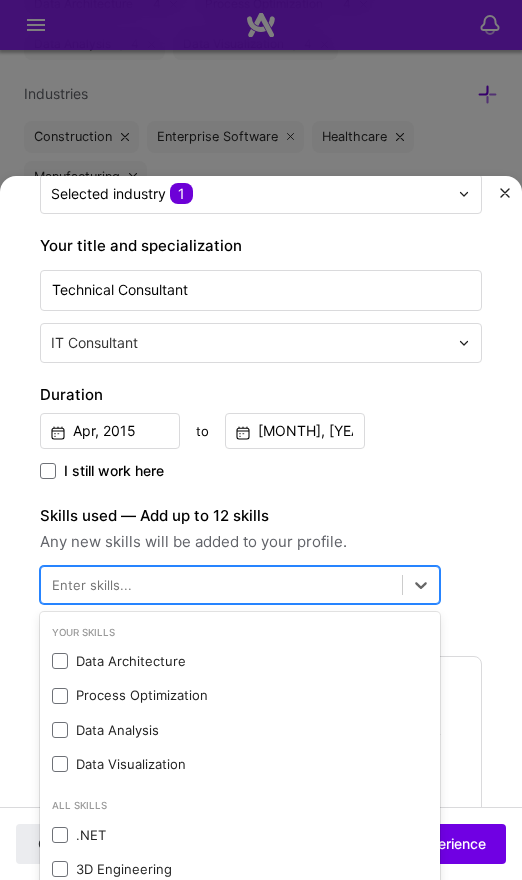 scroll, scrollTop: 1451, scrollLeft: 0, axis: vertical 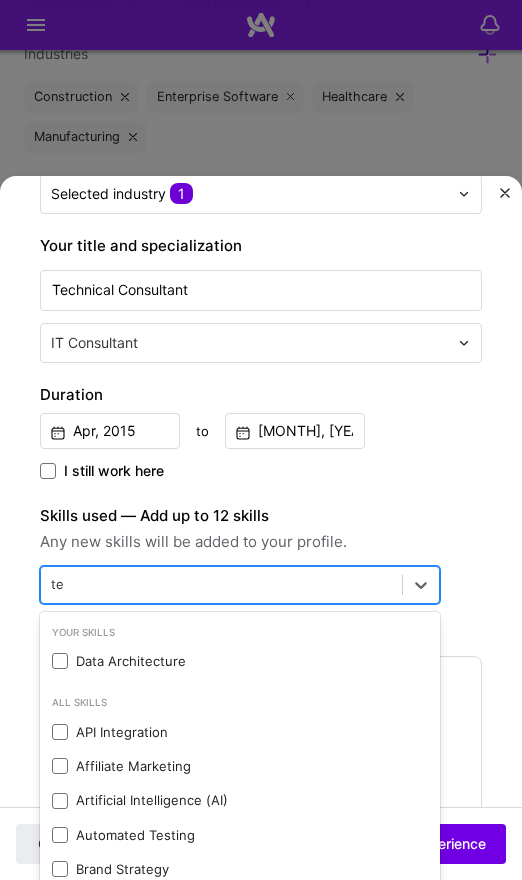 type on "t" 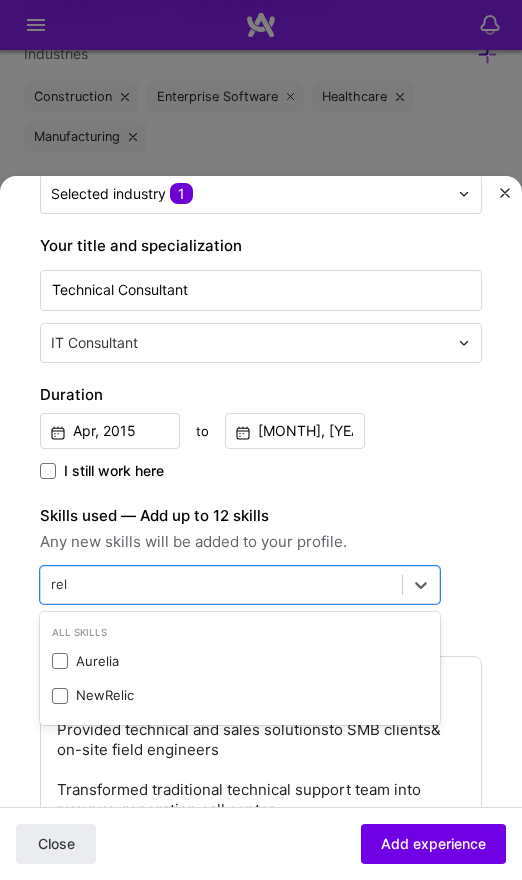 click on "Create a job experience Jobs help companies understand your past experience. Company logo Company name Schneider Electric
Industry Add up to 2 industries. Selected industry 1 Your title and specialization Technical Consultant IT Consultant Duration Apr, 2015
to Jul, 2017
I still work here Skills used — Add up to 12 skills Any new skills will be added to your profile. option Aurelia focused, 0 of 2. 2 results available for search term rel. Use Up and Down to choose options, press Enter to select the currently focused option, press Escape to exit the menu, press Tab to select the option and exit the menu. rel rel All Skills Aurelia NewRelic Description Provided technical and sales solutionsto SMB clients& on-site field engineers Transformed traditional technical support team into revenue generation call center 100 characters minimum 161 / 2,000  characters Yes, I managed 5 team members. >" at bounding box center [261, 544] 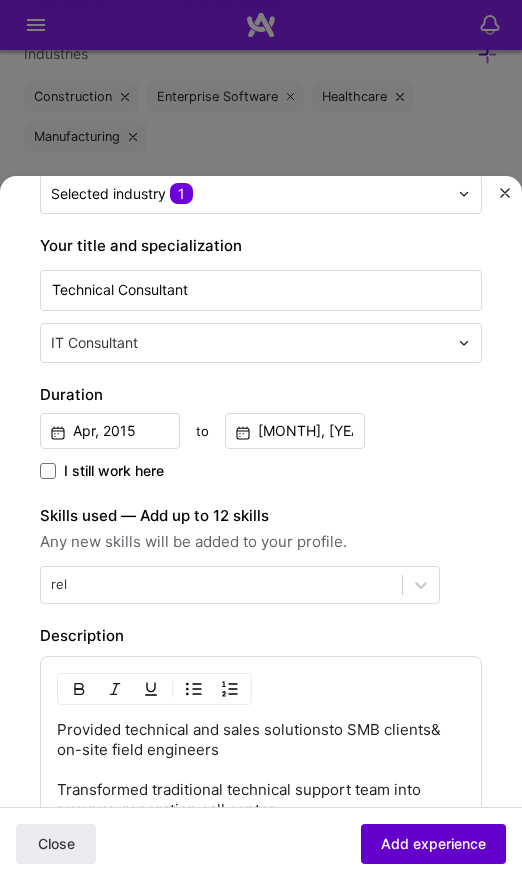 click on "Add experience" at bounding box center [433, 844] 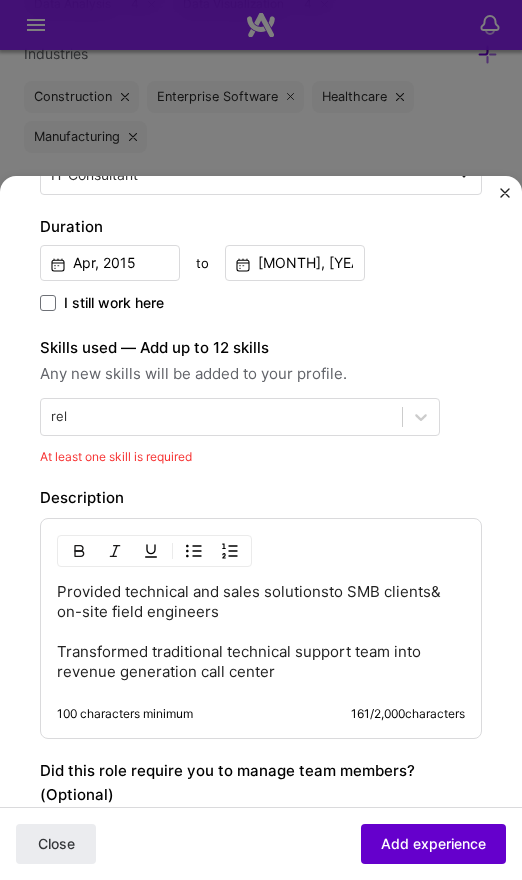 scroll, scrollTop: 722, scrollLeft: 0, axis: vertical 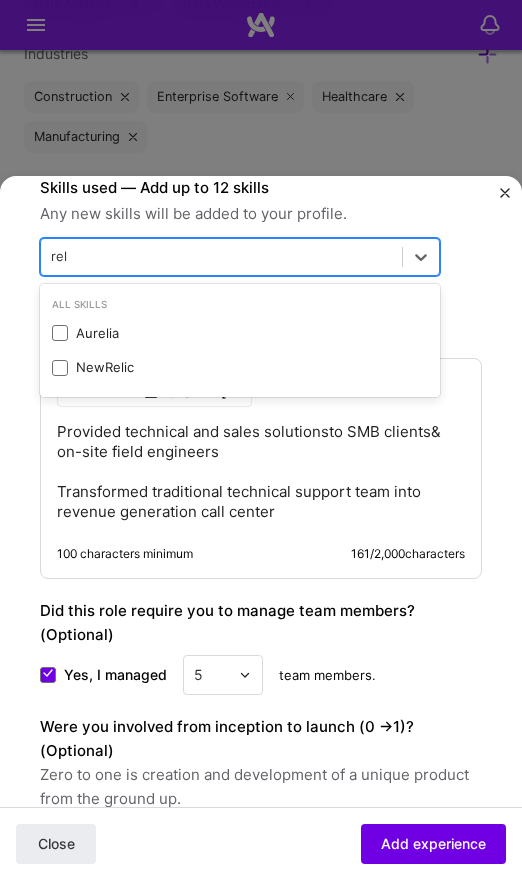 click on "rel rel" at bounding box center [221, 256] 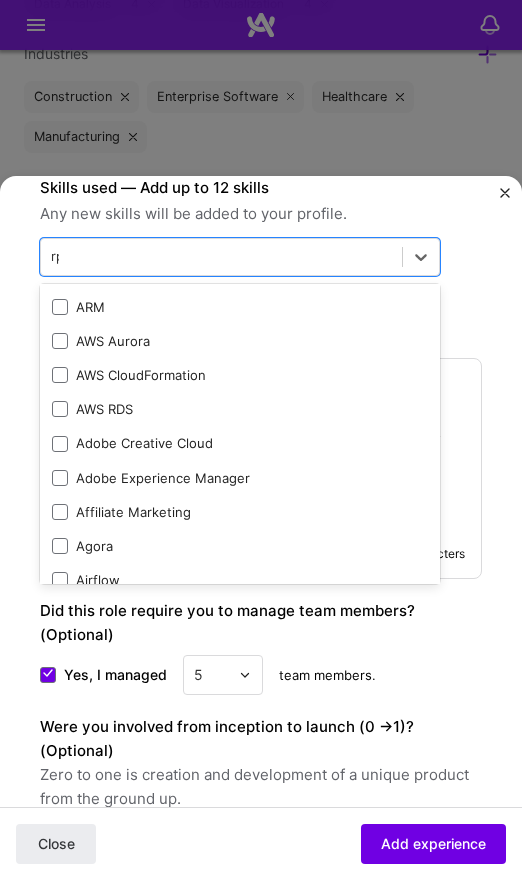 scroll, scrollTop: 0, scrollLeft: 0, axis: both 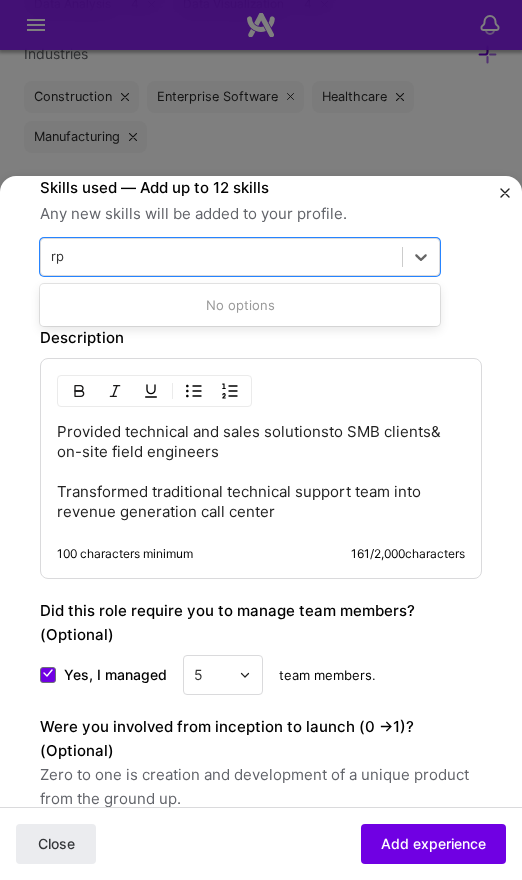 type on "r" 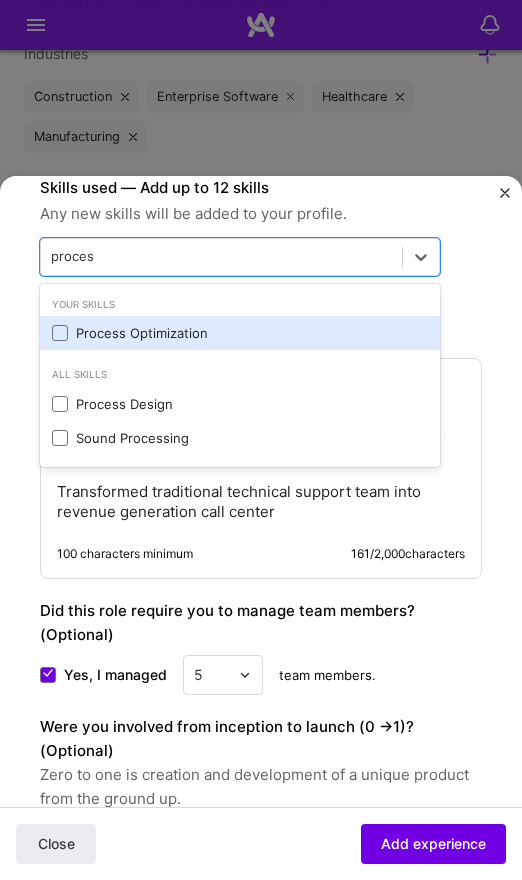 click on "Process Optimization" at bounding box center [240, 333] 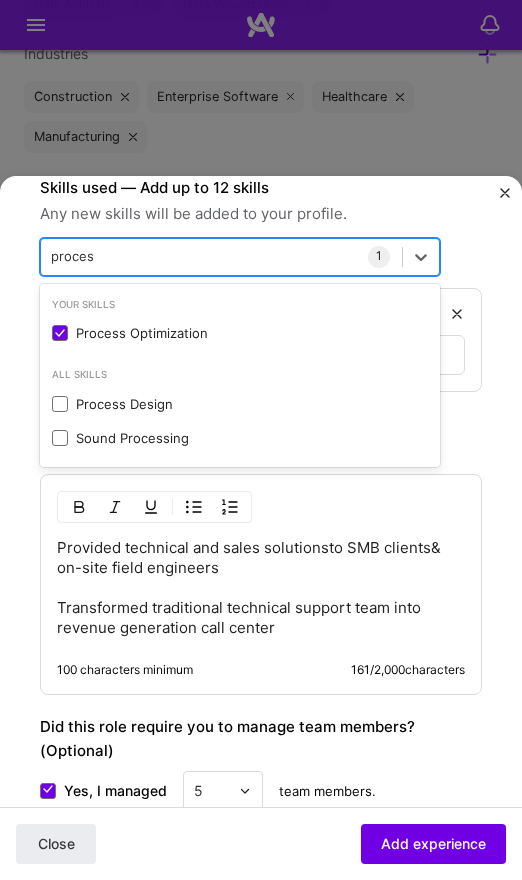 click on "proces proces" at bounding box center (221, 256) 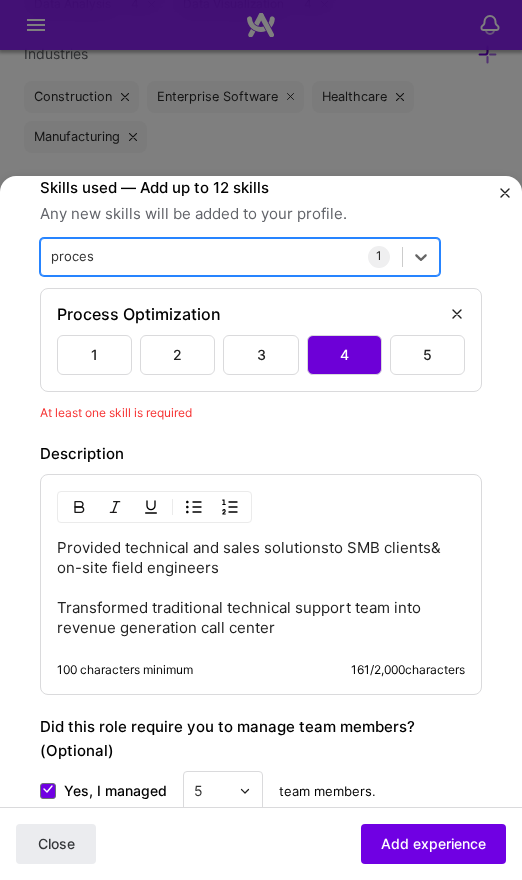 click on "proces proces" at bounding box center [221, 256] 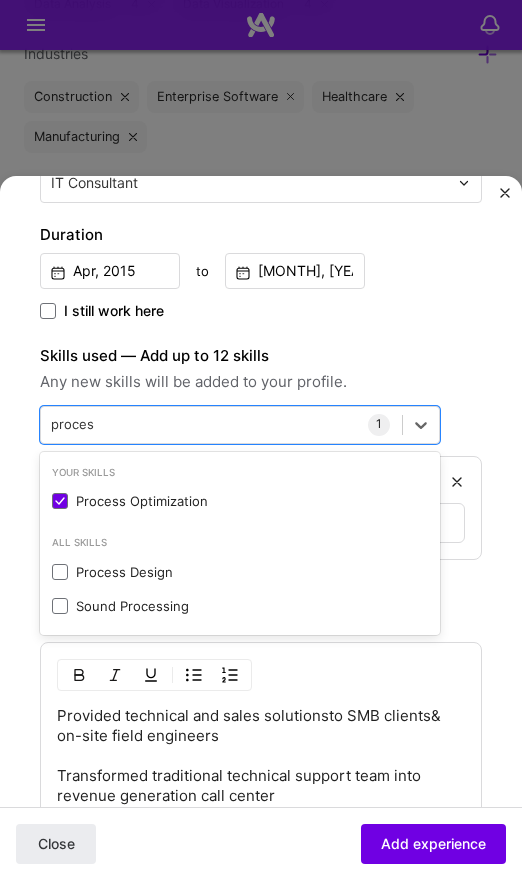 scroll, scrollTop: 600, scrollLeft: 0, axis: vertical 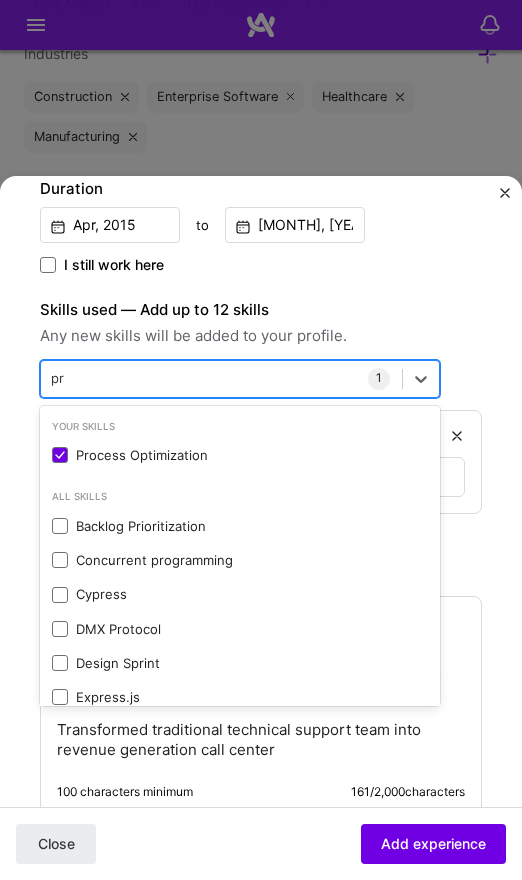 type on "p" 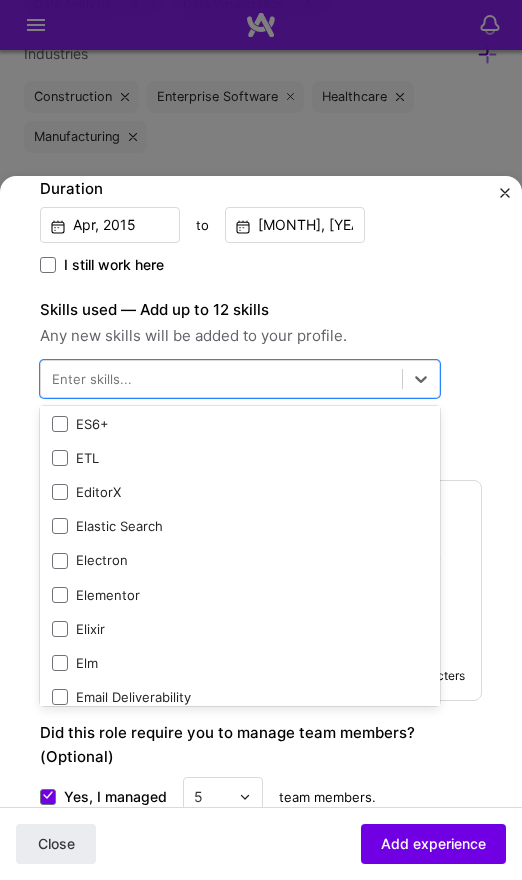 scroll, scrollTop: 3900, scrollLeft: 0, axis: vertical 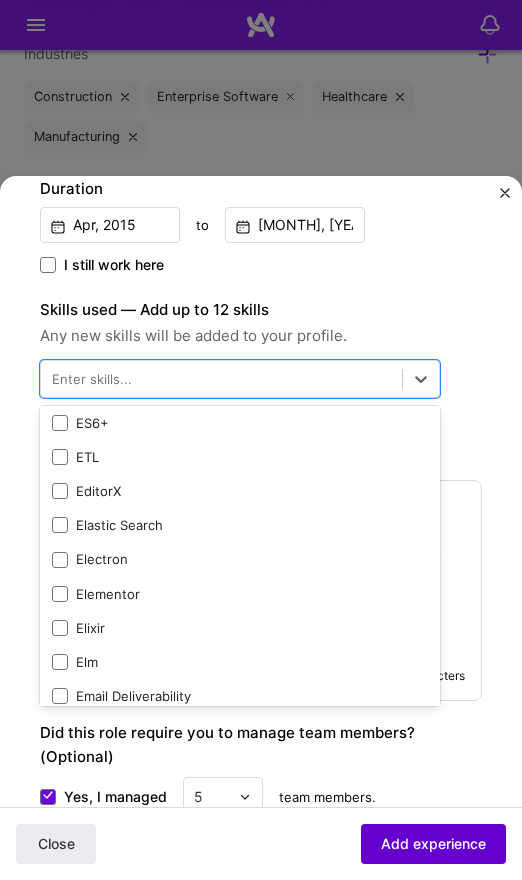 type 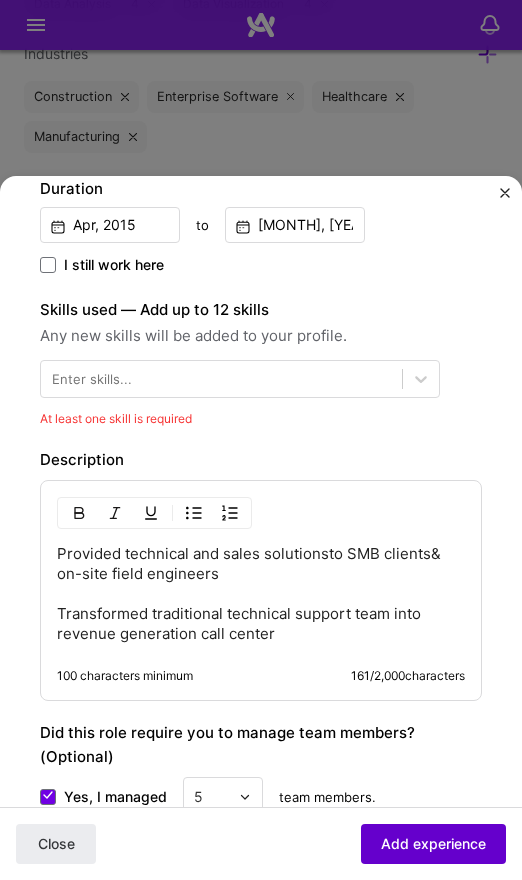 click on "Add experience" at bounding box center (433, 844) 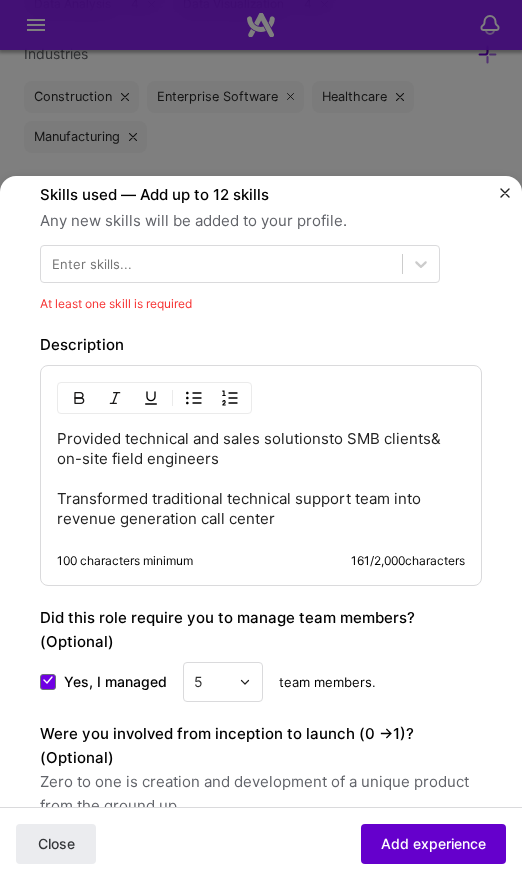 scroll, scrollTop: 722, scrollLeft: 0, axis: vertical 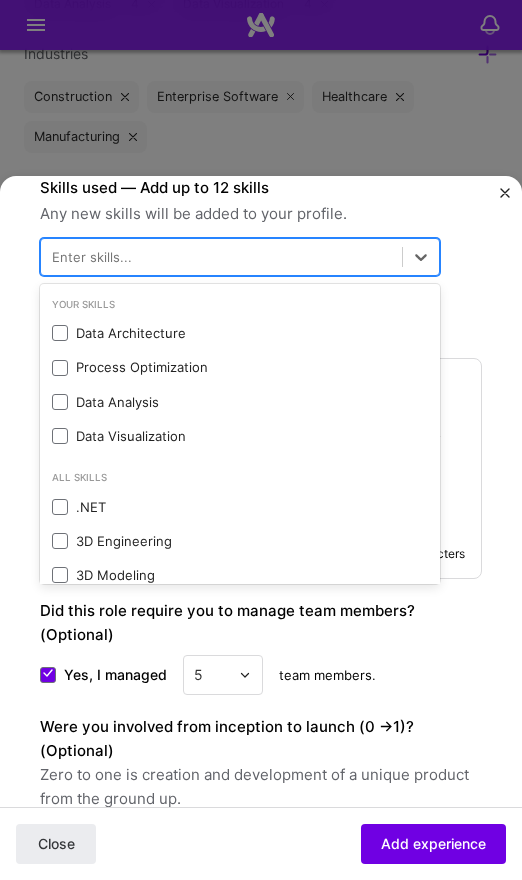 click at bounding box center (221, 256) 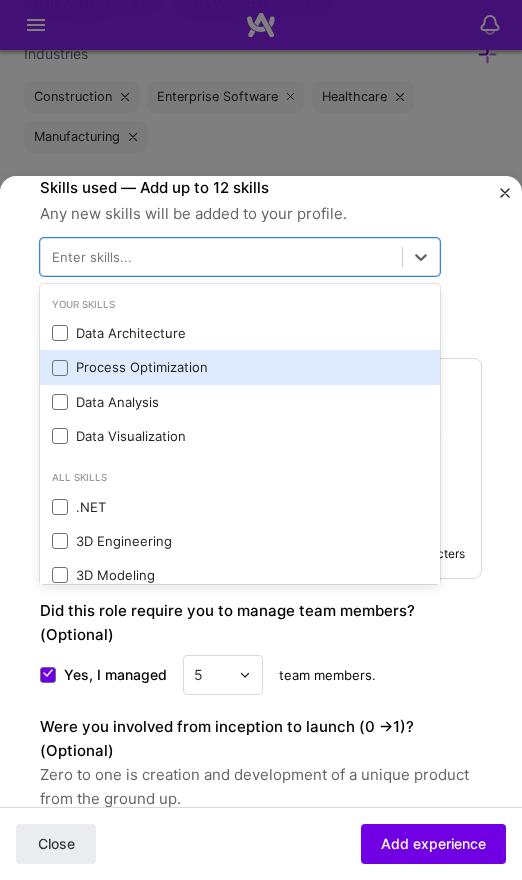 click on "Process Optimization" at bounding box center [240, 367] 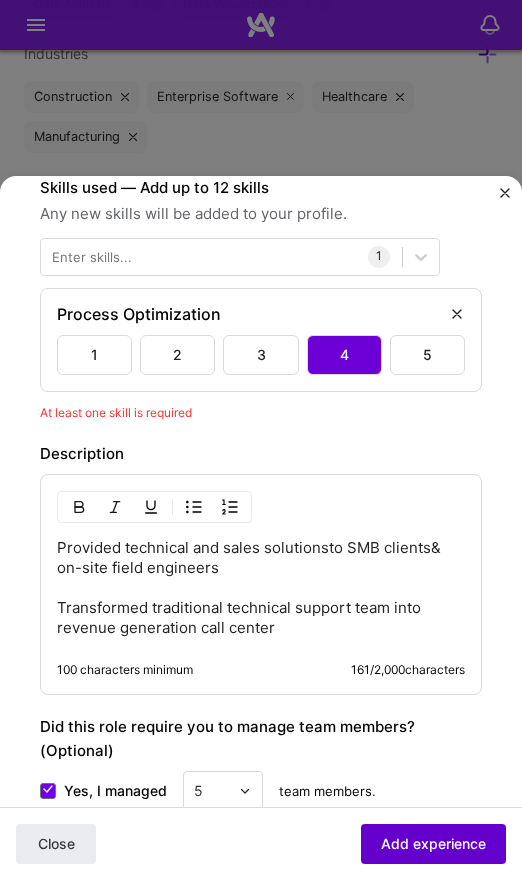 click on "Add experience" at bounding box center [433, 844] 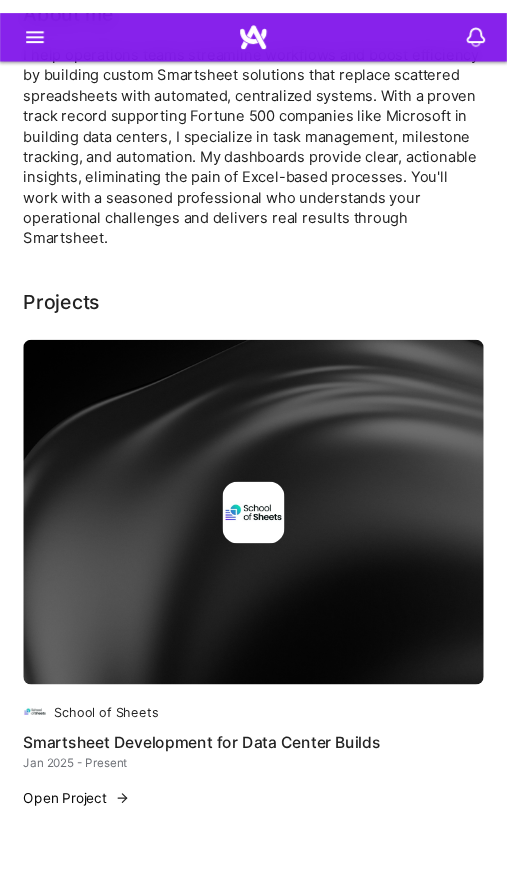 scroll, scrollTop: 910, scrollLeft: 0, axis: vertical 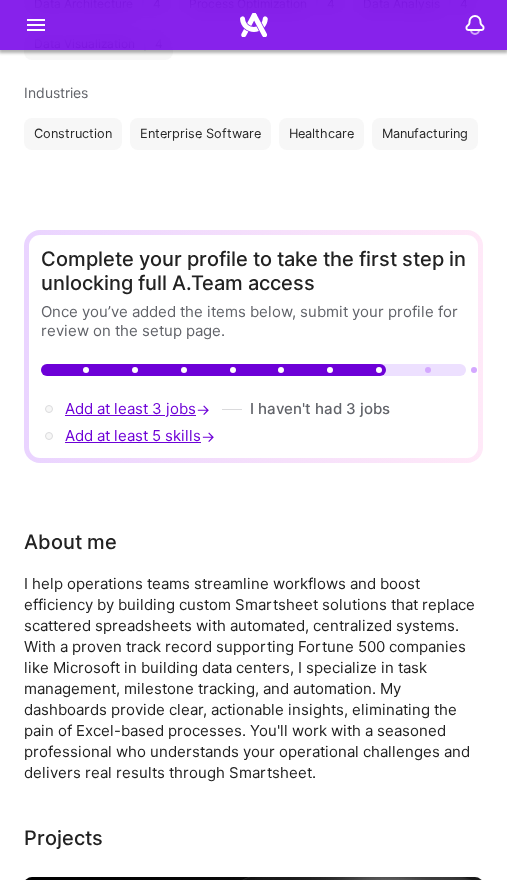 click on "Add at least 3 jobs  →" at bounding box center [139, 408] 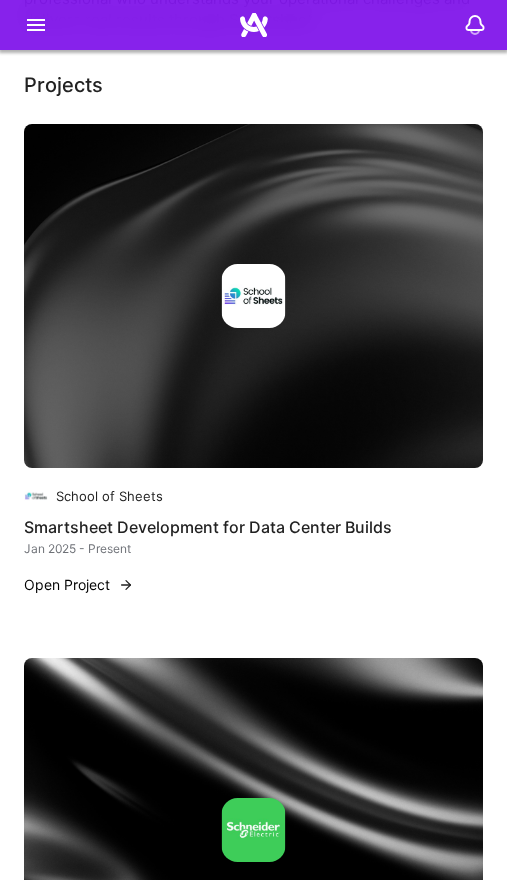 select on "US" 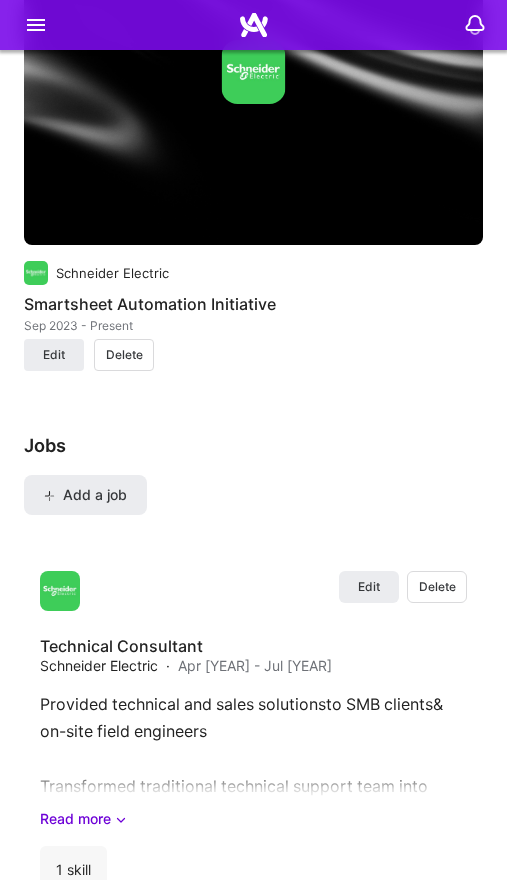 scroll, scrollTop: 4248, scrollLeft: 0, axis: vertical 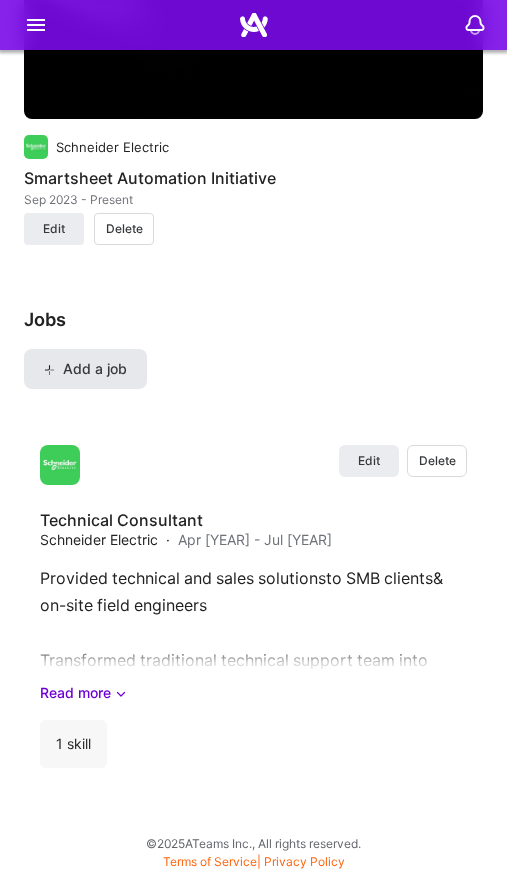 click on "Add a job" at bounding box center (85, 369) 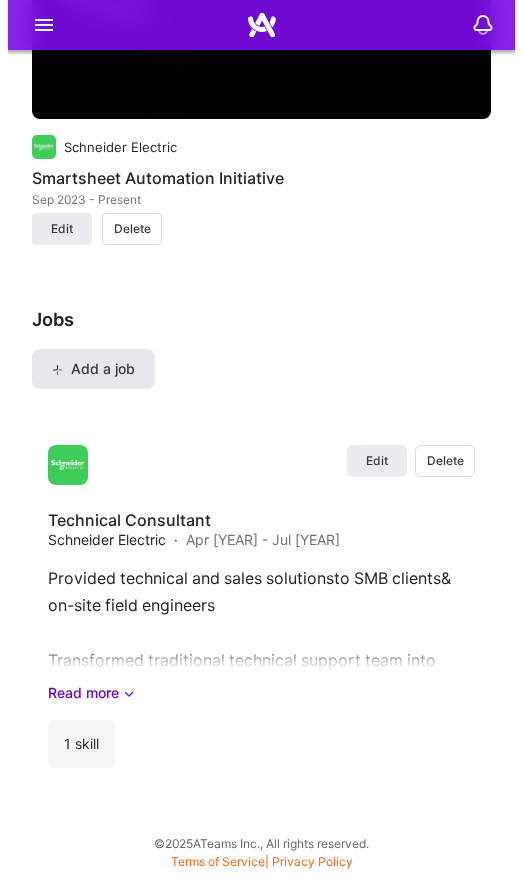 scroll, scrollTop: 4222, scrollLeft: 0, axis: vertical 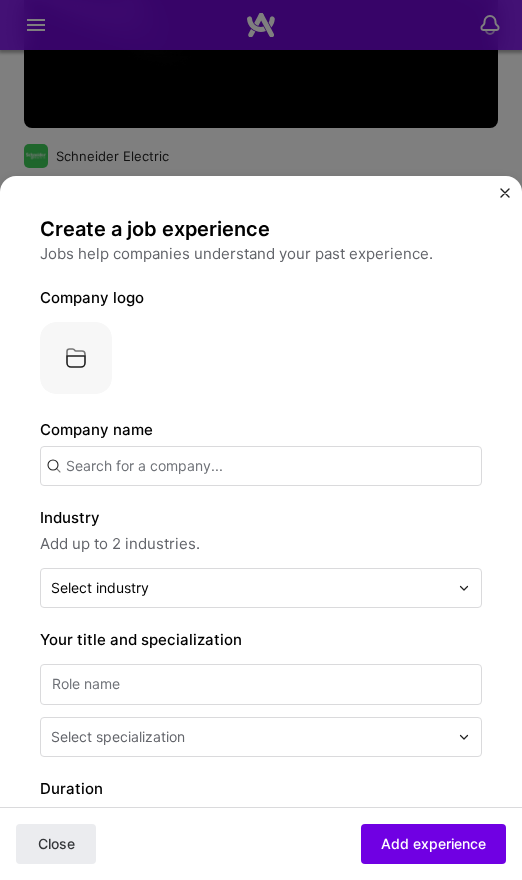 click at bounding box center (261, 466) 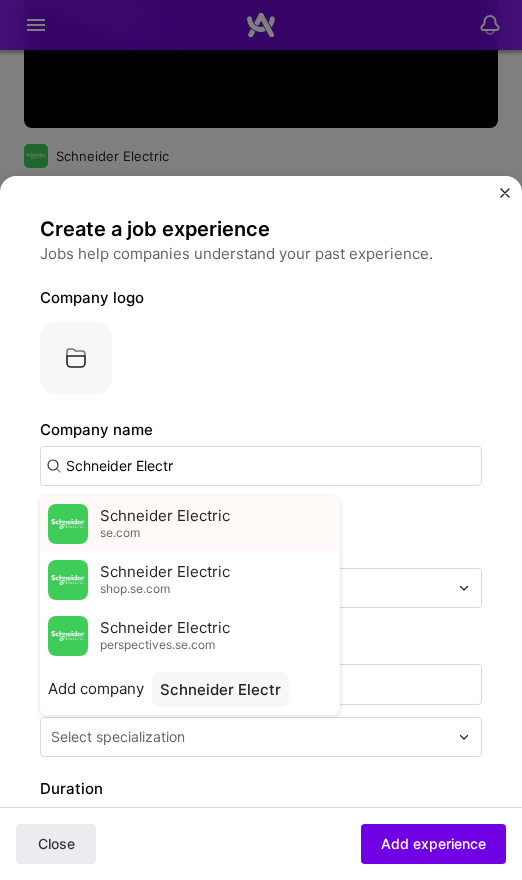 click on "Schneider Electric" at bounding box center [165, 516] 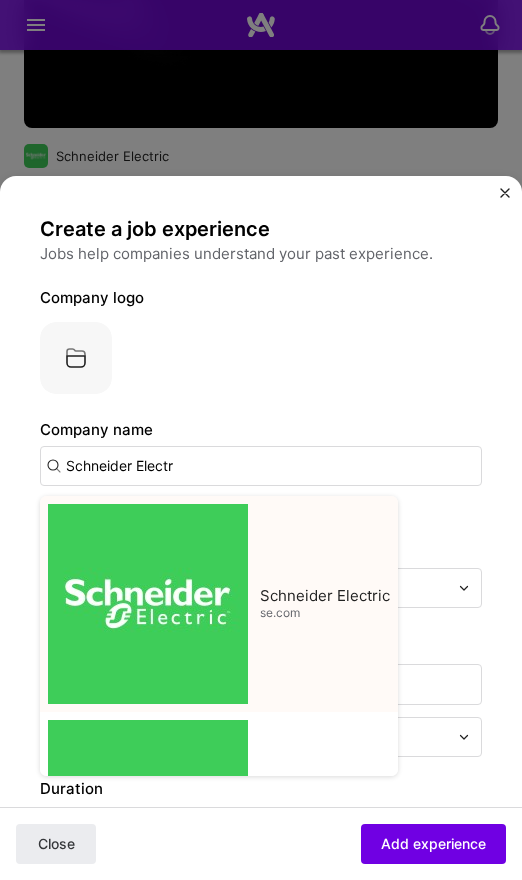 type on "Schneider Electric" 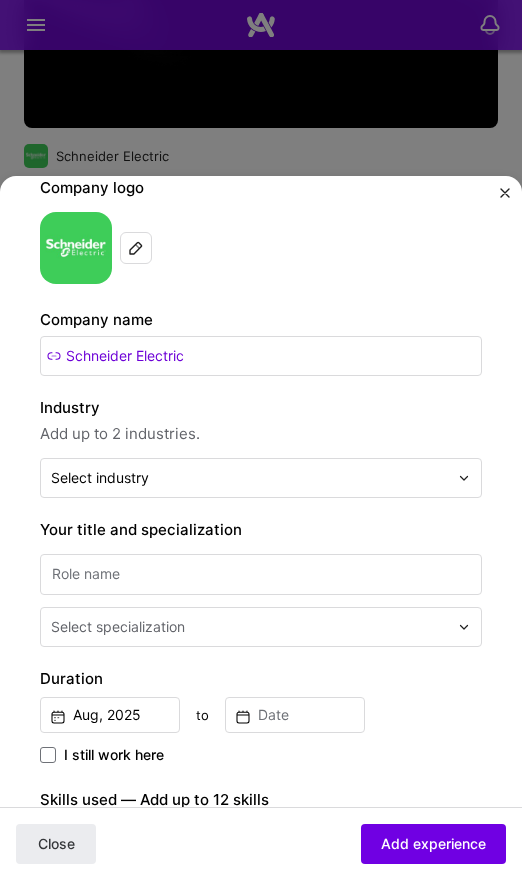 scroll, scrollTop: 200, scrollLeft: 0, axis: vertical 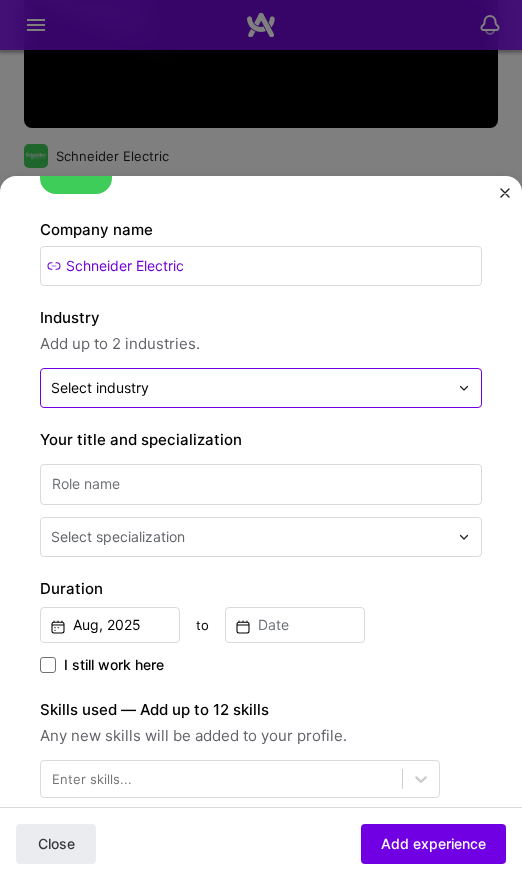 click on "Select industry 0" at bounding box center (249, 388) 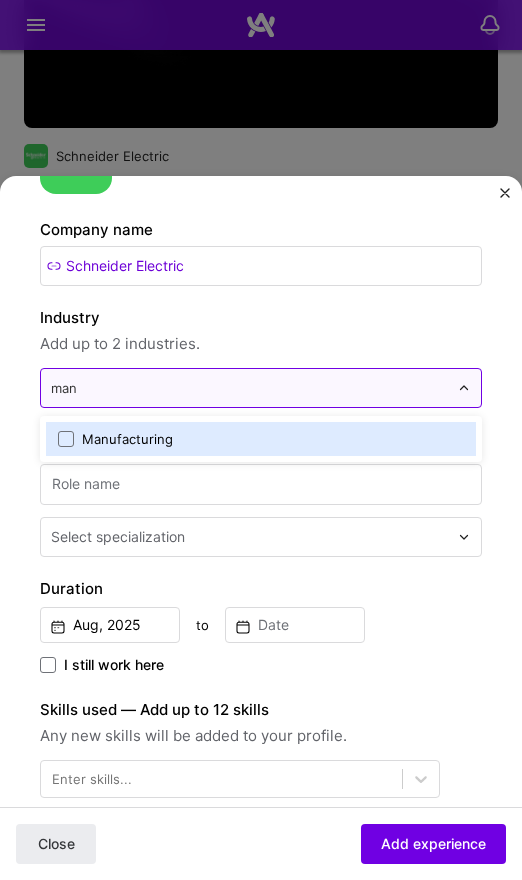 type on "manu" 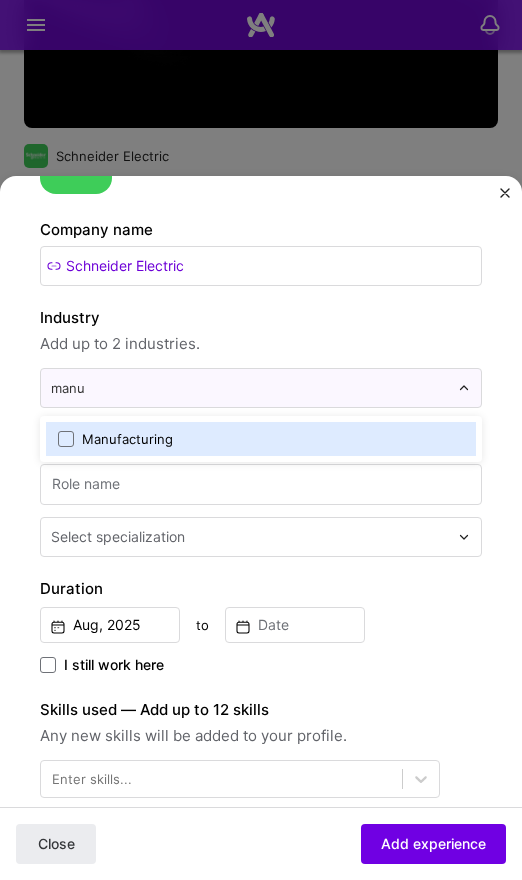 click on "Manufacturing" at bounding box center (127, 439) 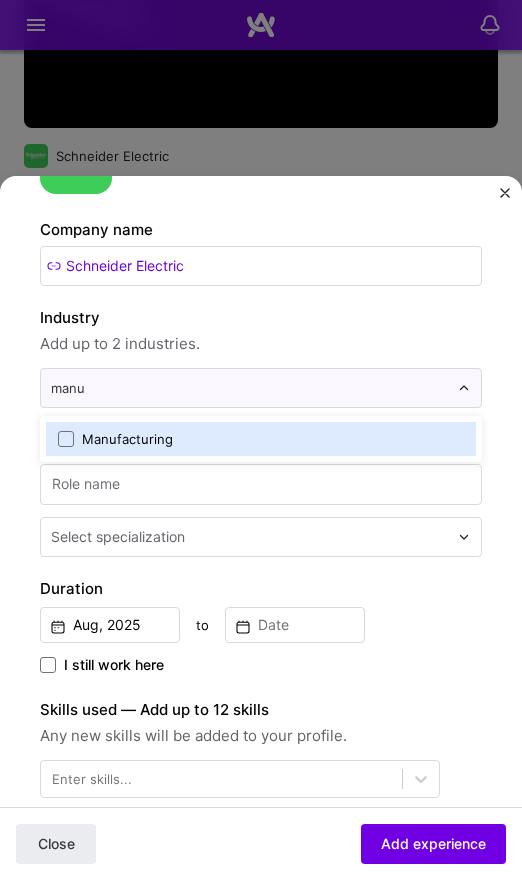 type 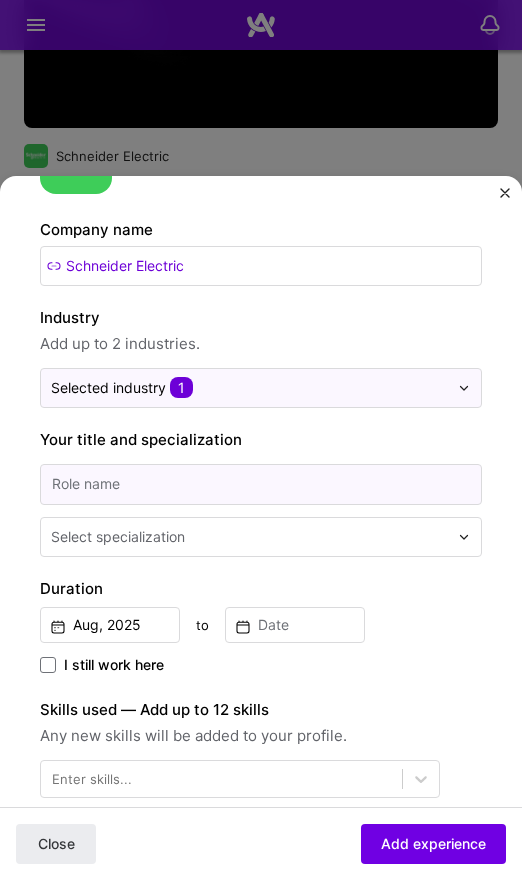 click at bounding box center [261, 484] 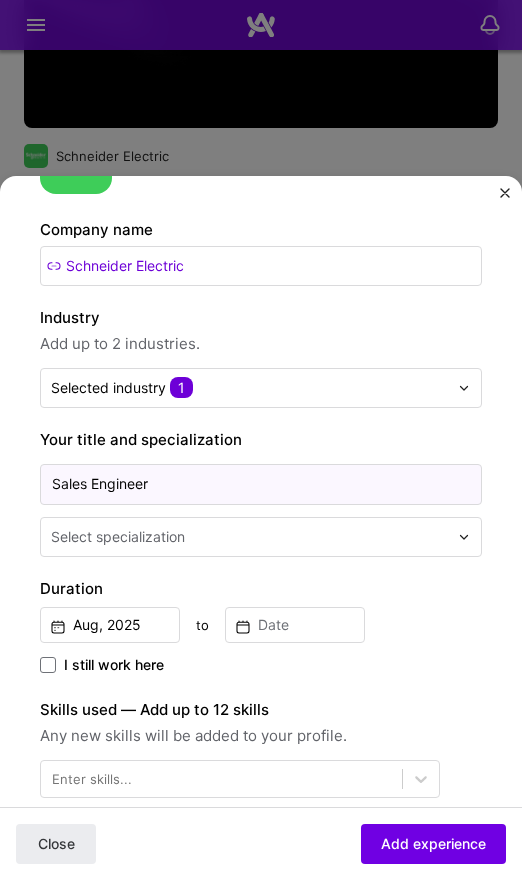 type on "Sales Engineer" 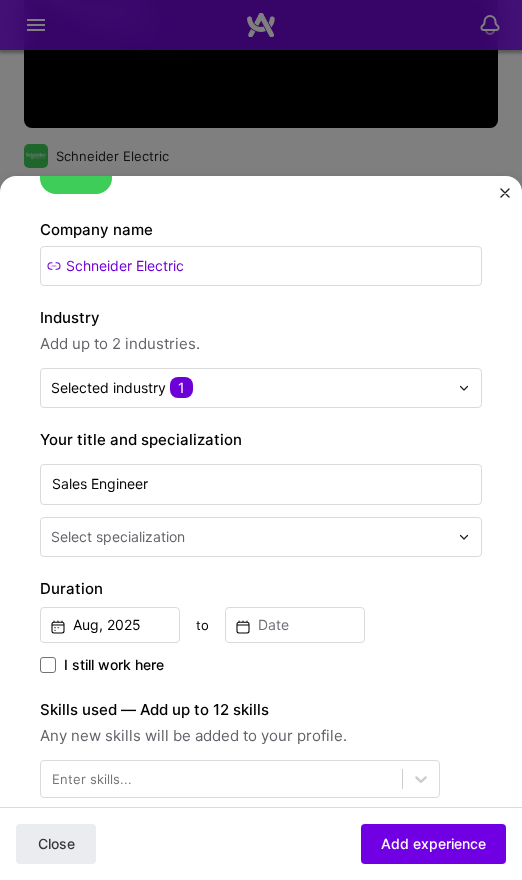 click at bounding box center [251, 537] 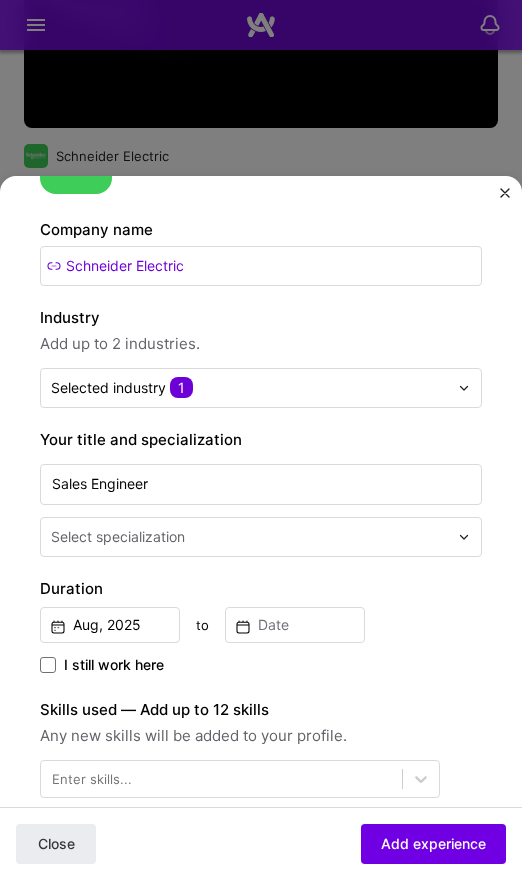 click on "Create a job experience Jobs help companies understand your past experience. Company logo Company name Schneider Electric
Industry Add up to 2 industries. Selected industry 1 Your title and specialization Sales Engineer Select specialization Duration Aug, [YEAR]
to
I still work here Skills used — Add up to 12 skills Any new skills will be added to your profile. Enter skills... Description 100 characters minimum 0 / 2,000  characters Did this role require you to manage team members? (Optional) Yes, I managed 0 team members. Were you involved from inception to launch (0 - >  1)? (Optional) Zero to one is creation and development of a unique product from the ground up. I was involved in zero to one with this project Related projects (Optional) Connect a project you worked on at this position. Select projects Close Add experience" at bounding box center (261, 755) 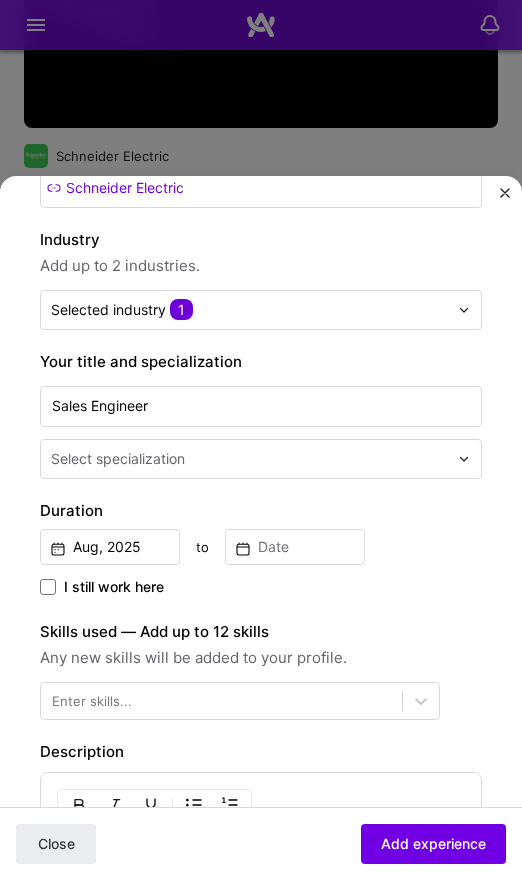 scroll, scrollTop: 300, scrollLeft: 0, axis: vertical 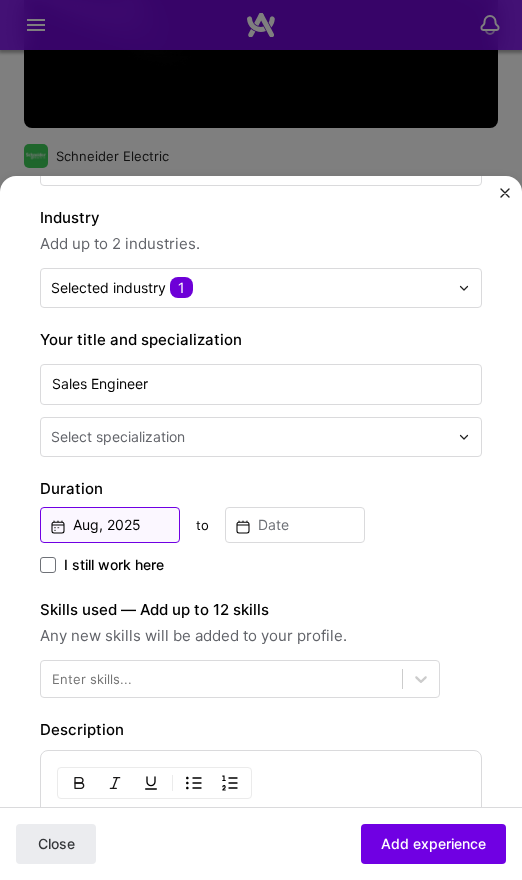 click on "Aug, 2025" at bounding box center (110, 525) 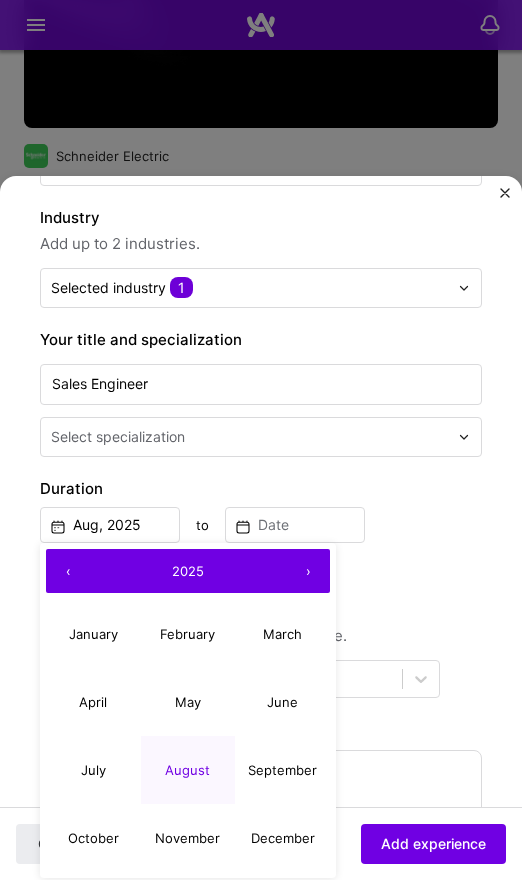 click on "‹" at bounding box center [68, 571] 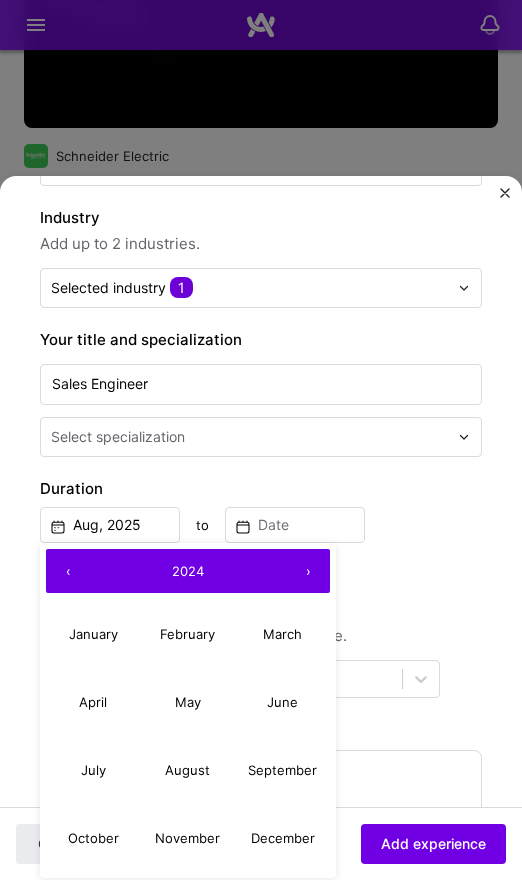 click on "‹" at bounding box center [68, 571] 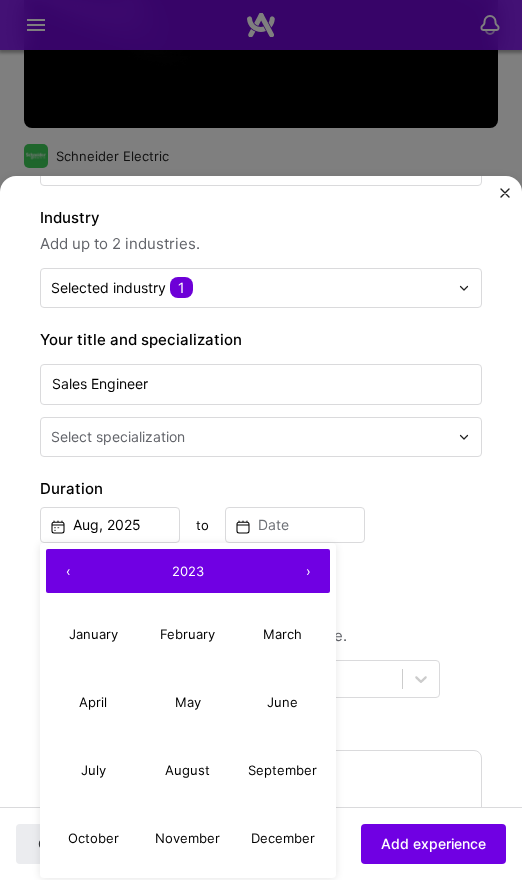 click on "‹" at bounding box center [68, 571] 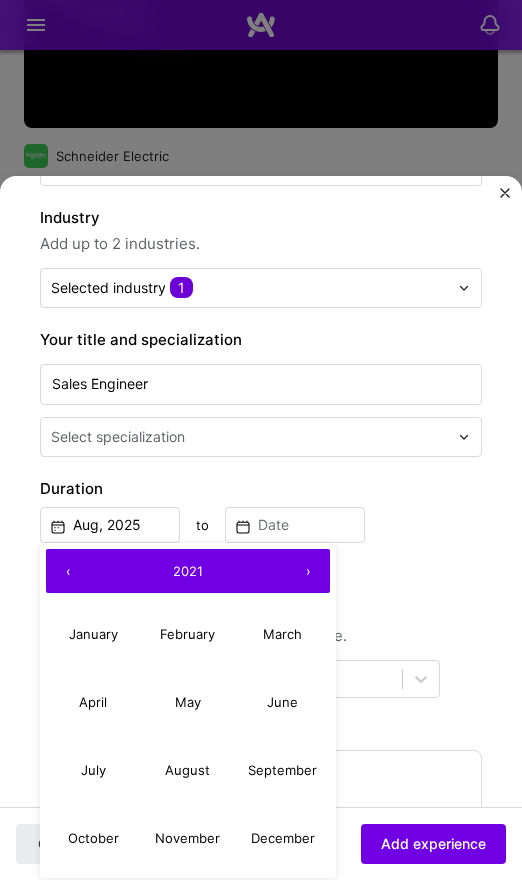 click on "‹" at bounding box center [68, 571] 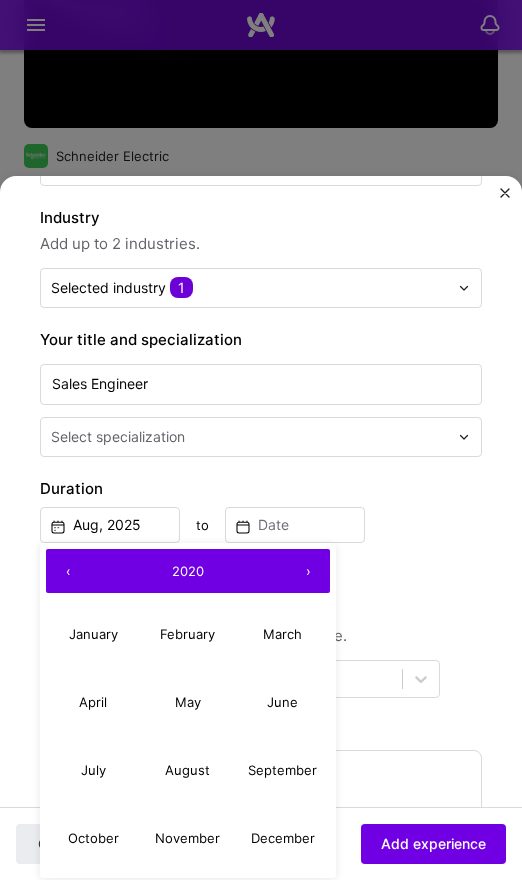 click on "‹" at bounding box center (68, 571) 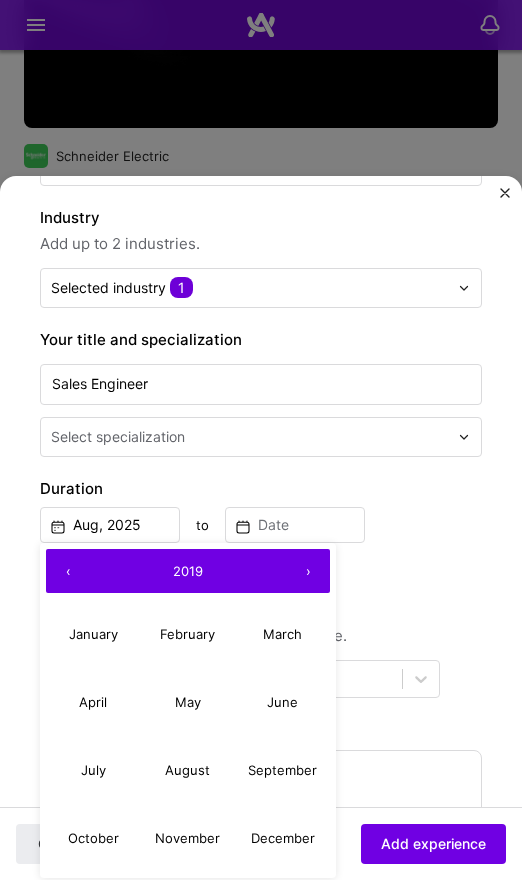 click on "‹" at bounding box center [68, 571] 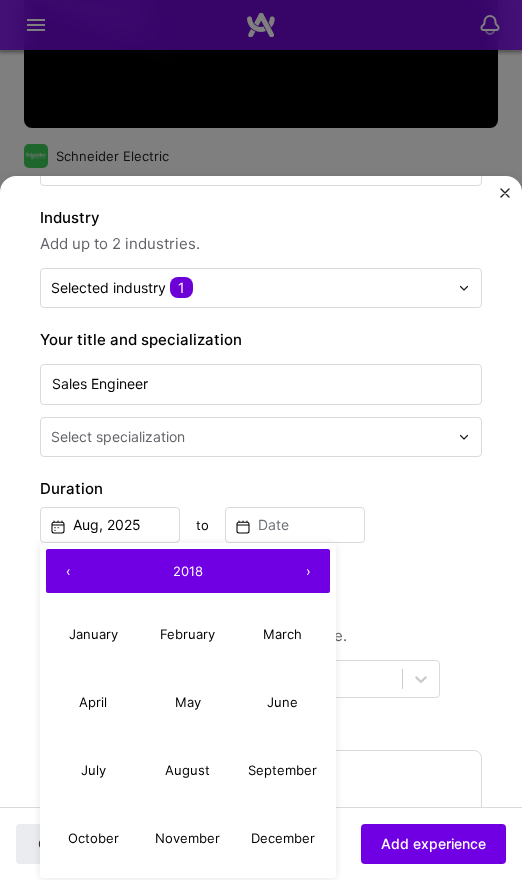 click on "‹" at bounding box center [68, 571] 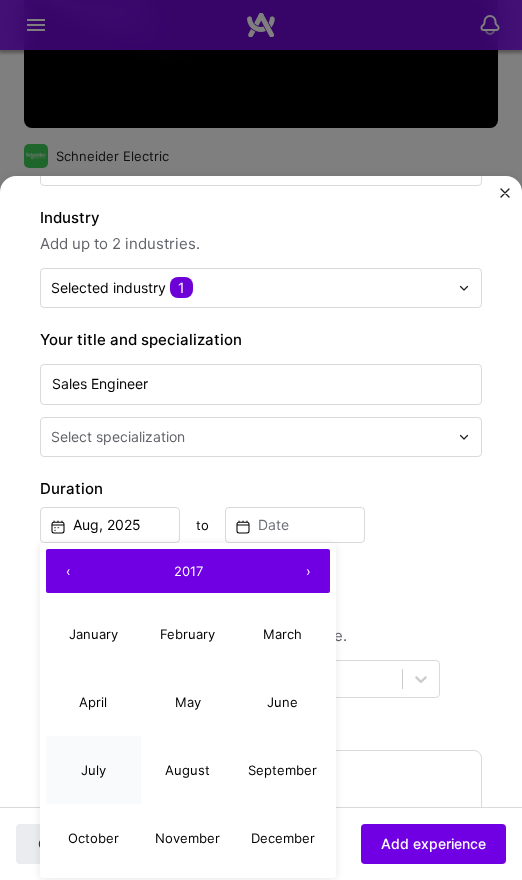 click on "July" at bounding box center [93, 770] 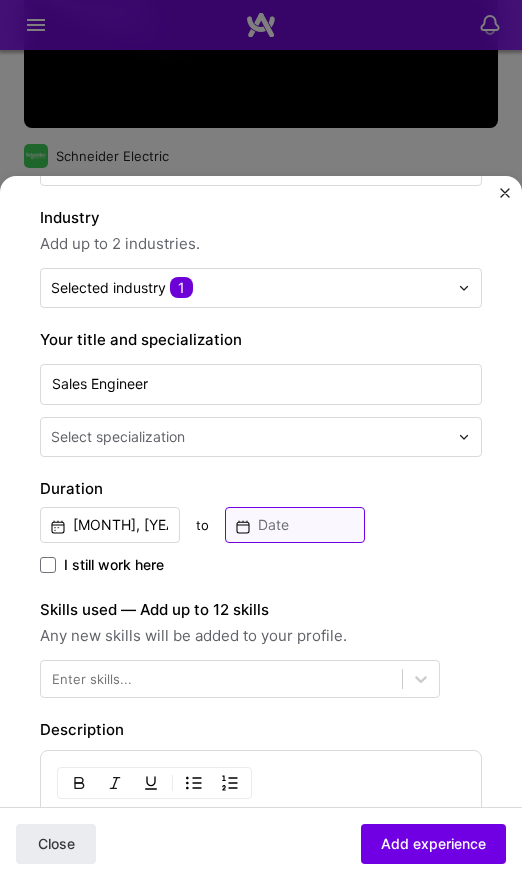 click at bounding box center (295, 525) 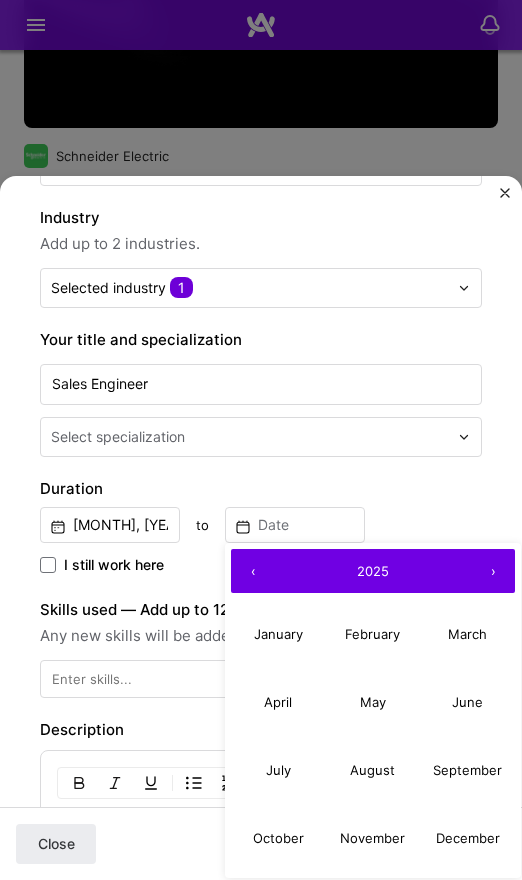 click on "‹" at bounding box center [253, 571] 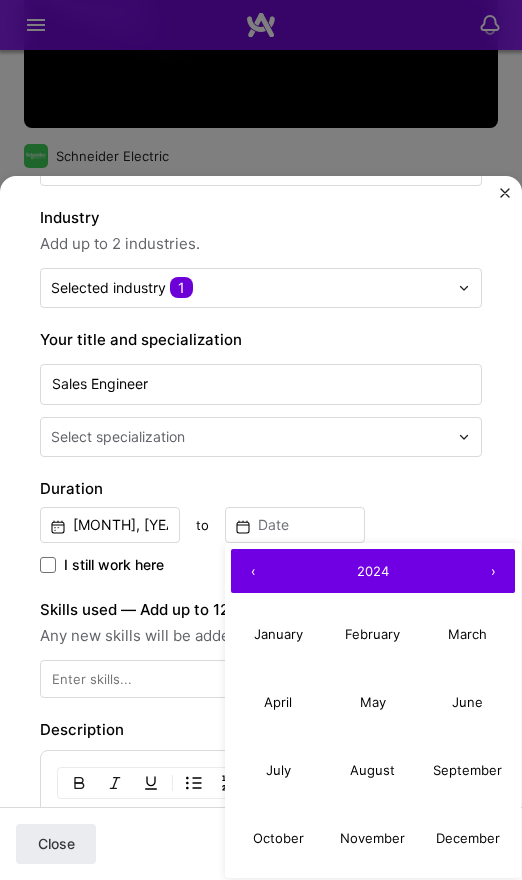 click on "‹" at bounding box center (253, 571) 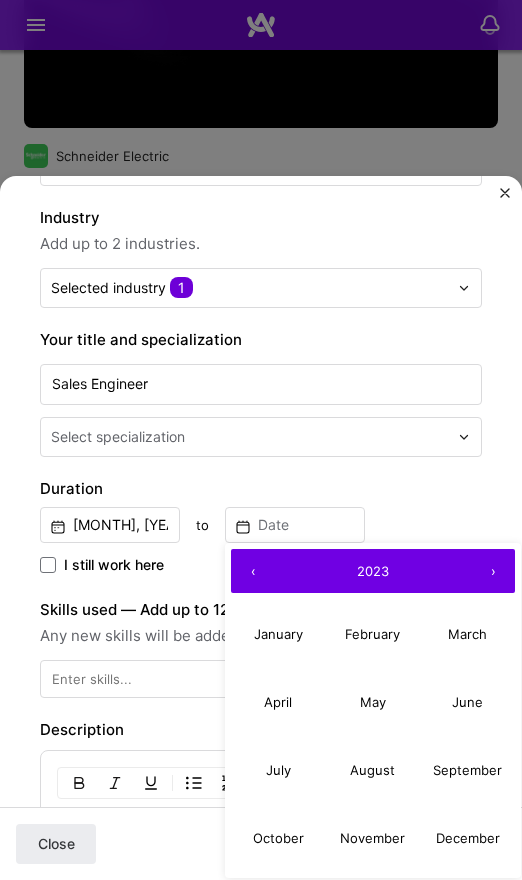 click on "‹" at bounding box center (253, 571) 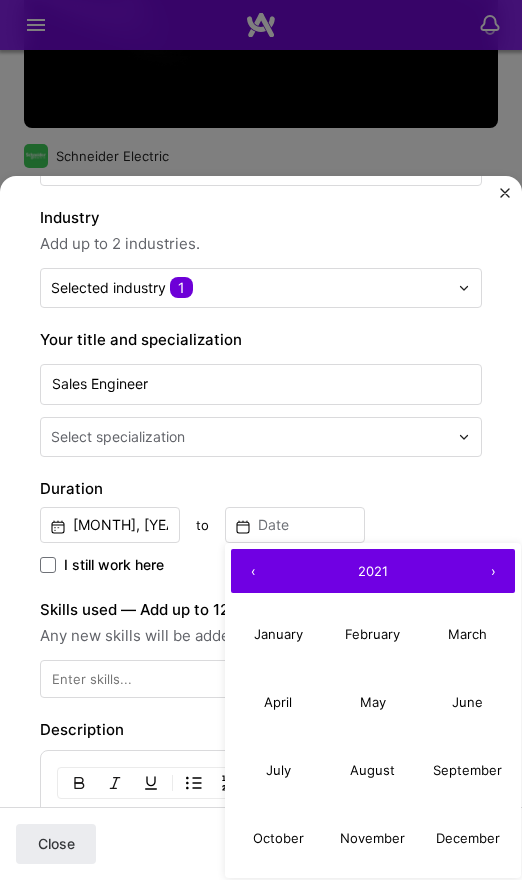 click on "‹" at bounding box center (253, 571) 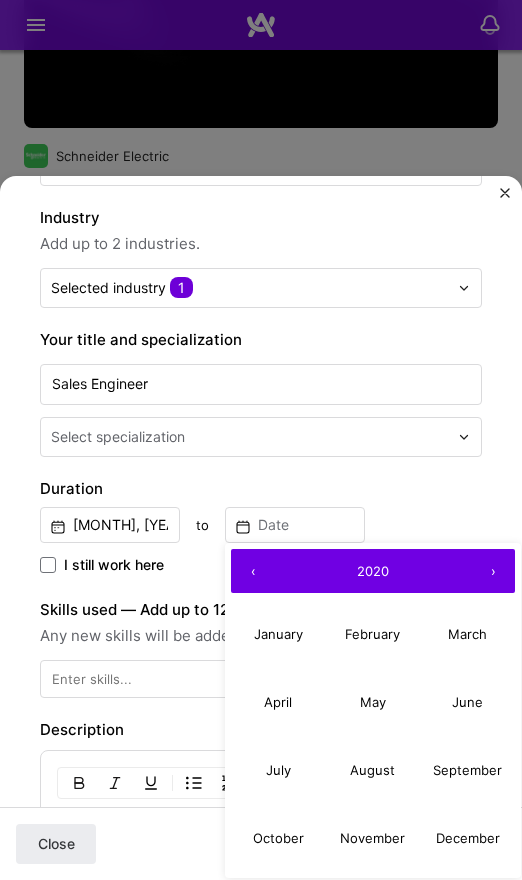 click on "‹" at bounding box center (253, 571) 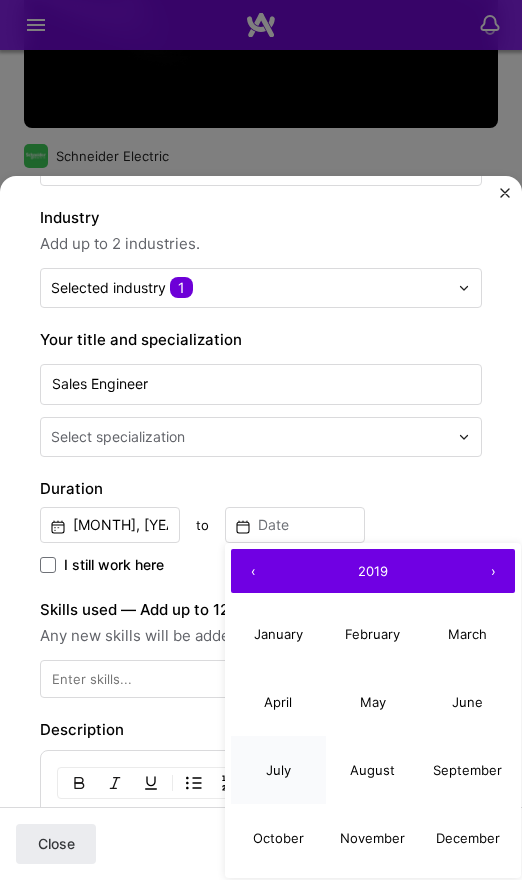 click on "July" at bounding box center [278, 770] 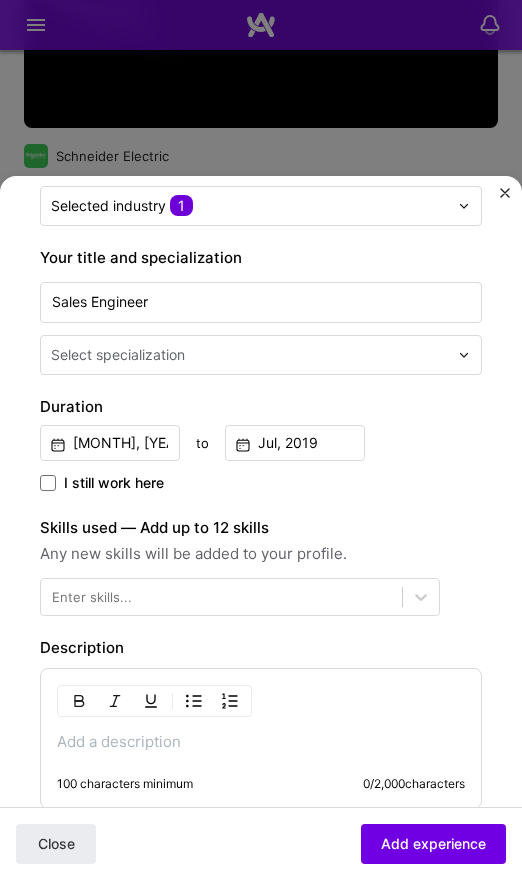 scroll, scrollTop: 400, scrollLeft: 0, axis: vertical 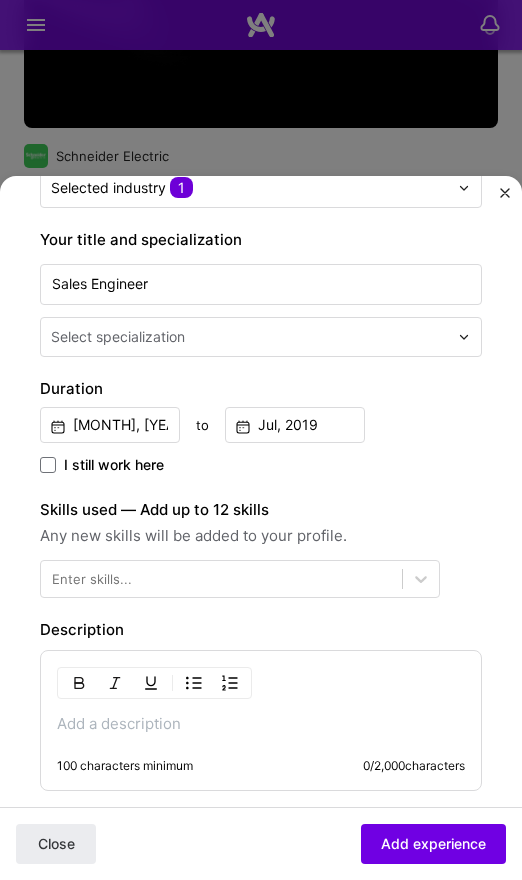 click at bounding box center [261, 724] 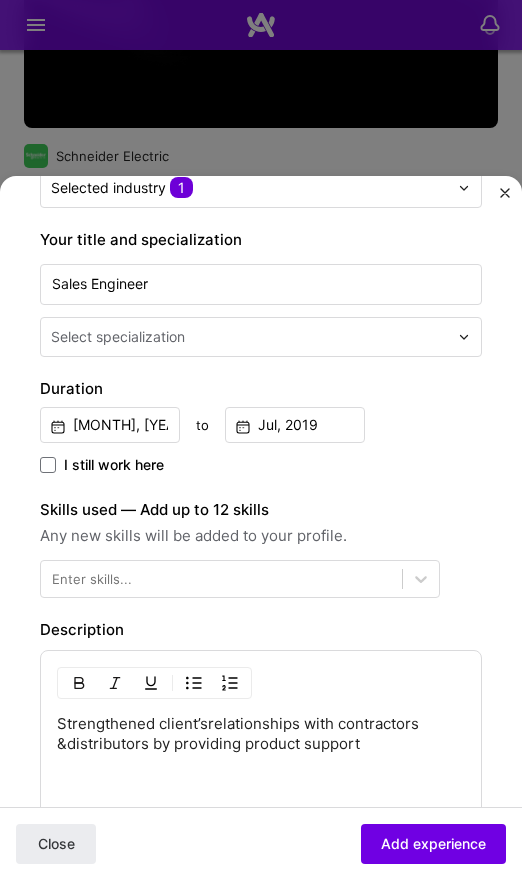 type 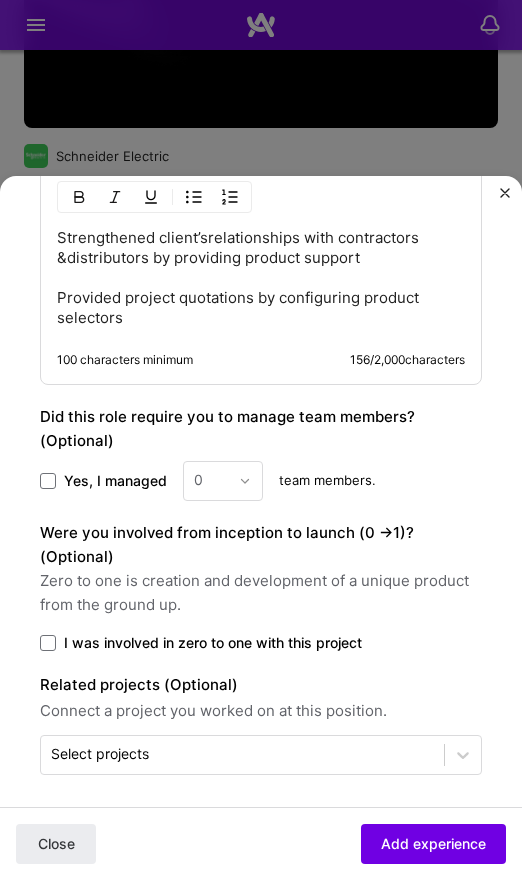 scroll, scrollTop: 894, scrollLeft: 0, axis: vertical 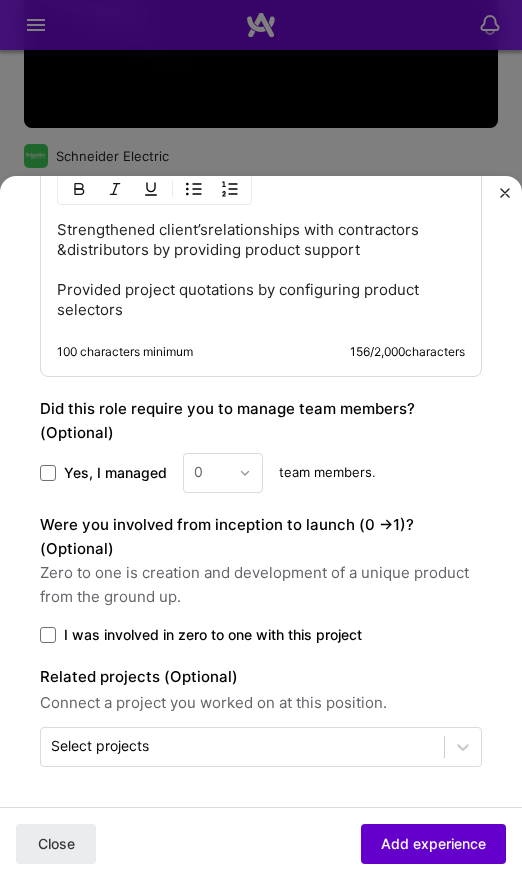 click on "Add experience" at bounding box center (433, 844) 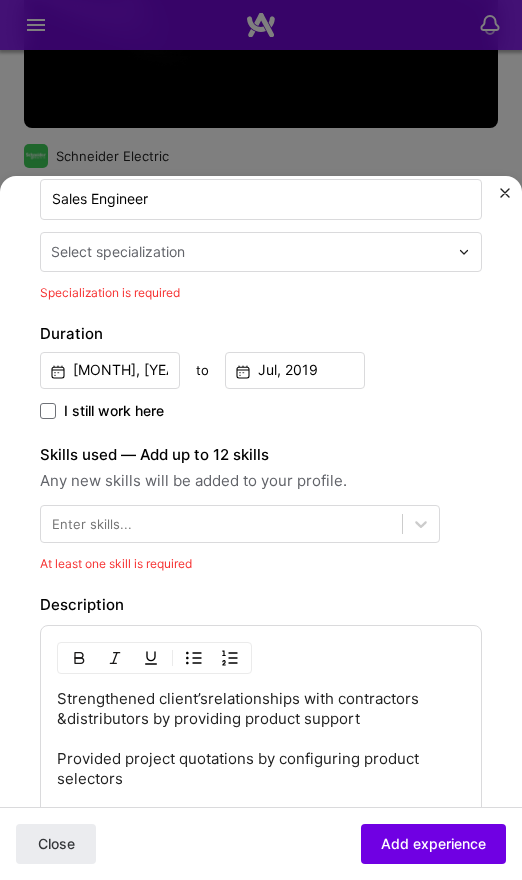 scroll, scrollTop: 452, scrollLeft: 0, axis: vertical 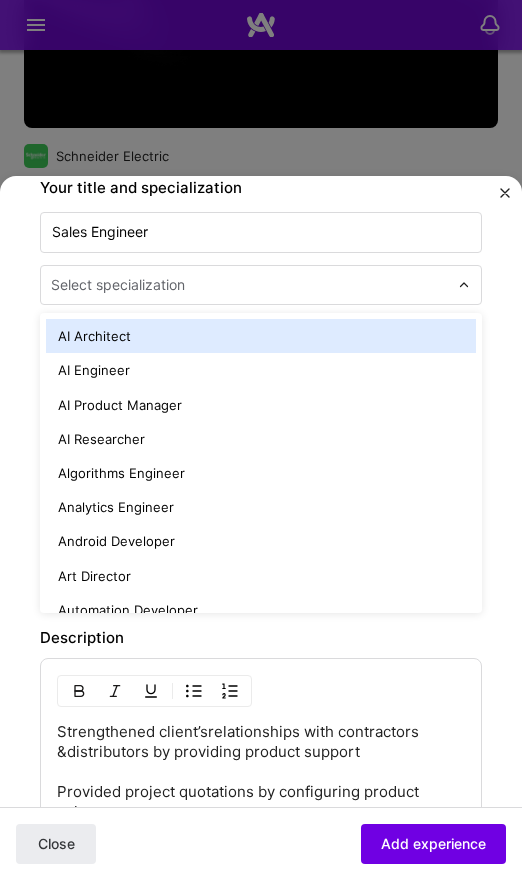 click at bounding box center [251, 285] 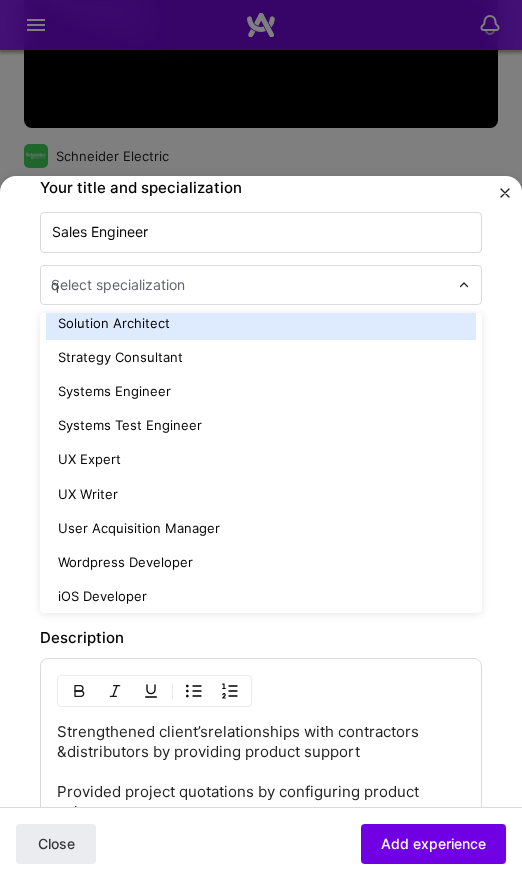 scroll, scrollTop: 0, scrollLeft: 0, axis: both 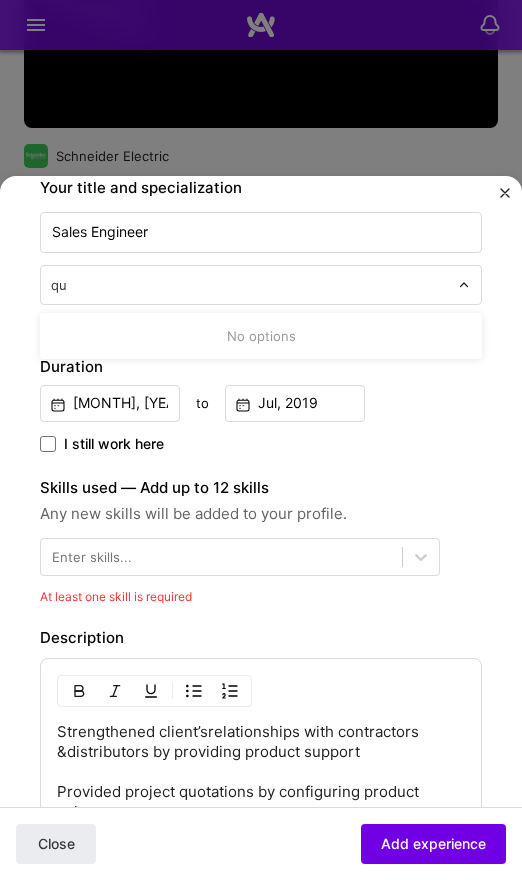 type on "q" 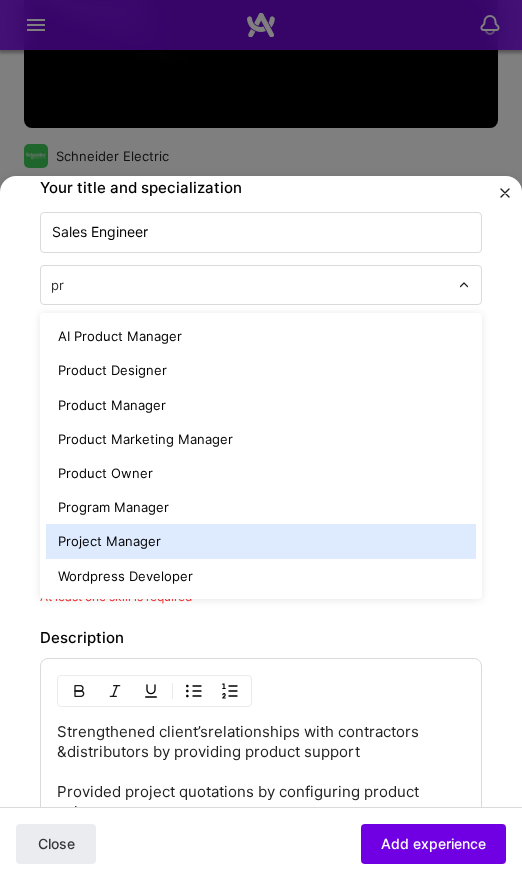 type on "p" 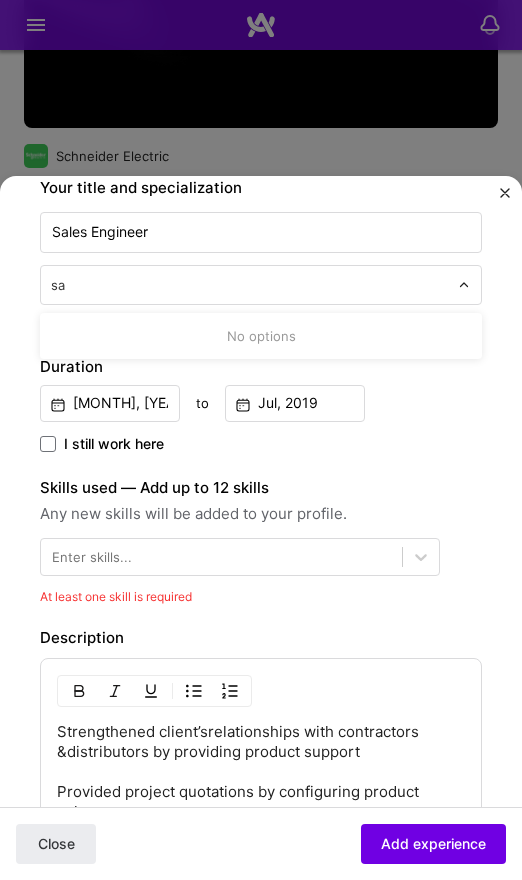 type on "s" 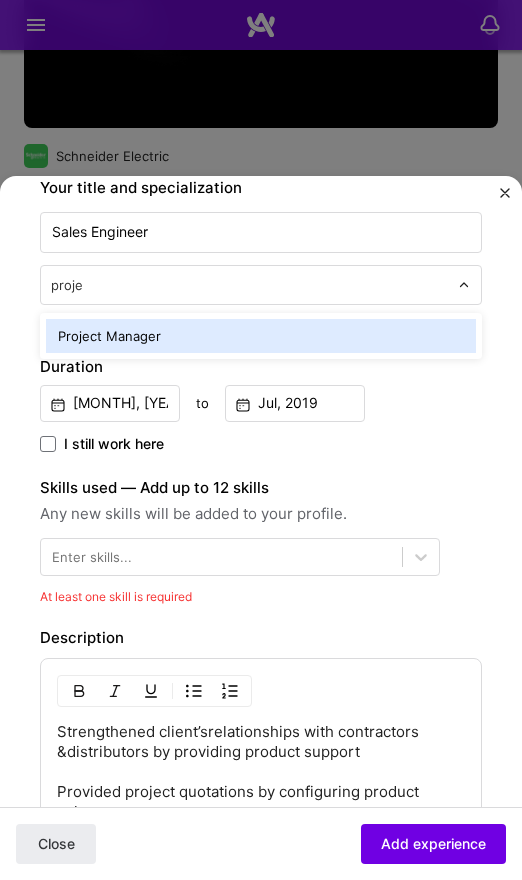 type on "projec" 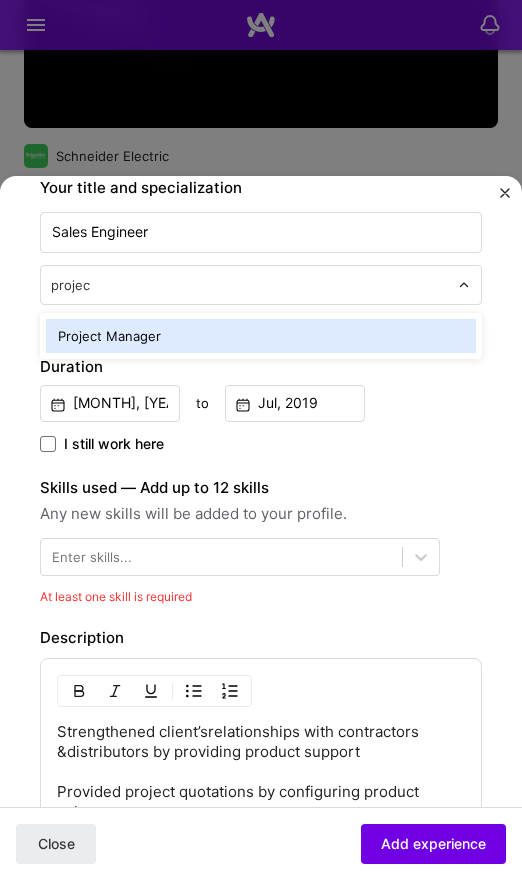 click on "Project Manager" at bounding box center [261, 336] 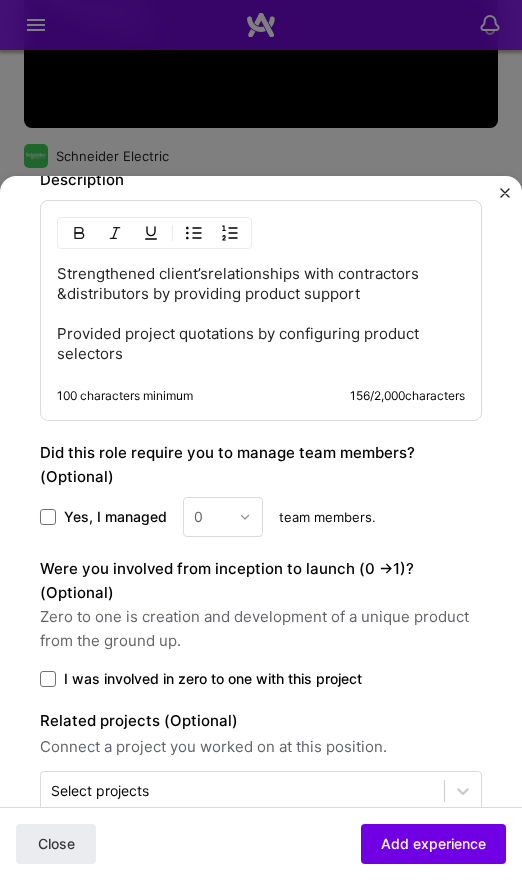 scroll, scrollTop: 924, scrollLeft: 0, axis: vertical 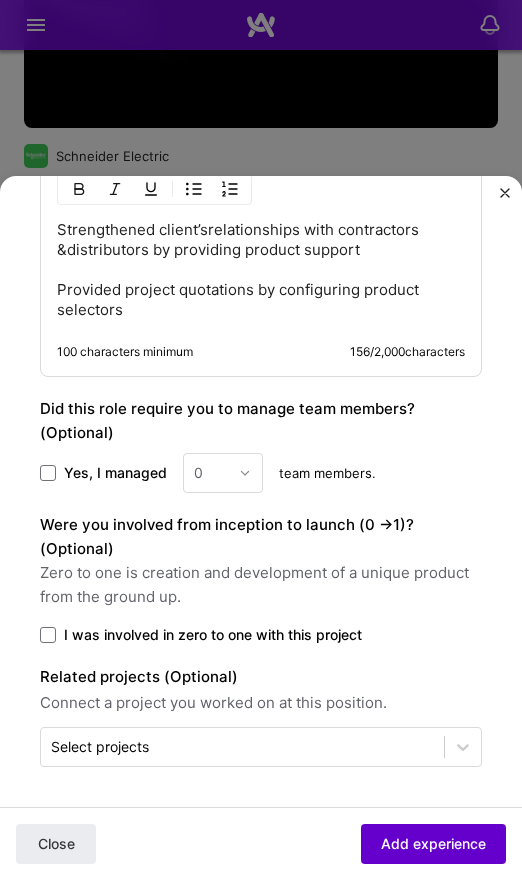 click on "Add experience" at bounding box center (433, 844) 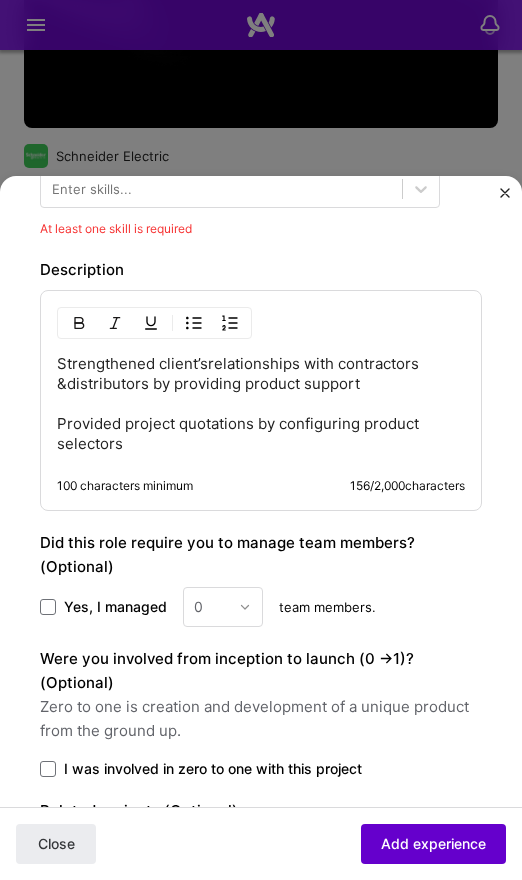 scroll, scrollTop: 722, scrollLeft: 0, axis: vertical 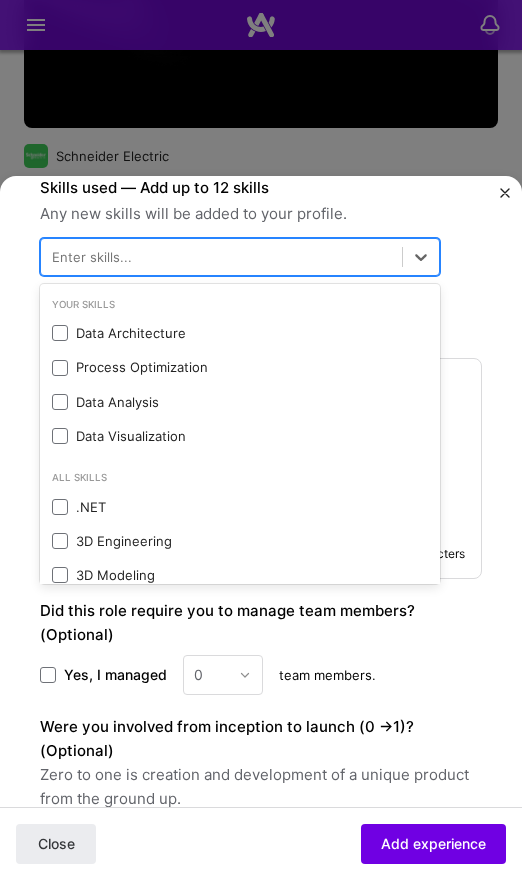click at bounding box center [221, 256] 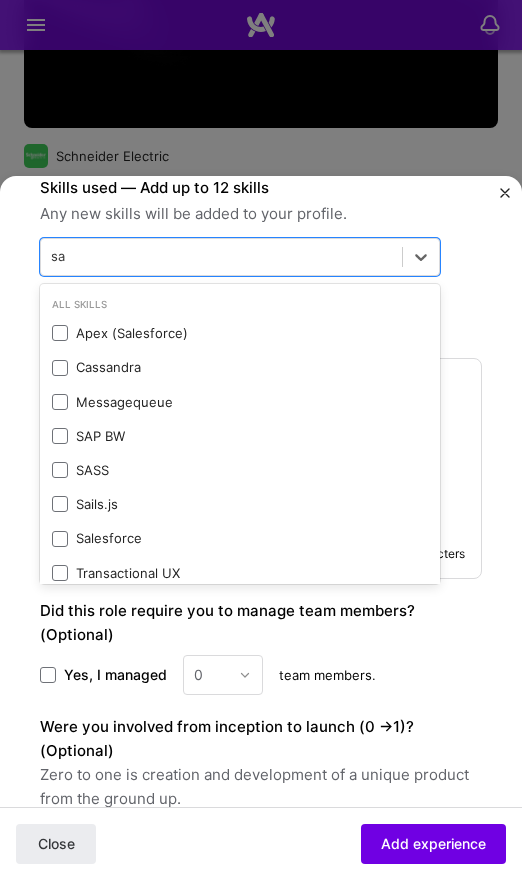 type on "s" 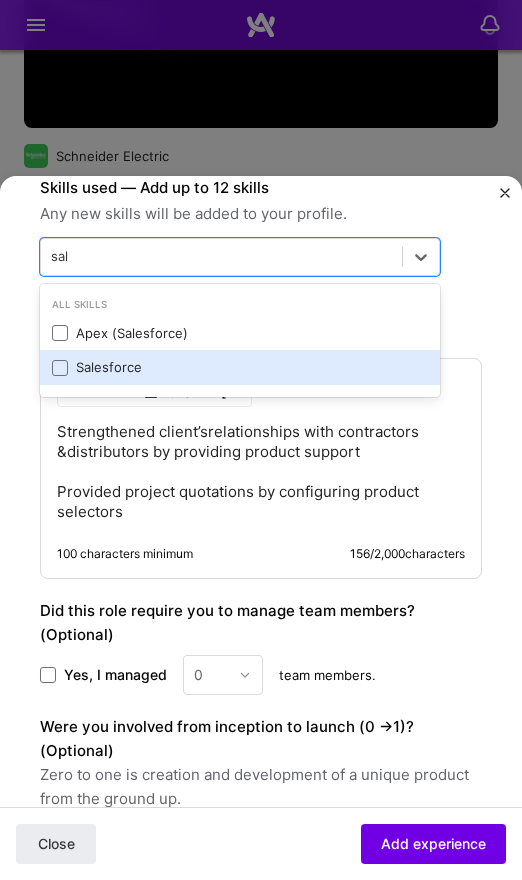 click on "Salesforce" at bounding box center [240, 367] 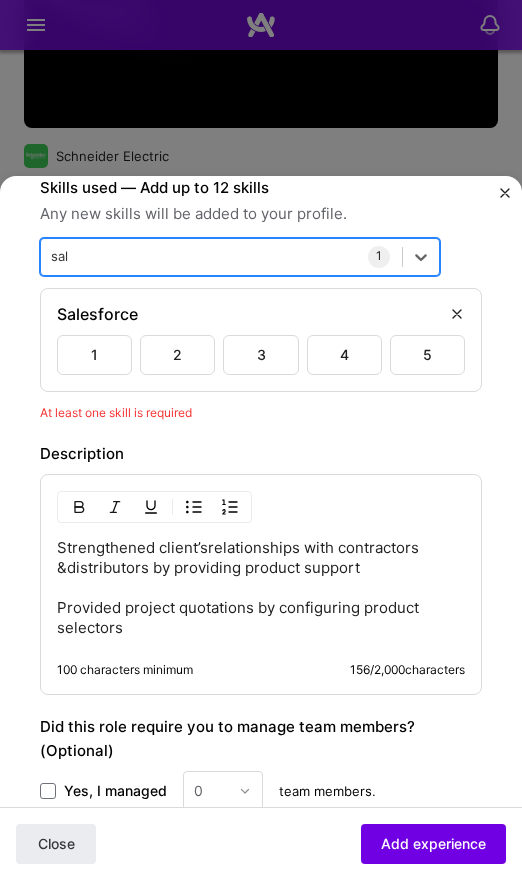 click on "sal sal" at bounding box center (221, 256) 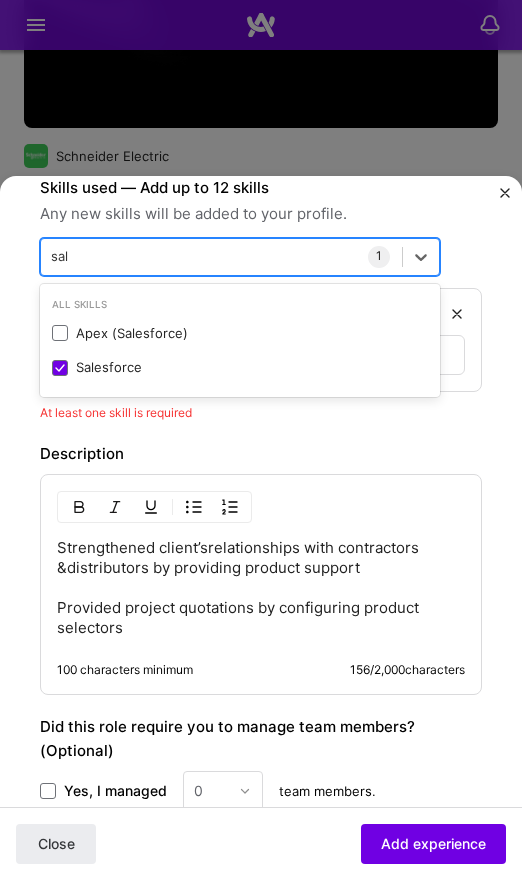 click on "sal sal" at bounding box center (221, 256) 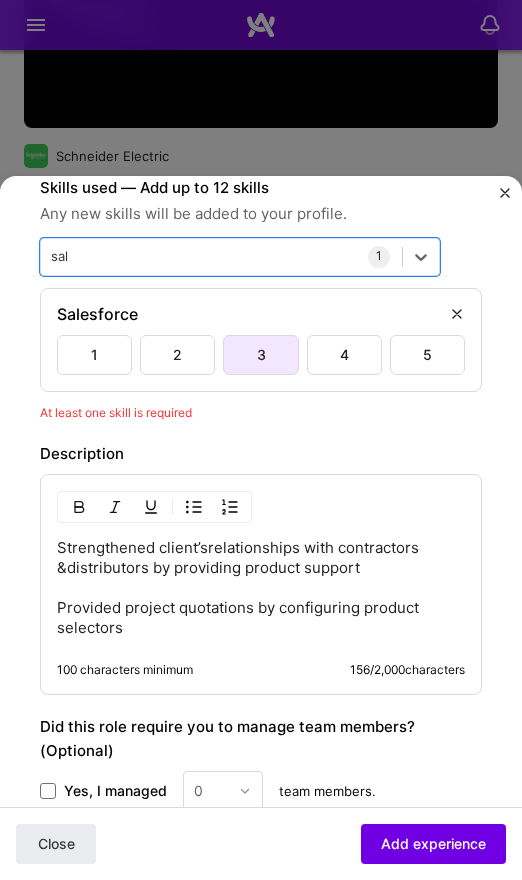 click on "3" at bounding box center [260, 355] 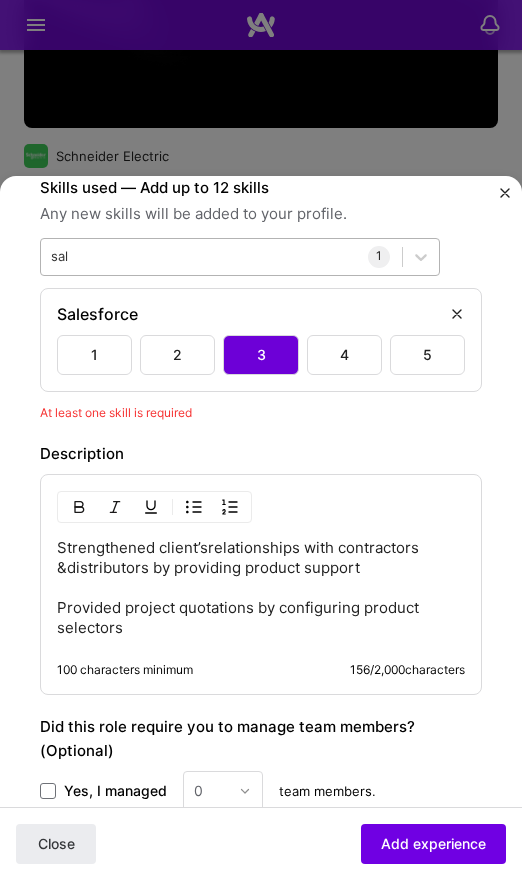 click on "sal sal" at bounding box center [221, 256] 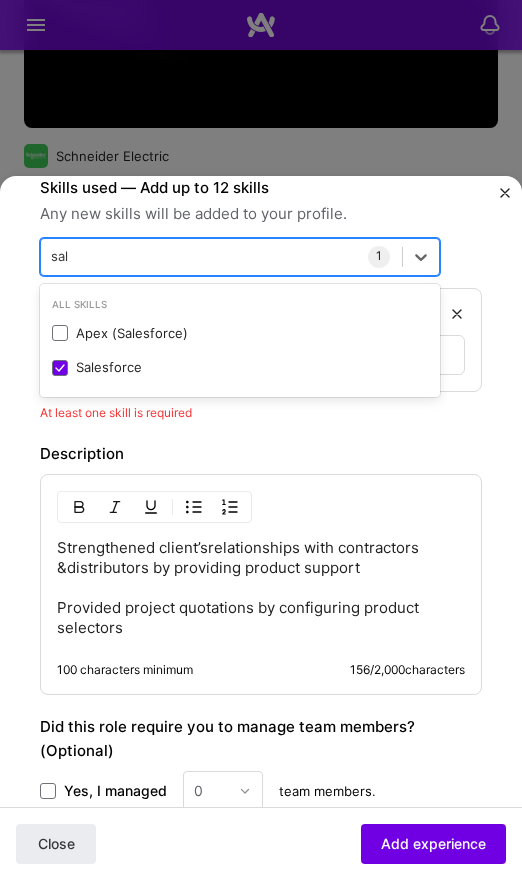 click on "sal sal" at bounding box center (221, 256) 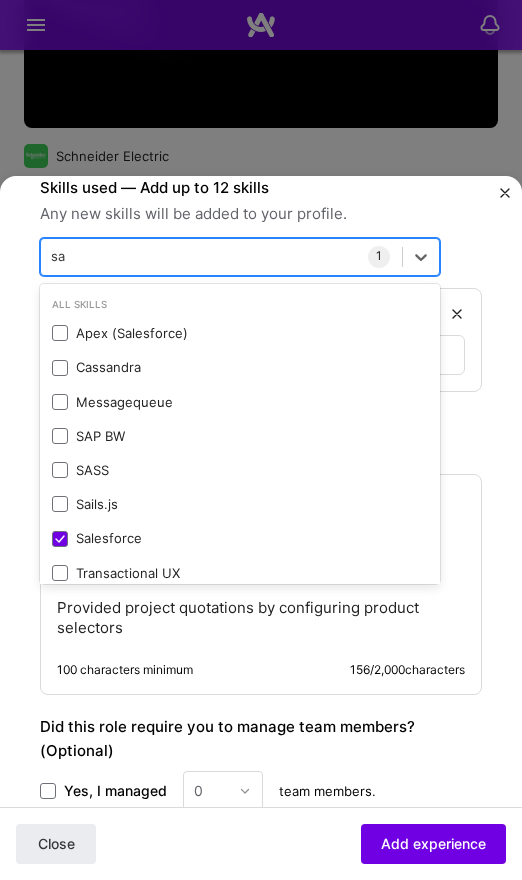 type on "s" 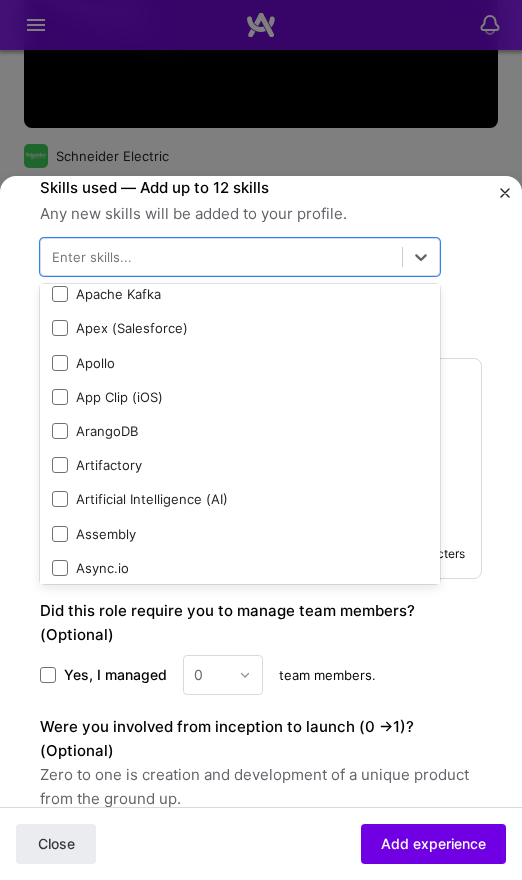 scroll, scrollTop: 1300, scrollLeft: 0, axis: vertical 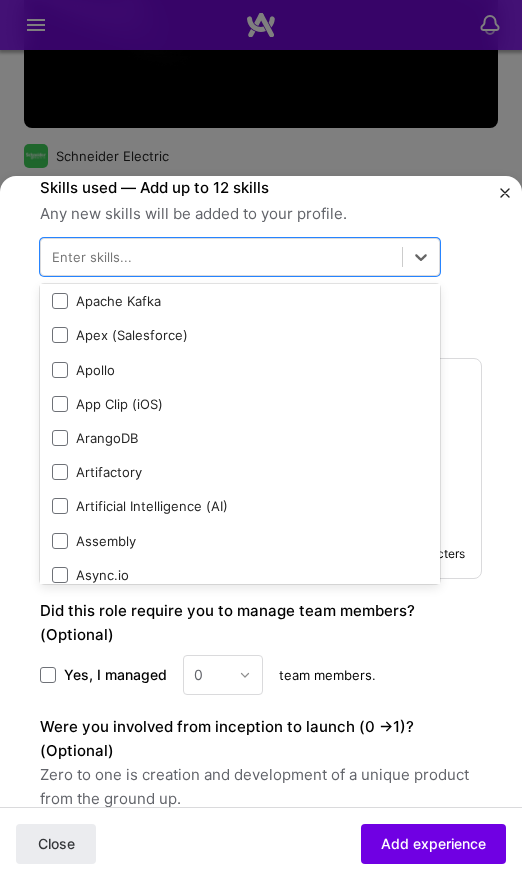 type 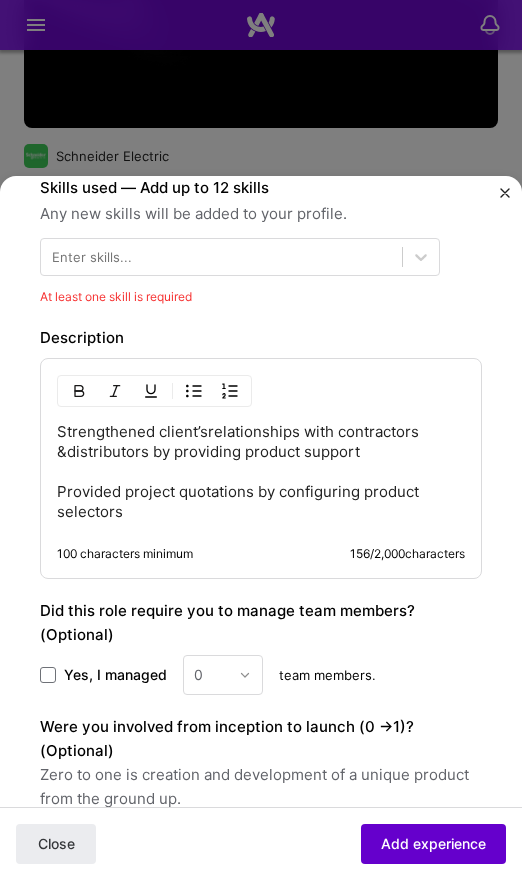click on "Add experience" at bounding box center [433, 844] 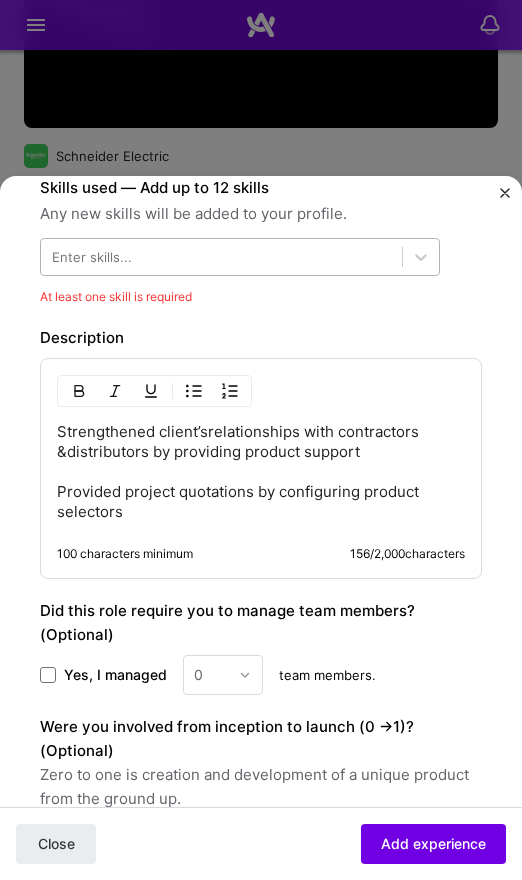 click at bounding box center (221, 256) 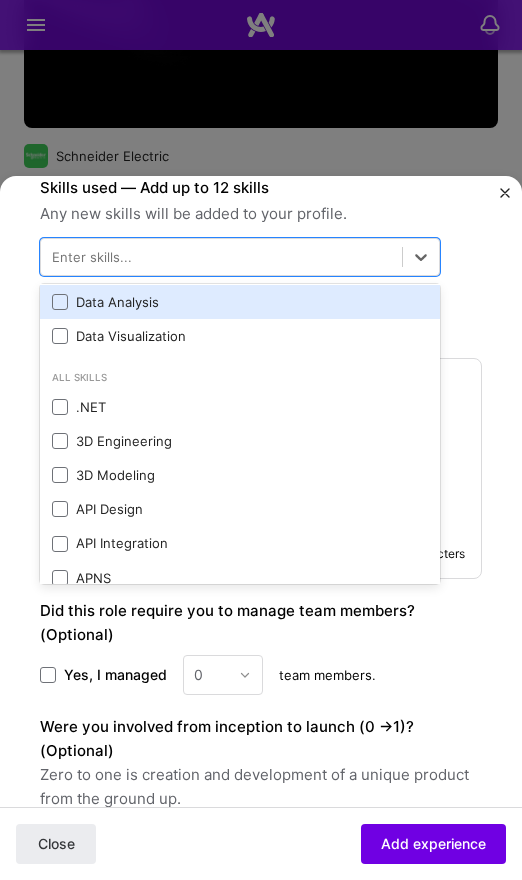 scroll, scrollTop: 0, scrollLeft: 0, axis: both 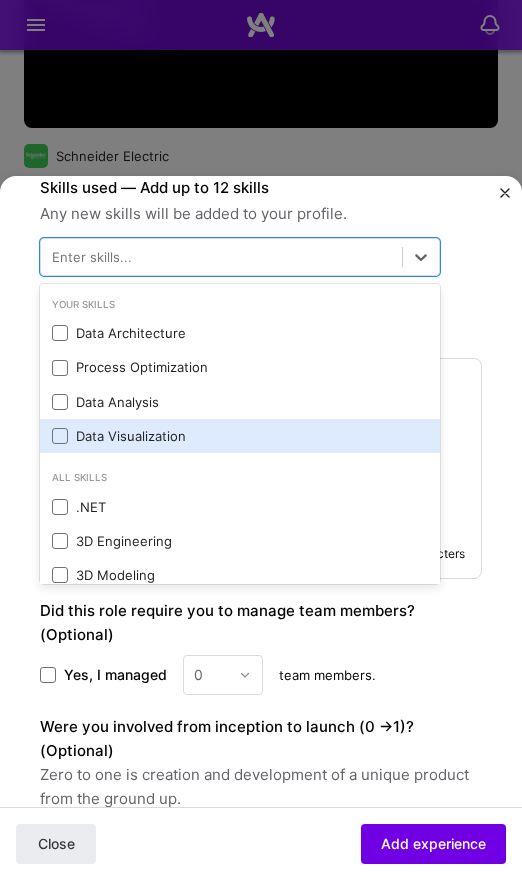 click on "Data Visualization" at bounding box center [240, 436] 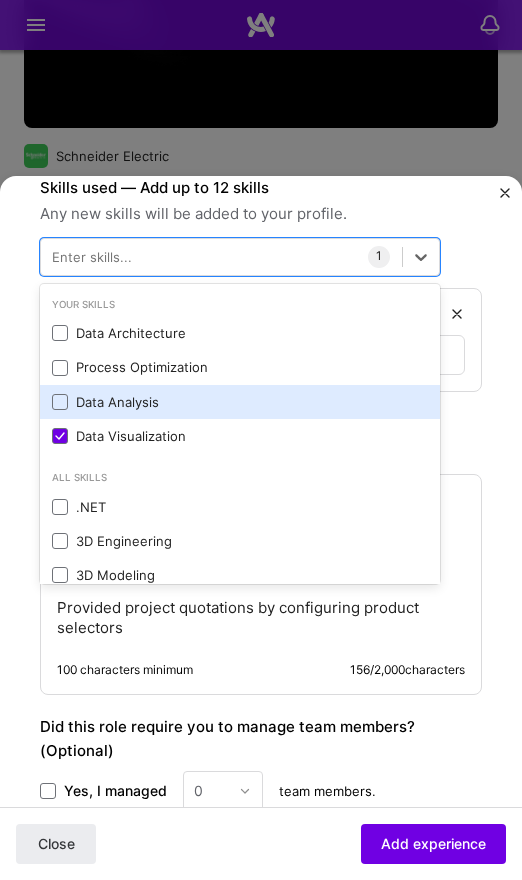 click on "Data Analysis" at bounding box center [240, 402] 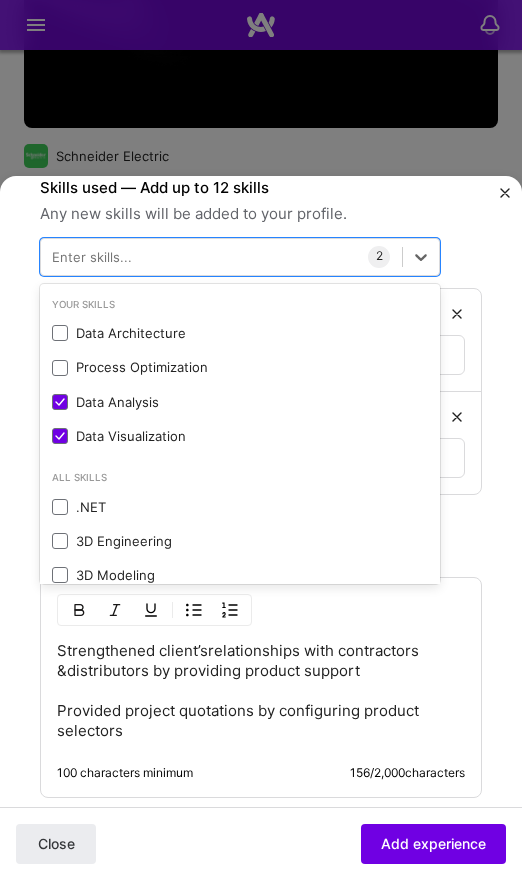 click on "Create a job experience Jobs help companies understand your past experience. Company logo Company name Schneider Electric
Industry Add up to 2 industries. Selected industry 1 Your title and specialization Sales Engineer Project Manager Duration Jul, 2017
to Jul, 2019
I still work here Skills used — Add up to 12 skills Any new skills will be added to your profile. option Data Analysis, selected. option Data Visualization selected, 0 of 2. 378 results available. Use Up and Down to choose options, press Enter to select the currently focused option, press Escape to exit the menu, press Tab to select the option and exit the menu. Your Skills Data Architecture Process Optimization Data Analysis Data Visualization All Skills .NET 3D Engineering 3D Modeling API Design API Integration APNS ARM ASP.NET AWS AWS Aurora AWS BETA AWS CDK AWS CloudFormation AWS Lambda AWS Neptune AWS RDS Ada Agile Agora Apollo" at bounding box center (261, 397) 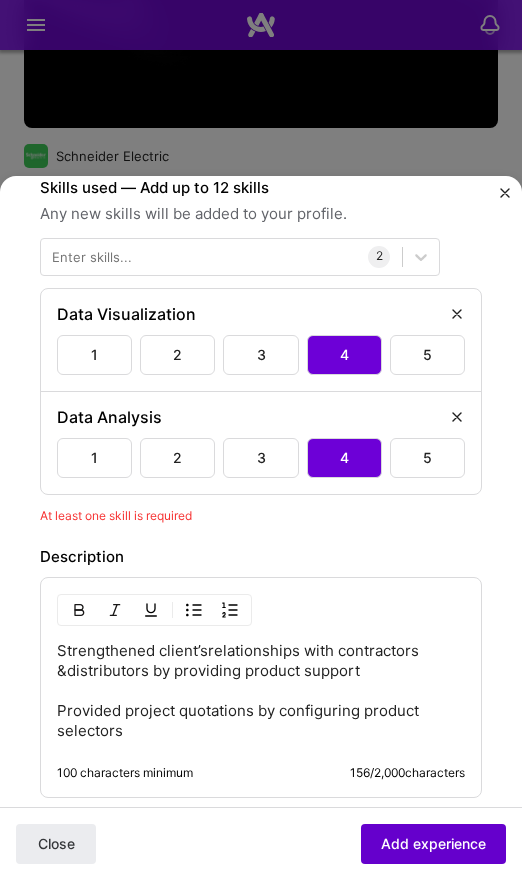 click on "Add experience" at bounding box center (433, 844) 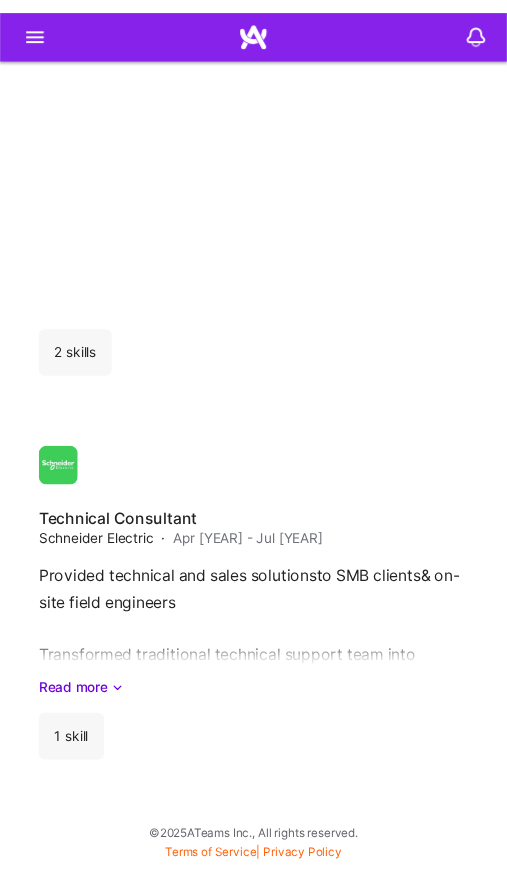 scroll, scrollTop: 2549, scrollLeft: 0, axis: vertical 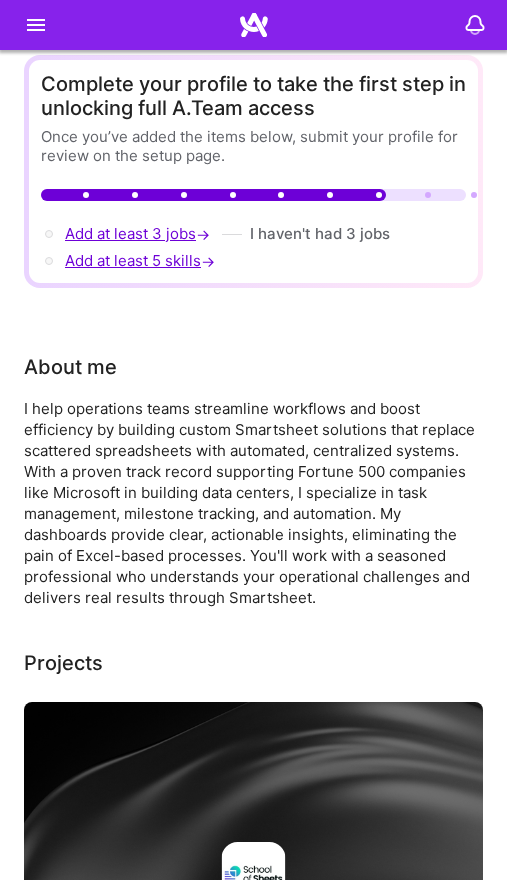 click on "Add at least 3 jobs  →" at bounding box center [139, 233] 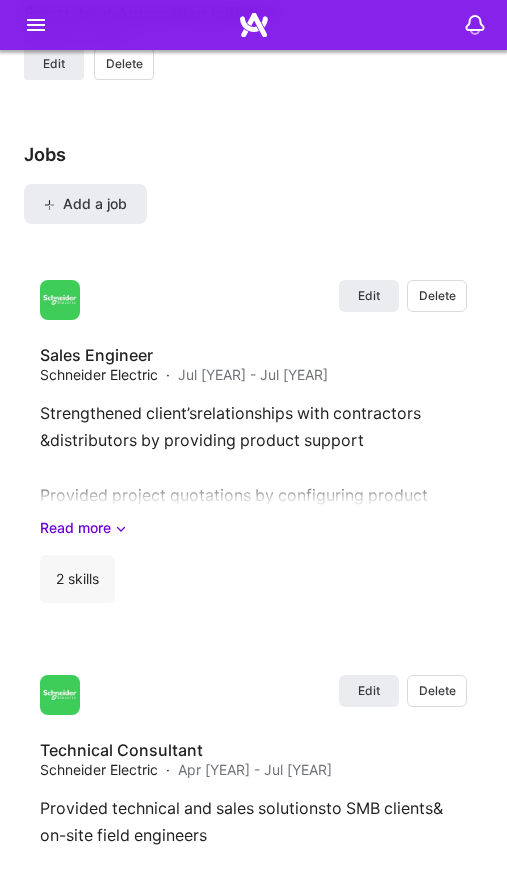 scroll, scrollTop: 4556, scrollLeft: 0, axis: vertical 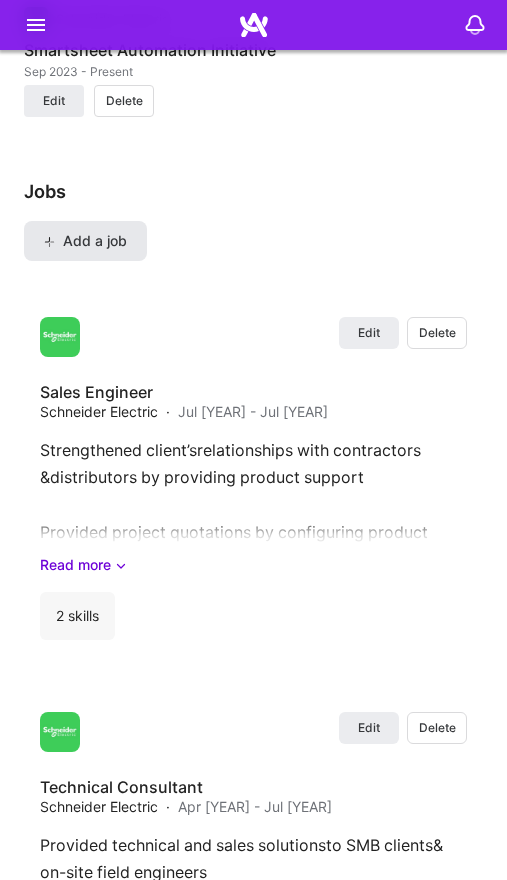 click on "Add a job" at bounding box center [85, 241] 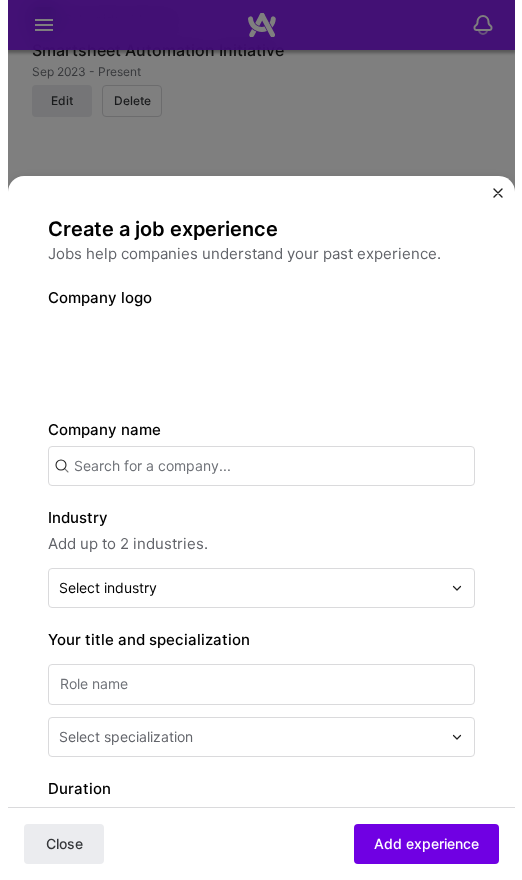 scroll, scrollTop: 4330, scrollLeft: 0, axis: vertical 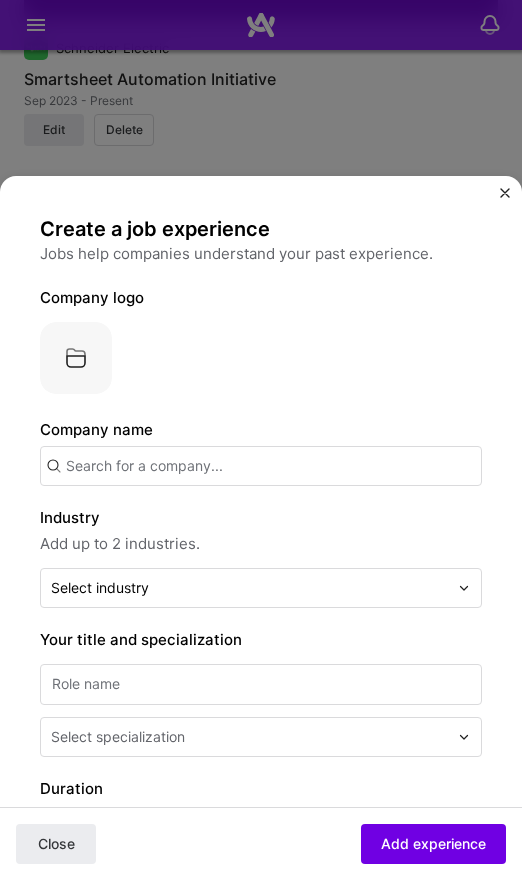 click at bounding box center [261, 466] 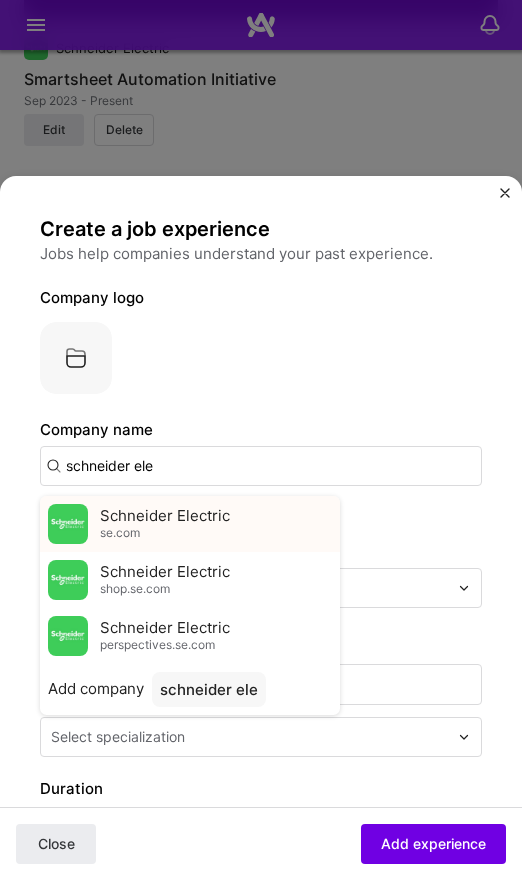 click on "Schneider Electric se.com" at bounding box center [190, 524] 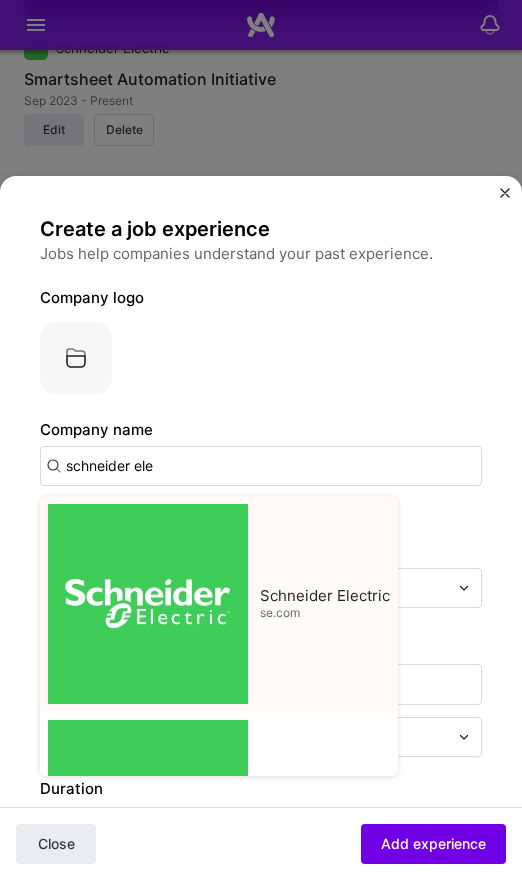 type on "Schneider Electric" 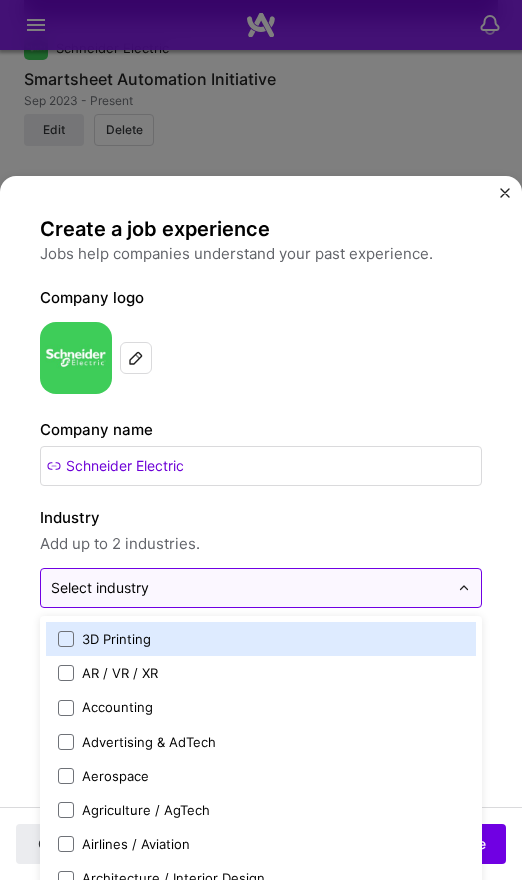 click at bounding box center [249, 588] 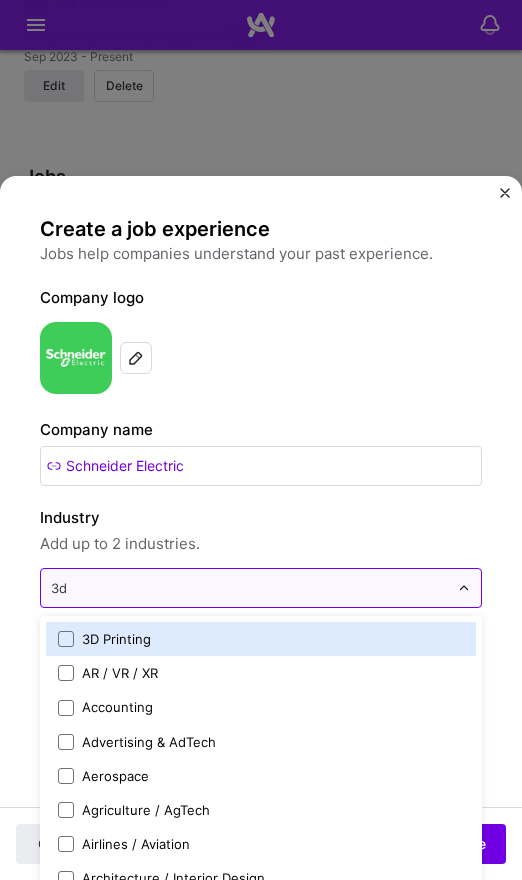 type on "3" 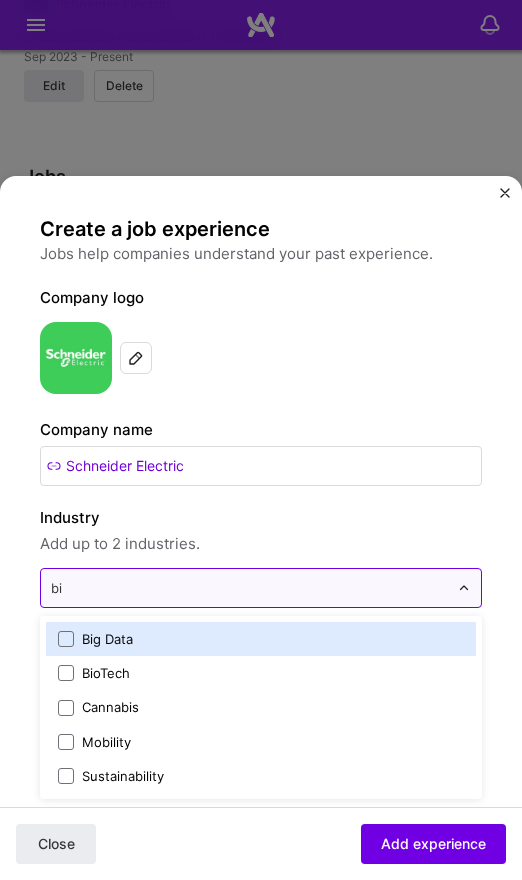 type on "b" 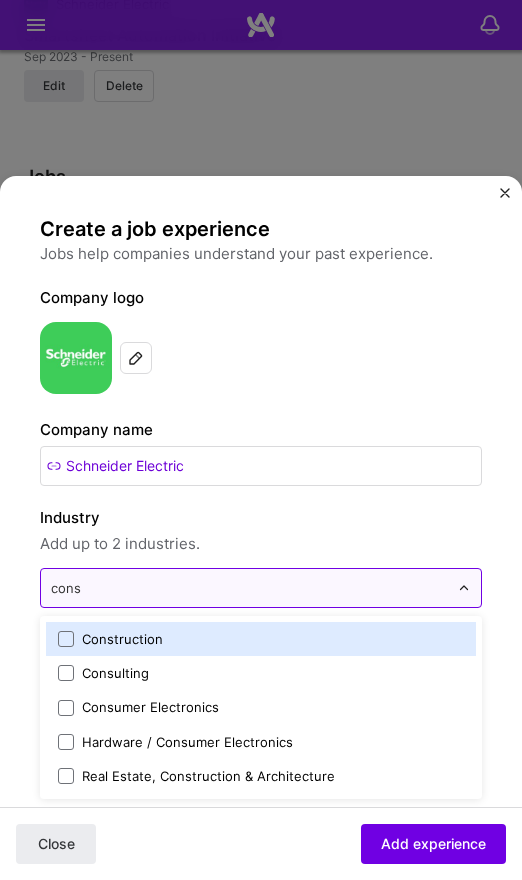 type on "const" 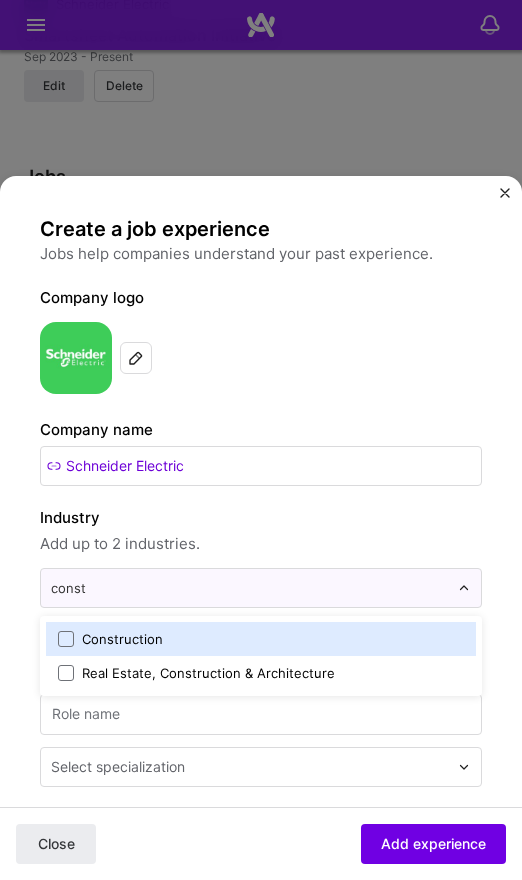 click on "Construction" at bounding box center (122, 639) 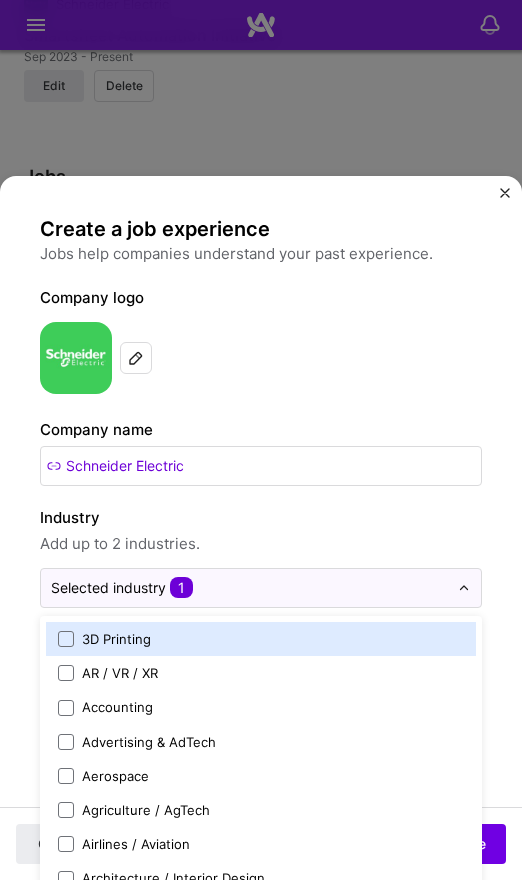click on "Create a job experience Jobs help companies understand your past experience. Company logo Company name Schneider Electric
Industry Add up to 2 industries. option Construction, selected. option 3D Printing focused, 1 of 120. 120 results available. Use Up and Down to choose options, press Enter to select the currently focused option, press Escape to exit the menu, press Tab to select the option and exit the menu. Selected industry 1 3D Printing AR / VR / XR Accounting Advertising & AdTech Aerospace Agriculture / AgTech Airlines / Aviation Architecture / Interior Design Art & Museums Artifical Intelligence / Machine Learning Arts / Culture Augmented & Virtual Reality (AR/VR) Automotive Automotive & Self Driving Cars Aviation B2B B2B2C B2C BPA / RPA Banking Beauty Big Data BioTech Blockchain CMS CPG CRM Cannabis Charity & Nonprofit Circular Economy CivTech Climate Tech Cloud Services Coaching Community Tech Construction Consulting Consumer Electronics Crowdfunding Crypto Customer Success DTC Dating" at bounding box center (261, 955) 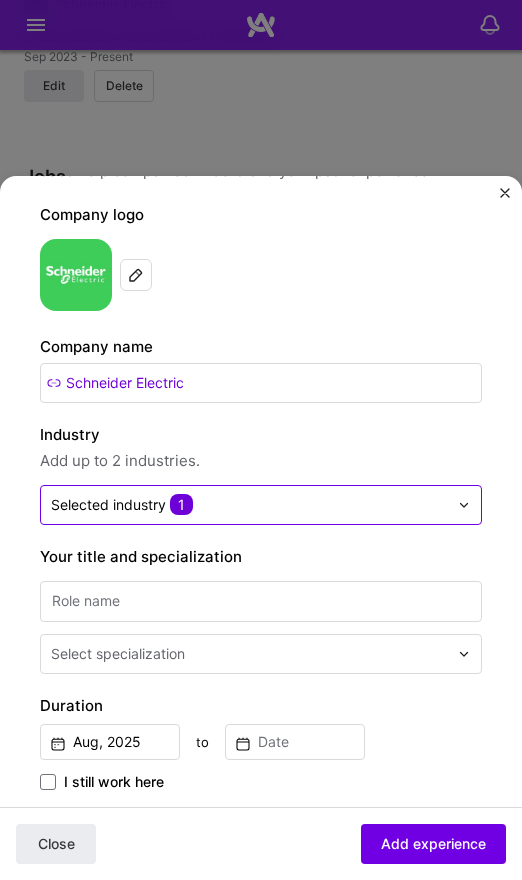scroll, scrollTop: 100, scrollLeft: 0, axis: vertical 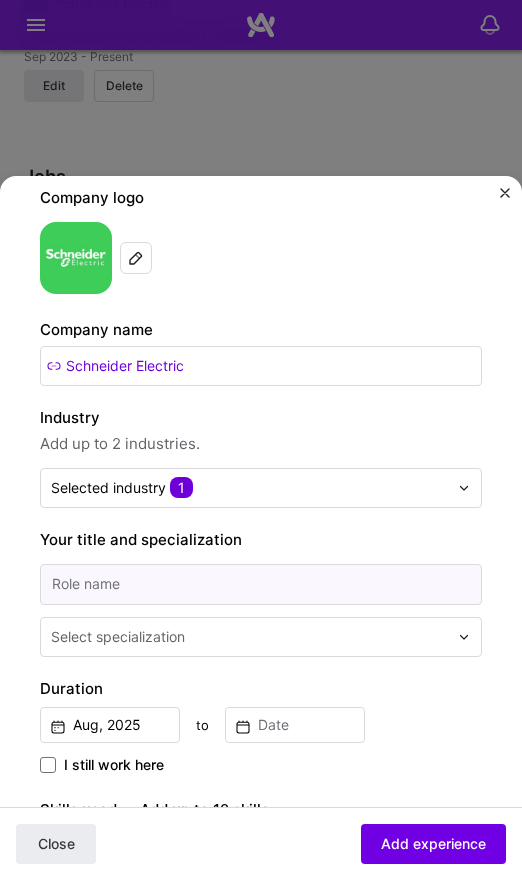 click at bounding box center [261, 584] 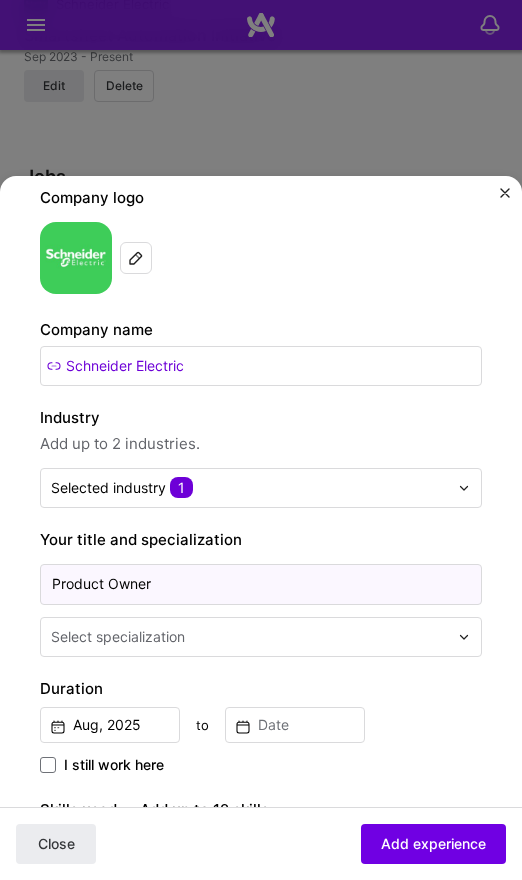 type on "Product Owner" 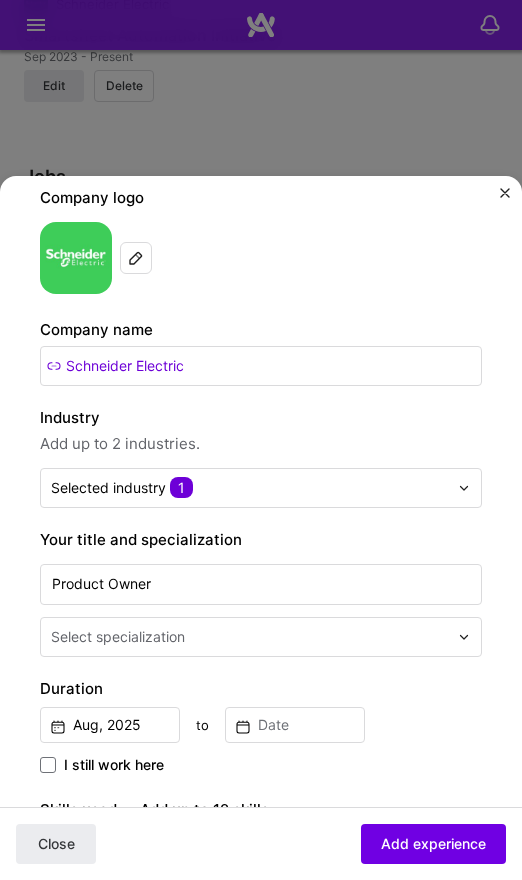 click at bounding box center (251, 637) 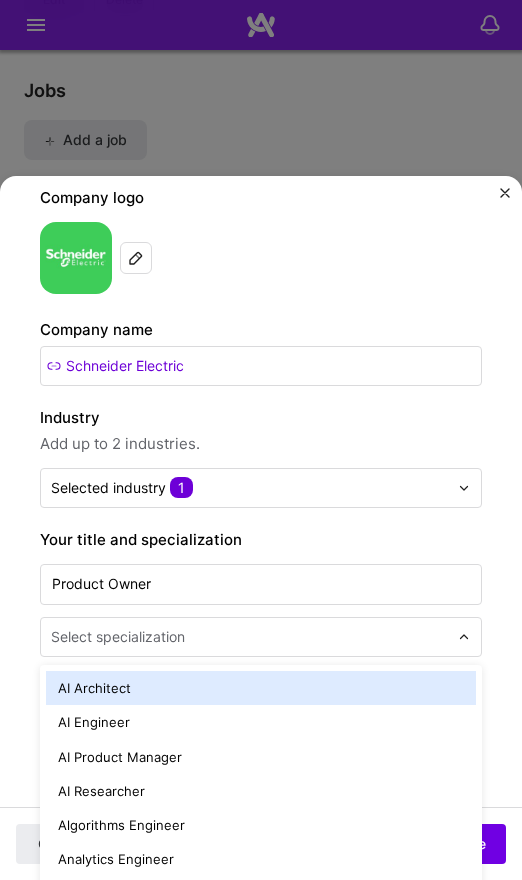 scroll, scrollTop: 4467, scrollLeft: 0, axis: vertical 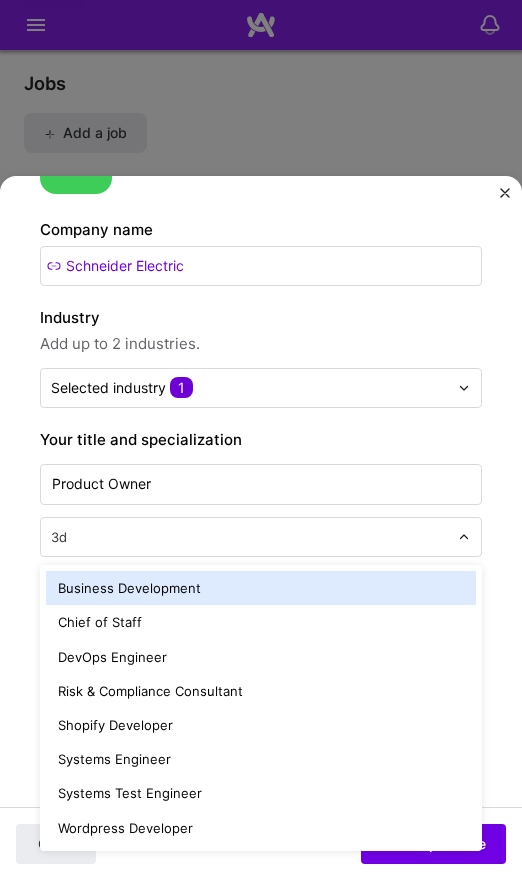 type on "3" 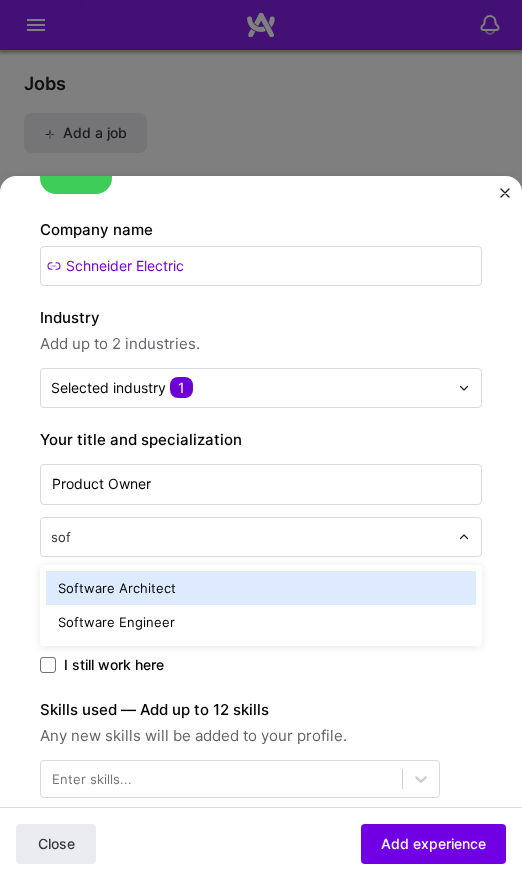 type on "soft" 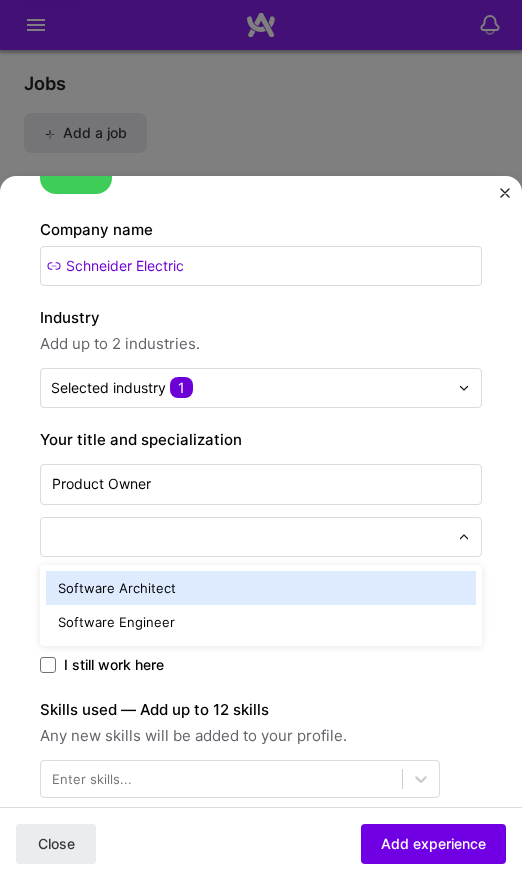 click at bounding box center (249, 537) 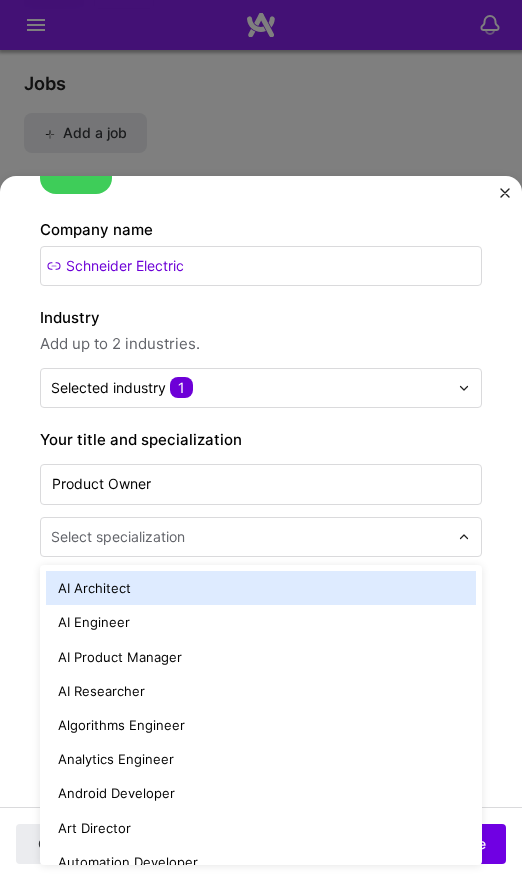 click on "Select specialization" at bounding box center (249, 537) 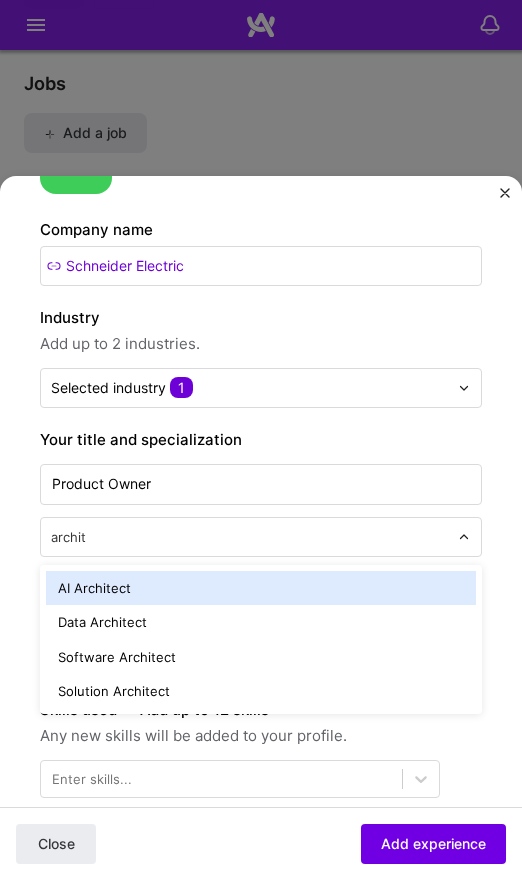 type on "archite" 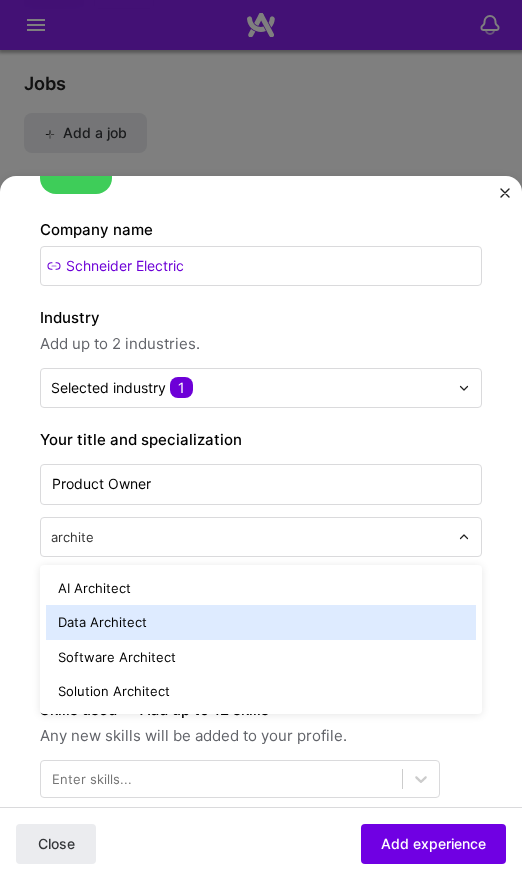 click on "Data Architect" at bounding box center [261, 622] 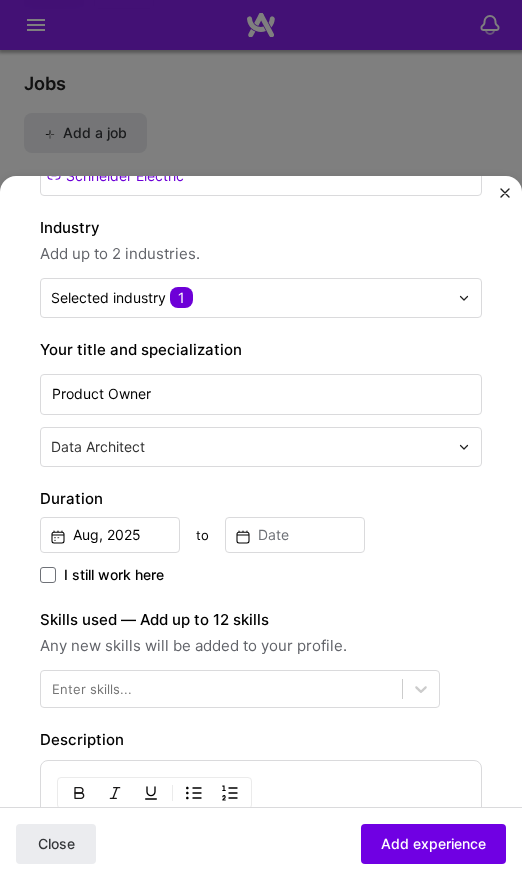 scroll, scrollTop: 400, scrollLeft: 0, axis: vertical 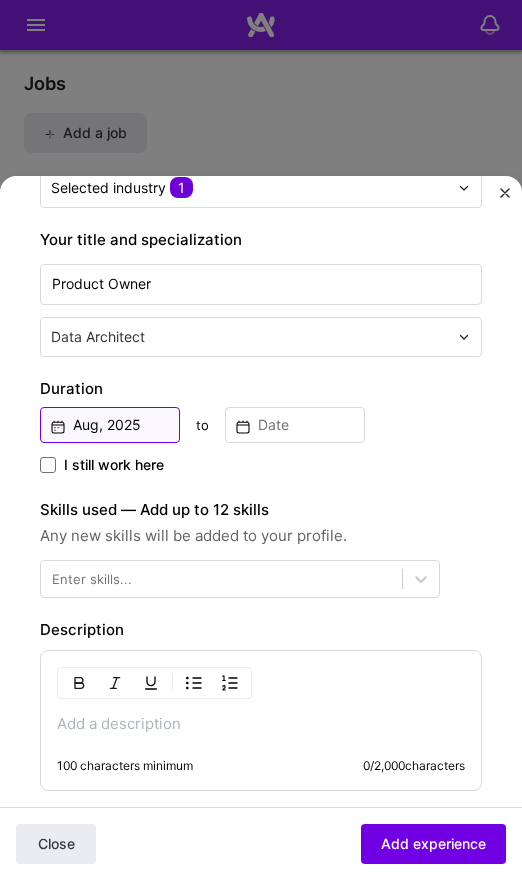 click on "Aug, 2025" at bounding box center [110, 425] 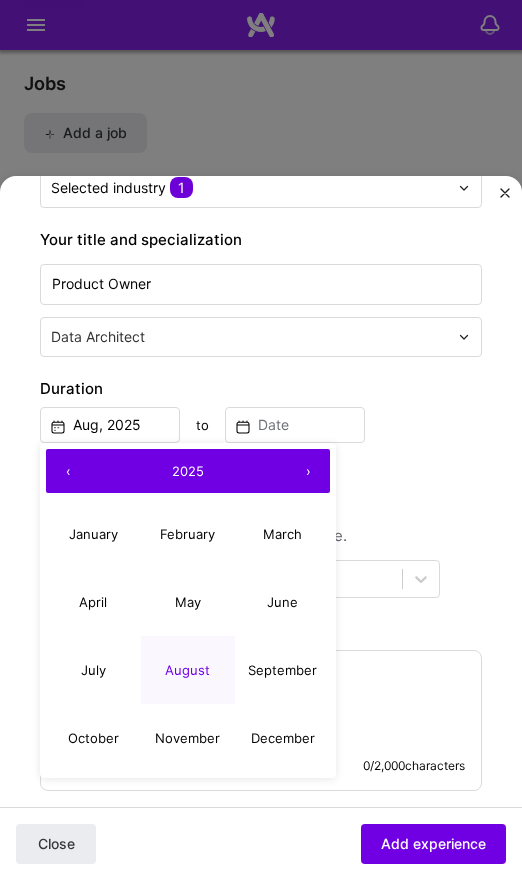 click on "‹" at bounding box center (68, 471) 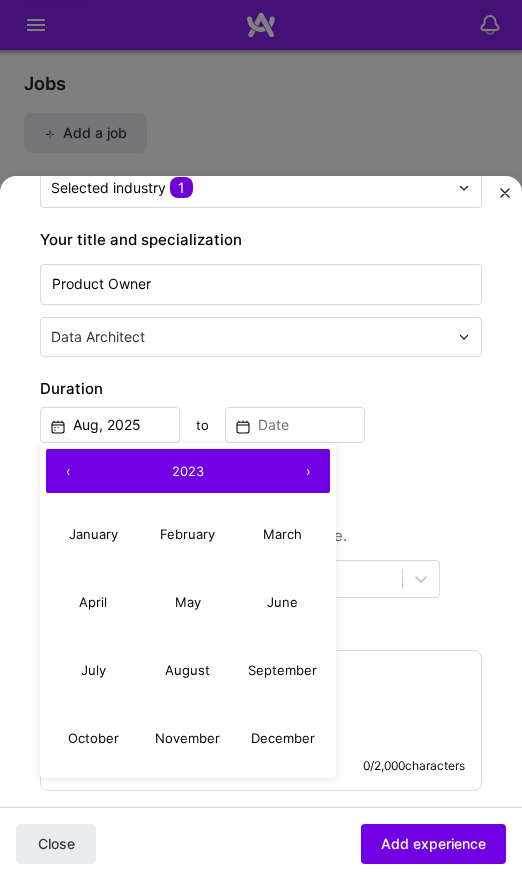 click on "‹" at bounding box center [68, 471] 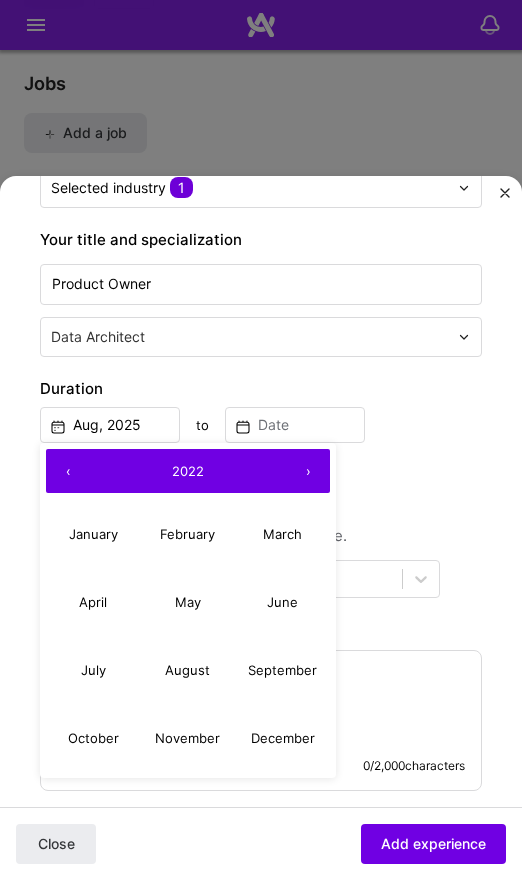 click on "‹" at bounding box center (68, 471) 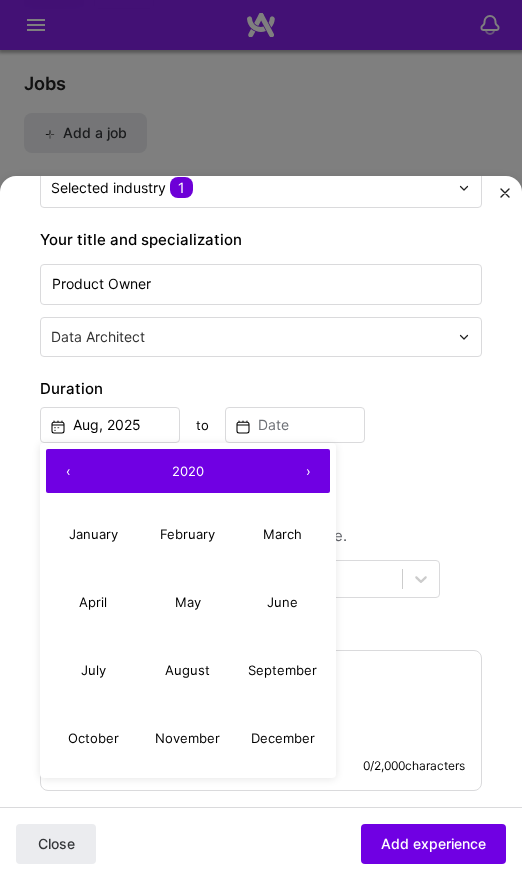 click on "‹" at bounding box center (68, 471) 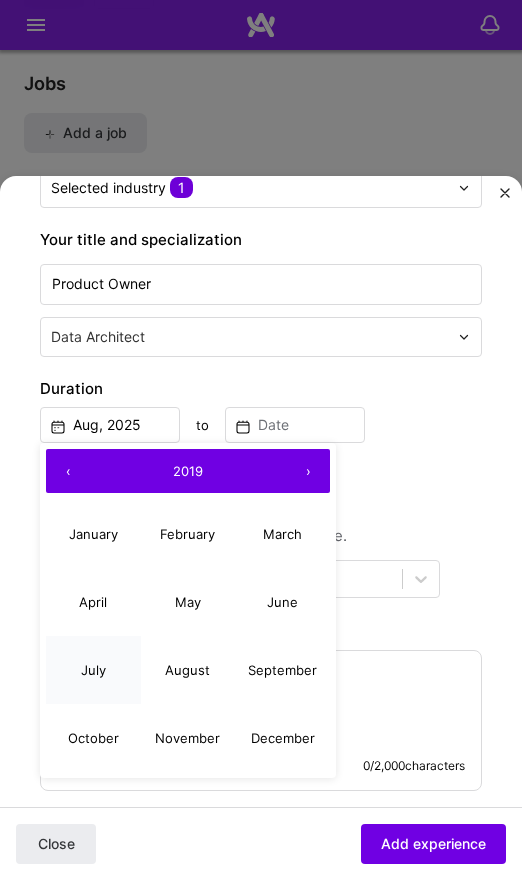 click on "July" at bounding box center [93, 670] 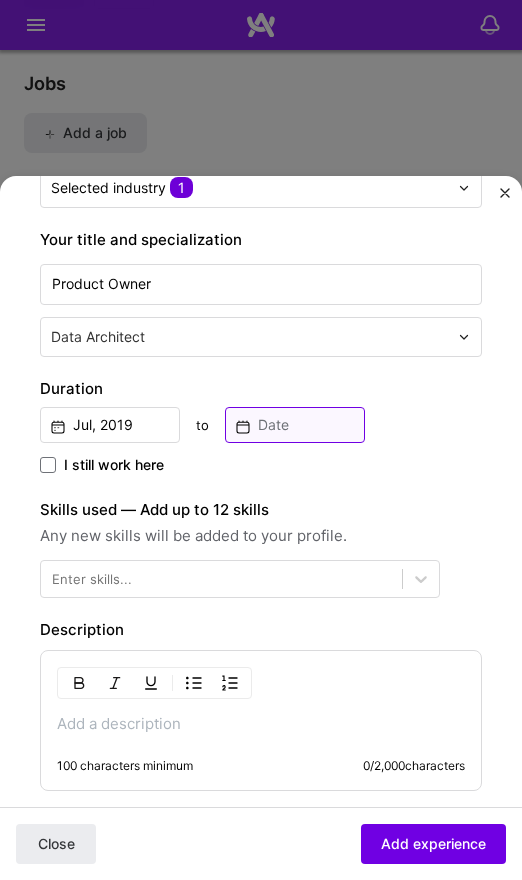 click at bounding box center [295, 425] 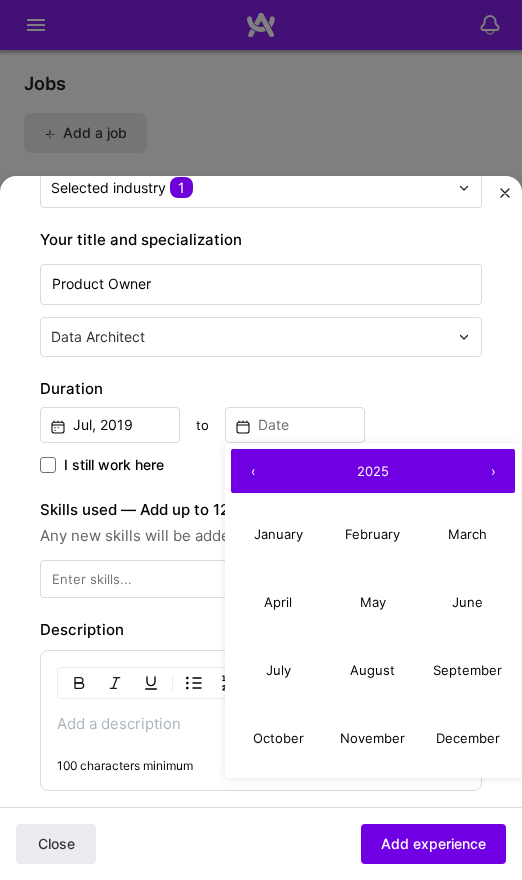 click on "‹" at bounding box center (253, 471) 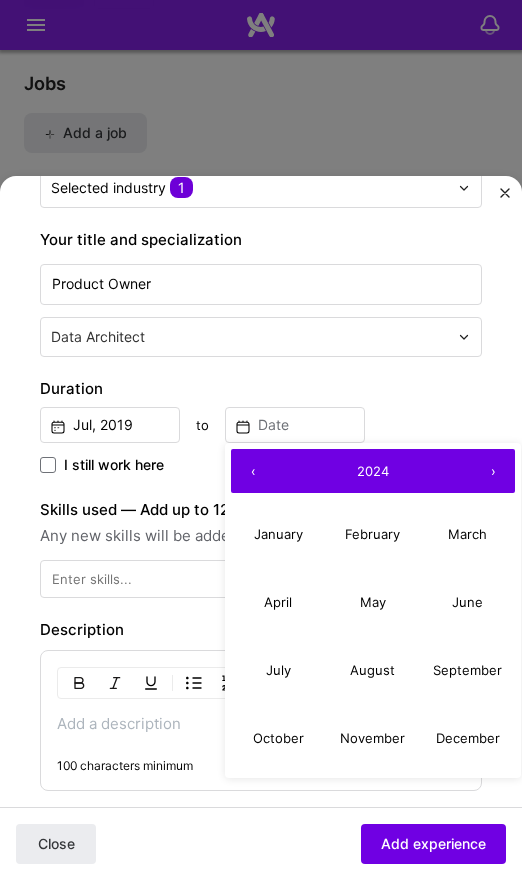 click on "‹" at bounding box center [253, 471] 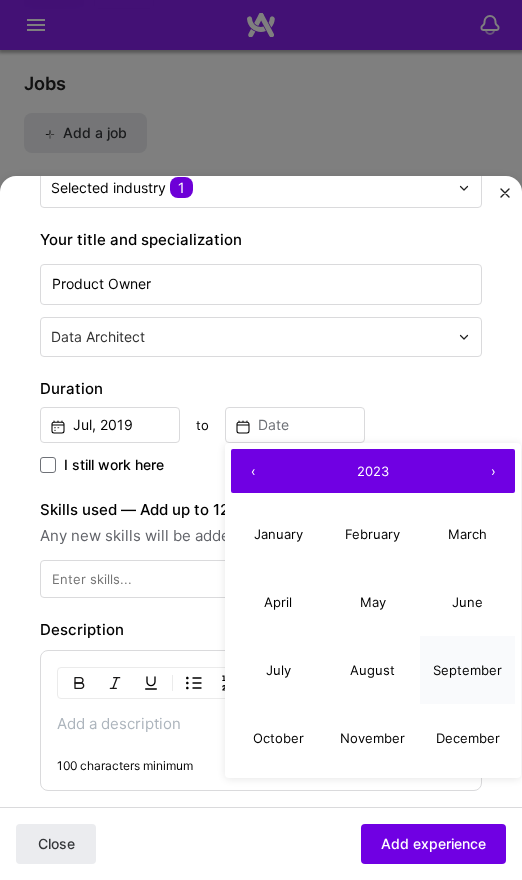 click on "September" at bounding box center (467, 670) 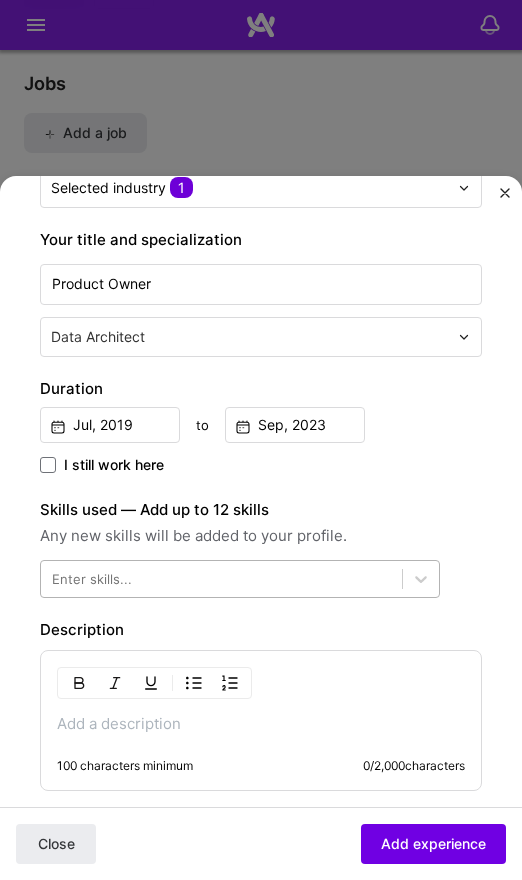 drag, startPoint x: 217, startPoint y: 555, endPoint x: 212, endPoint y: 587, distance: 32.38827 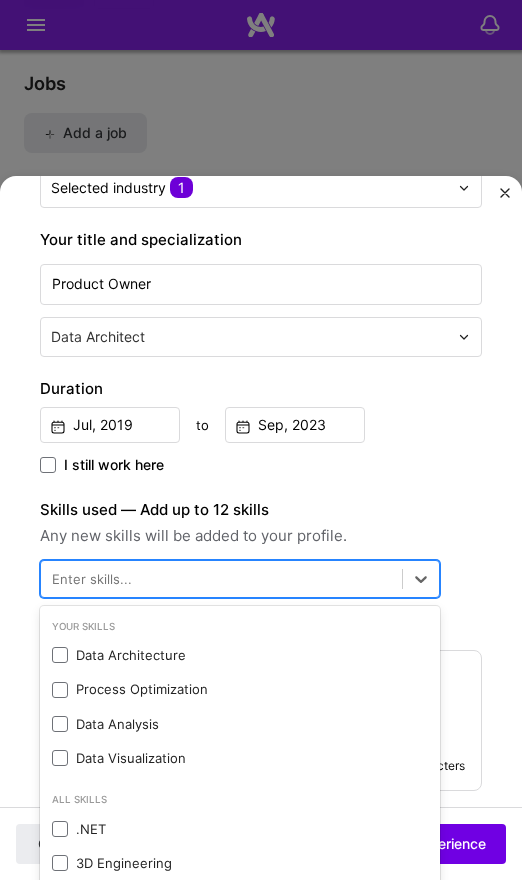 scroll, scrollTop: 4501, scrollLeft: 0, axis: vertical 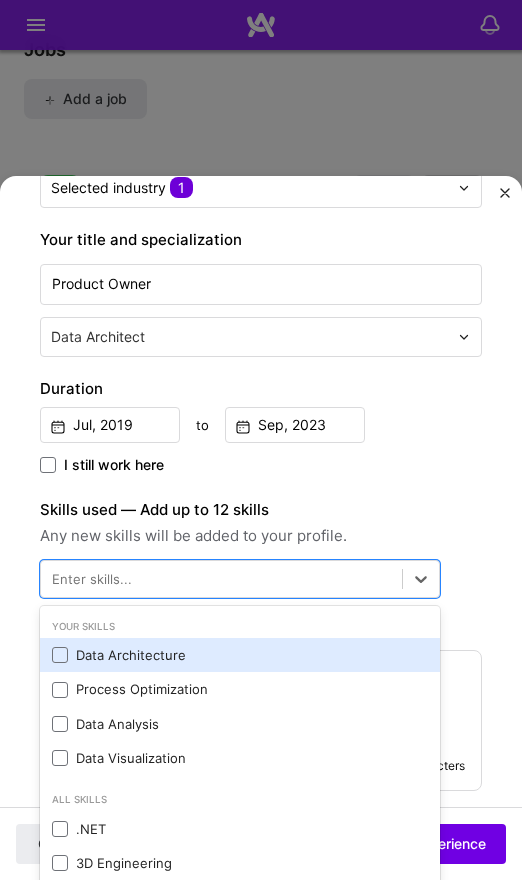 click on "Data Architecture" at bounding box center [240, 655] 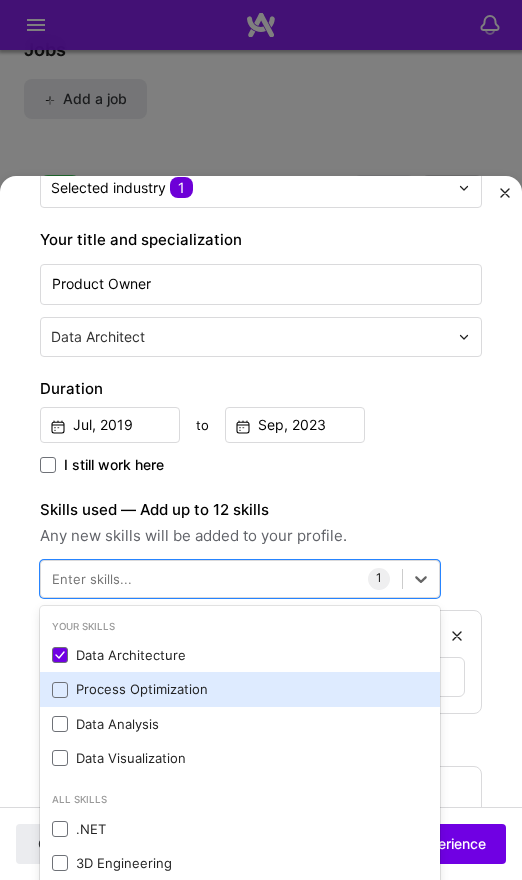 click on "Process Optimization" at bounding box center [240, 689] 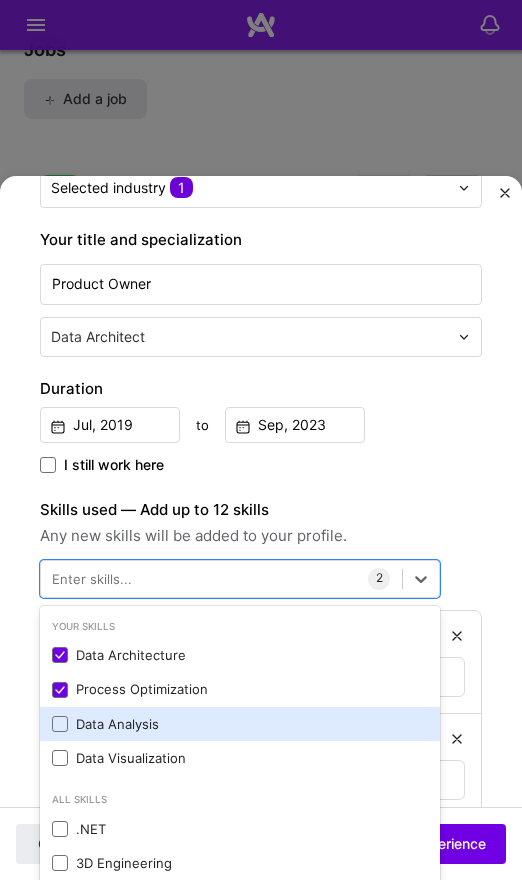 click on "Data Analysis" at bounding box center (240, 724) 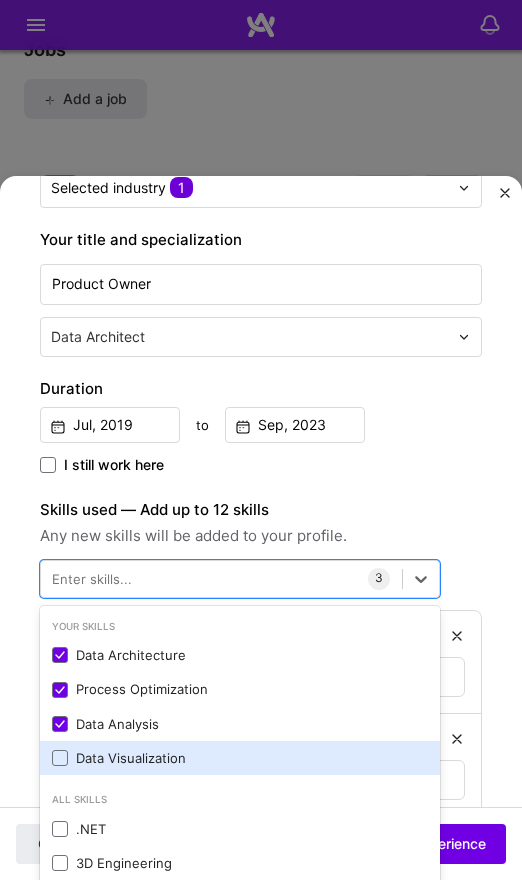 click on "Data Visualization" at bounding box center (240, 758) 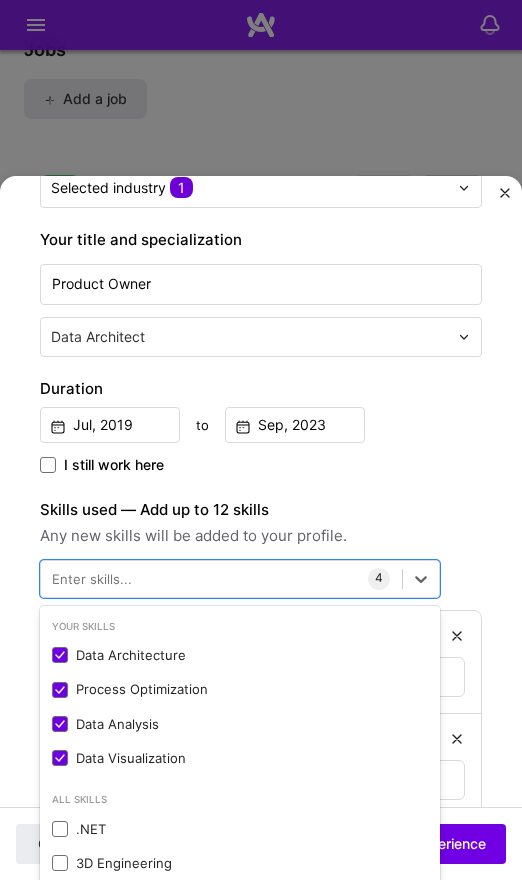 click on "Create a job experience Jobs help companies understand your past experience. Company logo Company name Schneider Electric
Industry Add up to 2 industries. Selected industry 1 Your title and specialization Product Owner Data Architect Duration [MONTH], [YEAR]
to [MONTH], [YEAR]
I still work here Skills used — Add up to 12 skills Any new skills will be added to your profile. option Data Visualization, selected. option Data Architecture selected, 0 of 2. 378 results available. Use Up and Down to choose options, press Enter to select the currently focused option, press Escape to exit the menu, press Tab to select the option and exit the menu. Your Skills Data Architecture Process Optimization Data Analysis Data Visualization All Skills .NET 3D Engineering 3D Modeling API Design API Integration APNS ARM ASP.NET AWS AWS Aurora AWS BETA AWS CDK AWS CloudFormation AWS Lambda AWS Neptune AWS RDS Ada Agile Agora Blog" at bounding box center [261, 711] 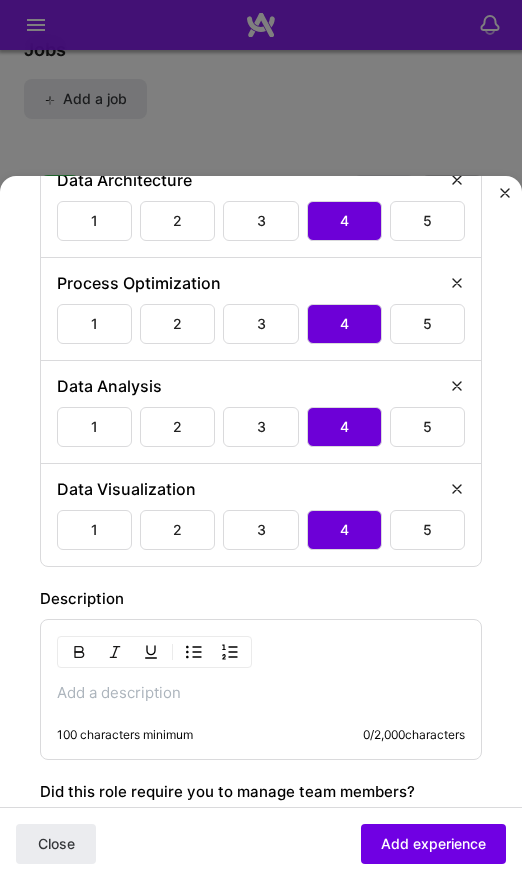 scroll, scrollTop: 1100, scrollLeft: 0, axis: vertical 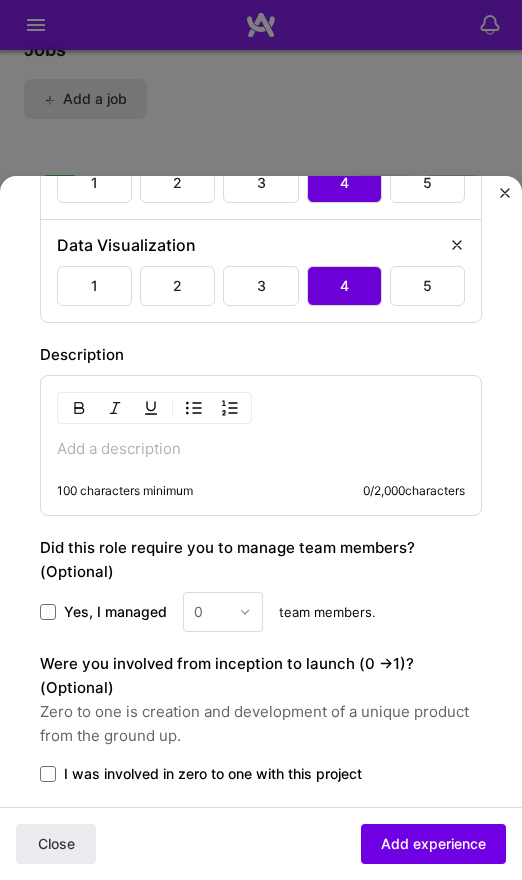 drag, startPoint x: 218, startPoint y: 431, endPoint x: 217, endPoint y: 448, distance: 17.029387 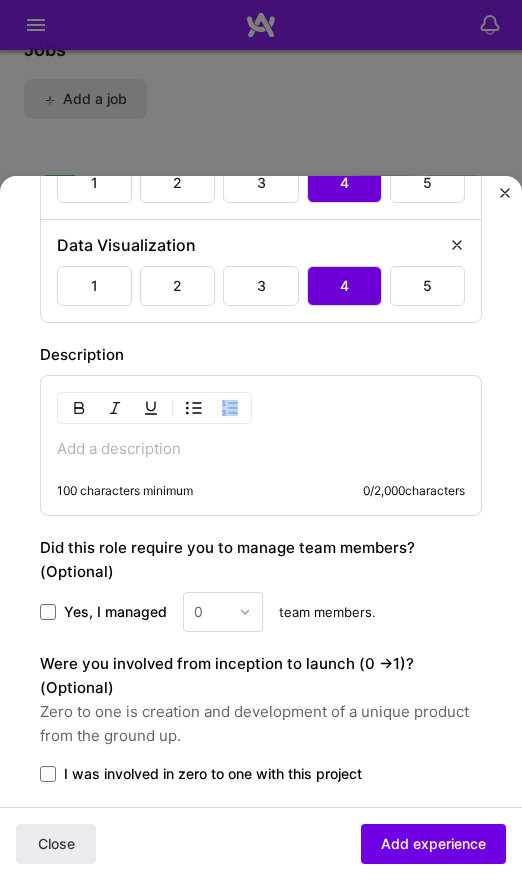 click at bounding box center (261, 449) 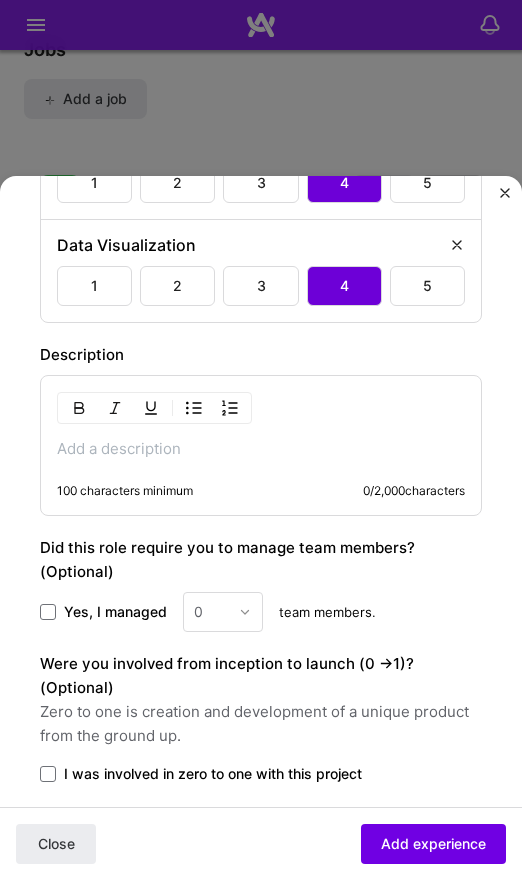 paste 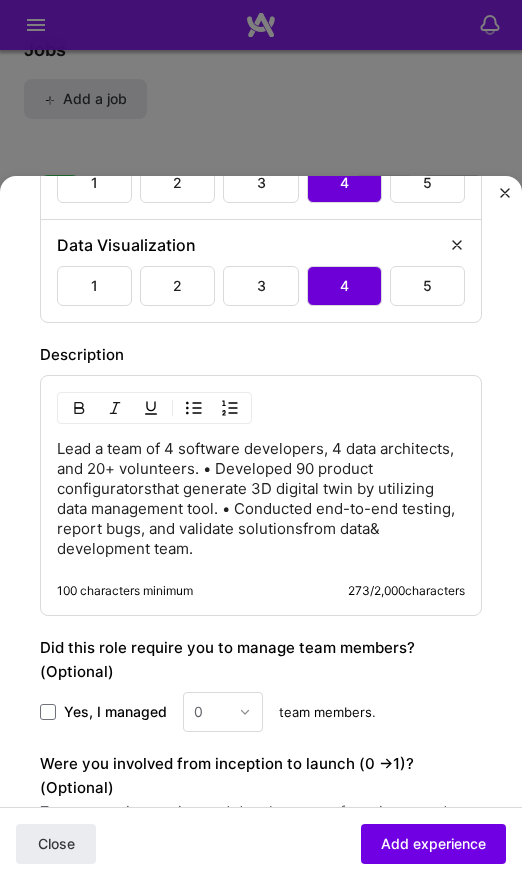 click on "Lead a team of 4 software developers, 4 data architects, and 20+ volunteers. • Developed 90 product configuratorsthat generate 3D digital twin by utilizing data management tool. • Conducted end-to-end testing, report bugs, and validate solutionsfrom data& development team." at bounding box center (261, 499) 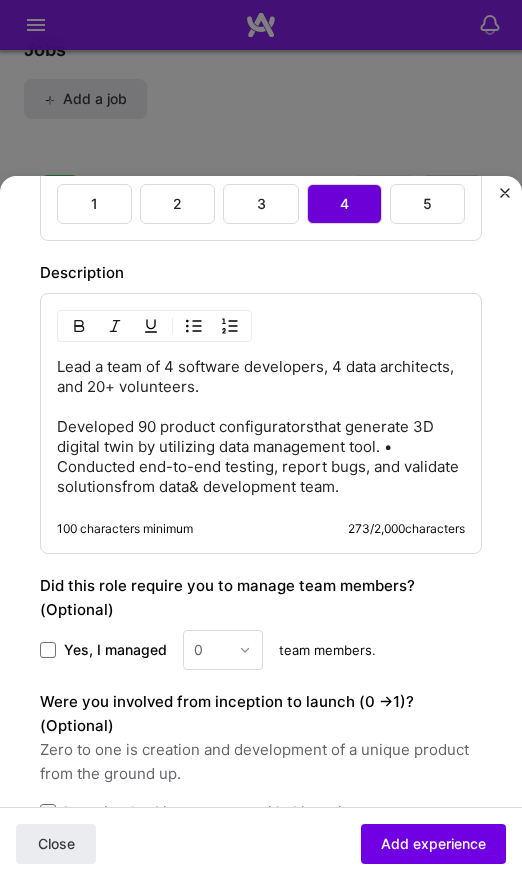 scroll, scrollTop: 1200, scrollLeft: 0, axis: vertical 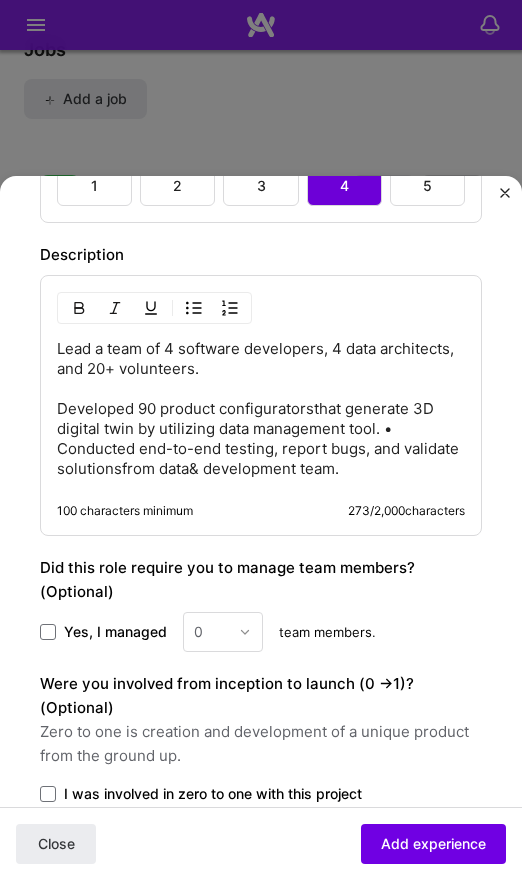 click on "Lead a team of 4 software developers, 4 data architects, and 20+ volunteers.  Developed 90 product configuratorsthat generate 3D digital twin by utilizing data management tool. • Conducted end-to-end testing, report bugs, and validate solutionsfrom data& development team." at bounding box center (261, 409) 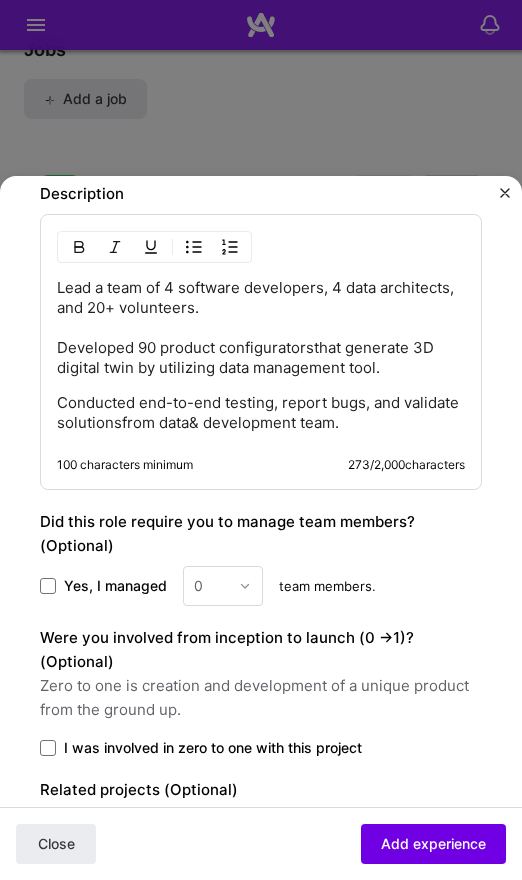 scroll, scrollTop: 1300, scrollLeft: 0, axis: vertical 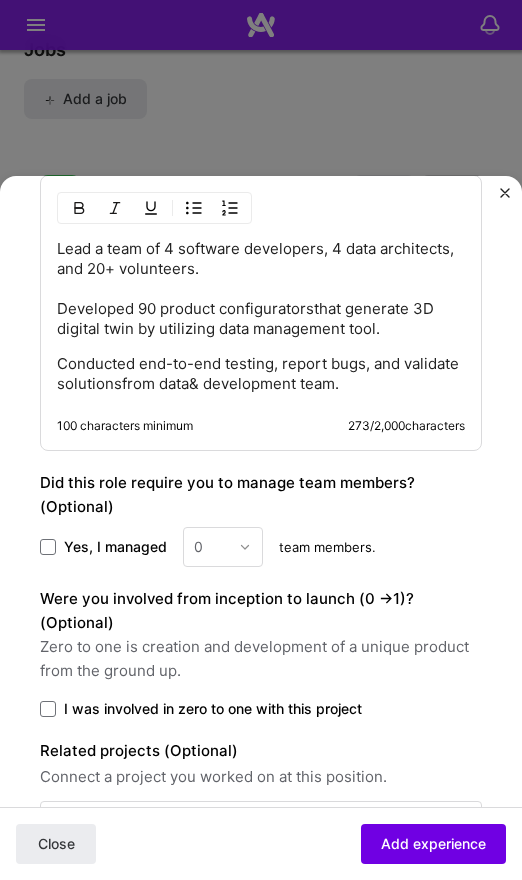 click on "Yes, I managed" at bounding box center [115, 547] 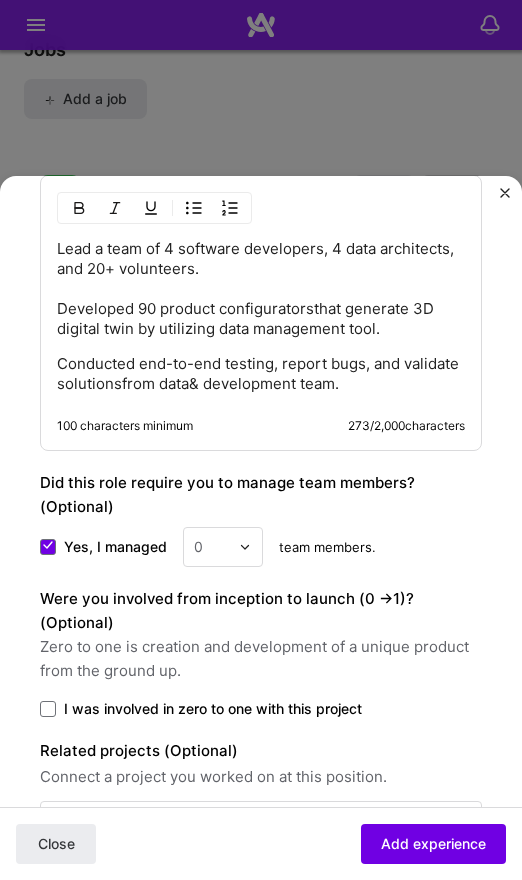 click at bounding box center [245, 547] 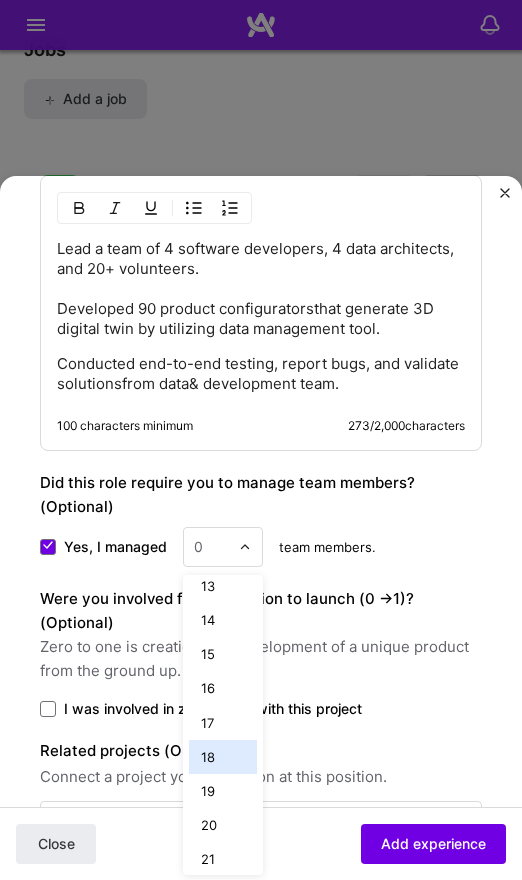 scroll, scrollTop: 400, scrollLeft: 0, axis: vertical 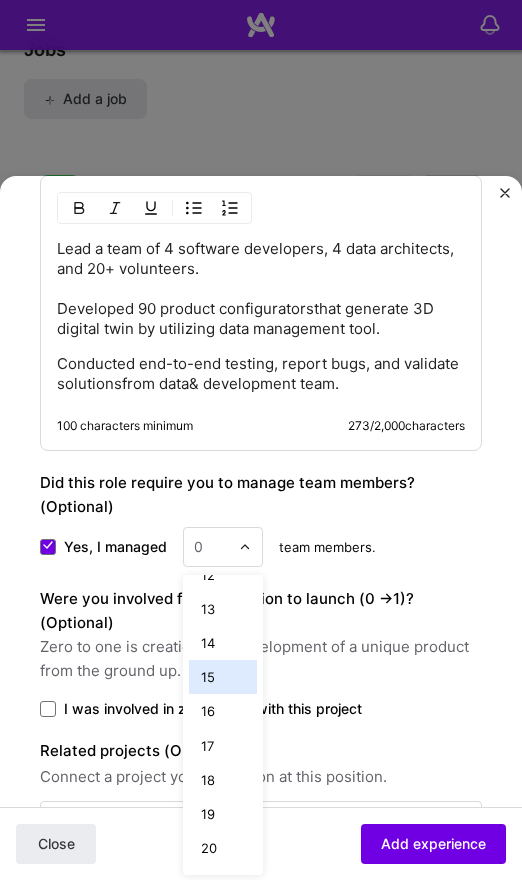click on "15" at bounding box center (223, 677) 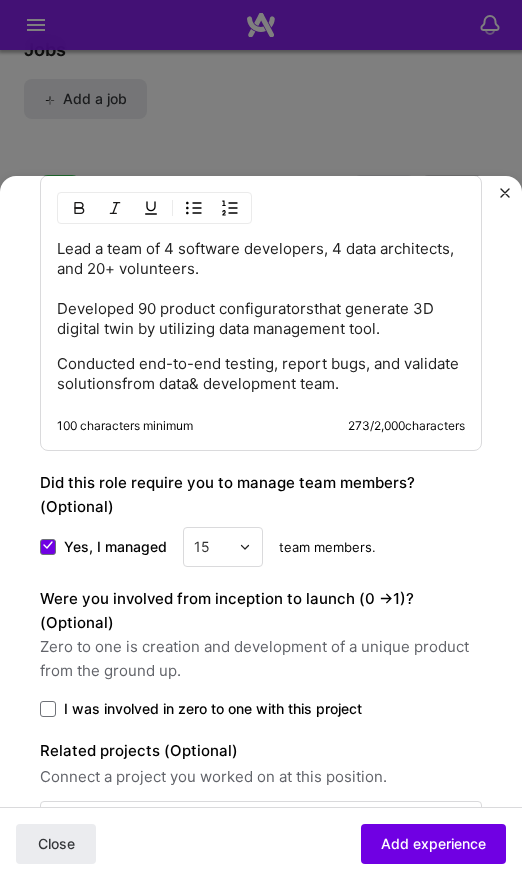 click on "Yes, I managed option 15, selected.   Select is focused ,type to refine list, press Down to open the menu,  15 team members." at bounding box center (261, 547) 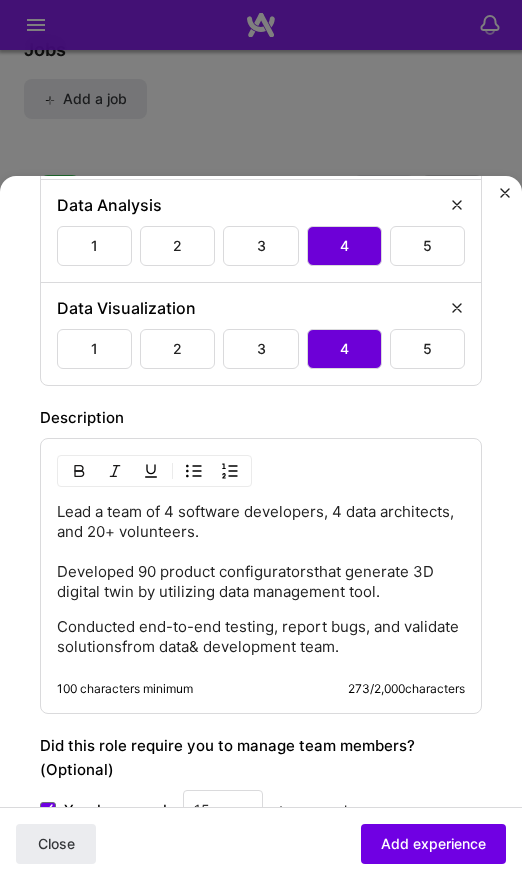 scroll, scrollTop: 875, scrollLeft: 0, axis: vertical 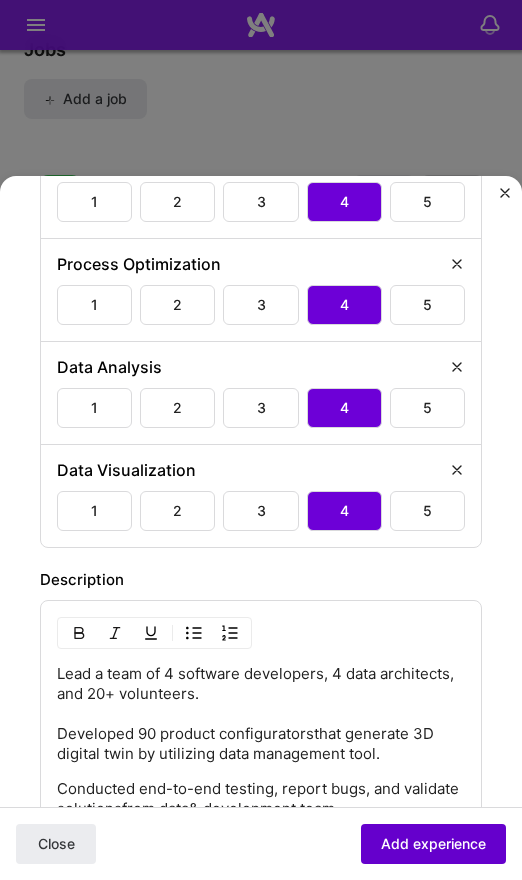 click on "Add experience" at bounding box center [433, 844] 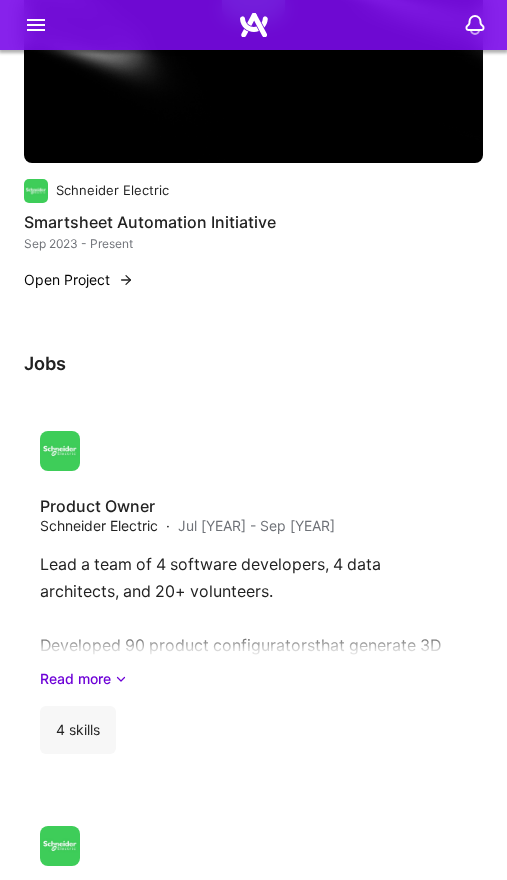 scroll, scrollTop: 2501, scrollLeft: 0, axis: vertical 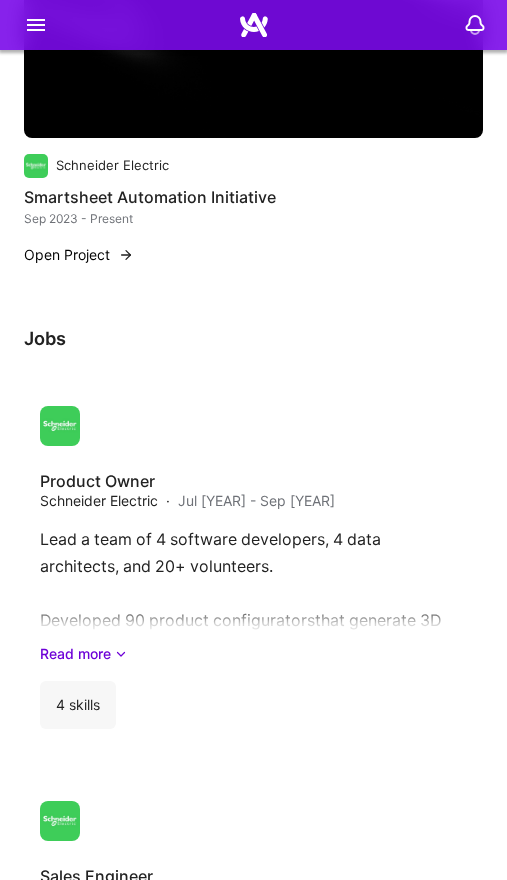 click on "Jobs" at bounding box center (253, 339) 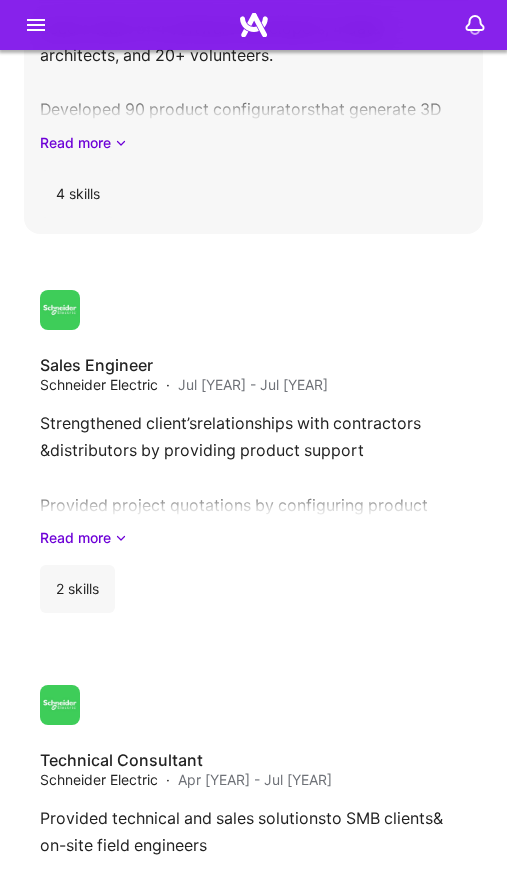scroll, scrollTop: 3253, scrollLeft: 0, axis: vertical 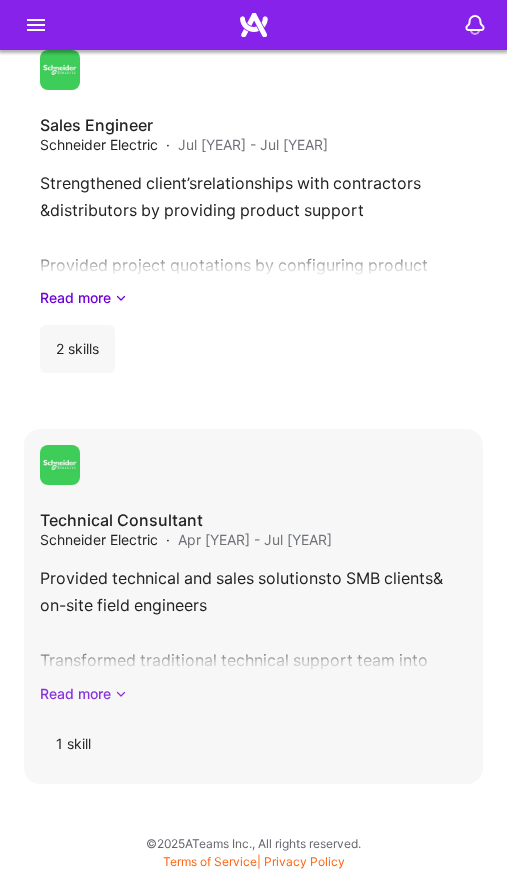 click on "Read more" at bounding box center (253, 693) 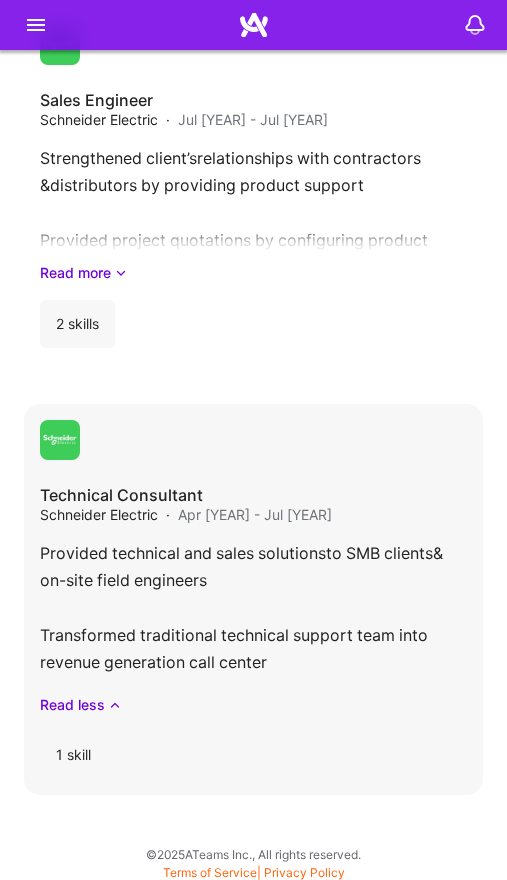 scroll, scrollTop: 3289, scrollLeft: 0, axis: vertical 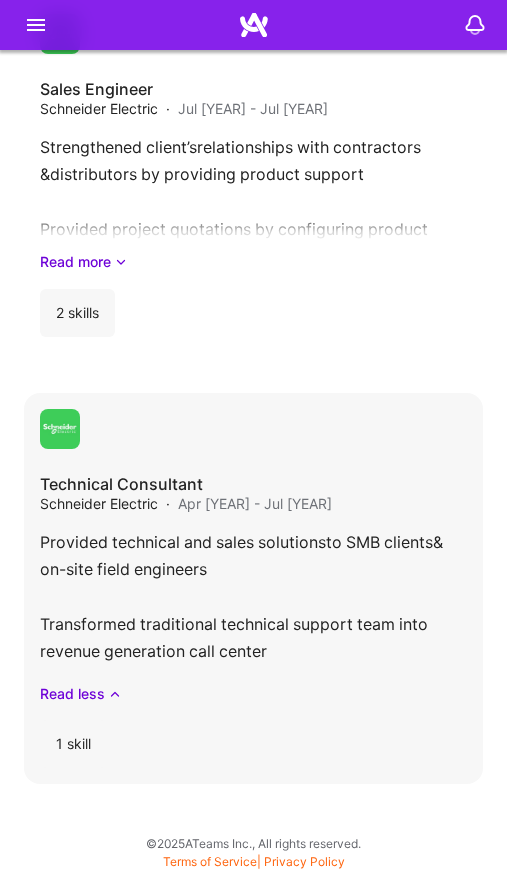 click at bounding box center (253, 429) 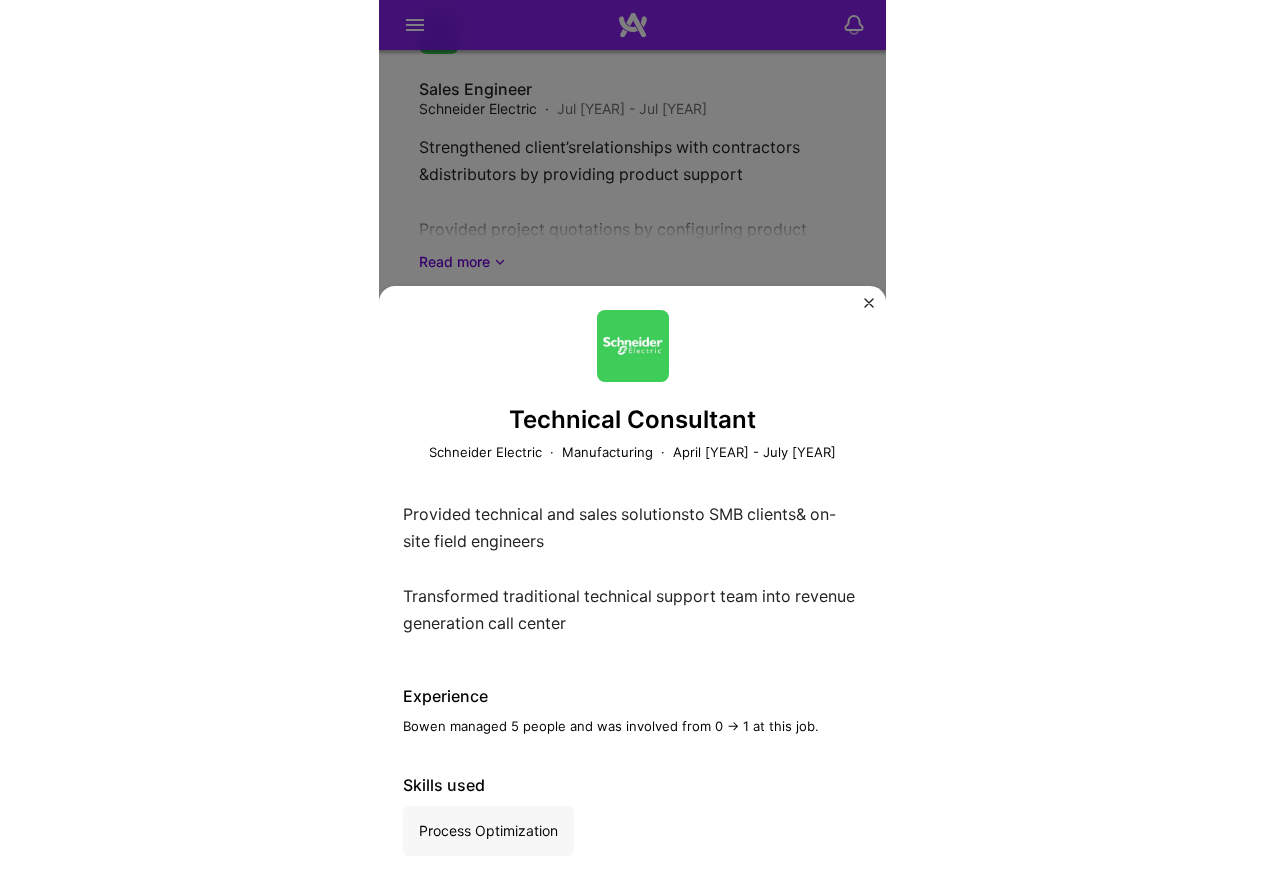 scroll, scrollTop: 1311, scrollLeft: 0, axis: vertical 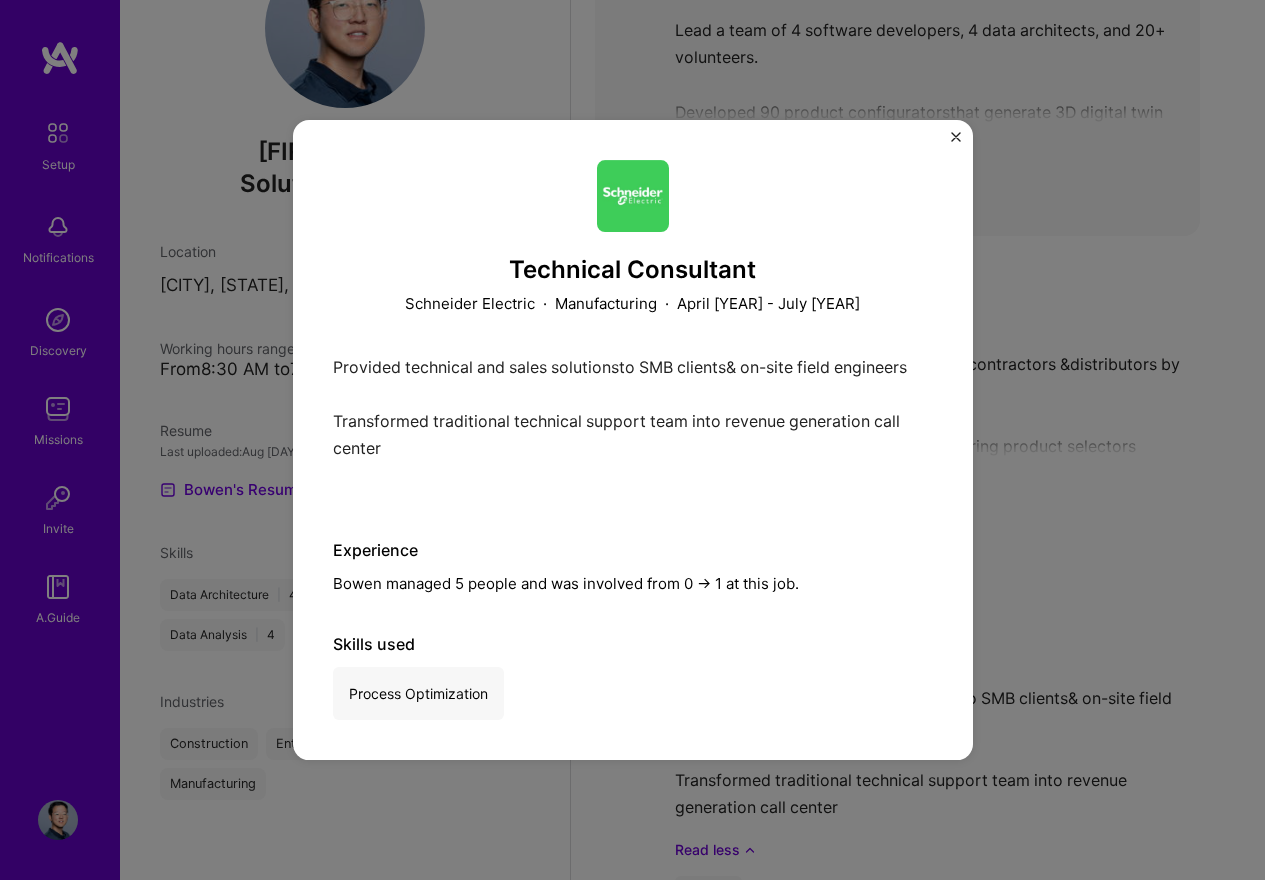 drag, startPoint x: 954, startPoint y: 149, endPoint x: 955, endPoint y: 136, distance: 13.038404 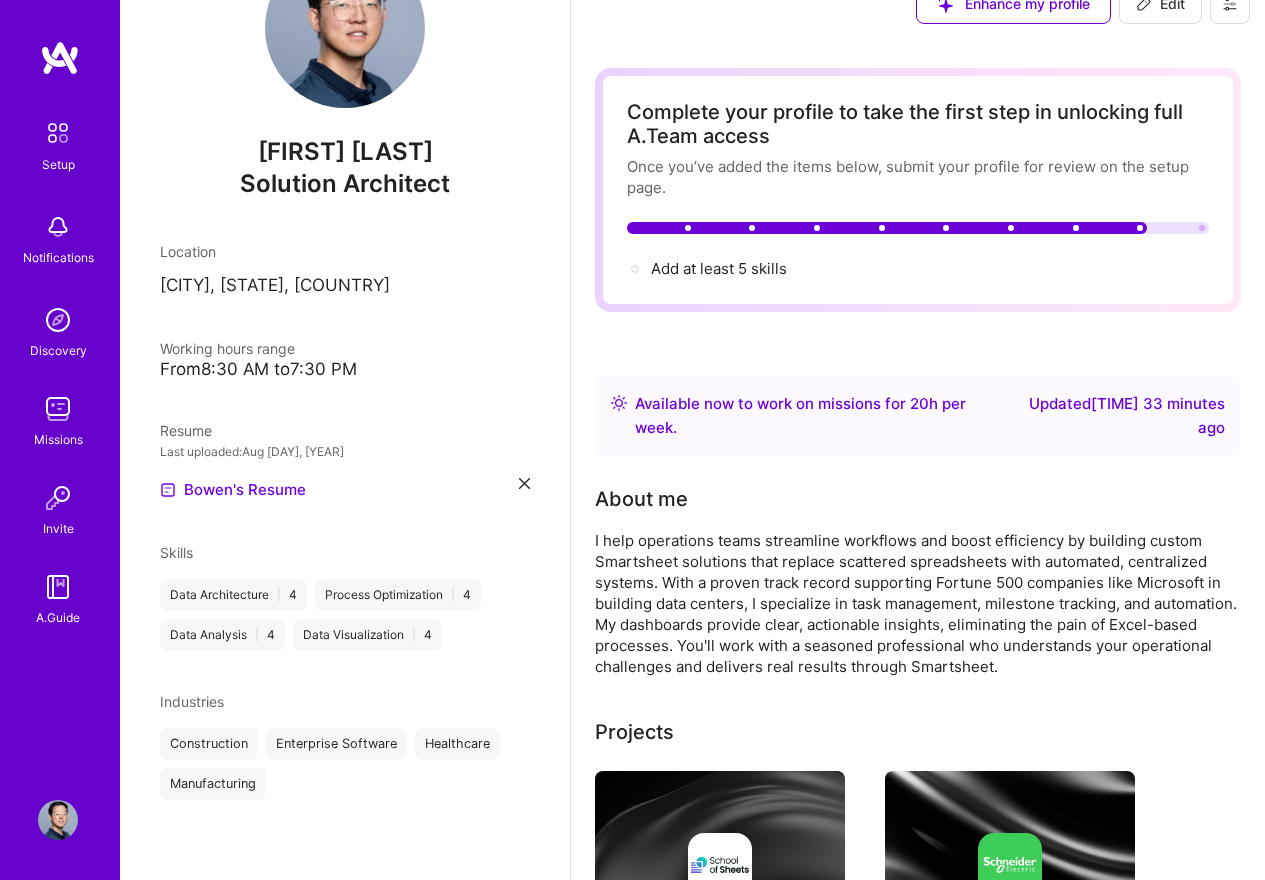 scroll, scrollTop: 0, scrollLeft: 0, axis: both 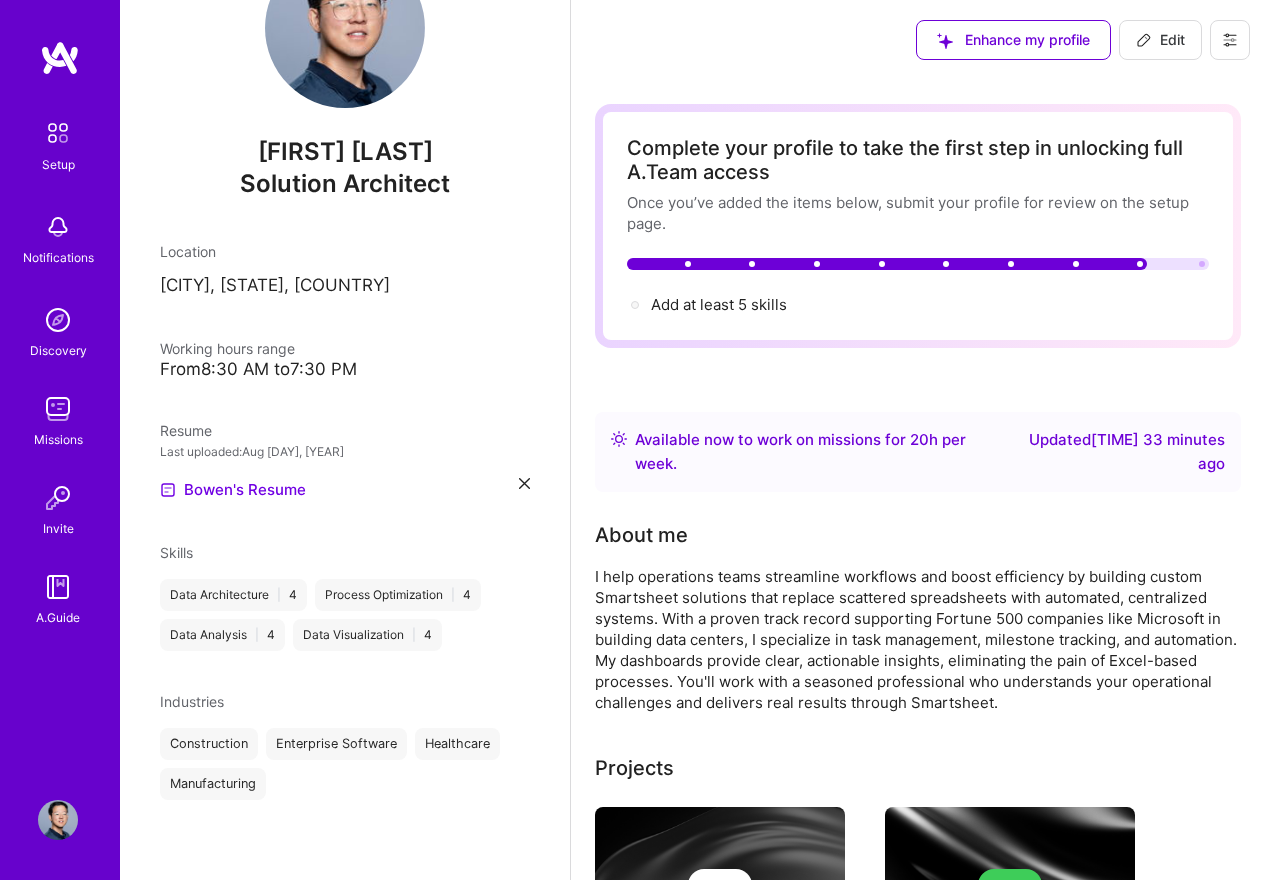click on "Edit" at bounding box center (1160, 40) 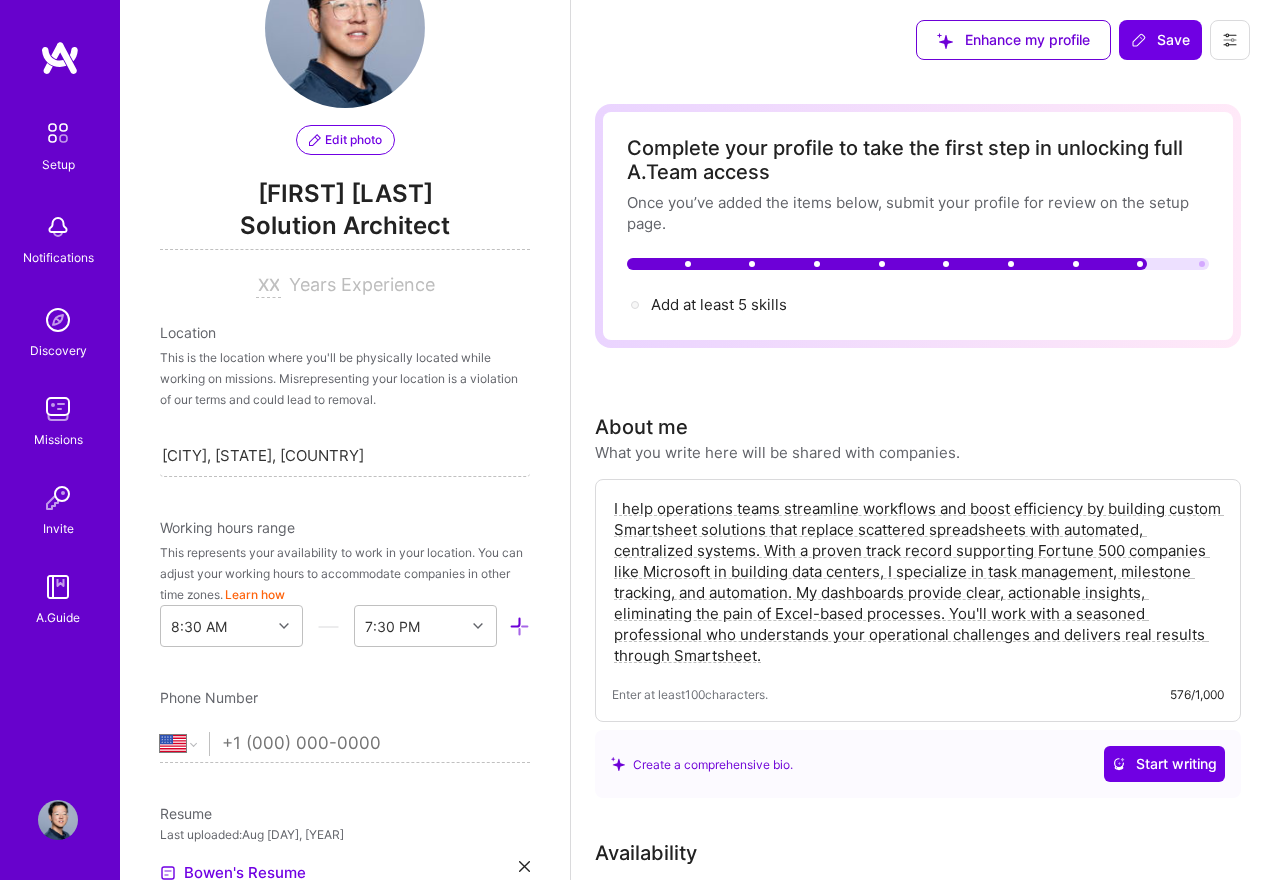 scroll, scrollTop: 730, scrollLeft: 0, axis: vertical 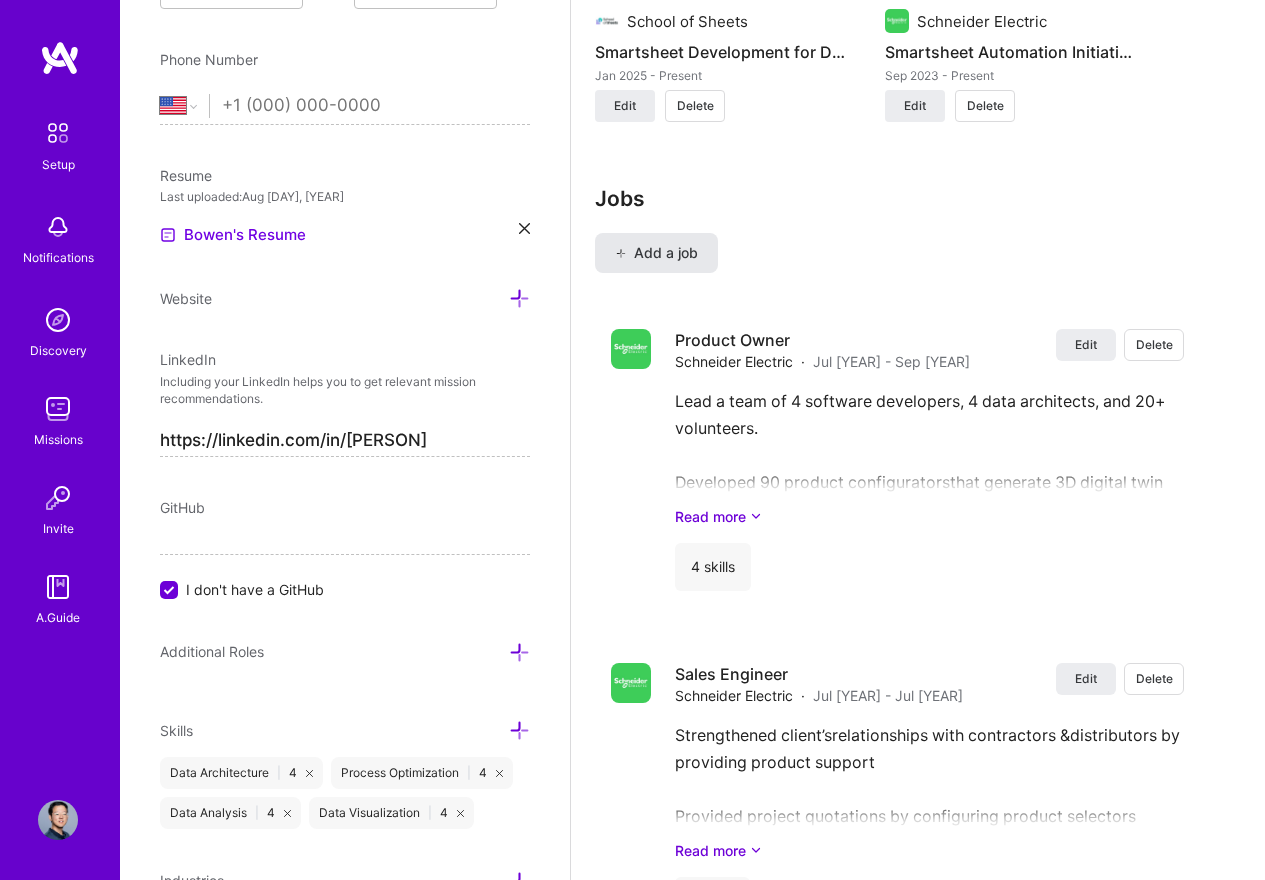 click on "Add a job" at bounding box center [656, 253] 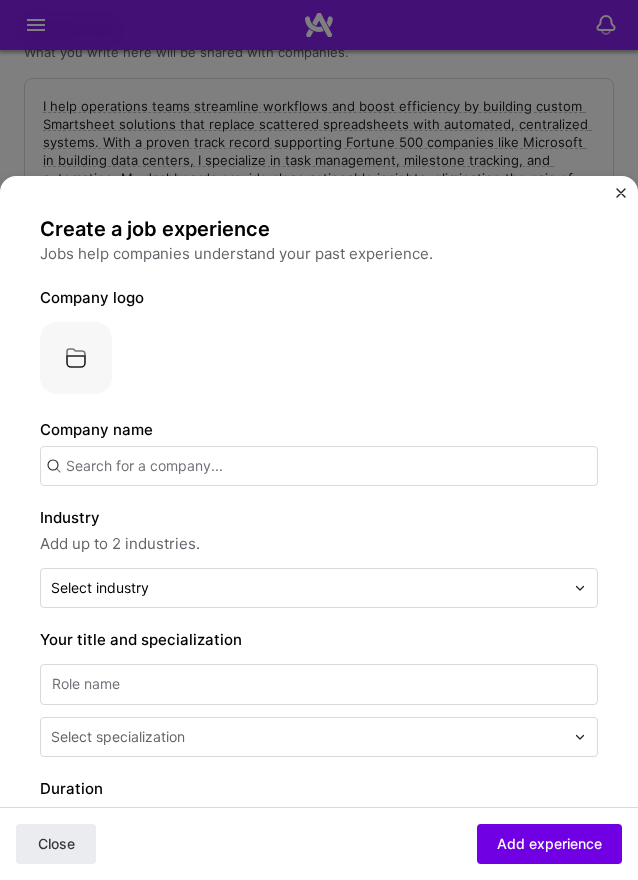 click at bounding box center [319, 466] 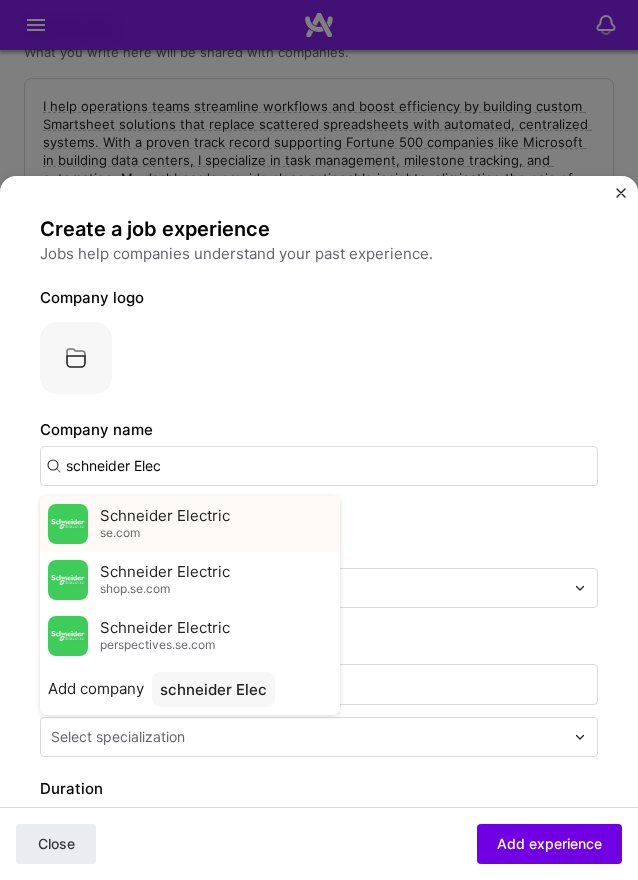 click on "Schneider Electric" at bounding box center [165, 516] 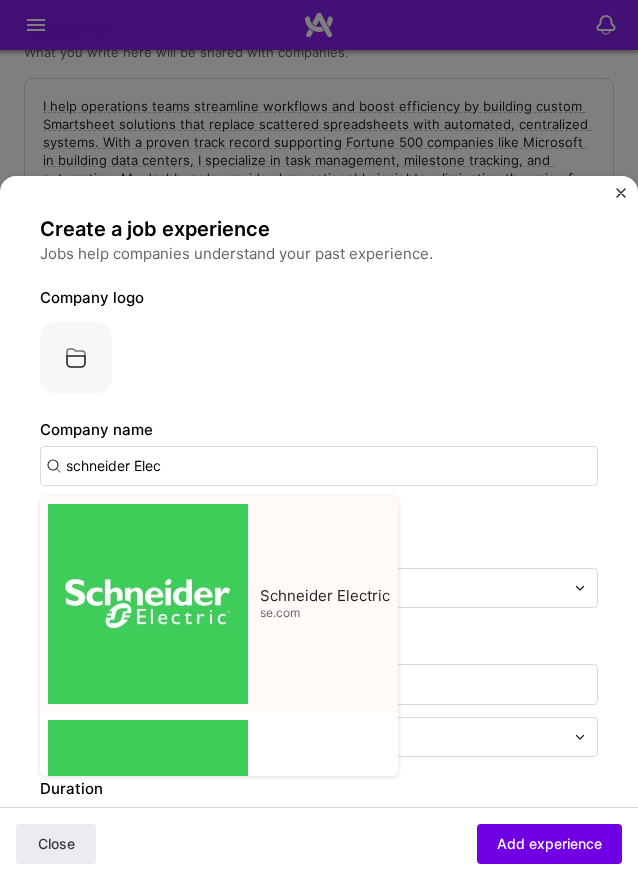 type on "Schneider Electric" 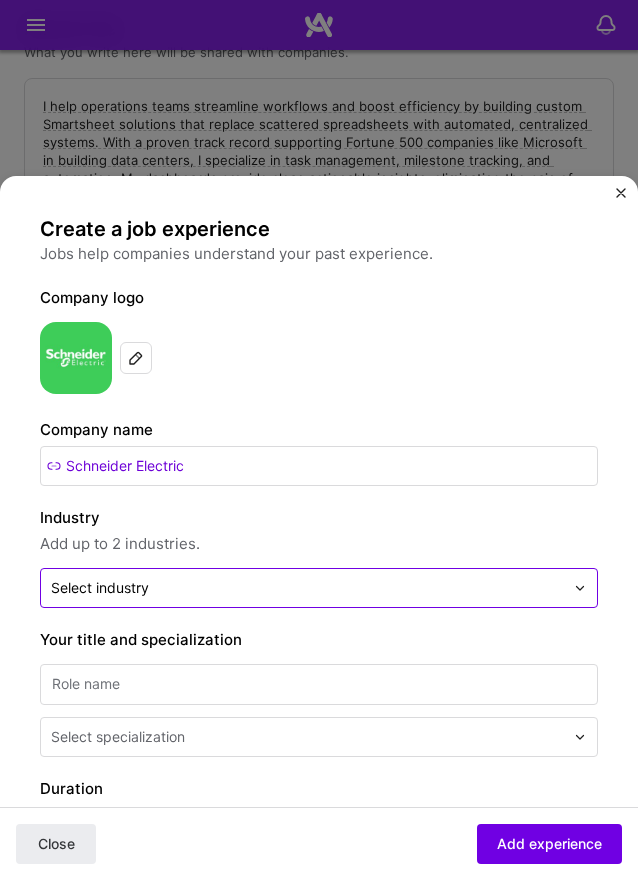click at bounding box center [307, 588] 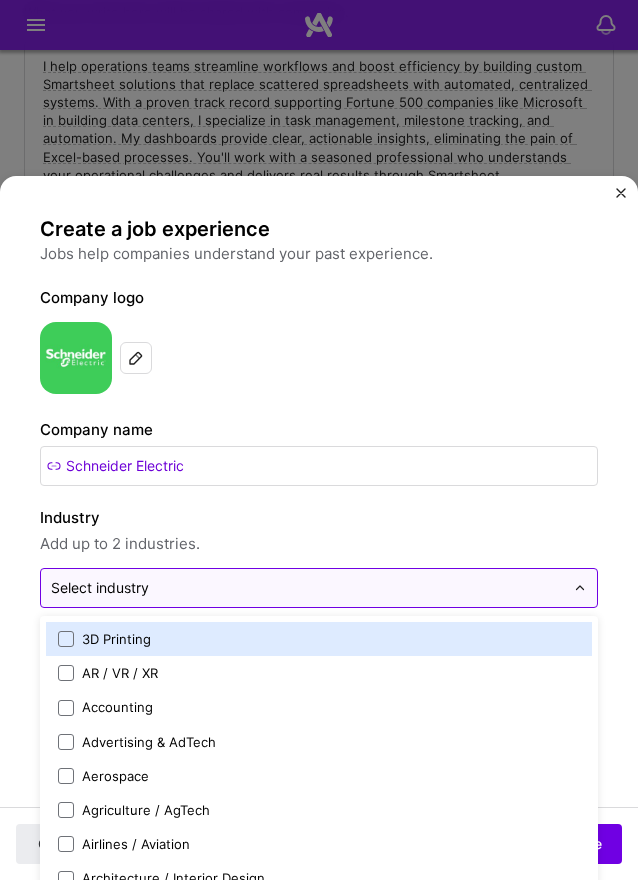 scroll, scrollTop: 1944, scrollLeft: 0, axis: vertical 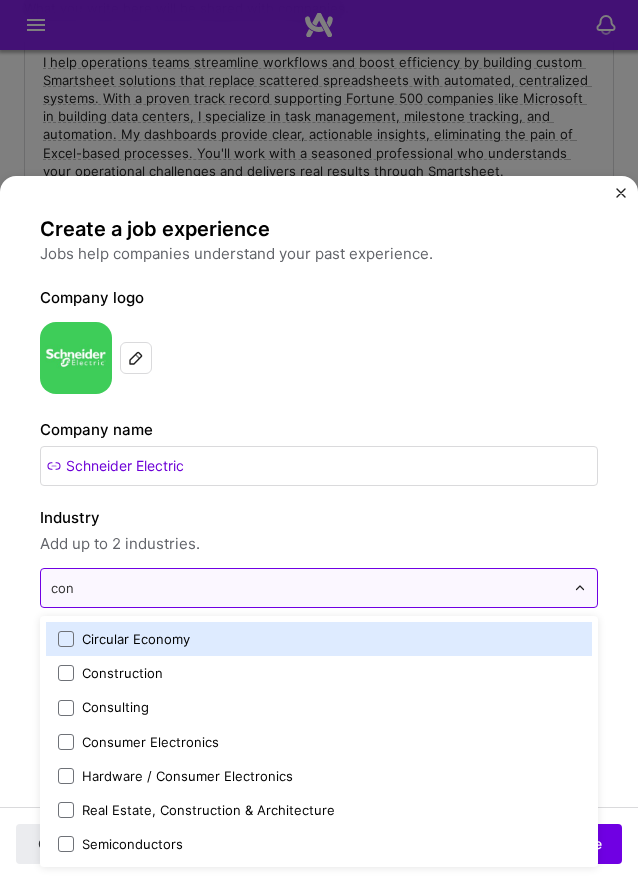 type on "cons" 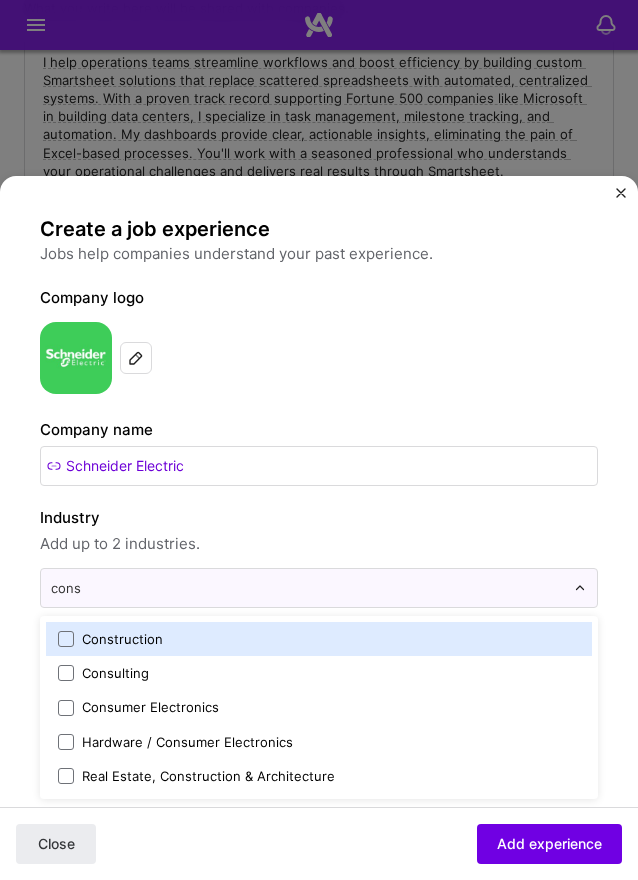 click on "Construction" at bounding box center [319, 639] 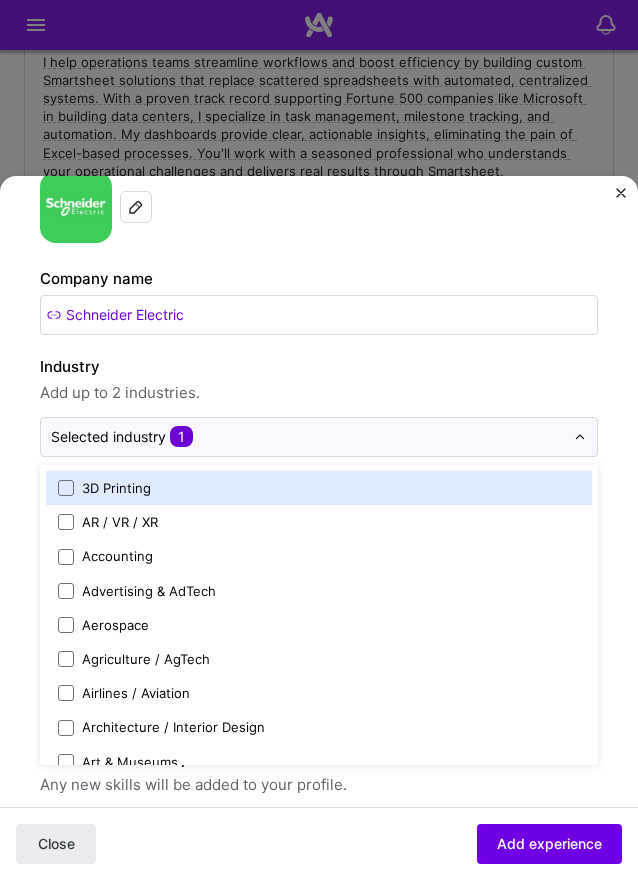 scroll, scrollTop: 200, scrollLeft: 0, axis: vertical 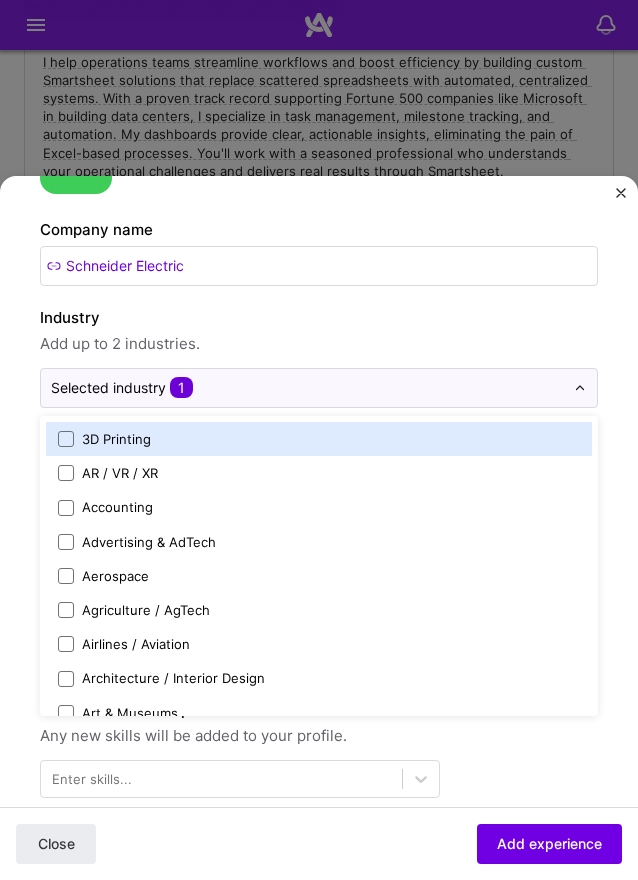 click on "Create a job experience Jobs help companies understand your past experience. Company logo Company name Schneider Electric
Industry Add up to 2 industries. option Construction, selected. option 3D Printing focused, 1 of 120. 120 results available. Use Up and Down to choose options, press Enter to select the currently focused option, press Escape to exit the menu, press Tab to select the option and exit the menu. Selected industry 1 3D Printing AR / VR / XR Accounting Advertising & AdTech Aerospace Agriculture / AgTech Airlines / Aviation Architecture / Interior Design Art & Museums Artifical Intelligence / Machine Learning Arts / Culture Augmented & Virtual Reality (AR/VR) Automotive Automotive & Self Driving Cars Aviation B2B B2B2C B2C BPA / RPA Banking Beauty Big Data BioTech Blockchain CMS CPG CRM Cannabis Charity & Nonprofit Circular Economy CivTech Climate Tech Cloud Services Coaching Community Tech Construction Consulting Consumer Electronics Crowdfunding Crypto Customer Success DTC Dating" at bounding box center (319, 731) 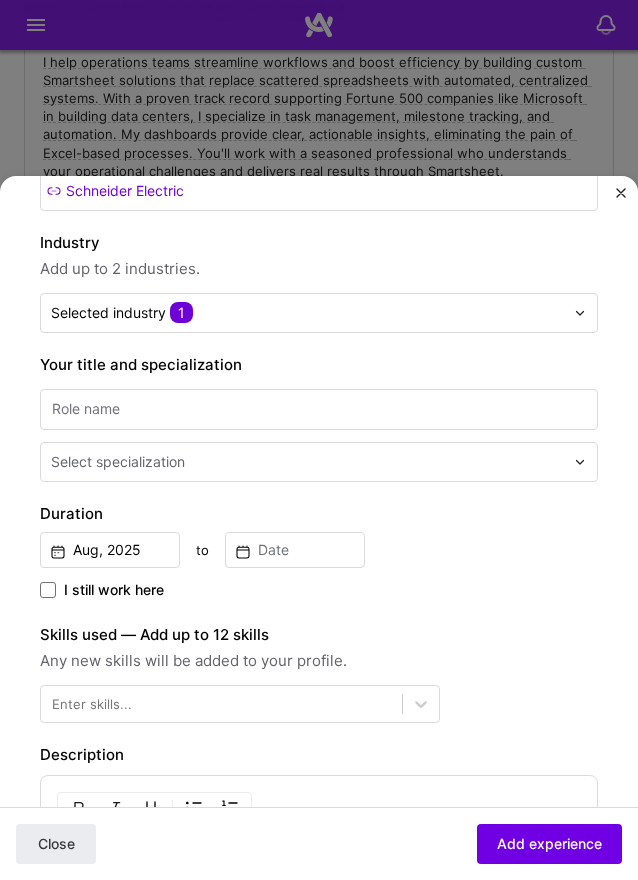 scroll, scrollTop: 300, scrollLeft: 0, axis: vertical 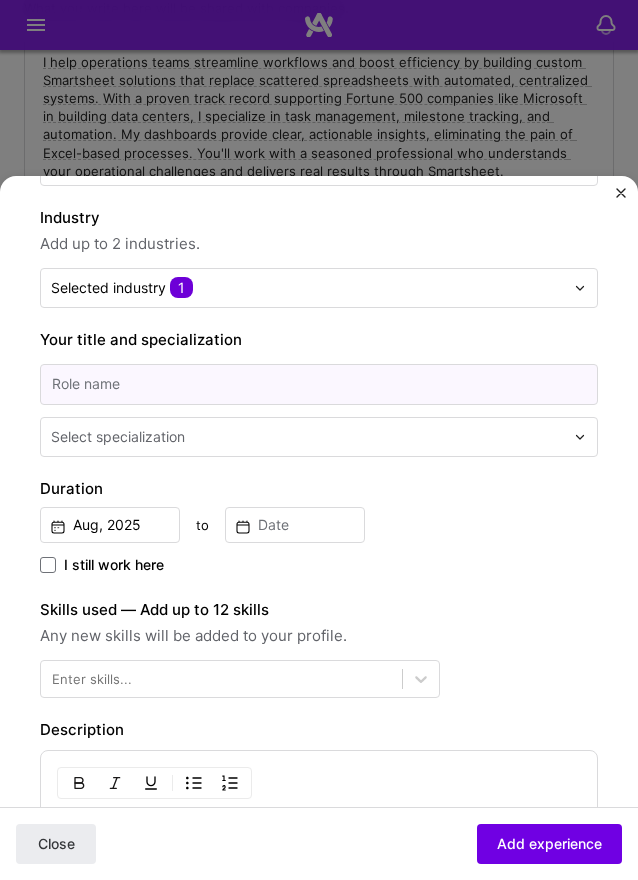 drag, startPoint x: 166, startPoint y: 396, endPoint x: 177, endPoint y: 411, distance: 18.601076 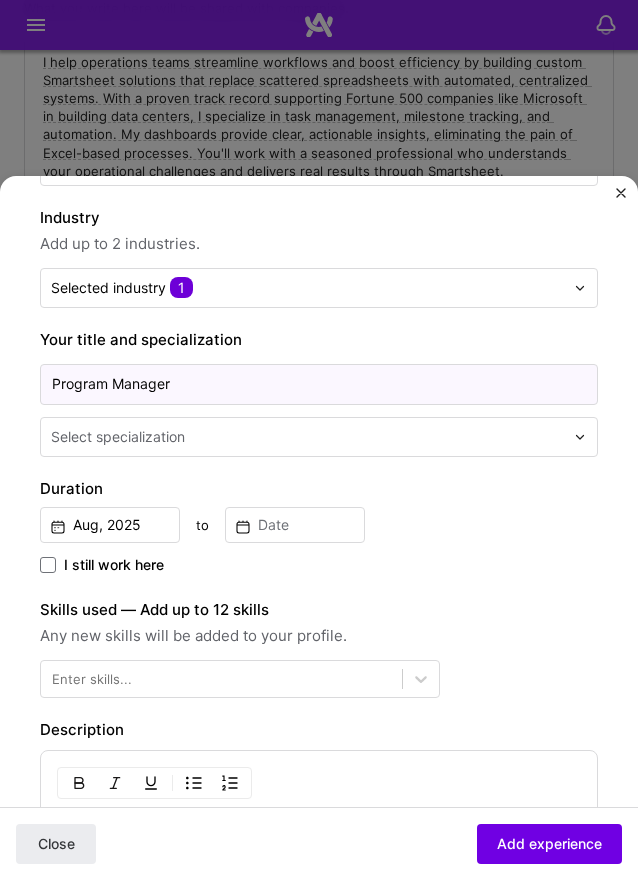 type on "Program Manager" 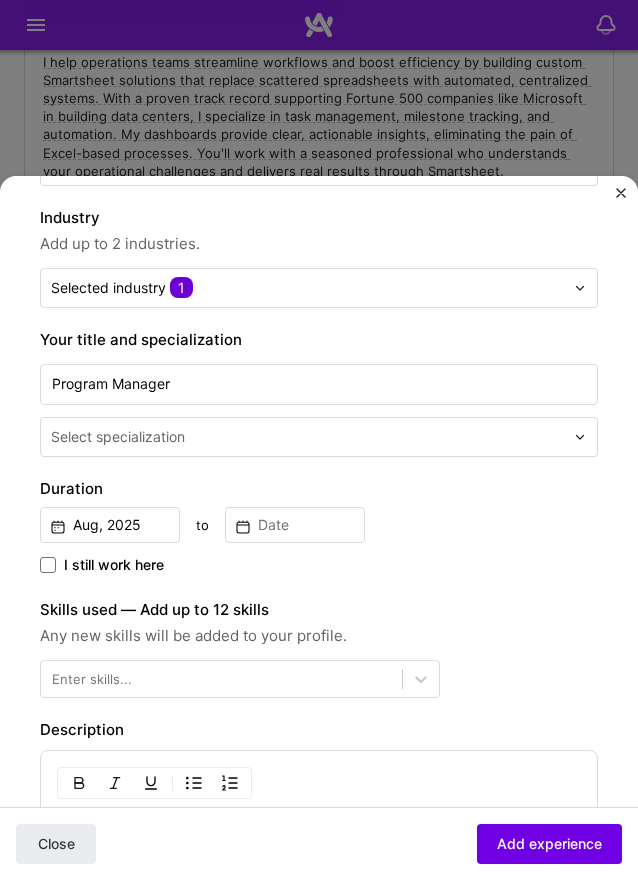 click at bounding box center [309, 437] 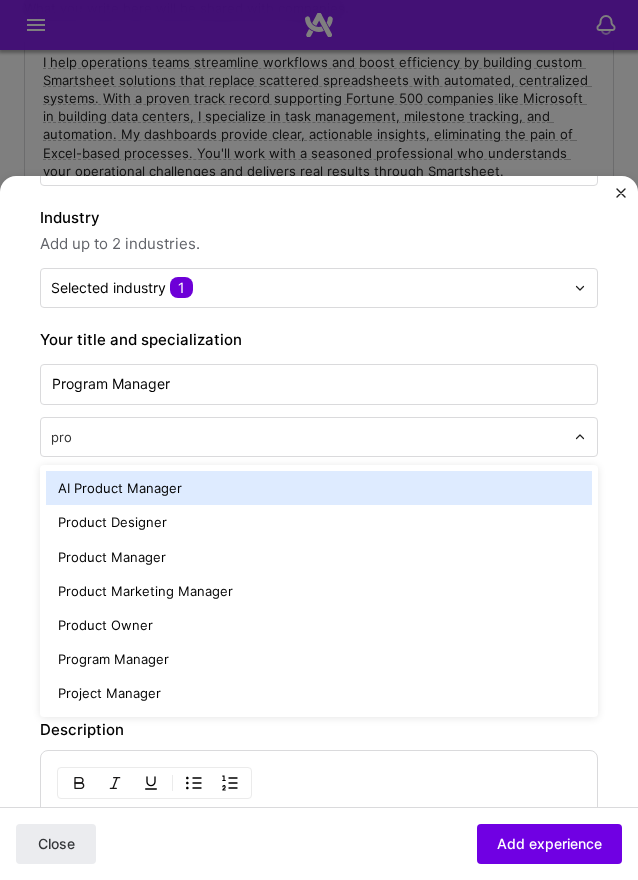type on "proj" 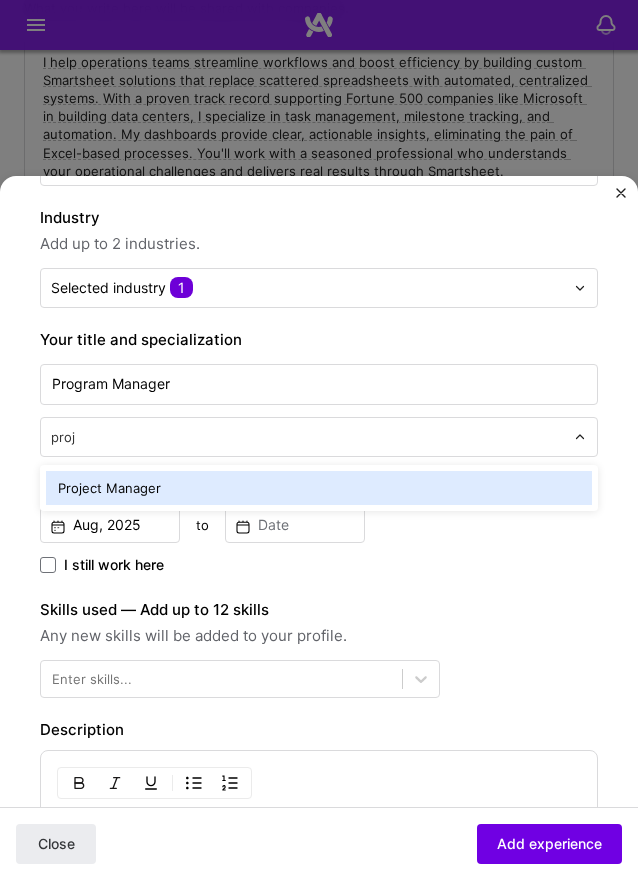 click on "Project Manager" at bounding box center (319, 488) 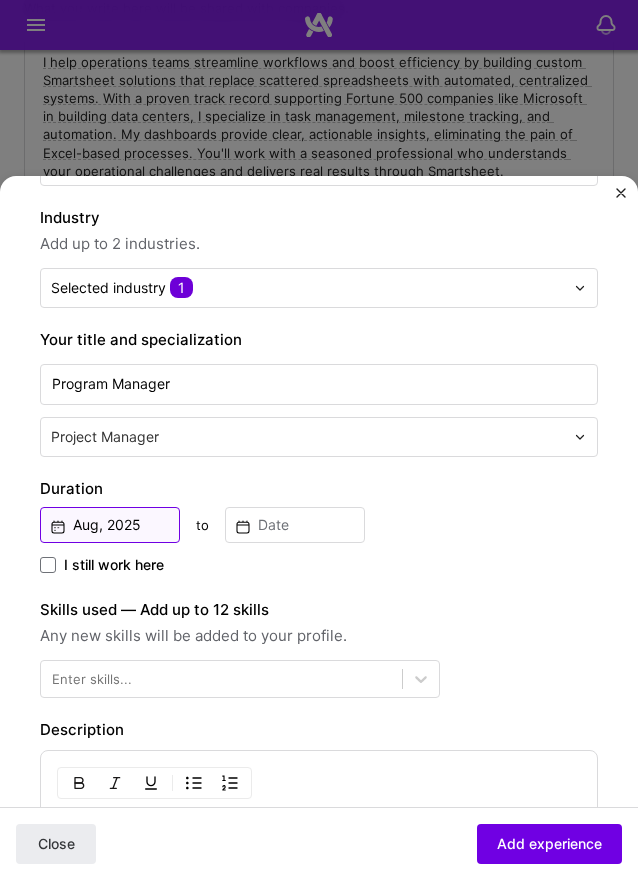 click on "Aug, 2025" at bounding box center [110, 525] 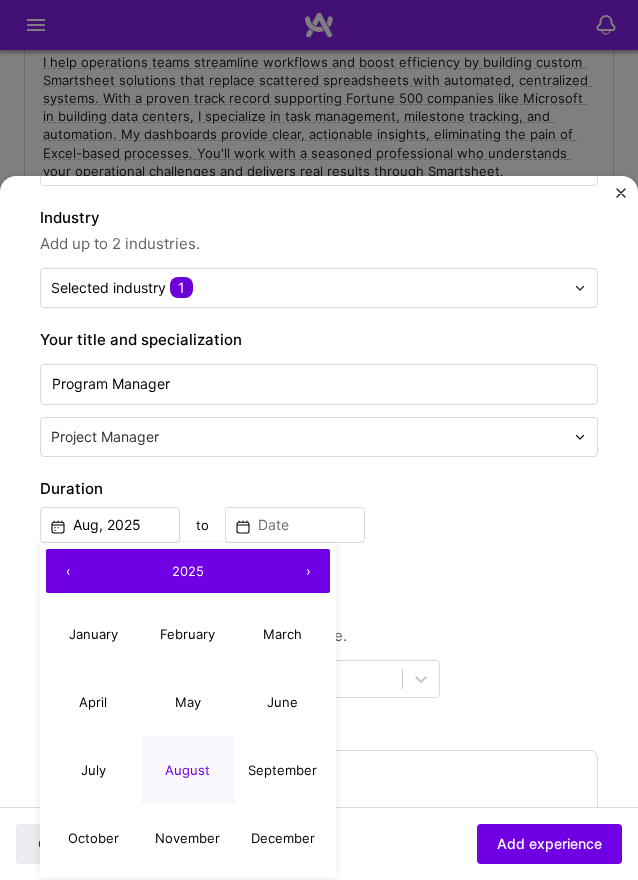 click on "‹" at bounding box center [68, 571] 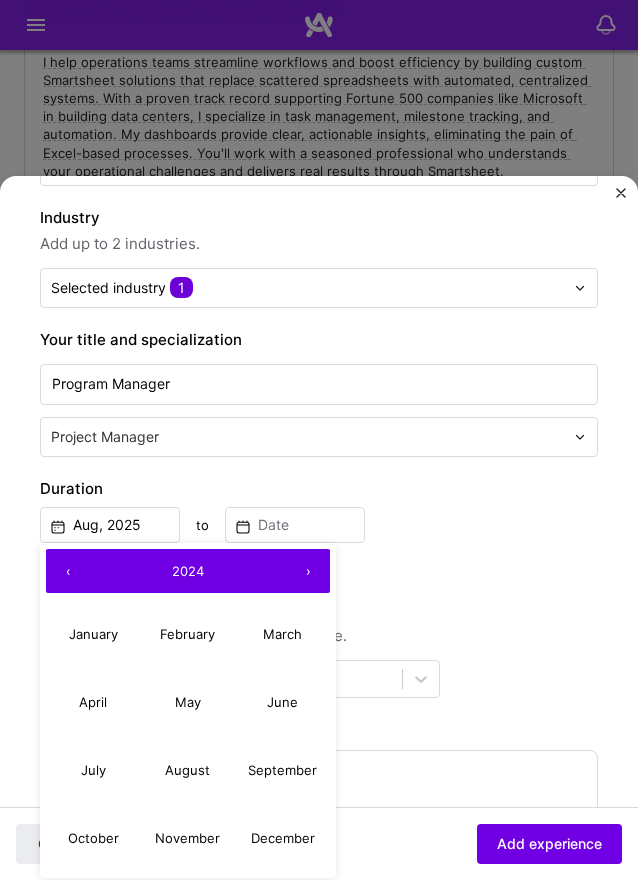click on "‹" at bounding box center (68, 571) 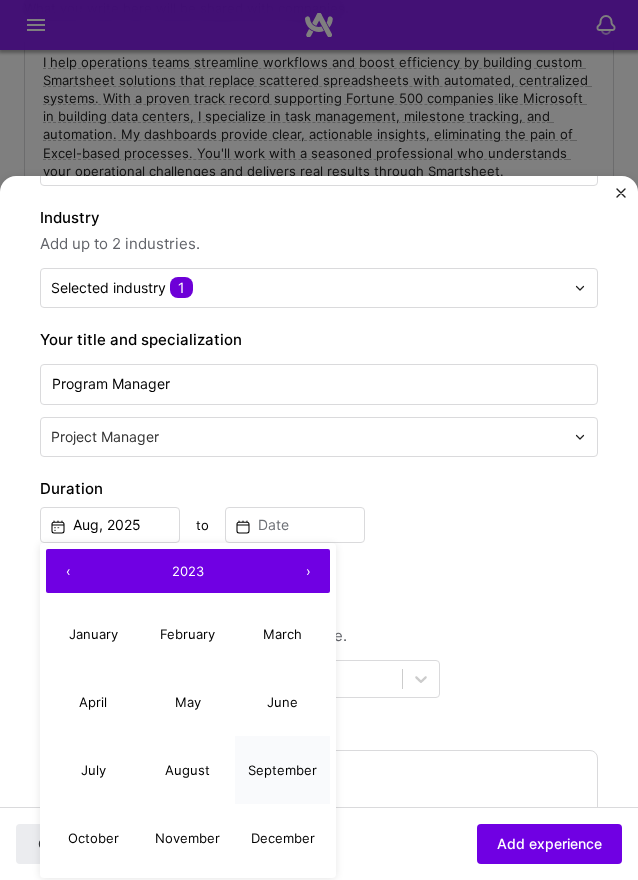 click on "September" at bounding box center [282, 770] 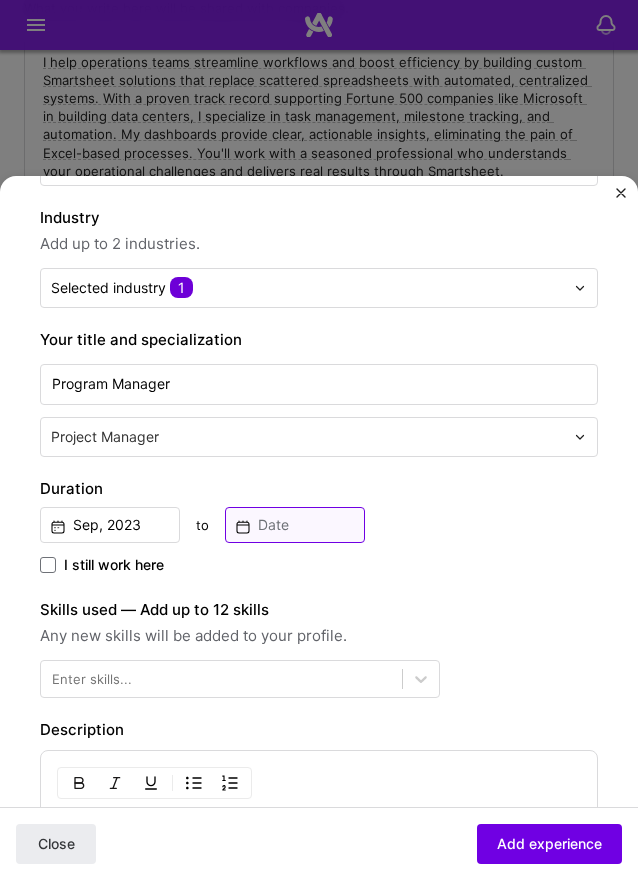click at bounding box center [295, 525] 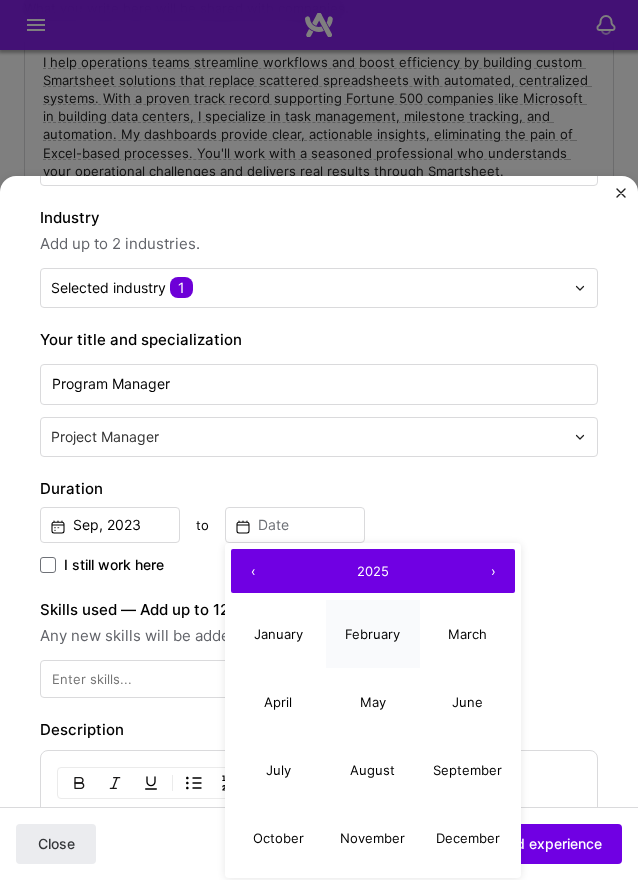 click on "February" at bounding box center (372, 634) 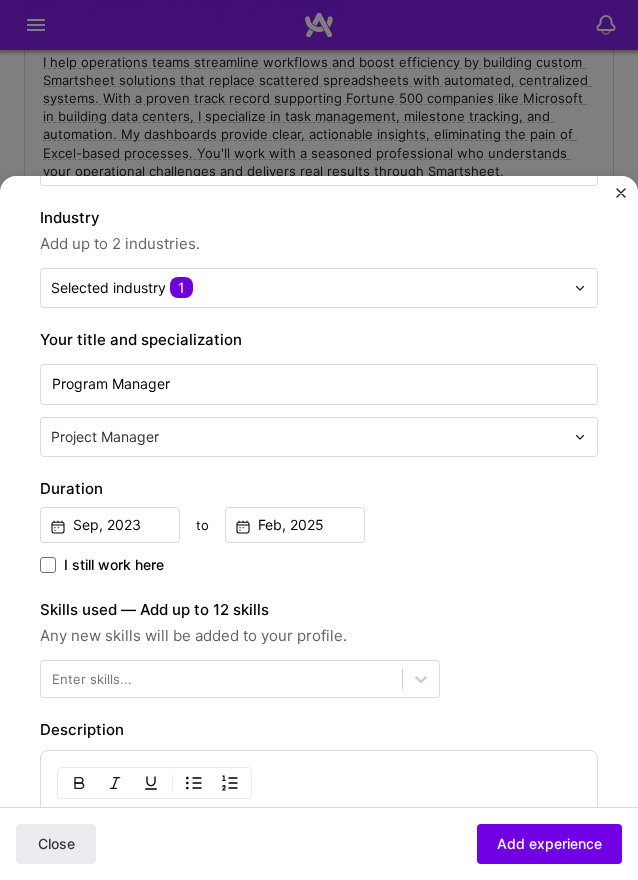 click on "Duration [MONTH], [YEAR]
to Feb, [YEAR]
I still work here" at bounding box center (319, 527) 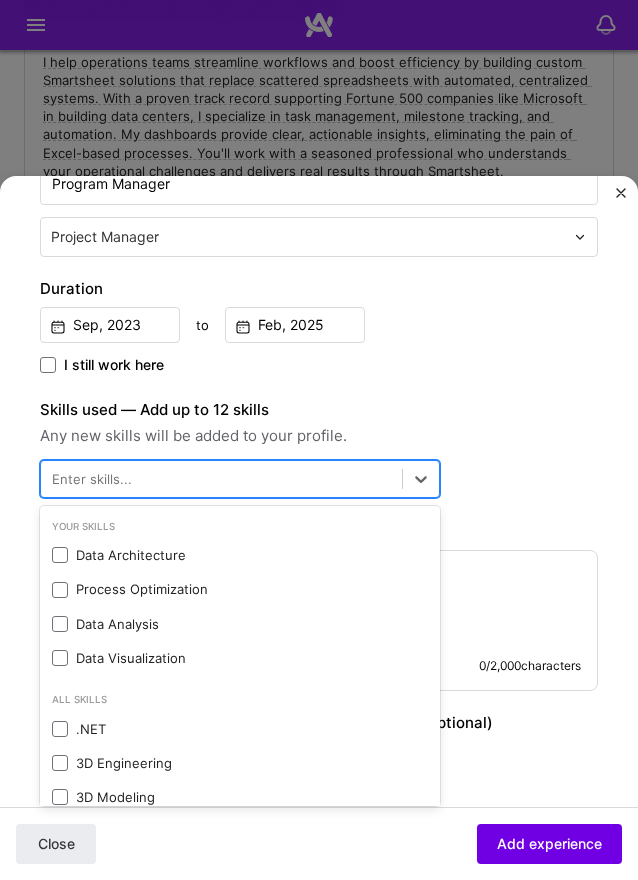 click at bounding box center (221, 478) 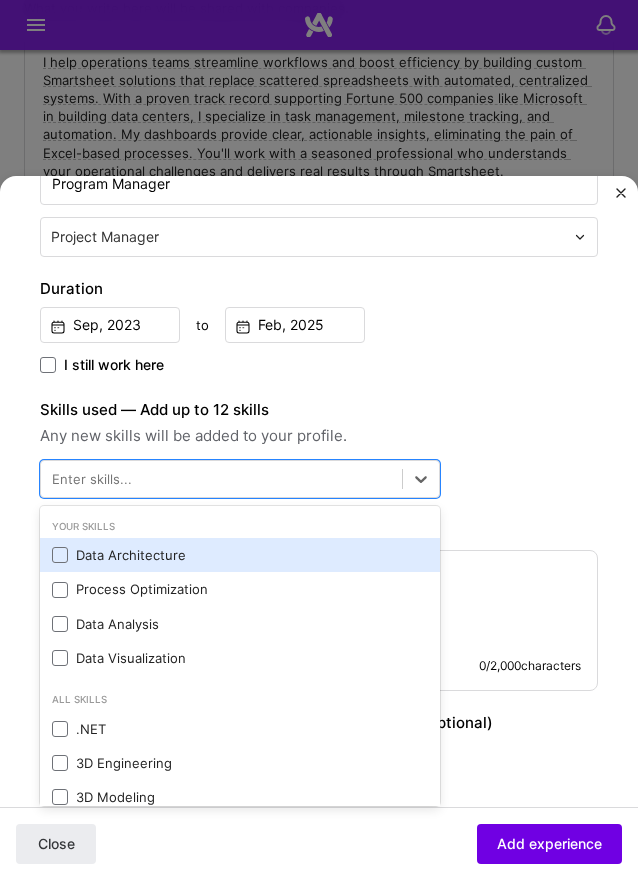 click on "Data Architecture" at bounding box center [240, 555] 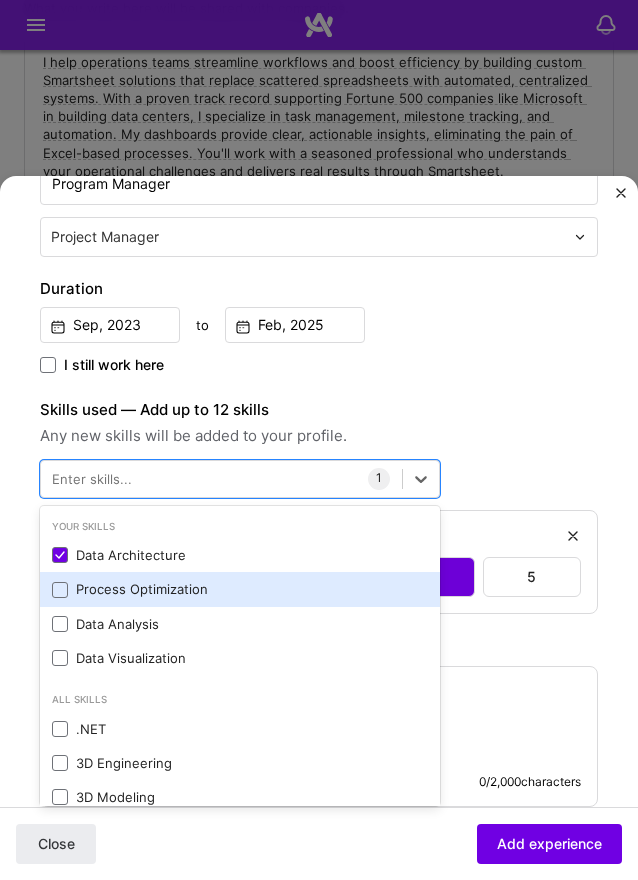 click on "Process Optimization" at bounding box center (240, 589) 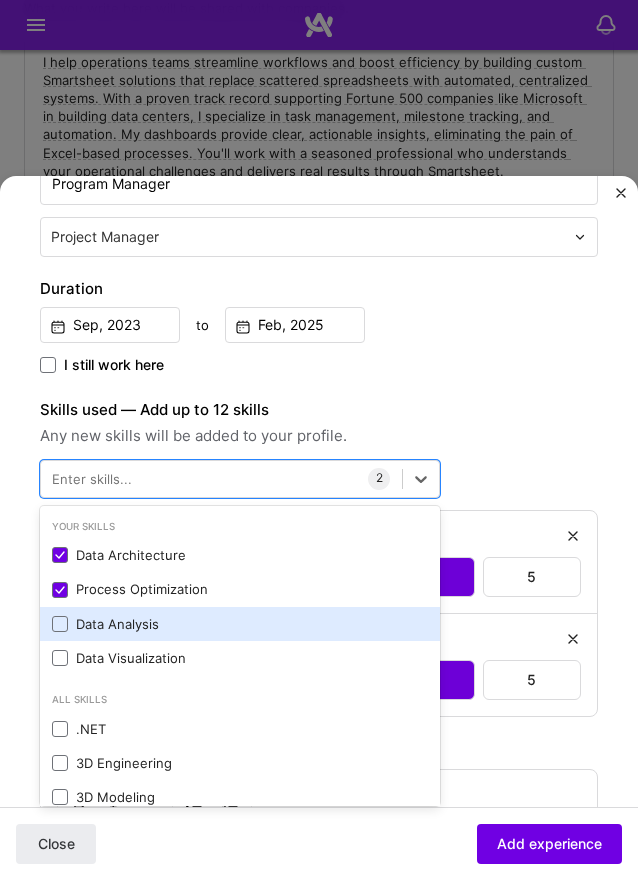 click on "Data Analysis" at bounding box center [240, 624] 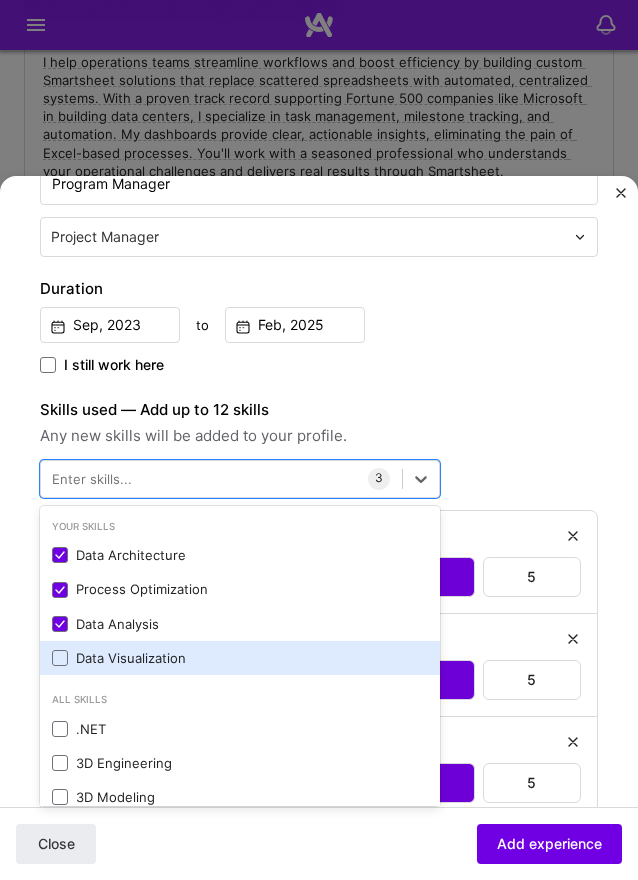 click on "Data Visualization" at bounding box center (240, 658) 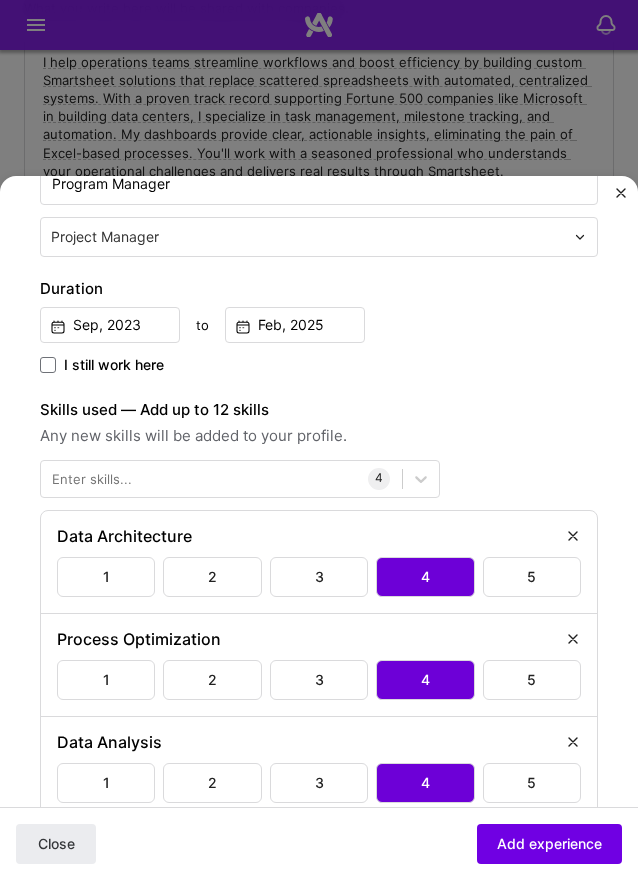 click on "Skills used — Add up to 12 skills" at bounding box center (319, 410) 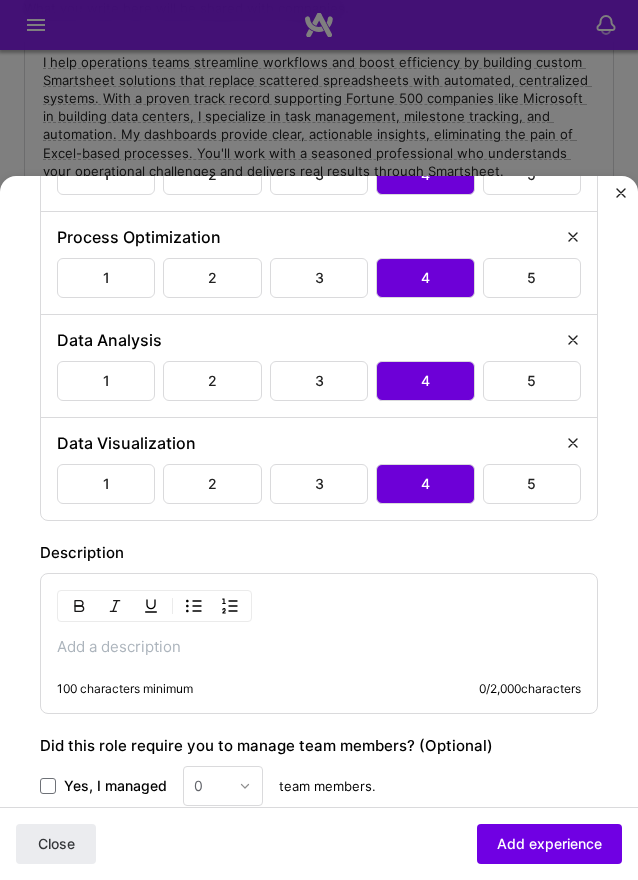 scroll, scrollTop: 1192, scrollLeft: 0, axis: vertical 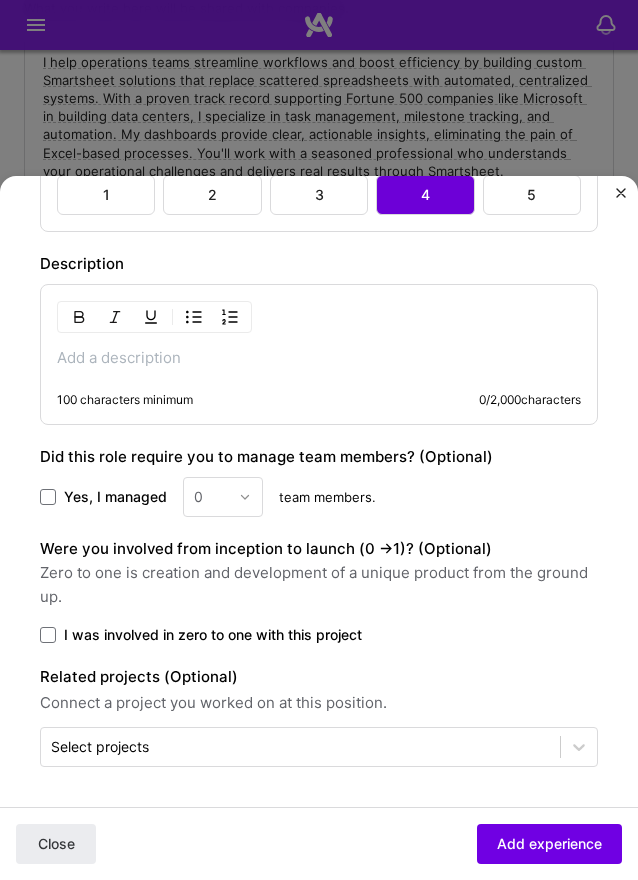 click on "100 characters minimum 0 / 2,000  characters" at bounding box center (319, 354) 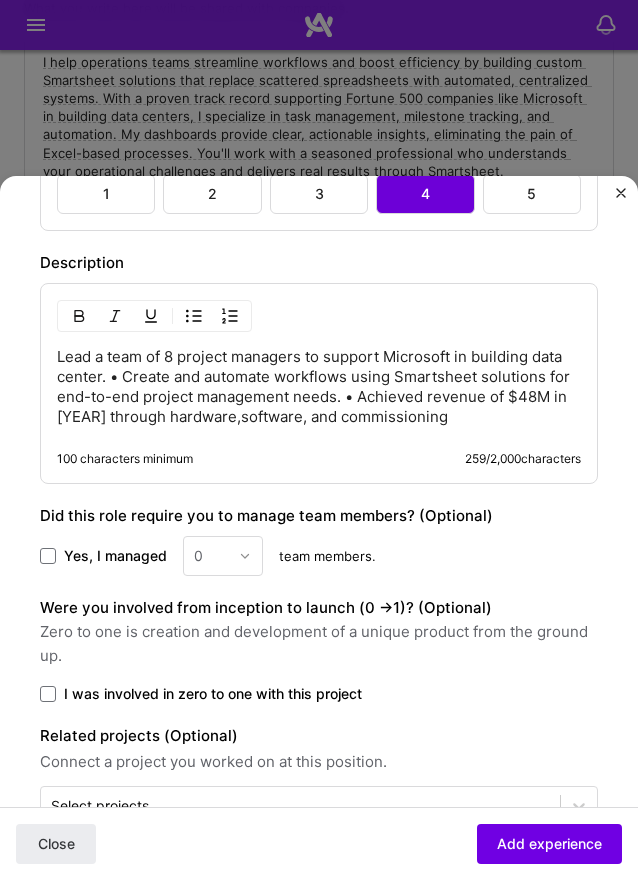 click on "Lead a team of 8 project managers to support Microsoft in building data center. • Create and automate workflows using Smartsheet solutions for end-to-end project management needs. • Achieved revenue of $48M in [YEAR] through hardware,software, and commissioning" at bounding box center [319, 387] 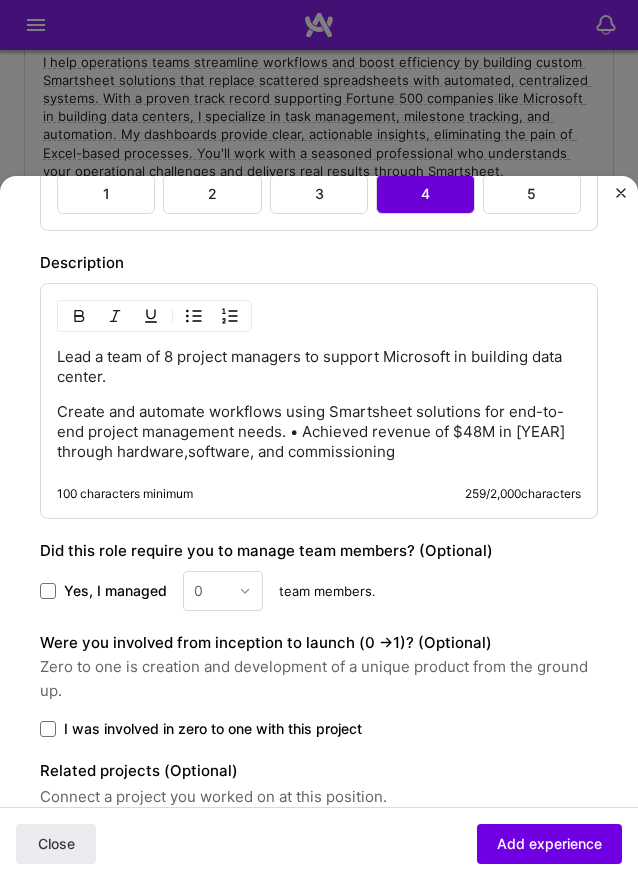 click on "Create and automate workflows using Smartsheet solutions for end-to-end project management needs. • Achieved revenue of $48M in [YEAR] through hardware,software, and commissioning" at bounding box center (319, 432) 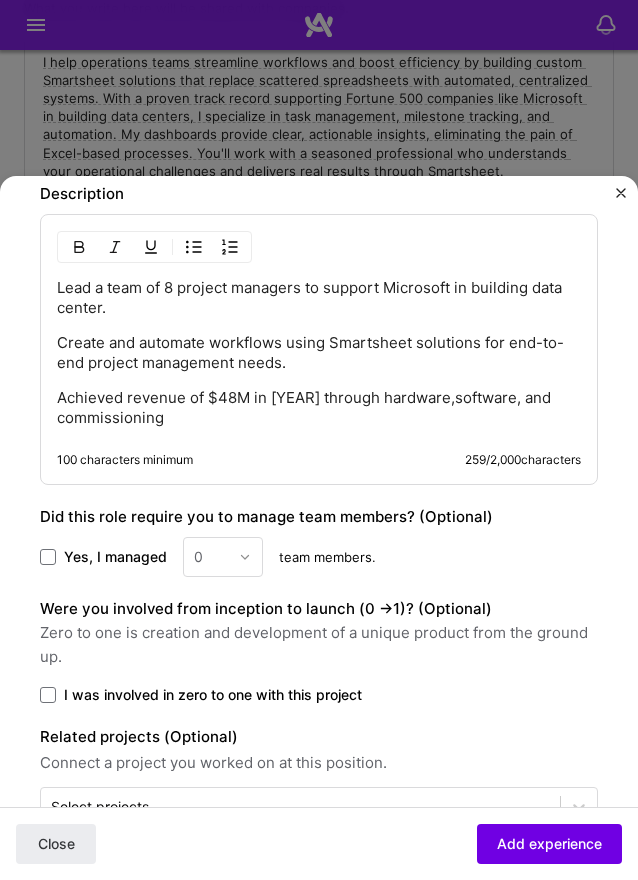 scroll, scrollTop: 1322, scrollLeft: 0, axis: vertical 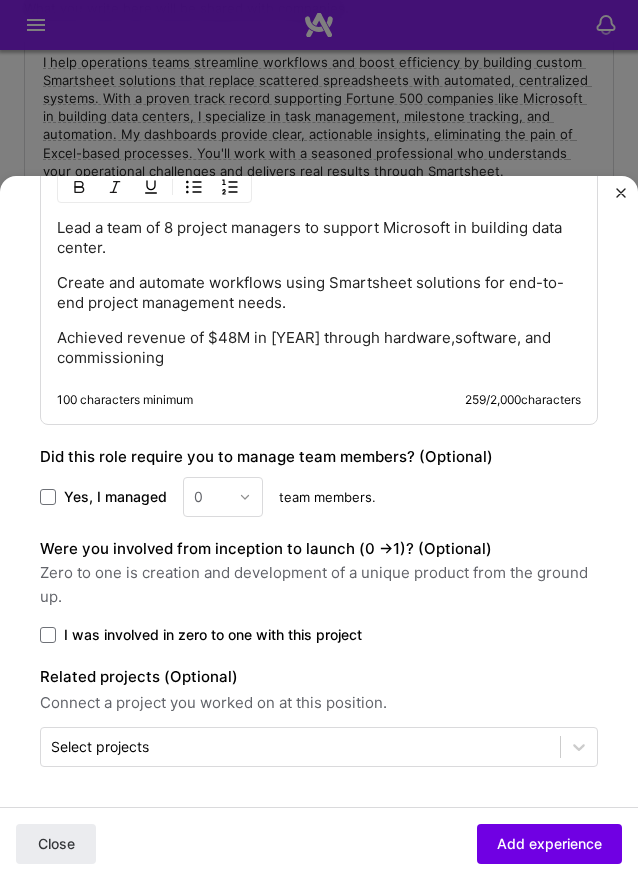 click on "0" at bounding box center [223, 497] 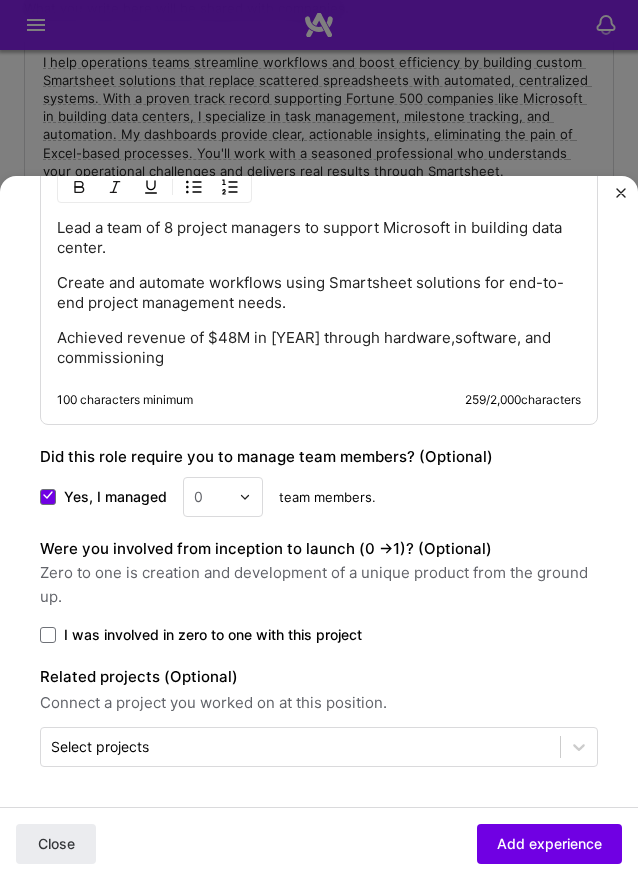 click at bounding box center (211, 497) 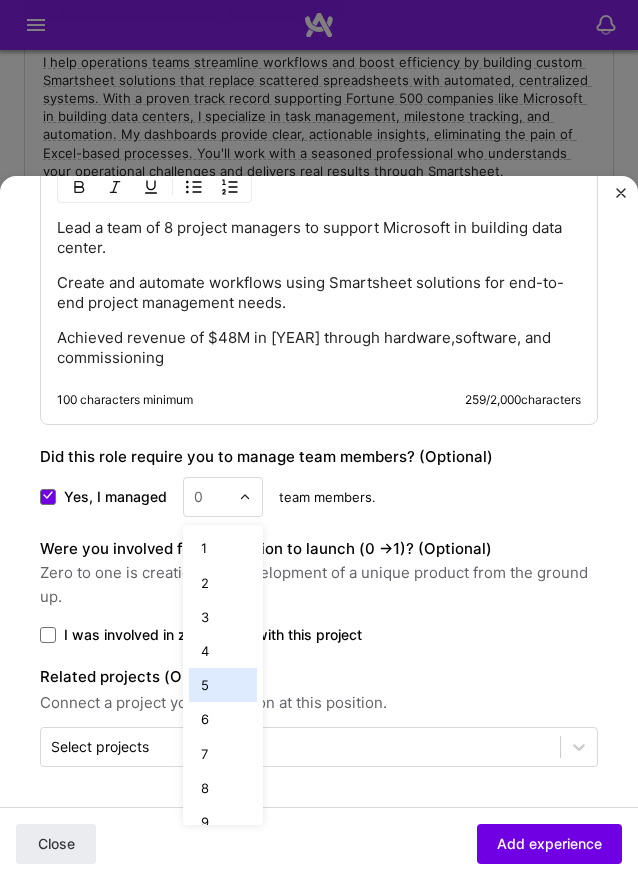 scroll, scrollTop: 200, scrollLeft: 0, axis: vertical 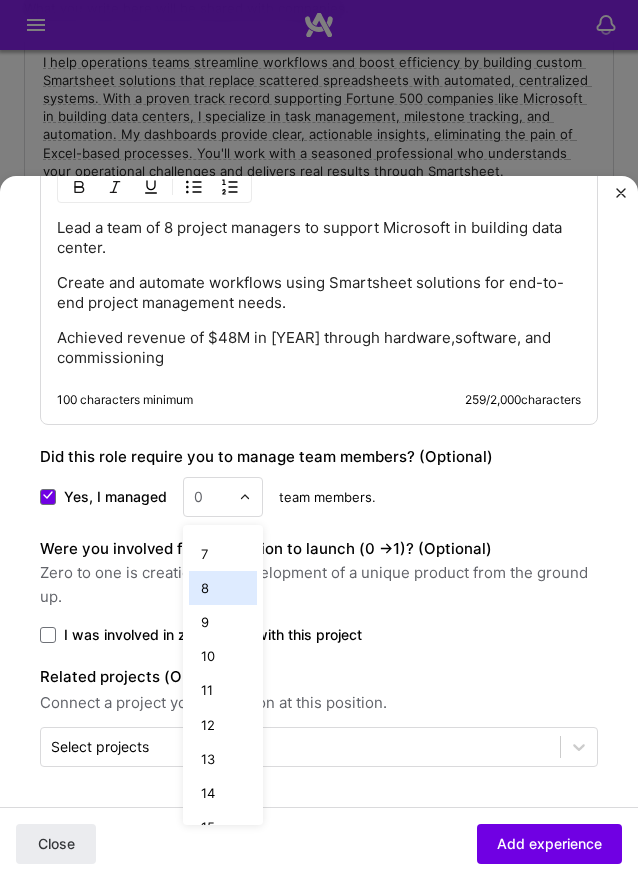 click on "8" at bounding box center (223, 588) 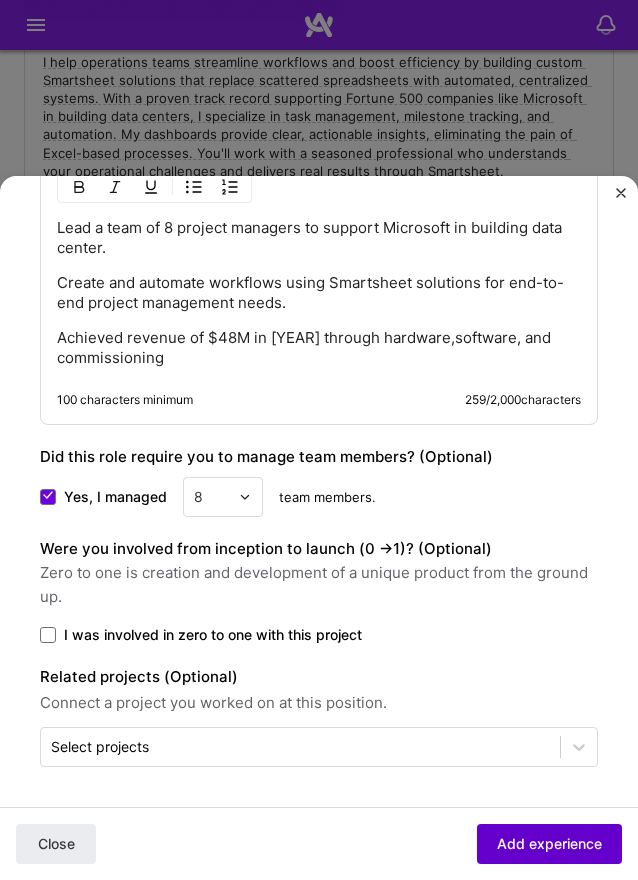 click on "Add experience" at bounding box center [549, 844] 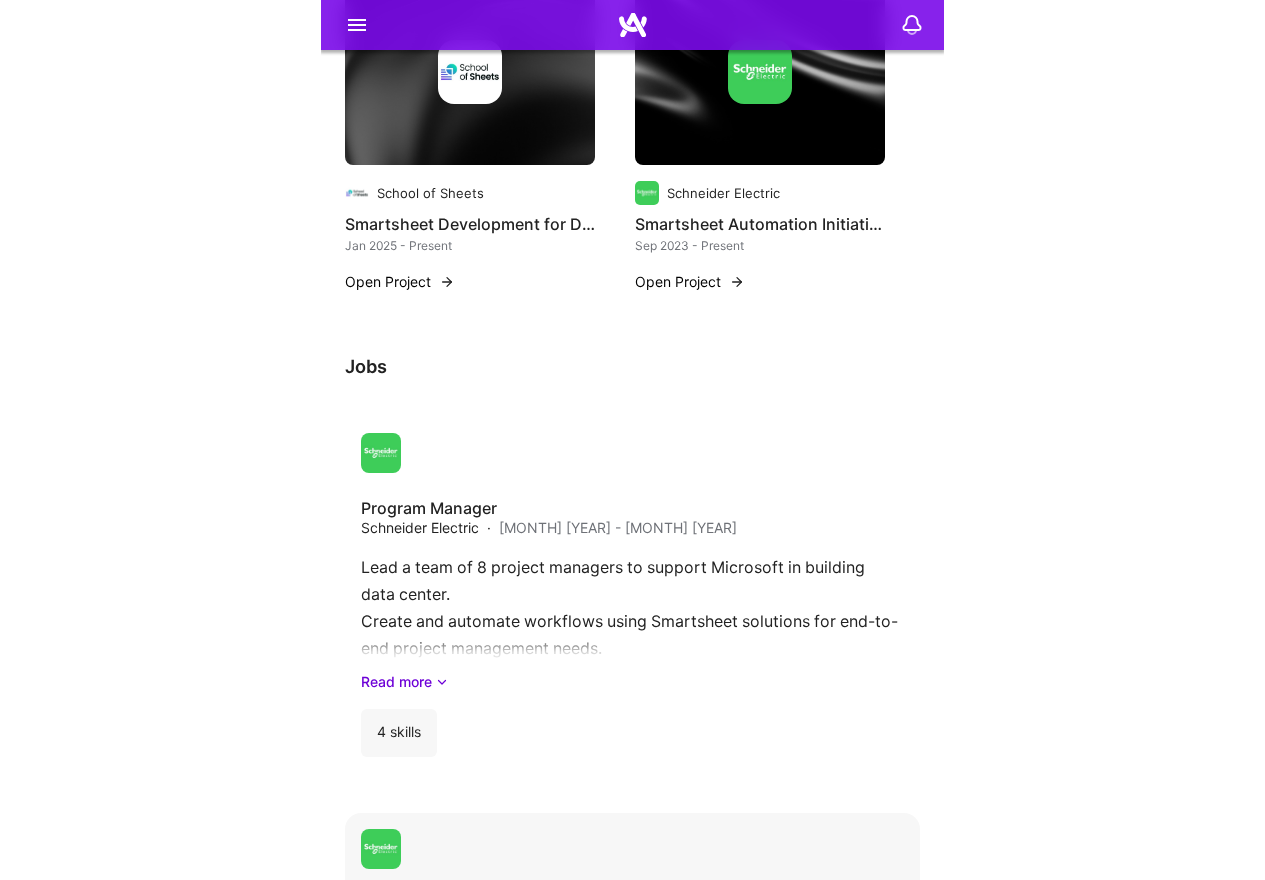 scroll, scrollTop: 1729, scrollLeft: 0, axis: vertical 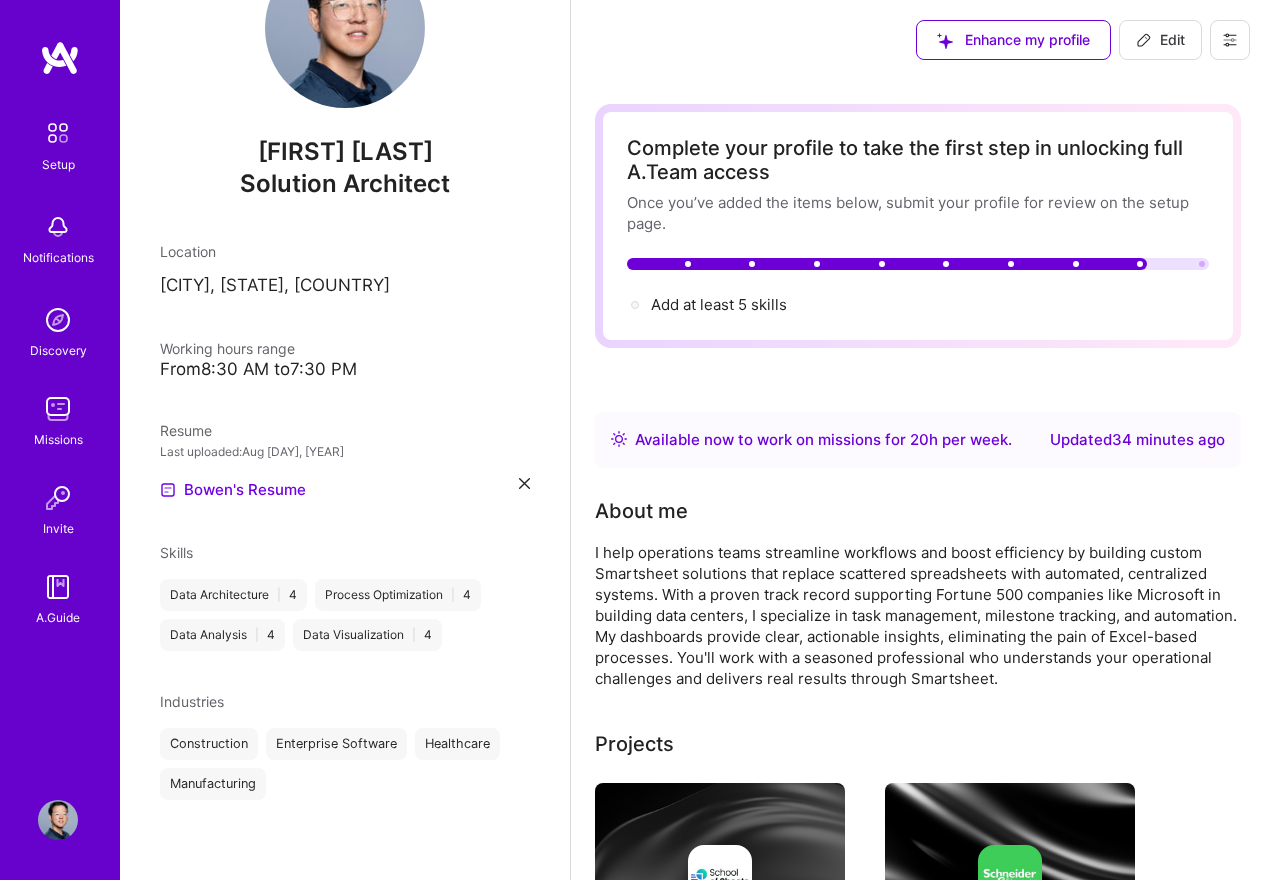 drag, startPoint x: 1152, startPoint y: 44, endPoint x: 1149, endPoint y: 85, distance: 41.109608 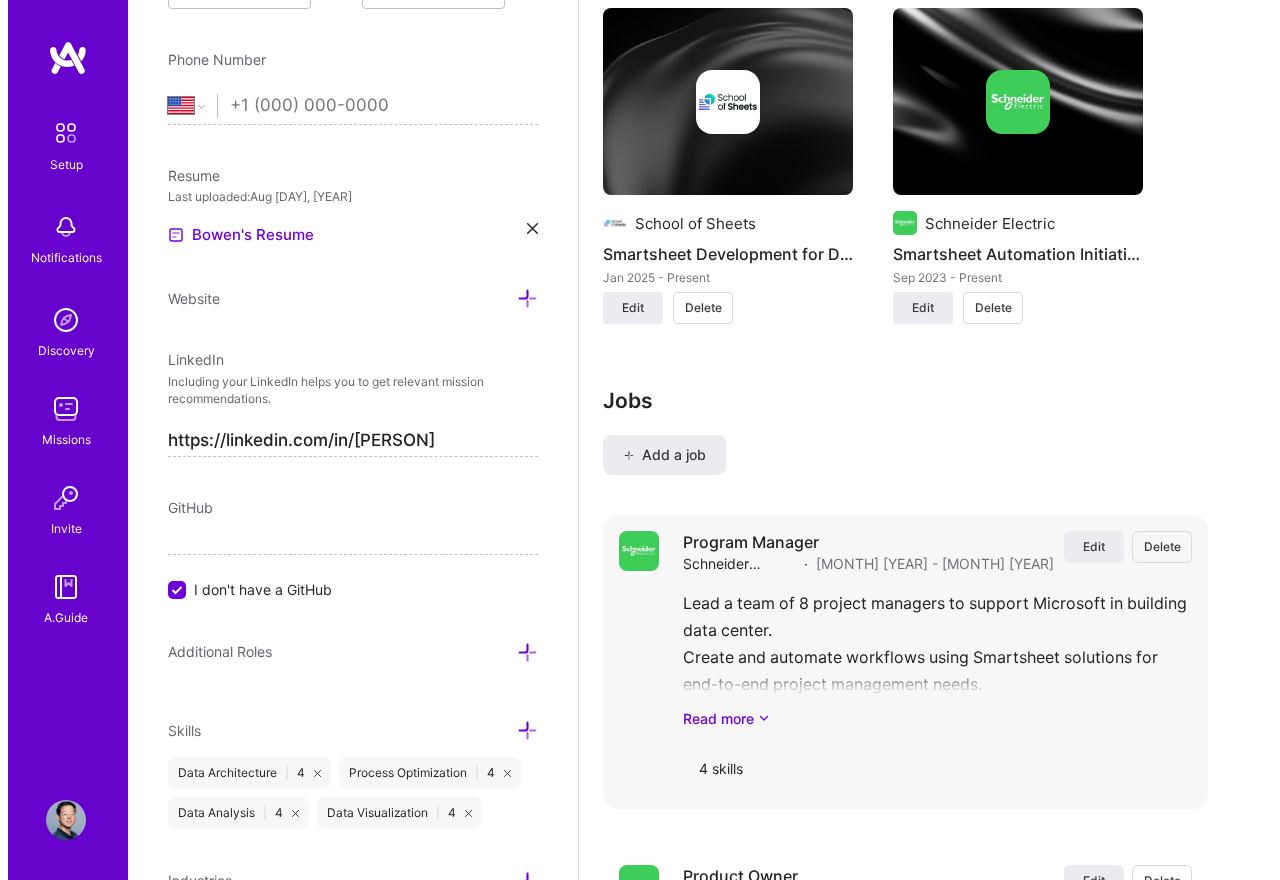 scroll, scrollTop: 1700, scrollLeft: 0, axis: vertical 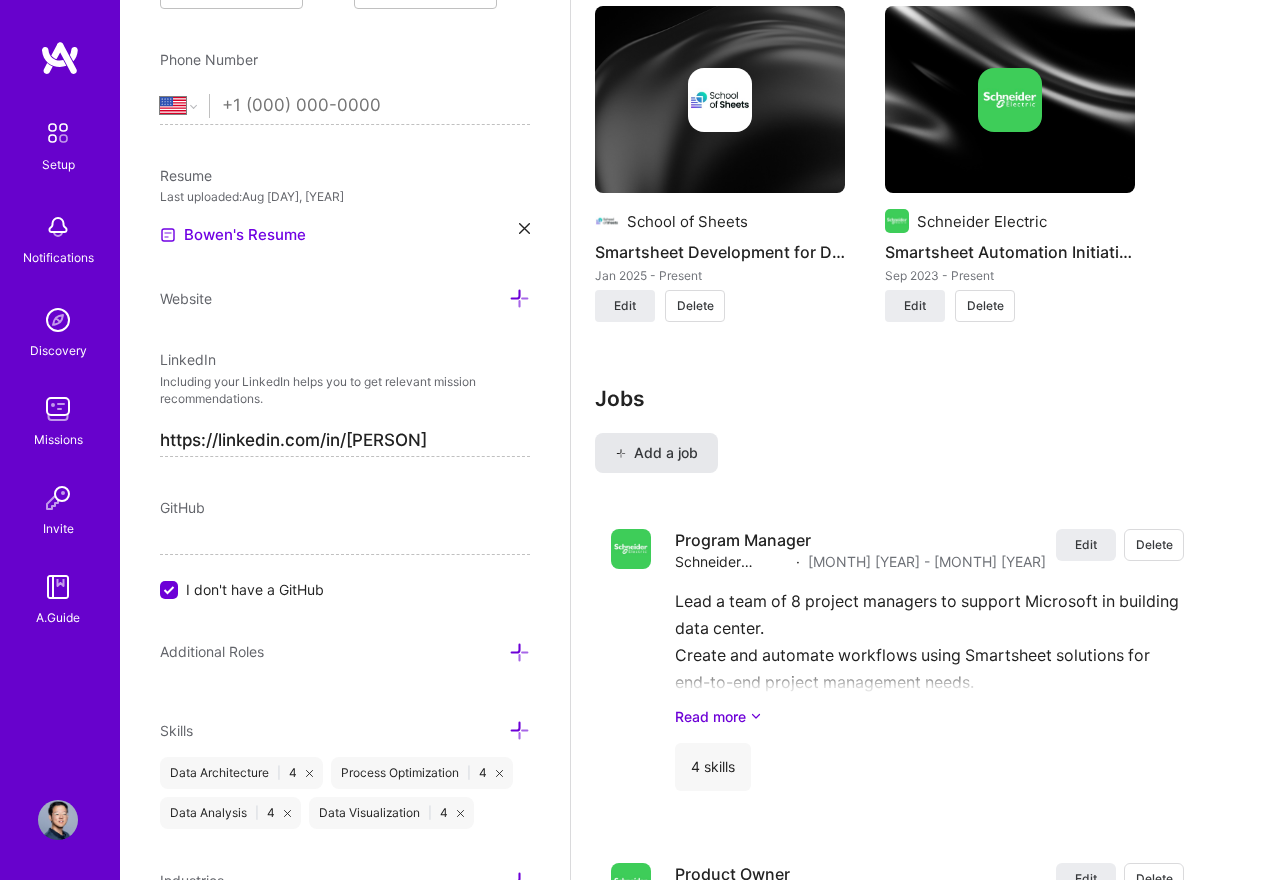 click on "Add a job" at bounding box center (656, 453) 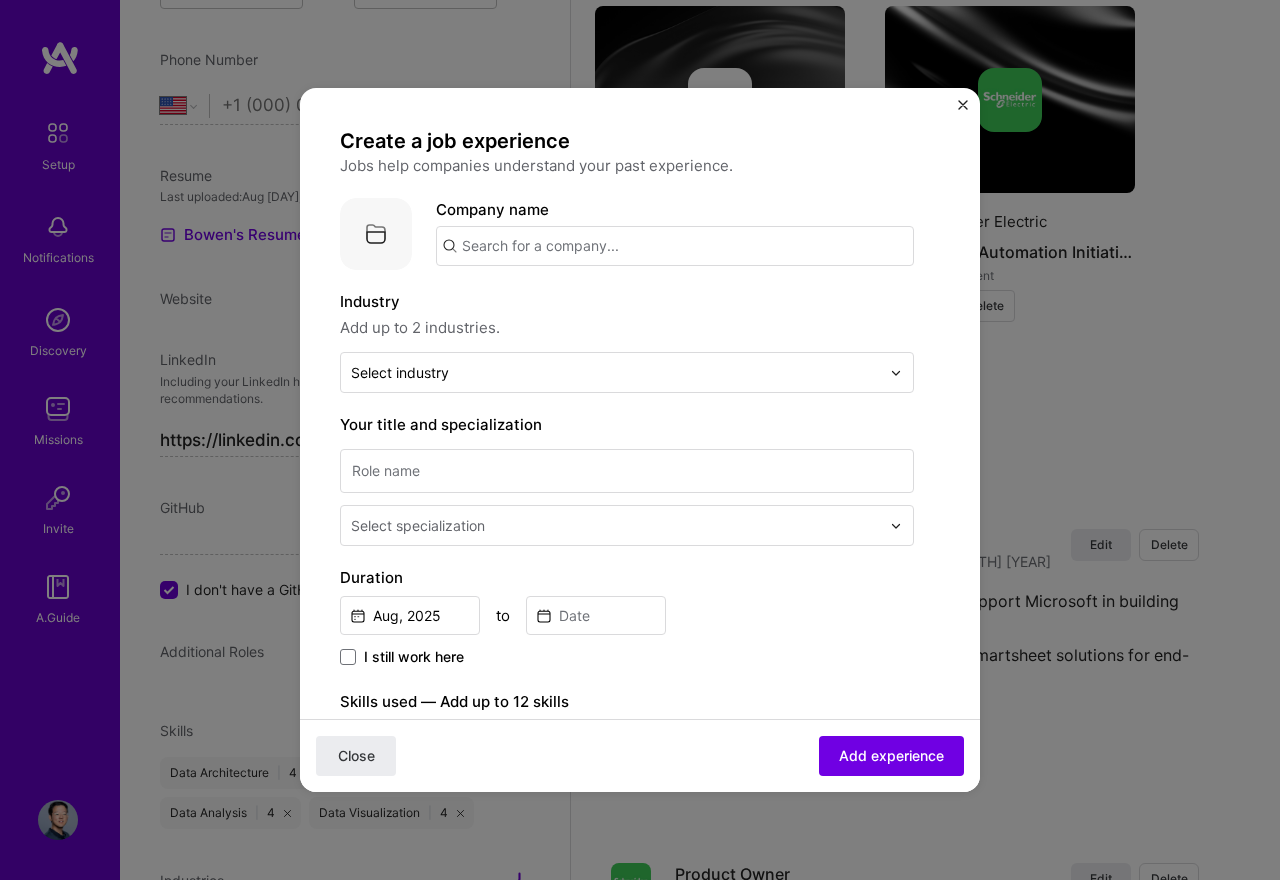 click at bounding box center (675, 246) 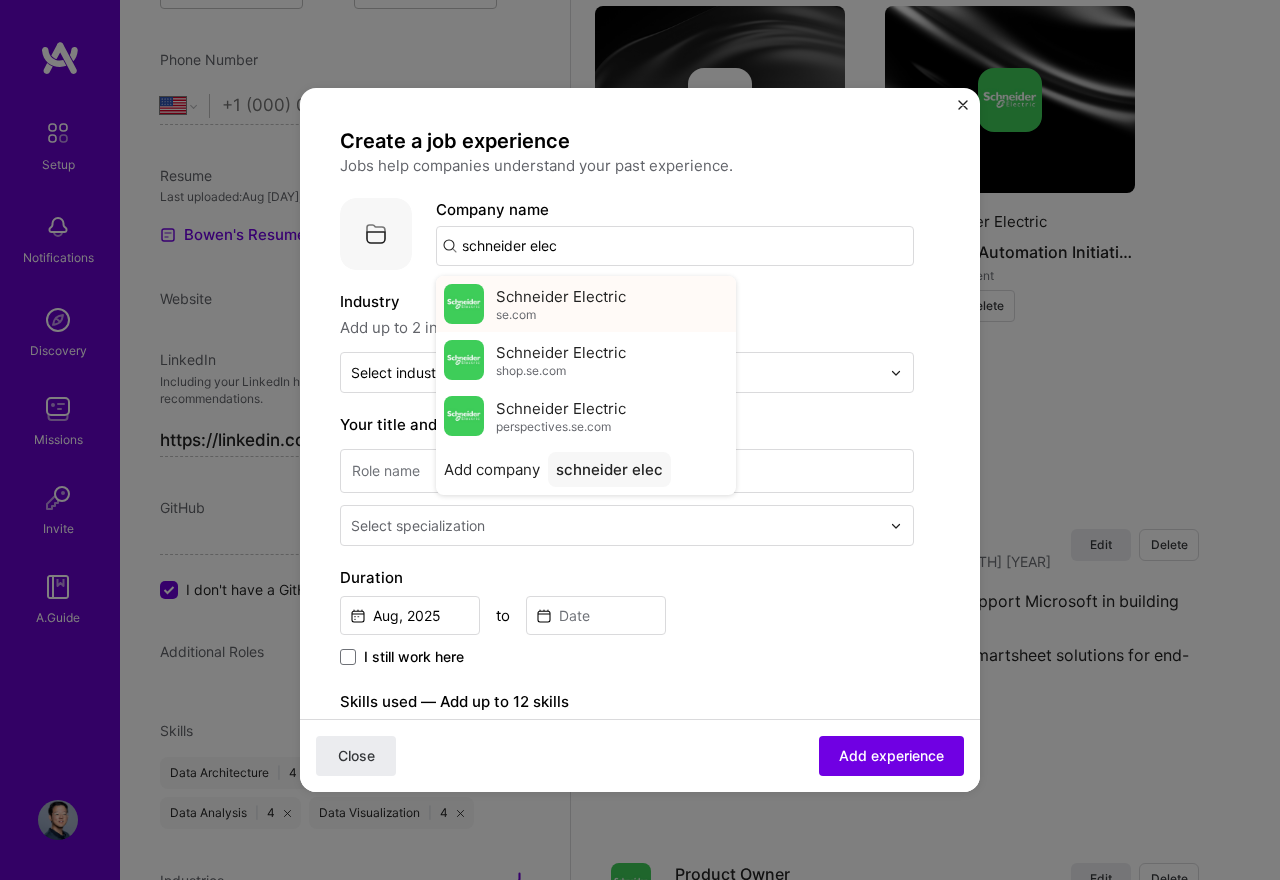 click on "Schneider Electric se.com" at bounding box center (586, 304) 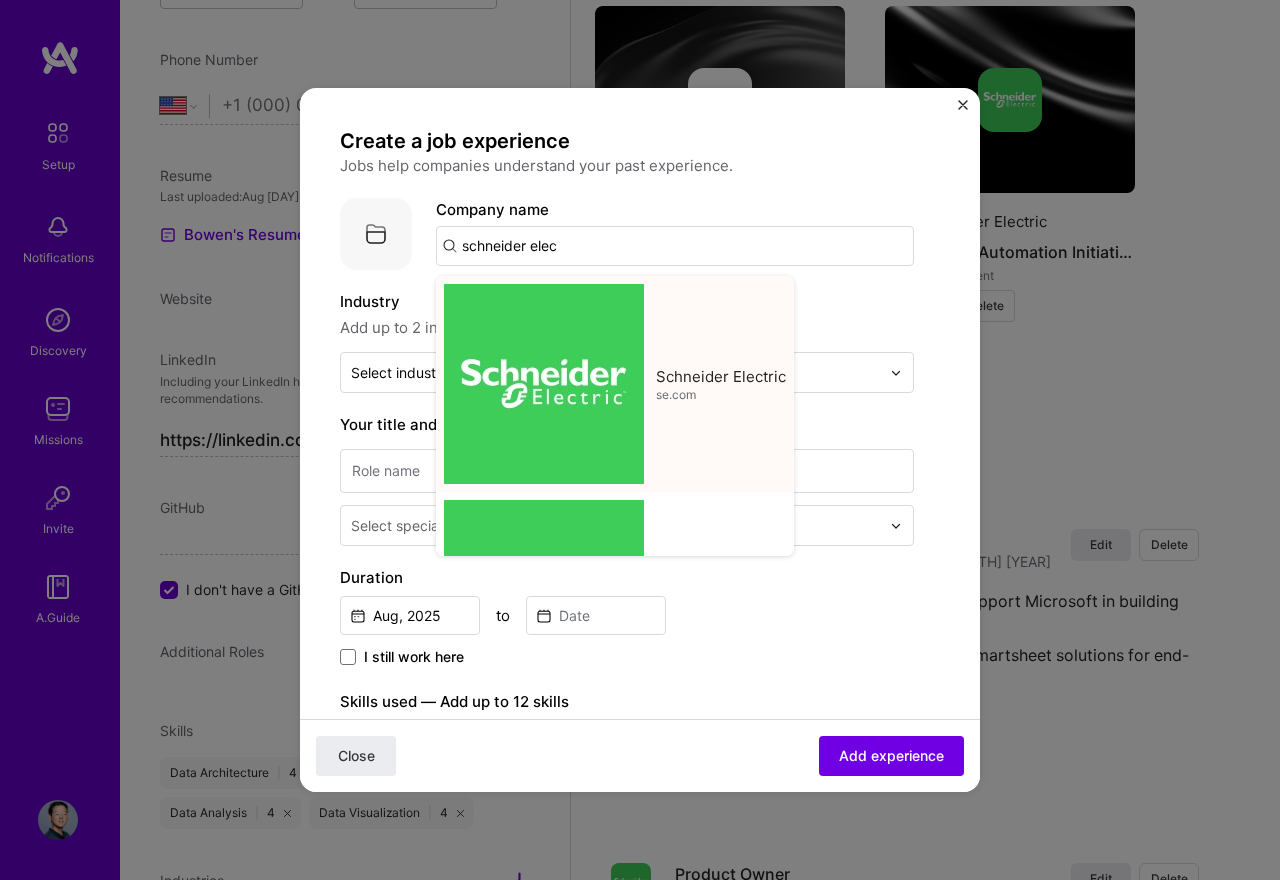 type on "Schneider Electric" 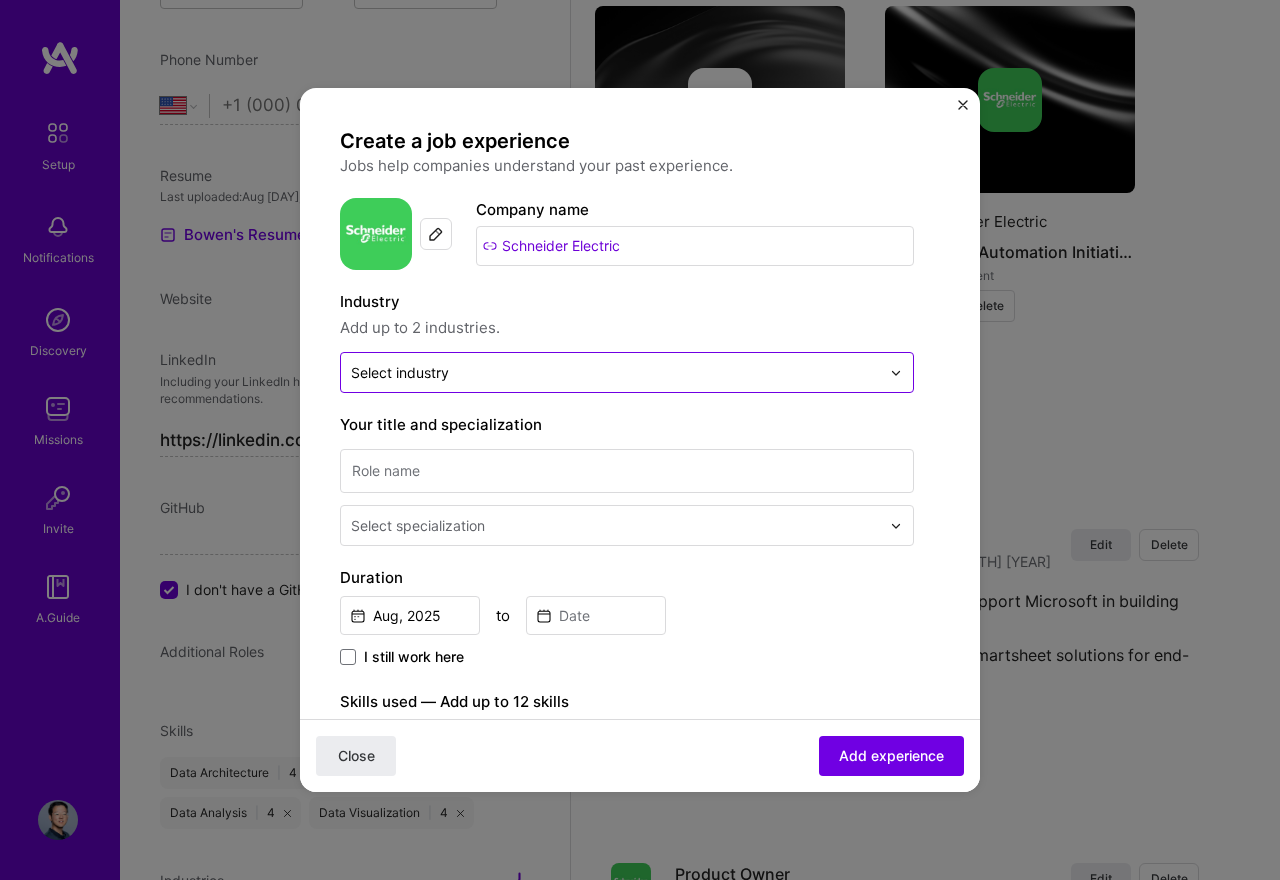 click at bounding box center (615, 372) 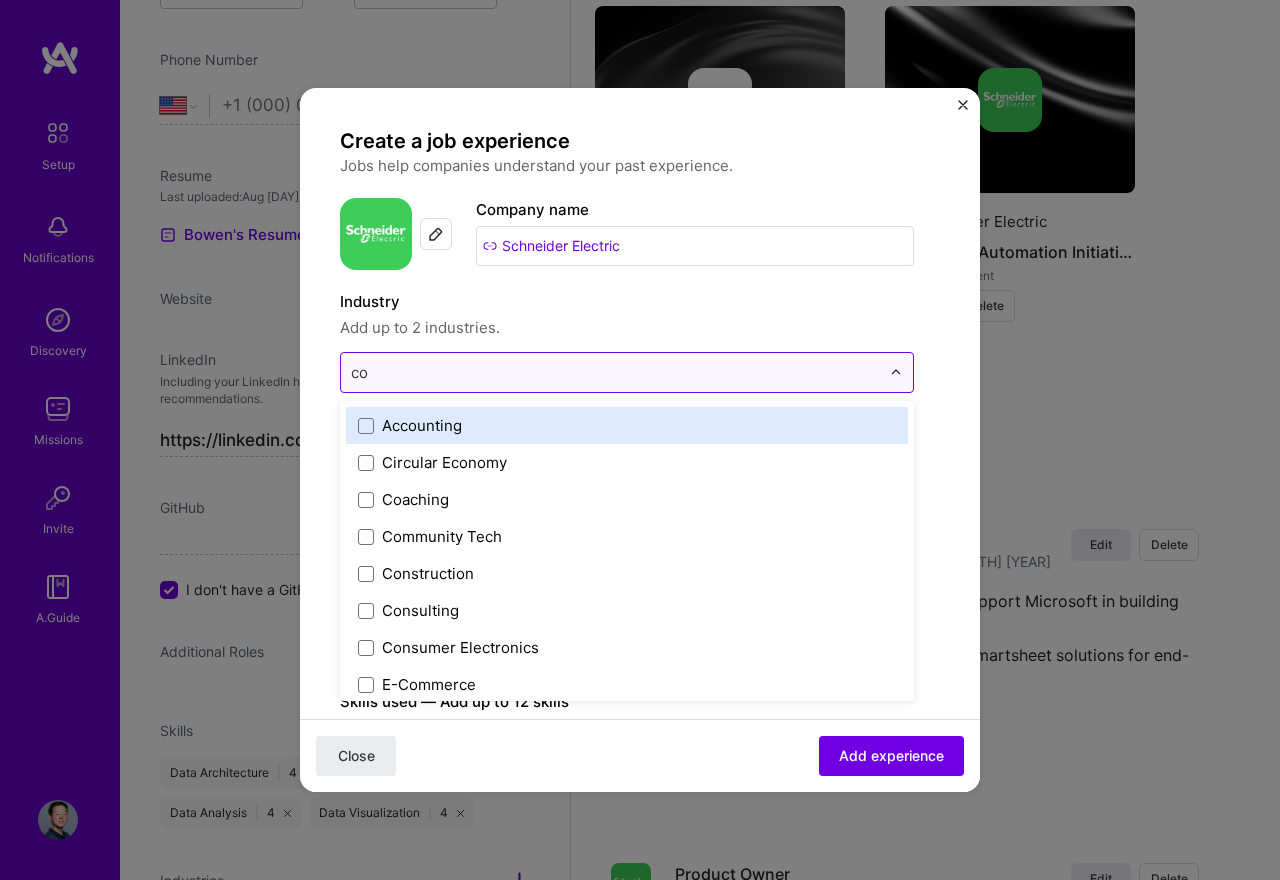 type on "con" 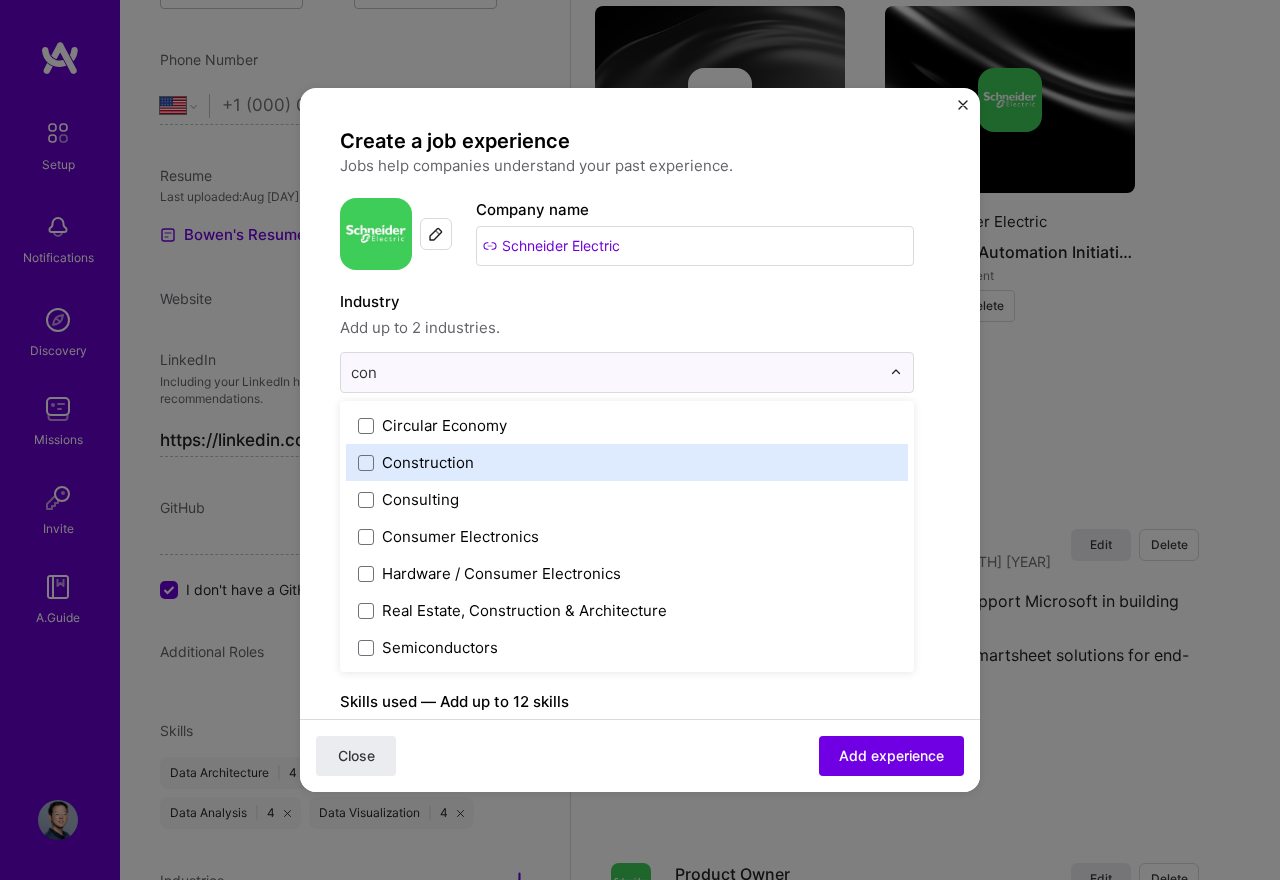 click on "Construction" at bounding box center [627, 462] 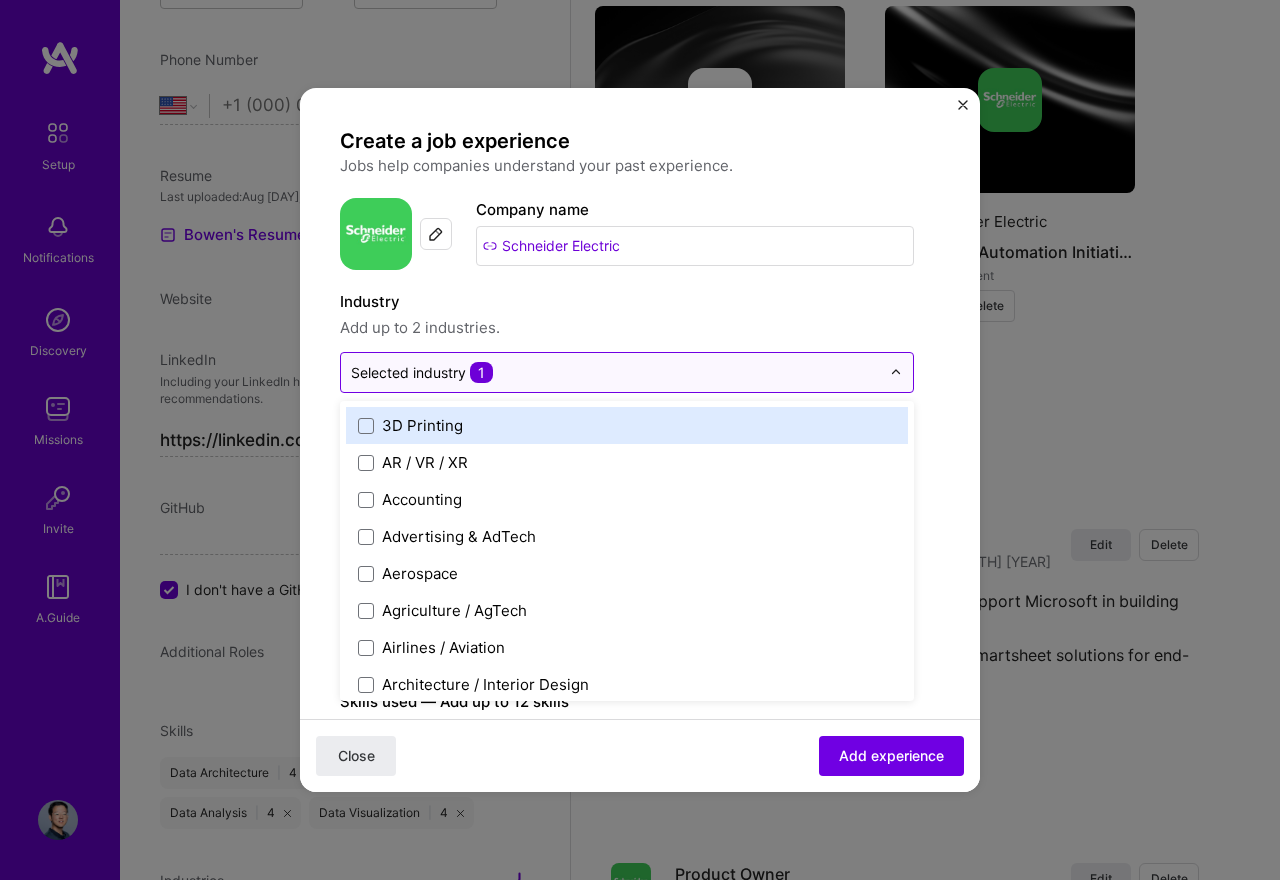 click at bounding box center (615, 372) 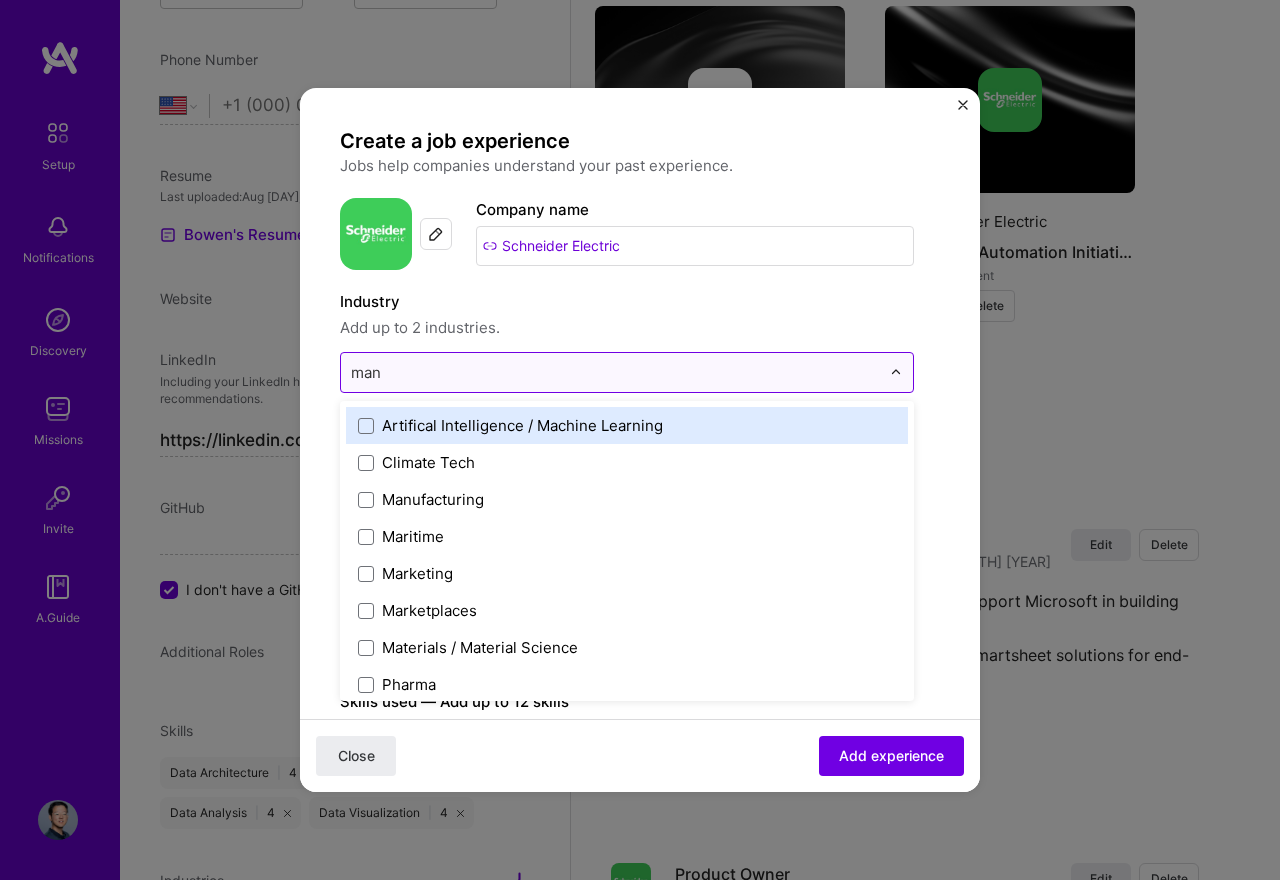 type on "manu" 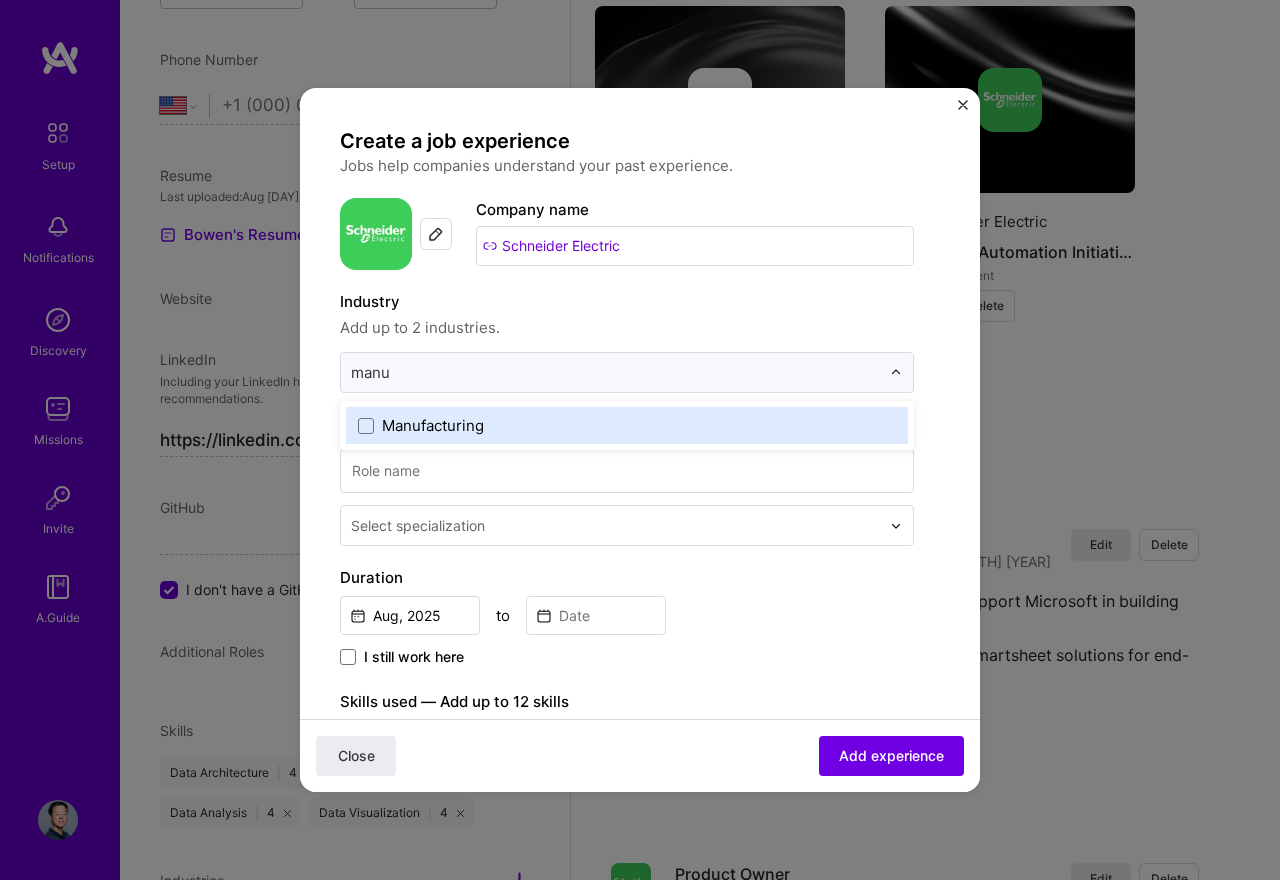 click on "Manufacturing" at bounding box center [627, 425] 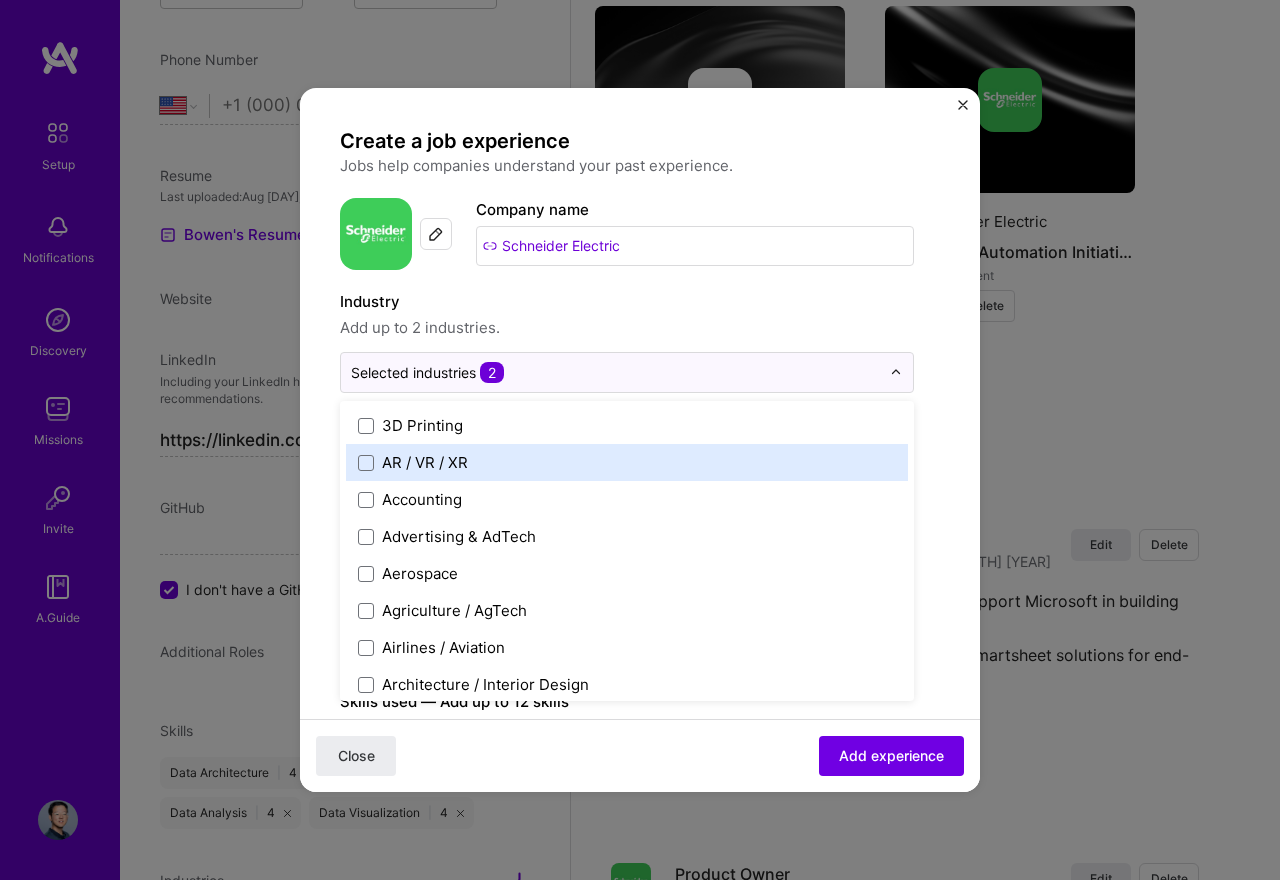 click on "Industry" at bounding box center (627, 302) 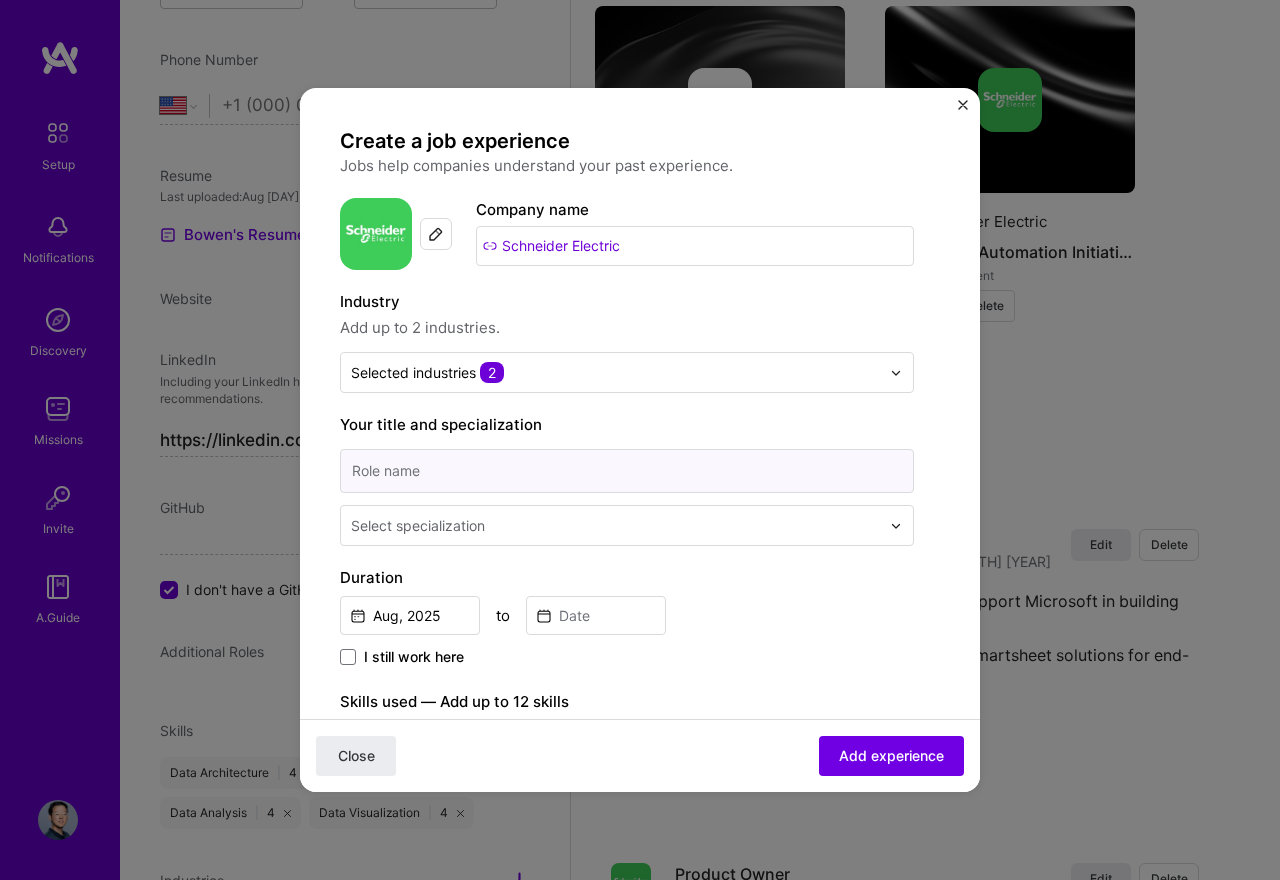 click at bounding box center [627, 471] 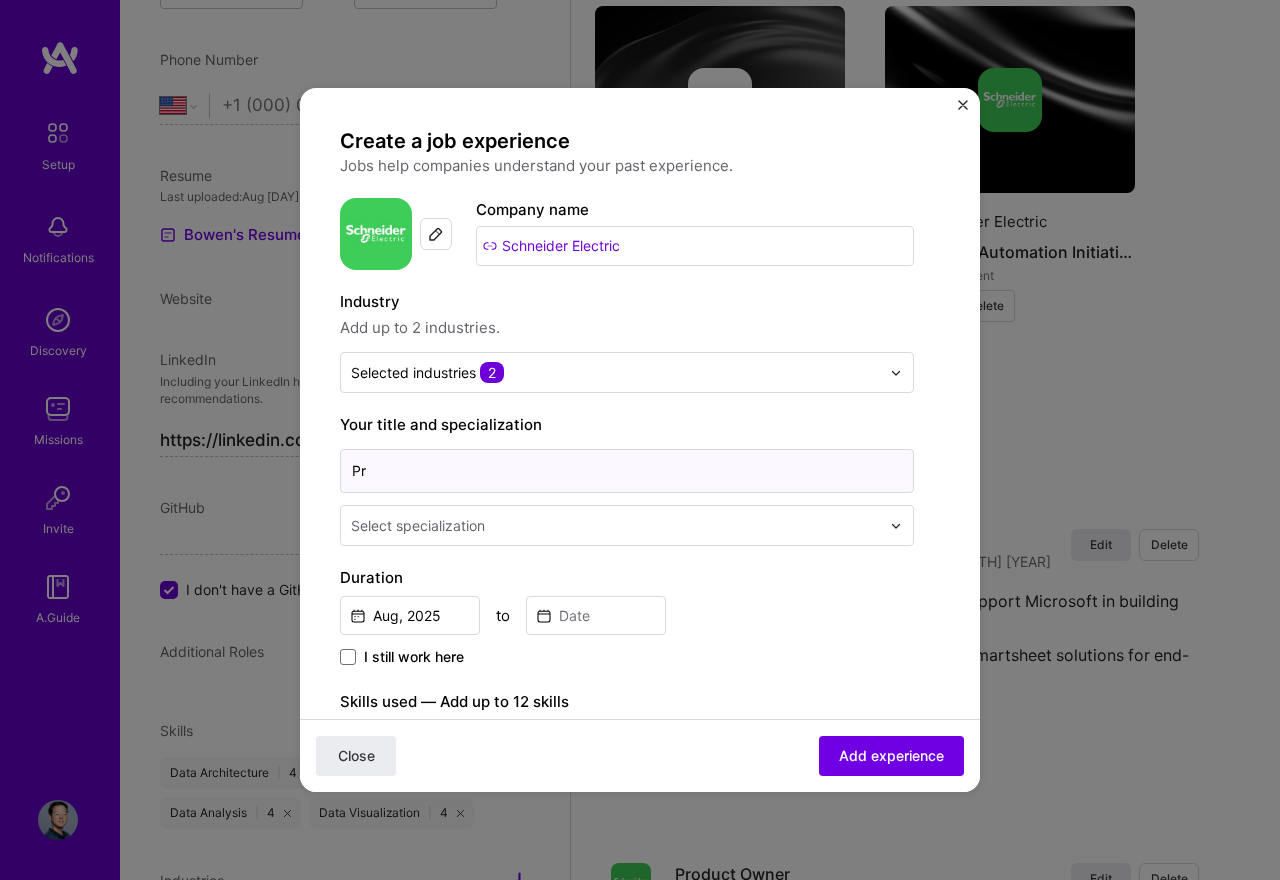 type on "P" 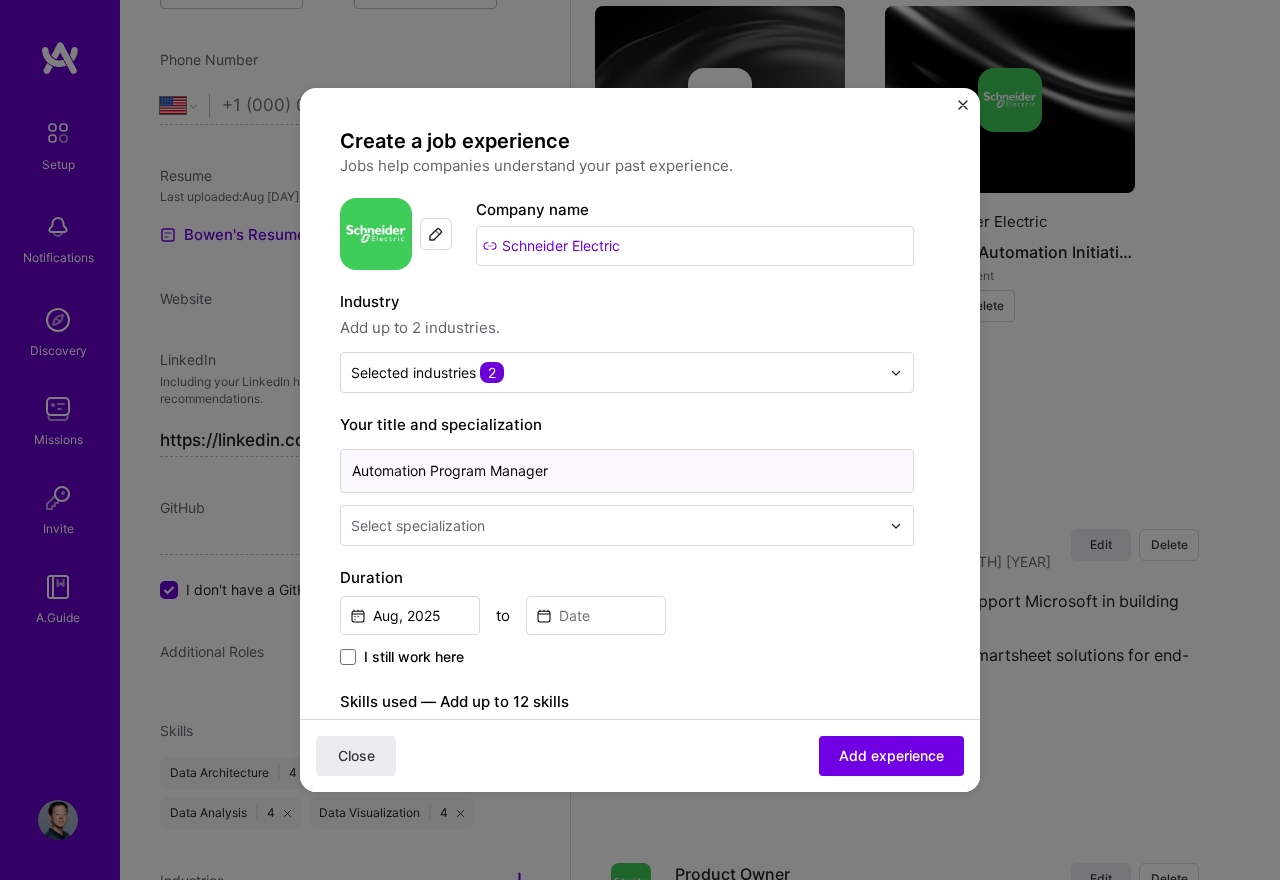 type on "Automation Program Manager" 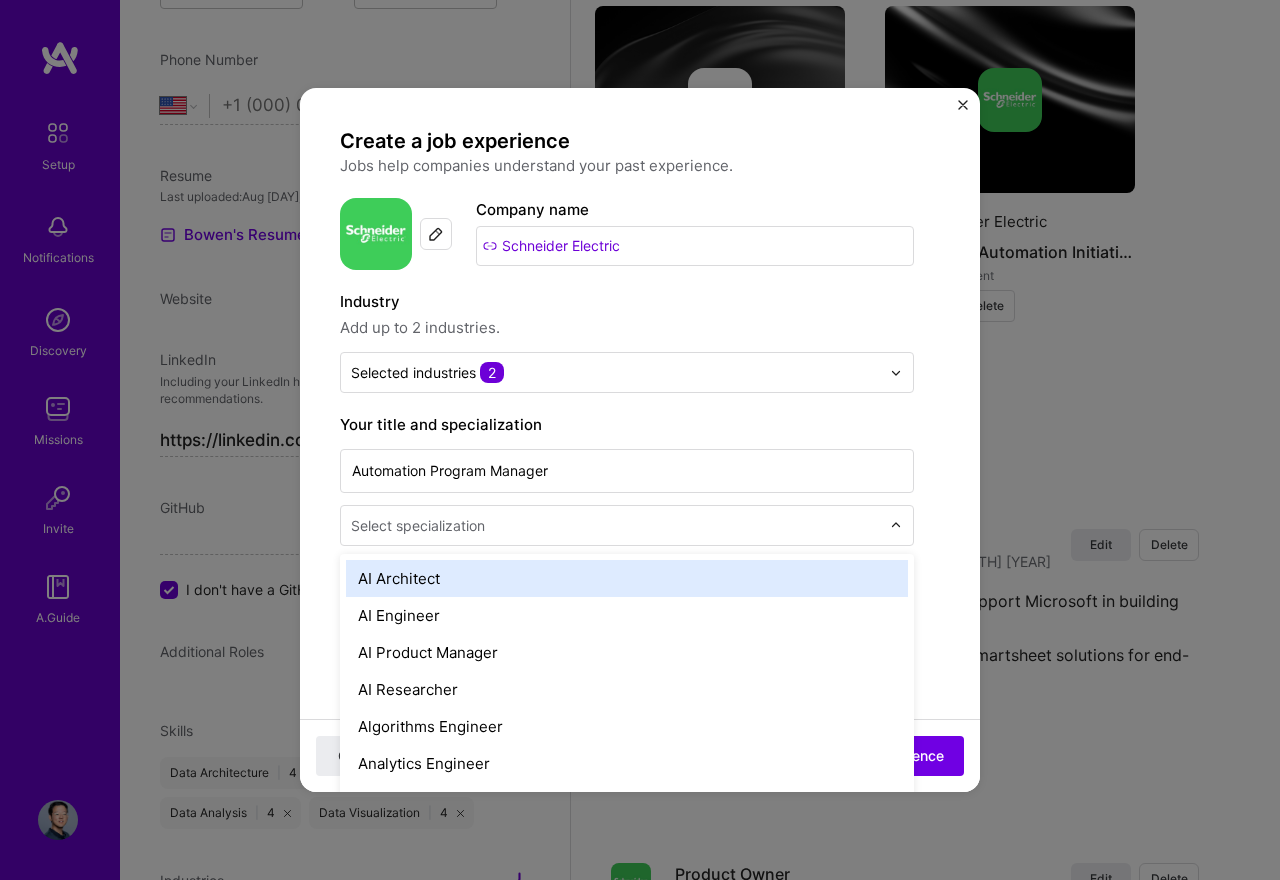 click at bounding box center (617, 525) 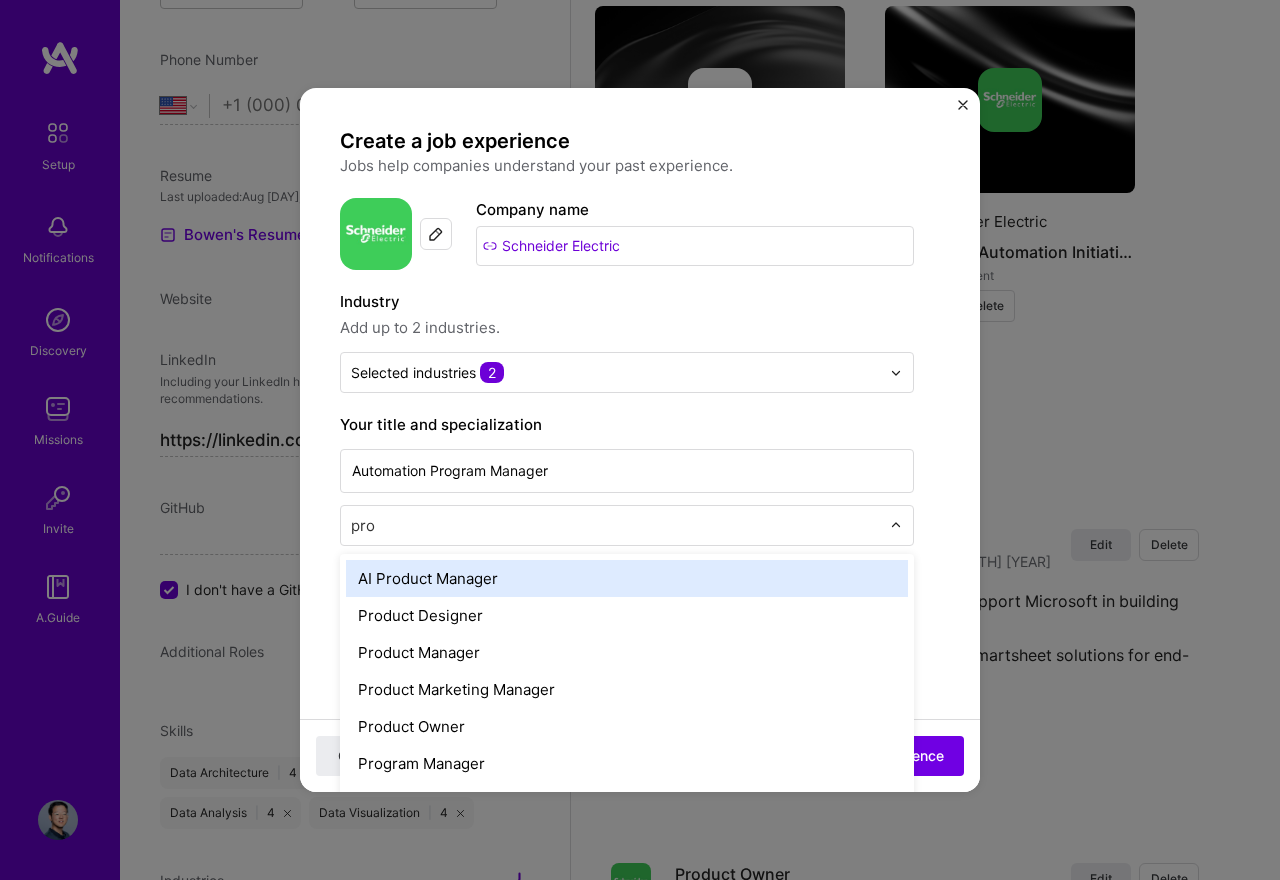type on "prog" 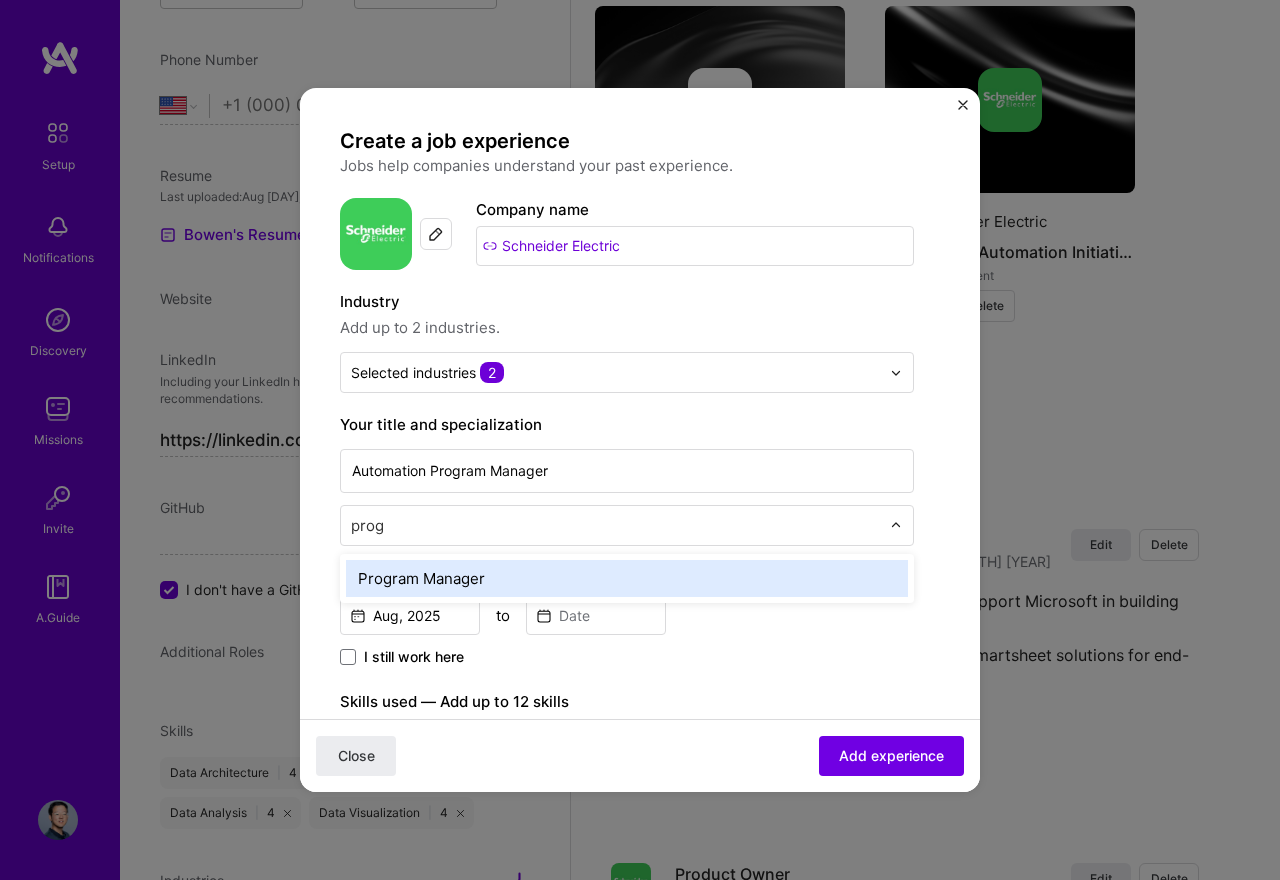 click on "Program Manager" at bounding box center (627, 578) 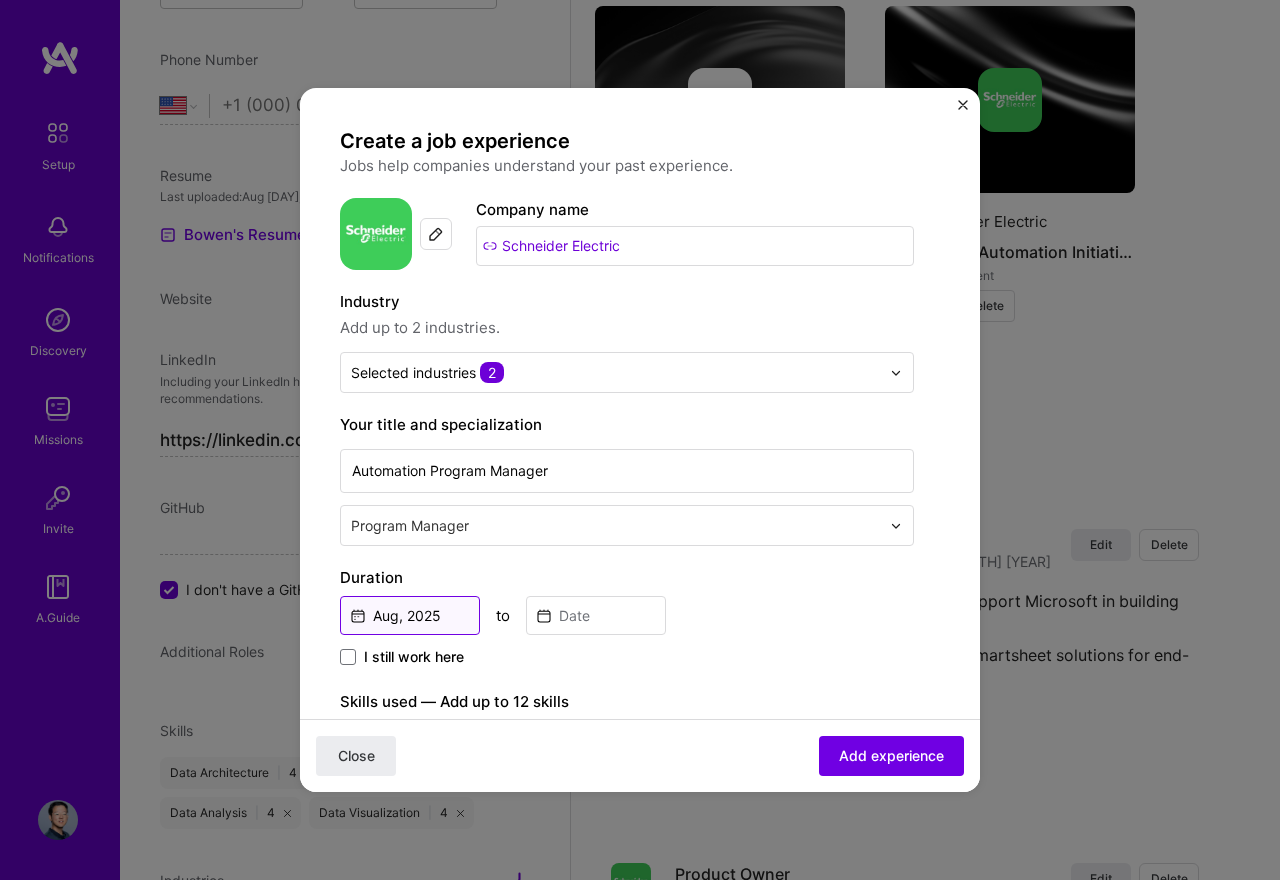 click on "Aug, 2025" at bounding box center (410, 615) 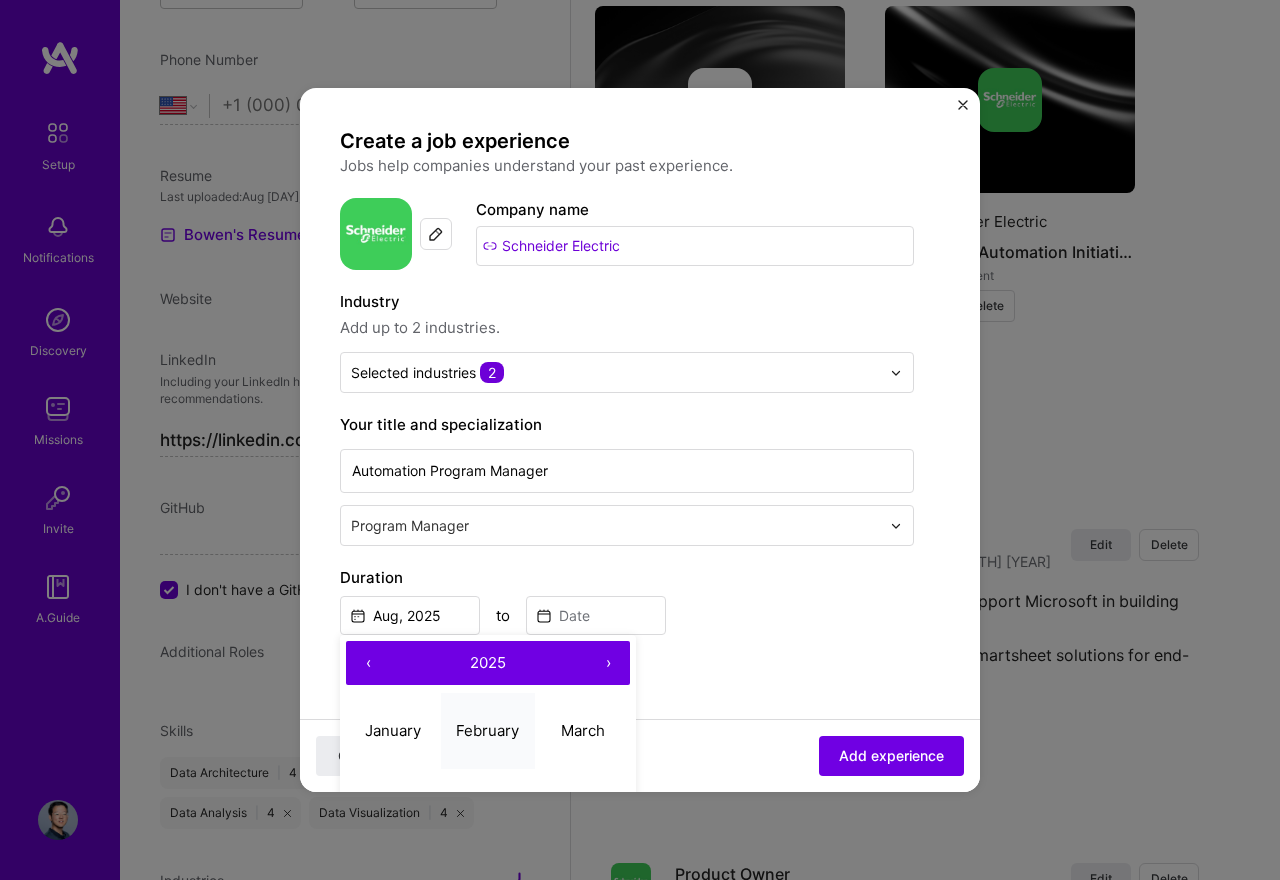 click on "February" at bounding box center [487, 730] 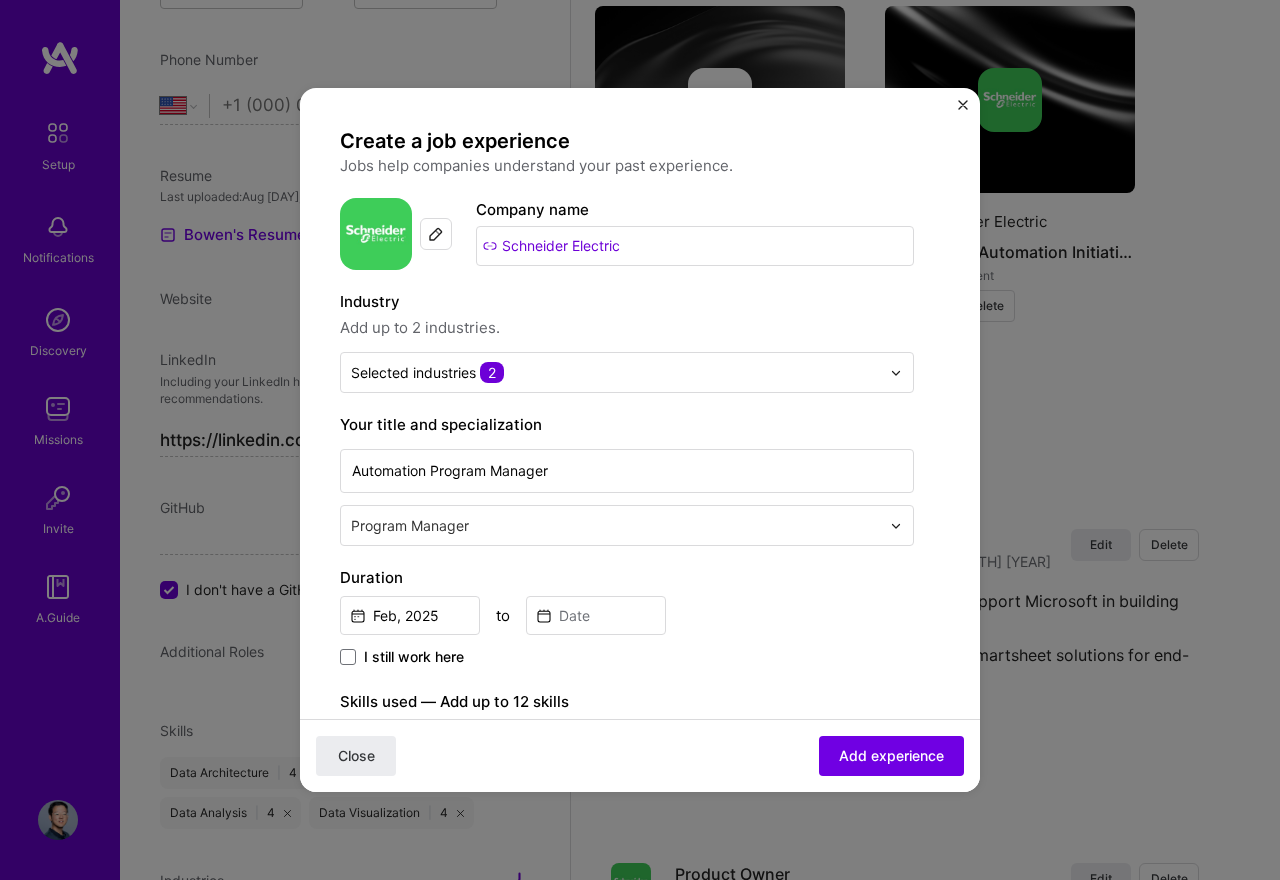 click on "I still work here" at bounding box center (414, 657) 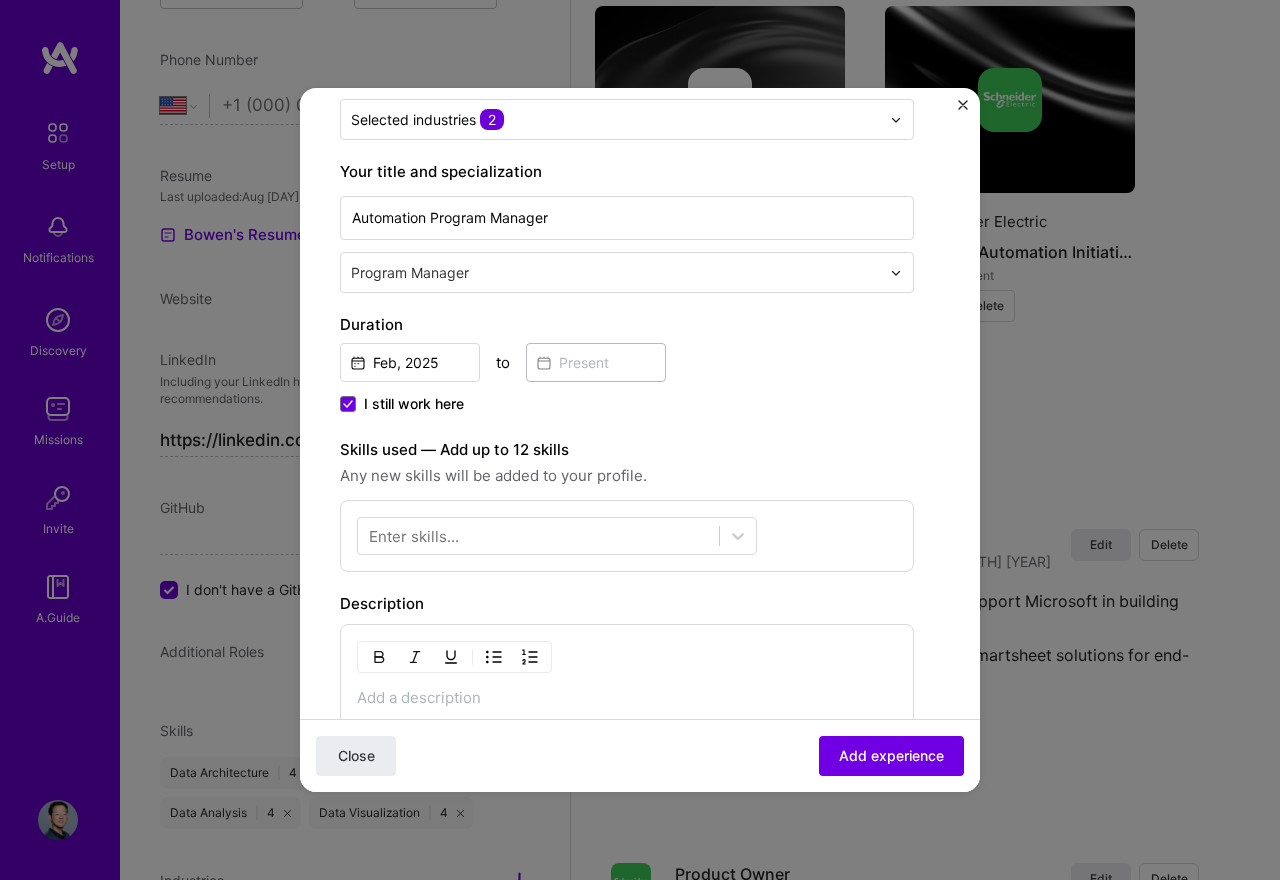 scroll, scrollTop: 300, scrollLeft: 0, axis: vertical 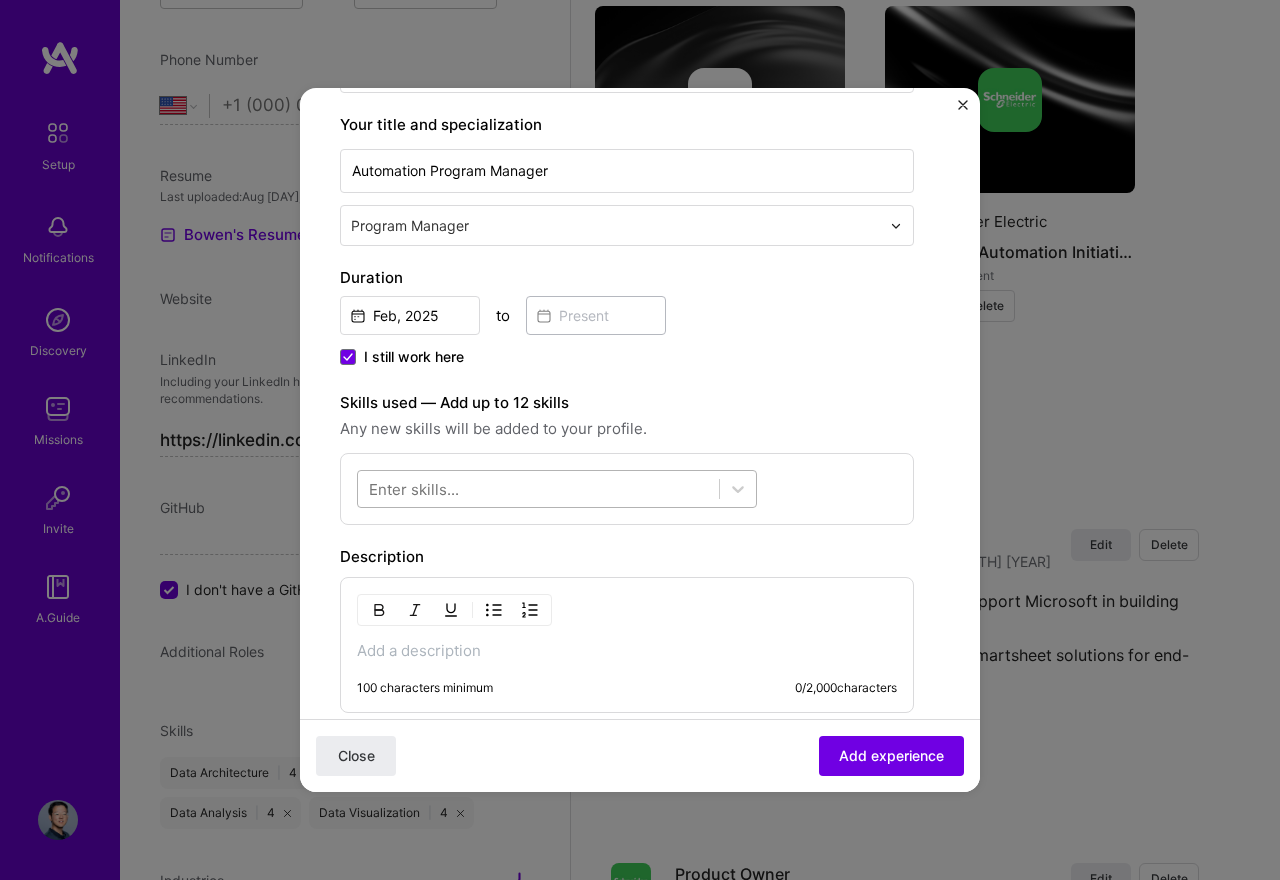 click at bounding box center (538, 489) 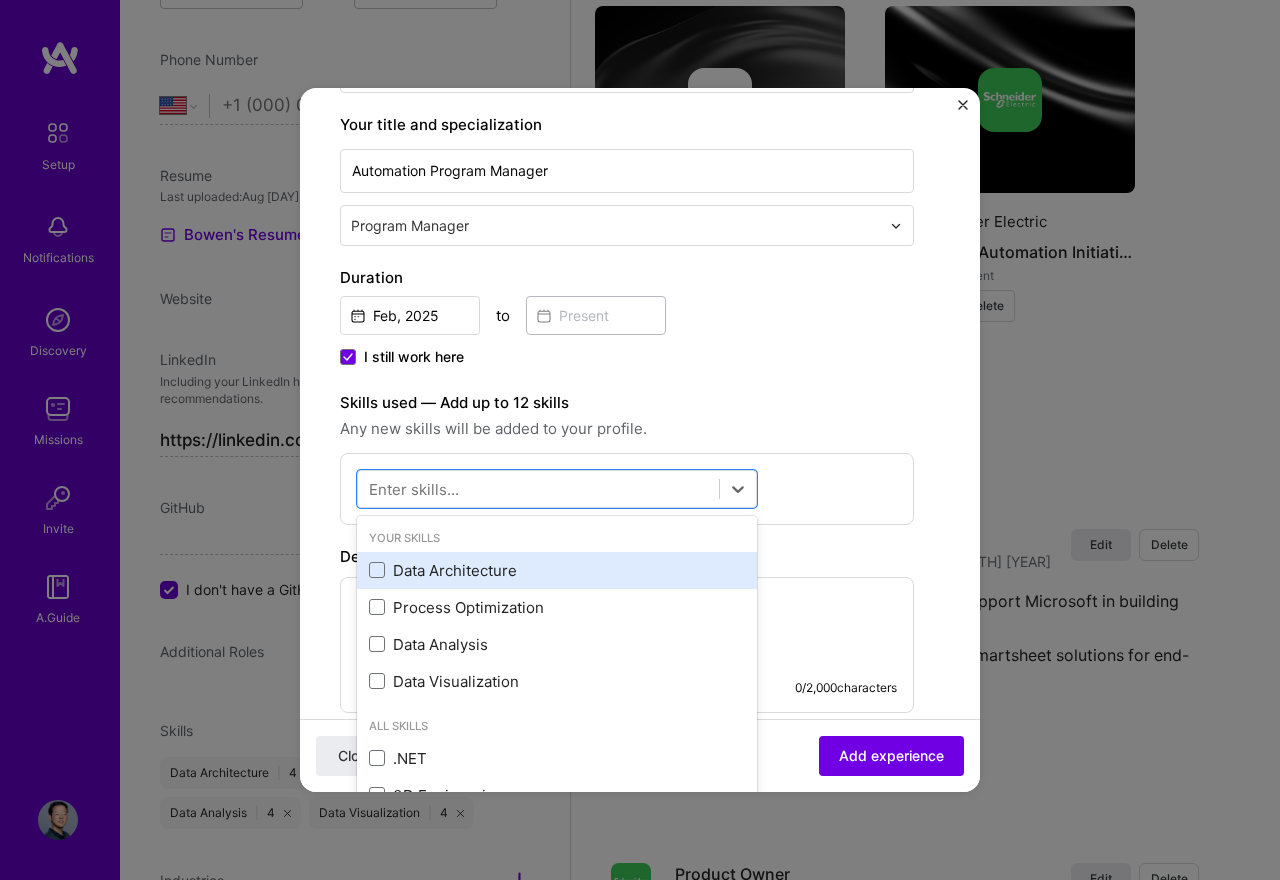 click on "Data Architecture" at bounding box center (557, 570) 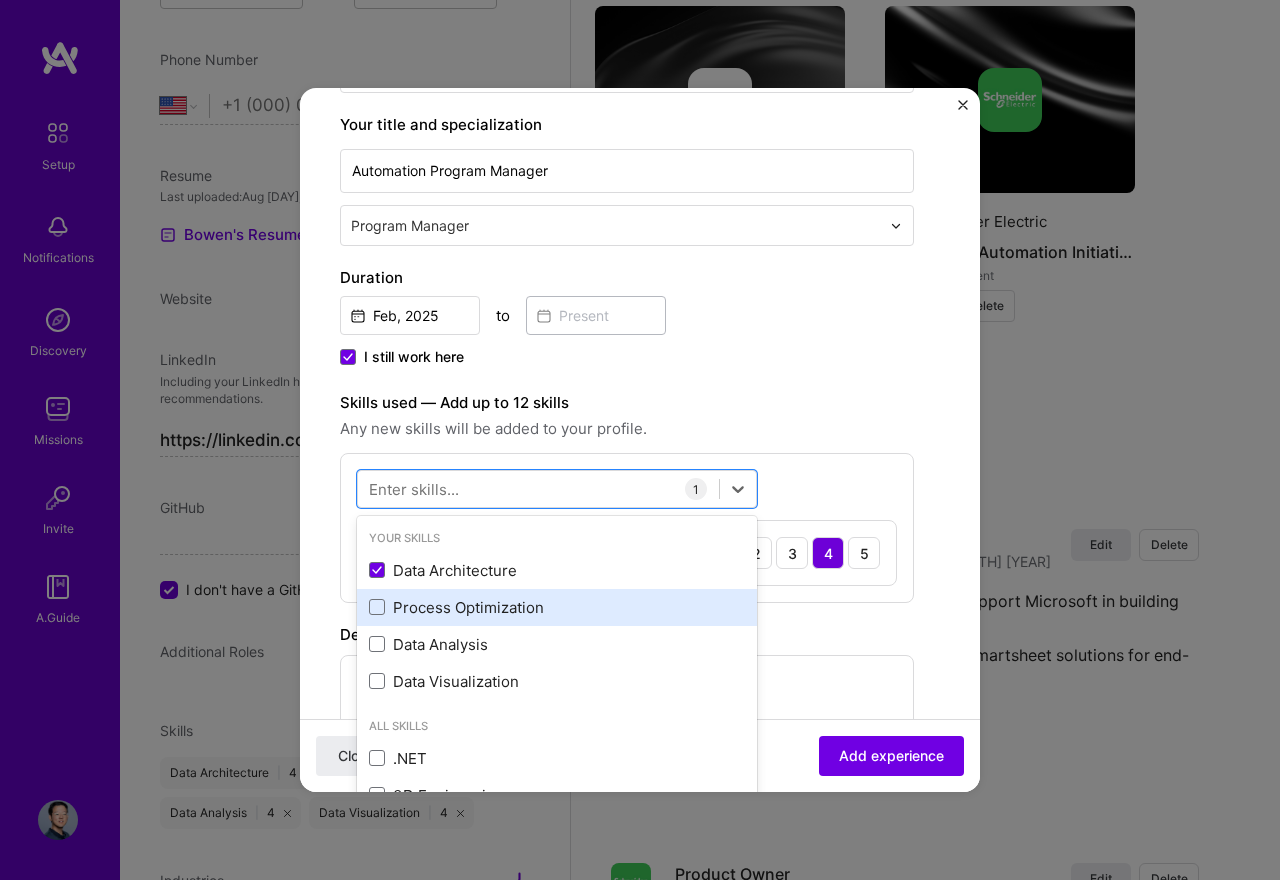 click on "Process Optimization" at bounding box center [557, 607] 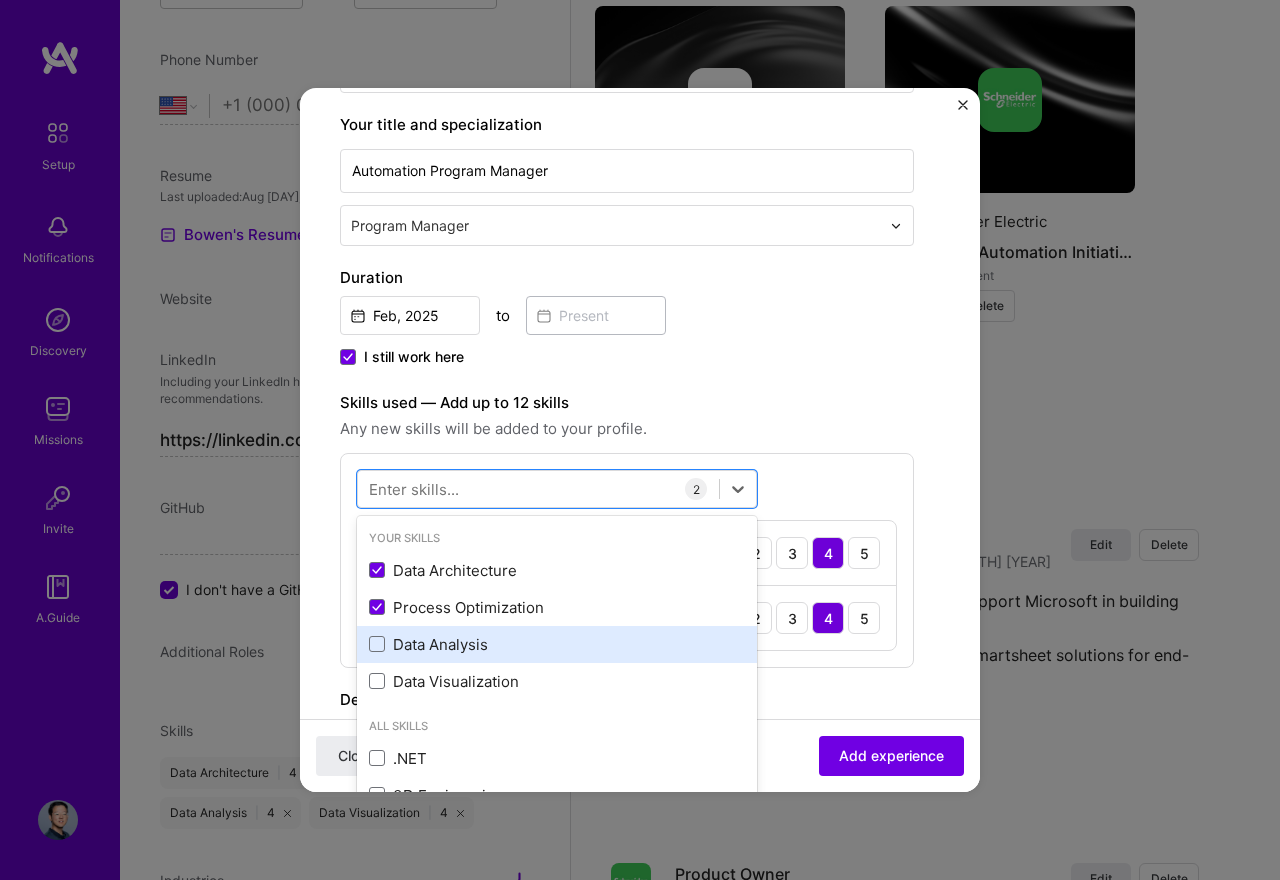 click on "Data Analysis" at bounding box center (557, 644) 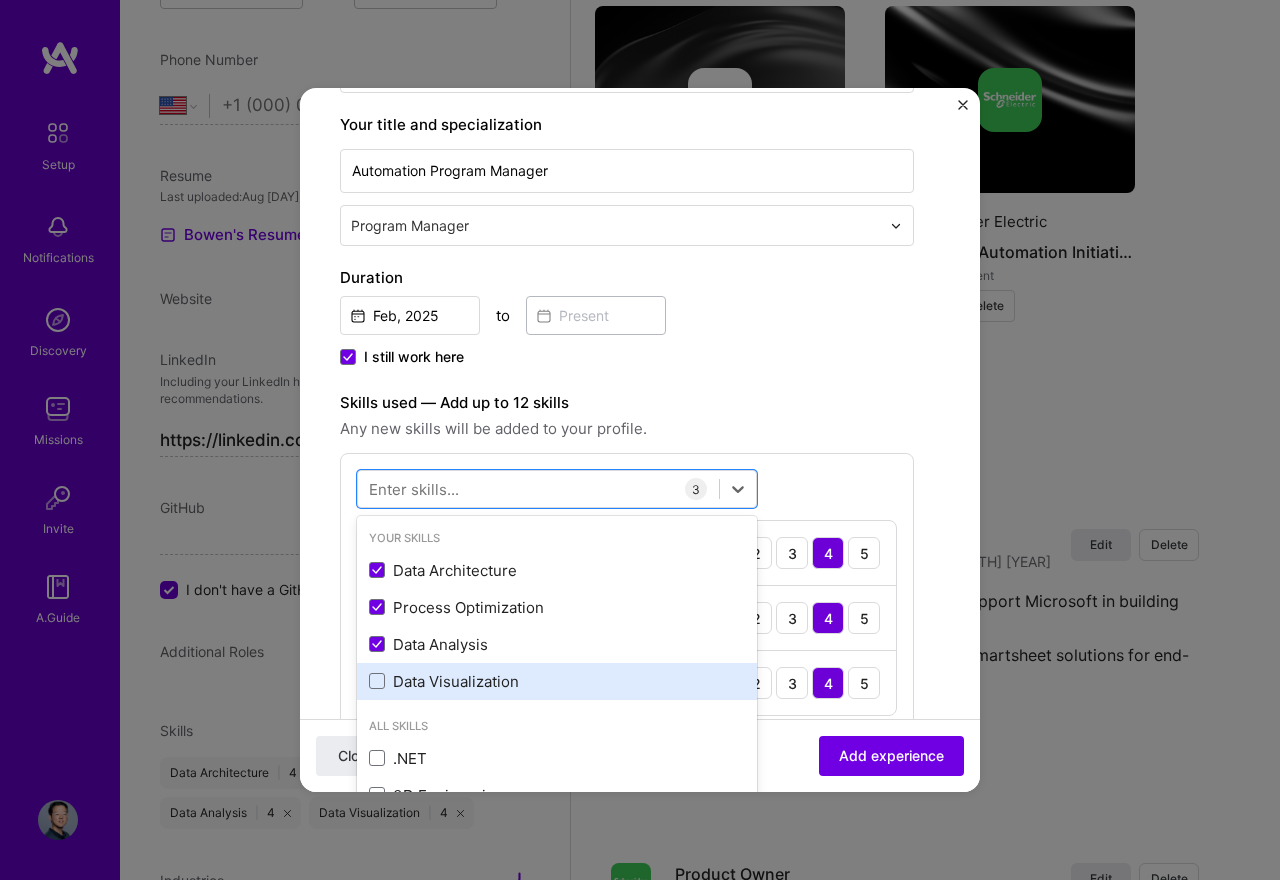 drag, startPoint x: 506, startPoint y: 678, endPoint x: 517, endPoint y: 674, distance: 11.7046995 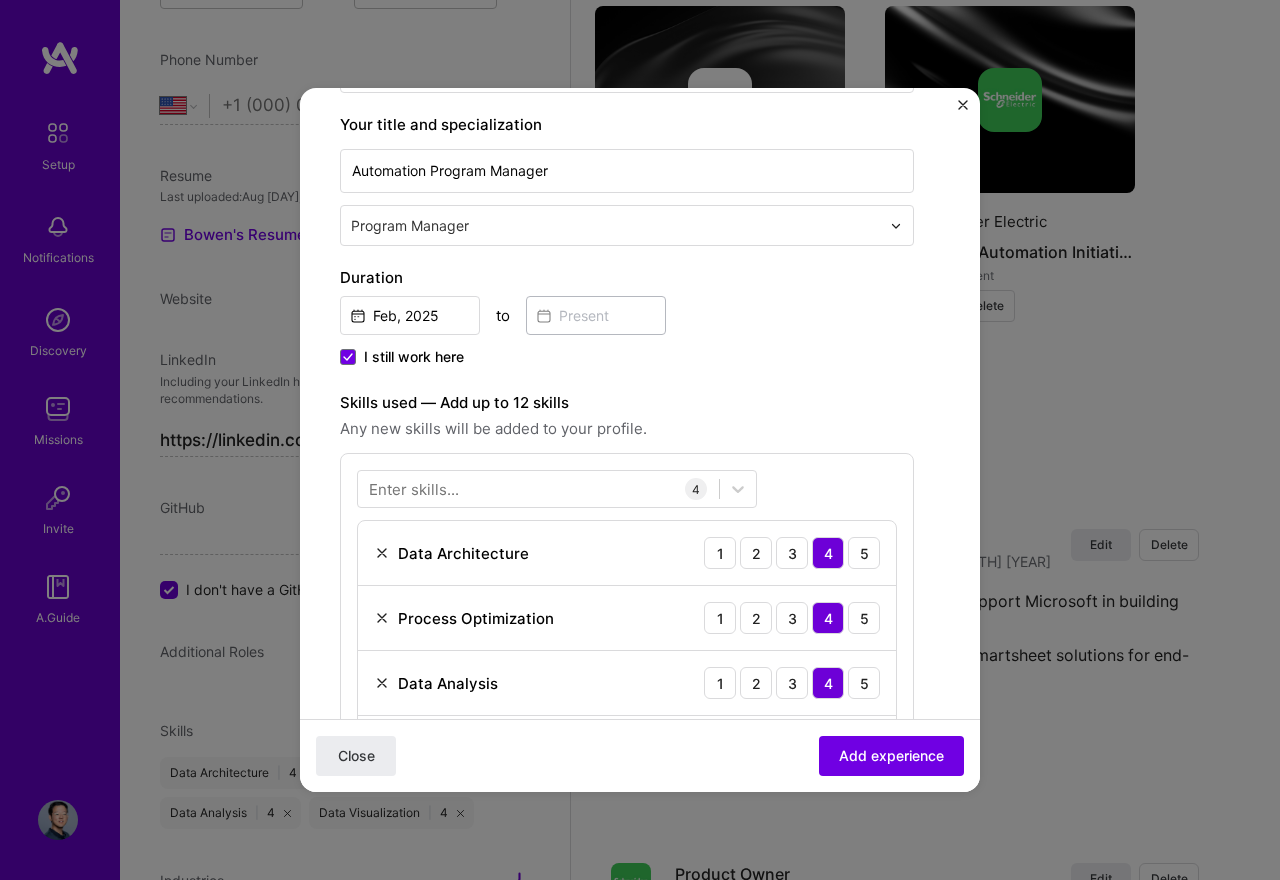click on "Create a job experience Jobs help companies understand your past experience. Company logo Company name Schneider Electric
Industry Add up to 2 industries. Selected industries 2 Your title and specialization Automation Program Manager Program Manager Duration [MONTH], [YEAR]
to
I still work here Skills used — Add up to 12 skills Any new skills will be added to your profile. 4 Data Architecture 1 2 3 4 5 Process Optimization 1 2 3 4 5 Data Analysis 1 2 3 4 5 Data Visualization 1 2 3 4 5 Description 100 characters minimum 0 / 2,000  characters Did this role require you to manage team members? (Optional) Yes, I managed 0 team members. Were you involved from inception to launch (0 - >  1)? (Optional) Zero to one is creation and development of a unique product from the ground up. I was involved in zero to one with this project Related projects (Optional) Connect a project you worked on at this position. Select projects" at bounding box center [627, 567] 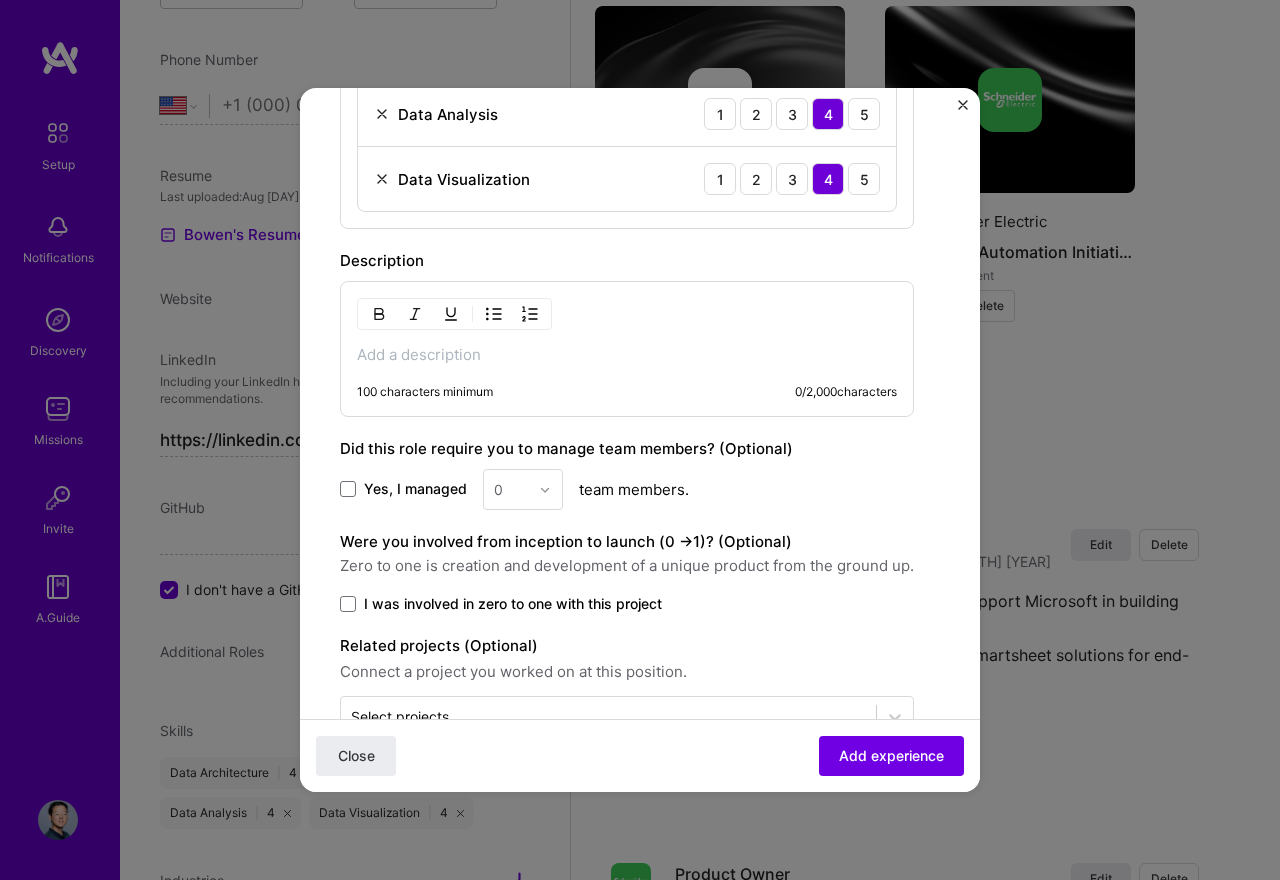scroll, scrollTop: 900, scrollLeft: 0, axis: vertical 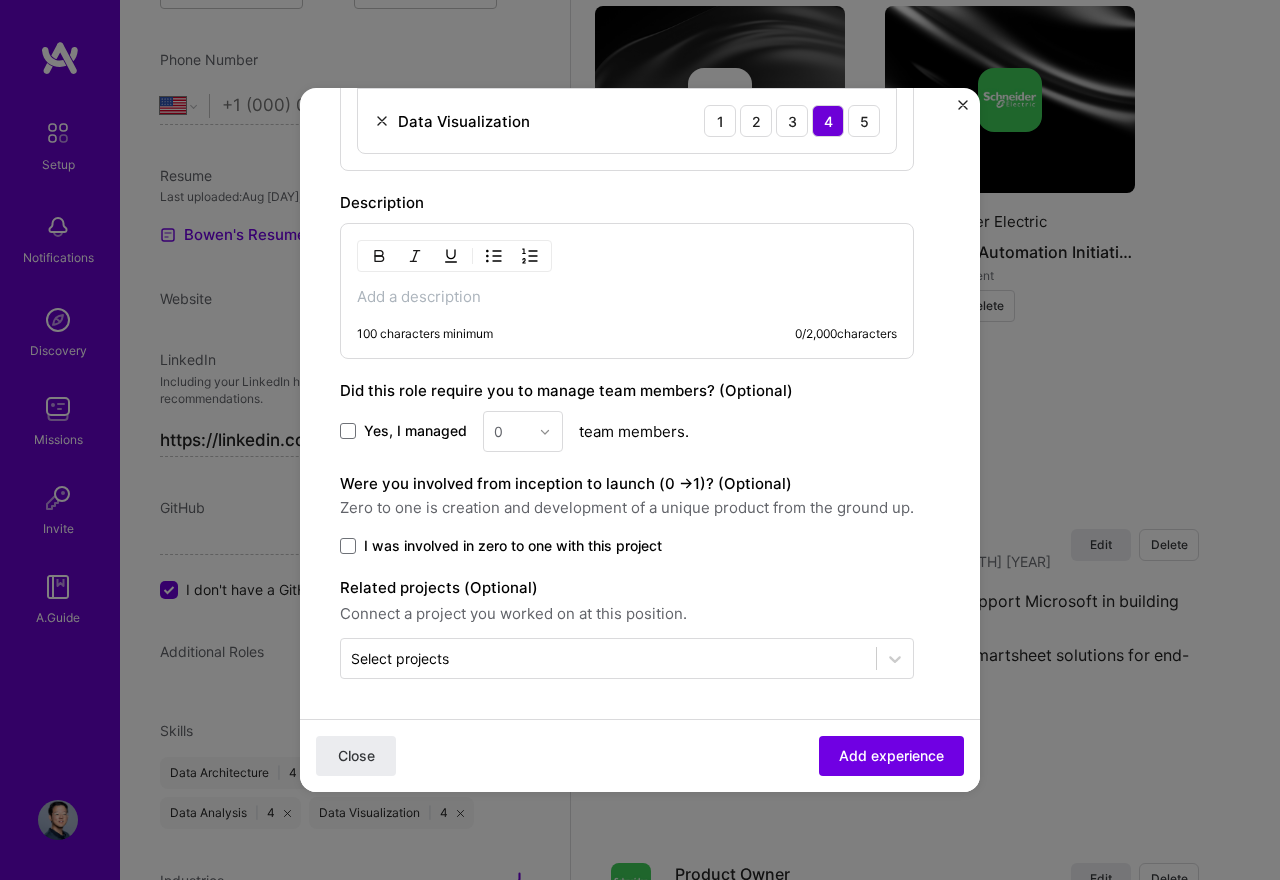 click at bounding box center (627, 297) 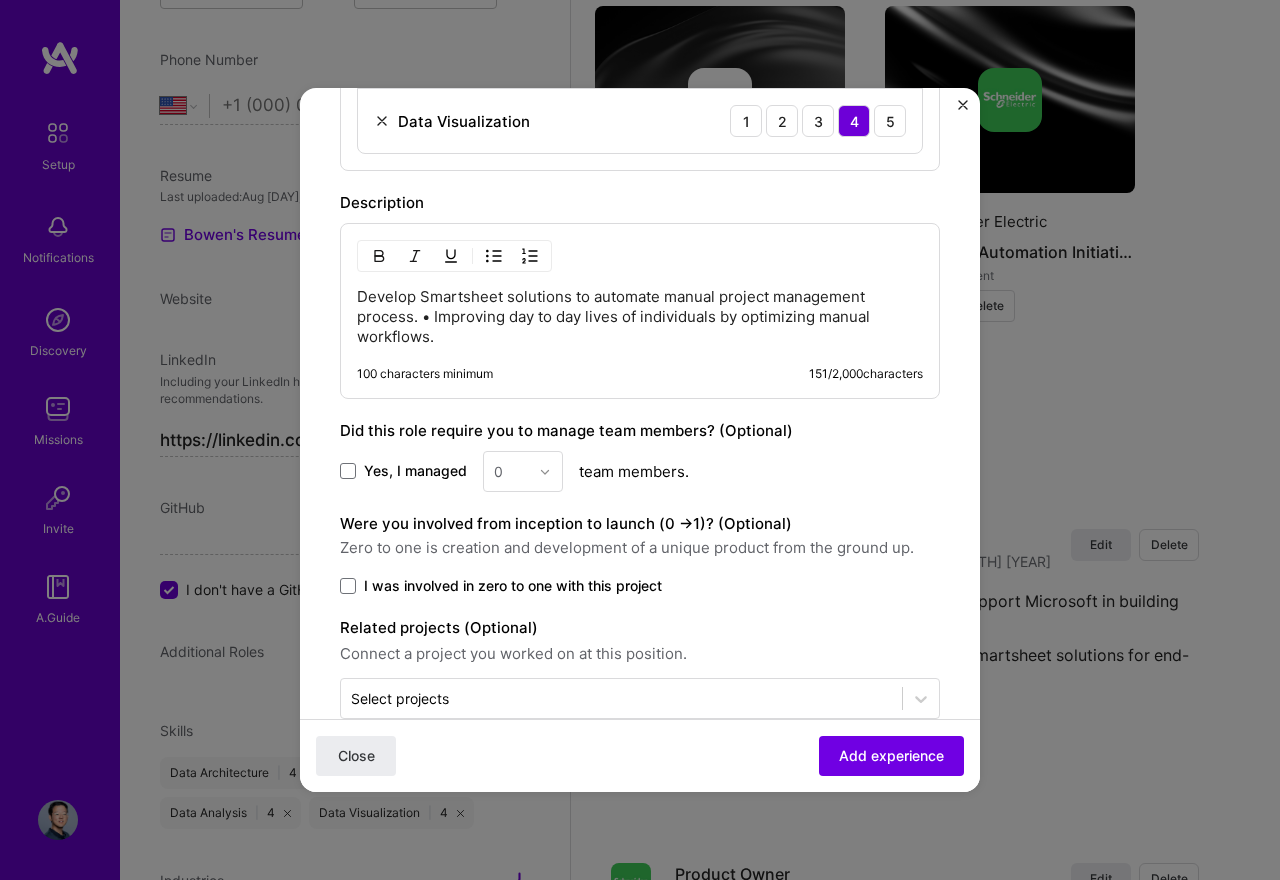 click on "Develop Smartsheet solutions to automate manual project management process. • Improving day to day lives of individuals by optimizing manual workflows." at bounding box center [640, 317] 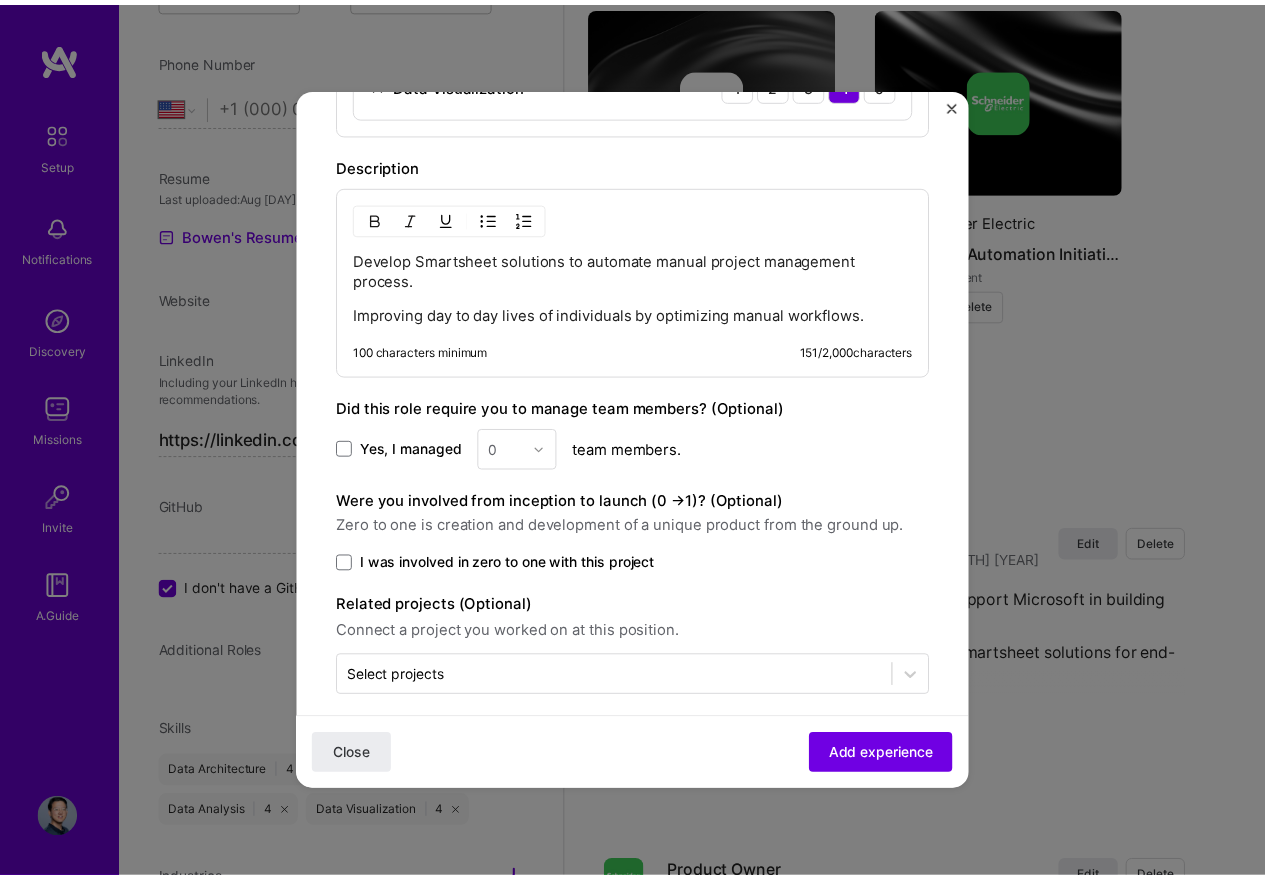 scroll, scrollTop: 982, scrollLeft: 0, axis: vertical 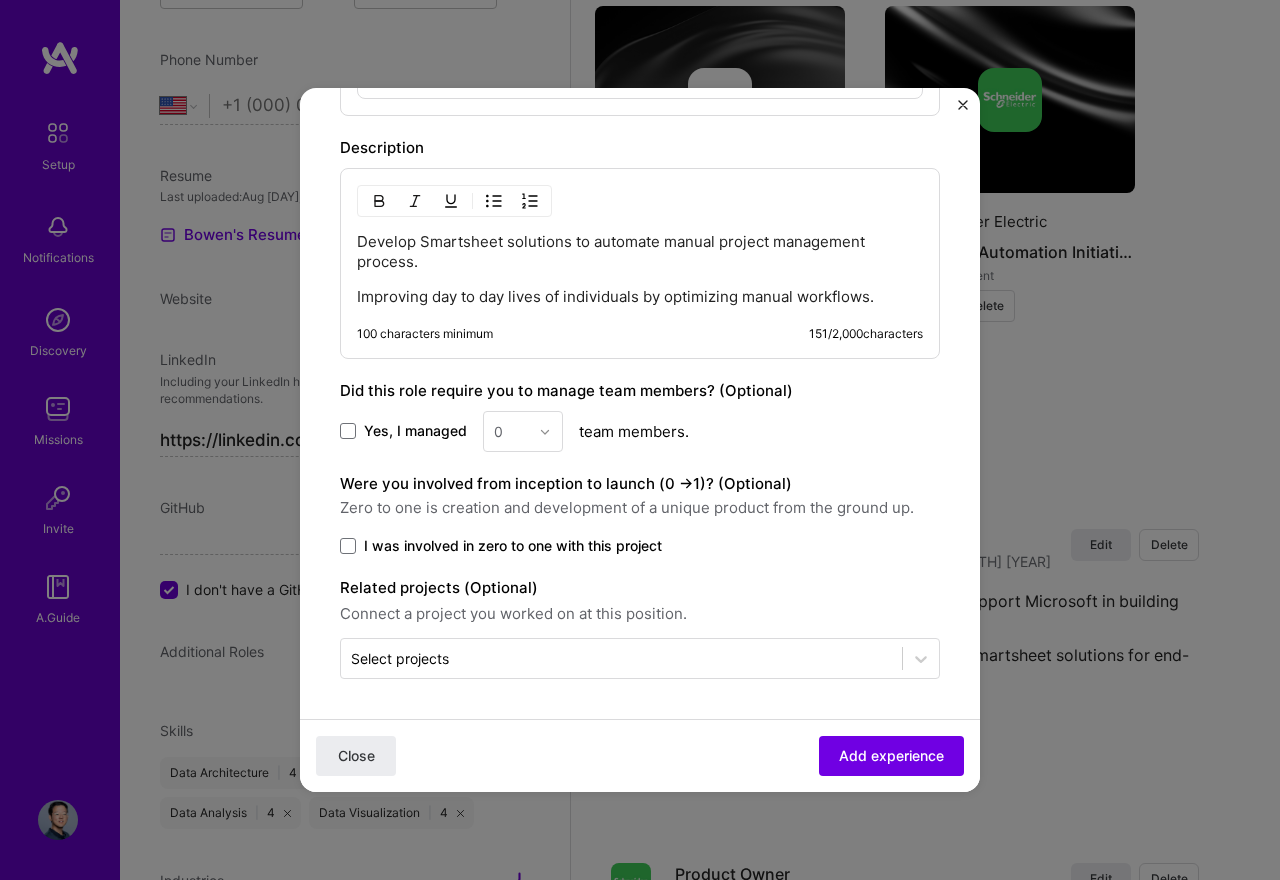 click on "Yes, I managed" at bounding box center (415, 431) 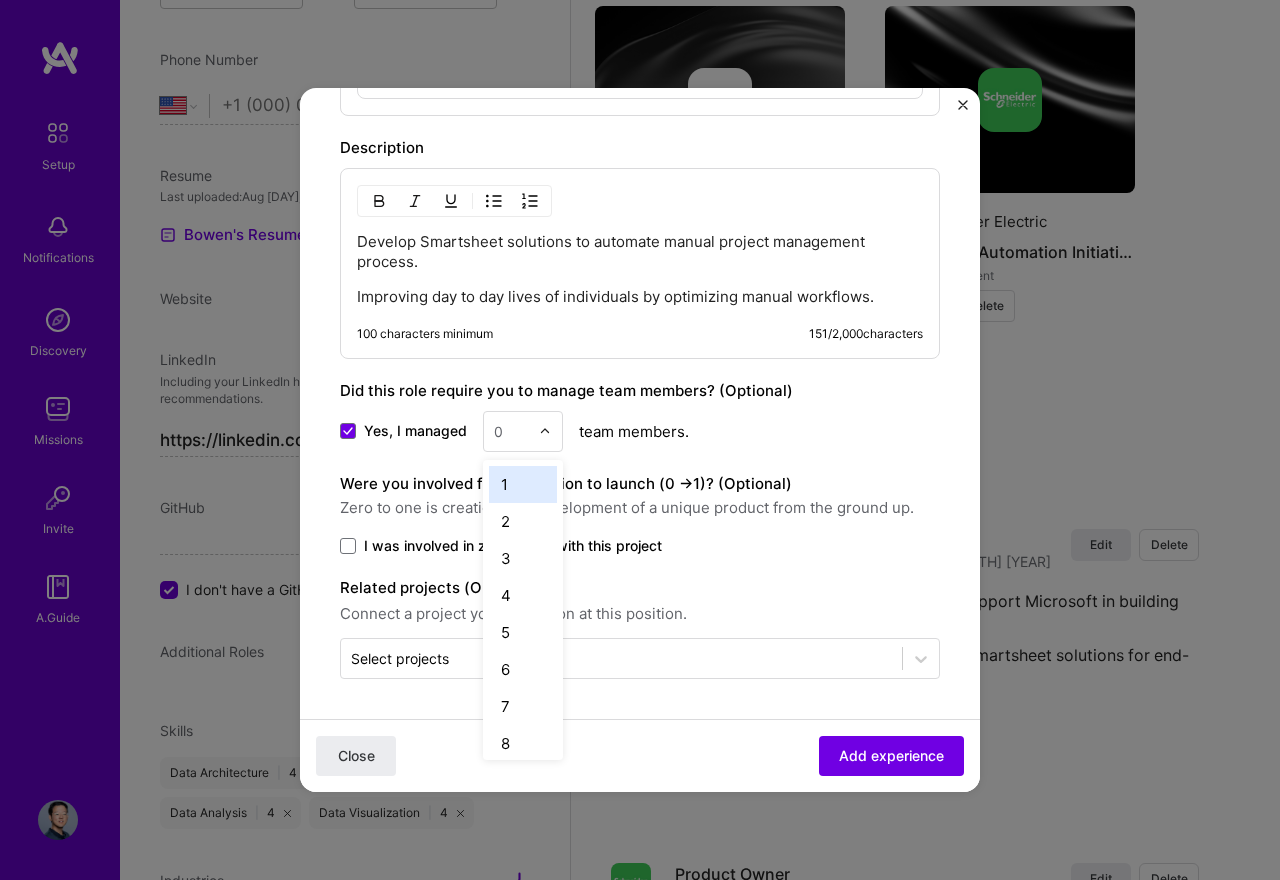 click at bounding box center (550, 431) 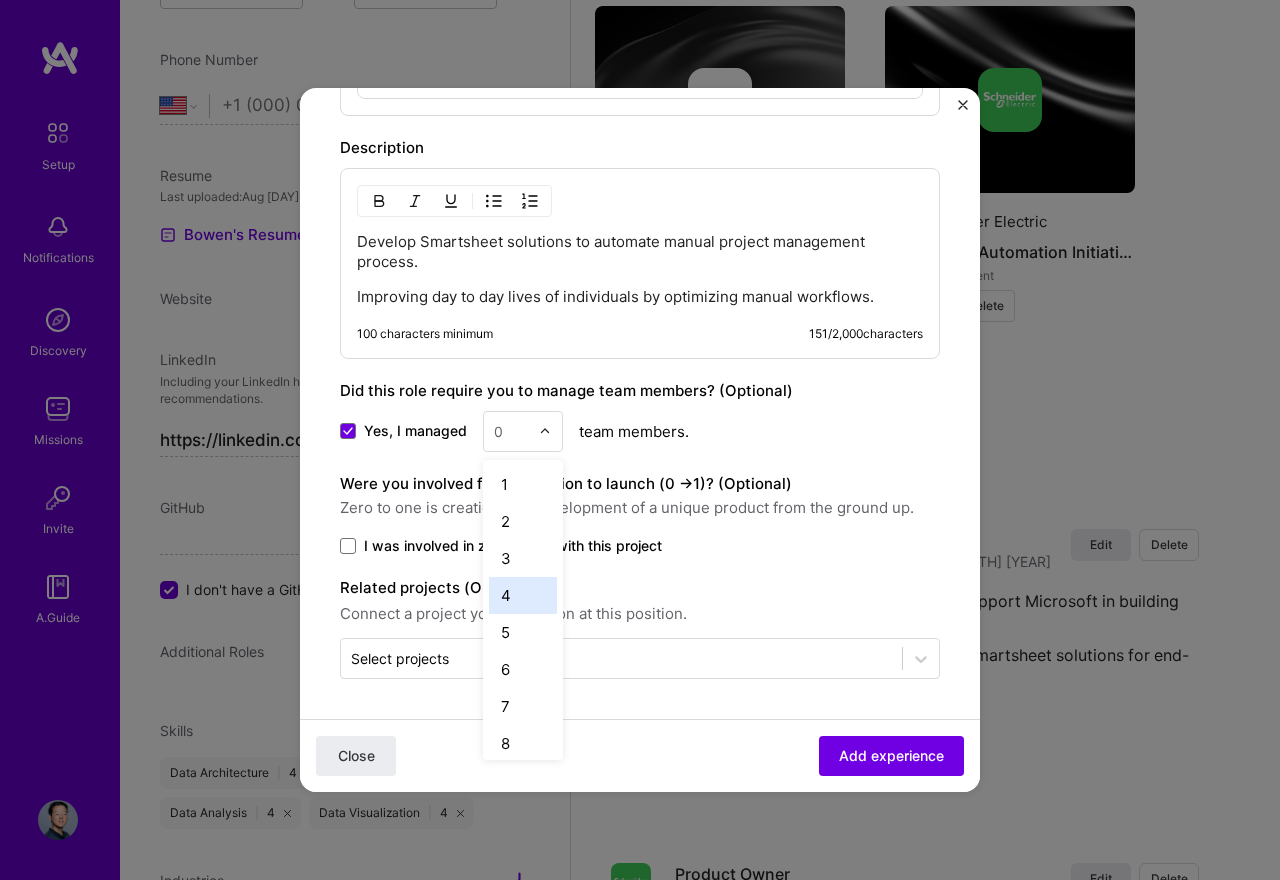 click on "4" at bounding box center [523, 595] 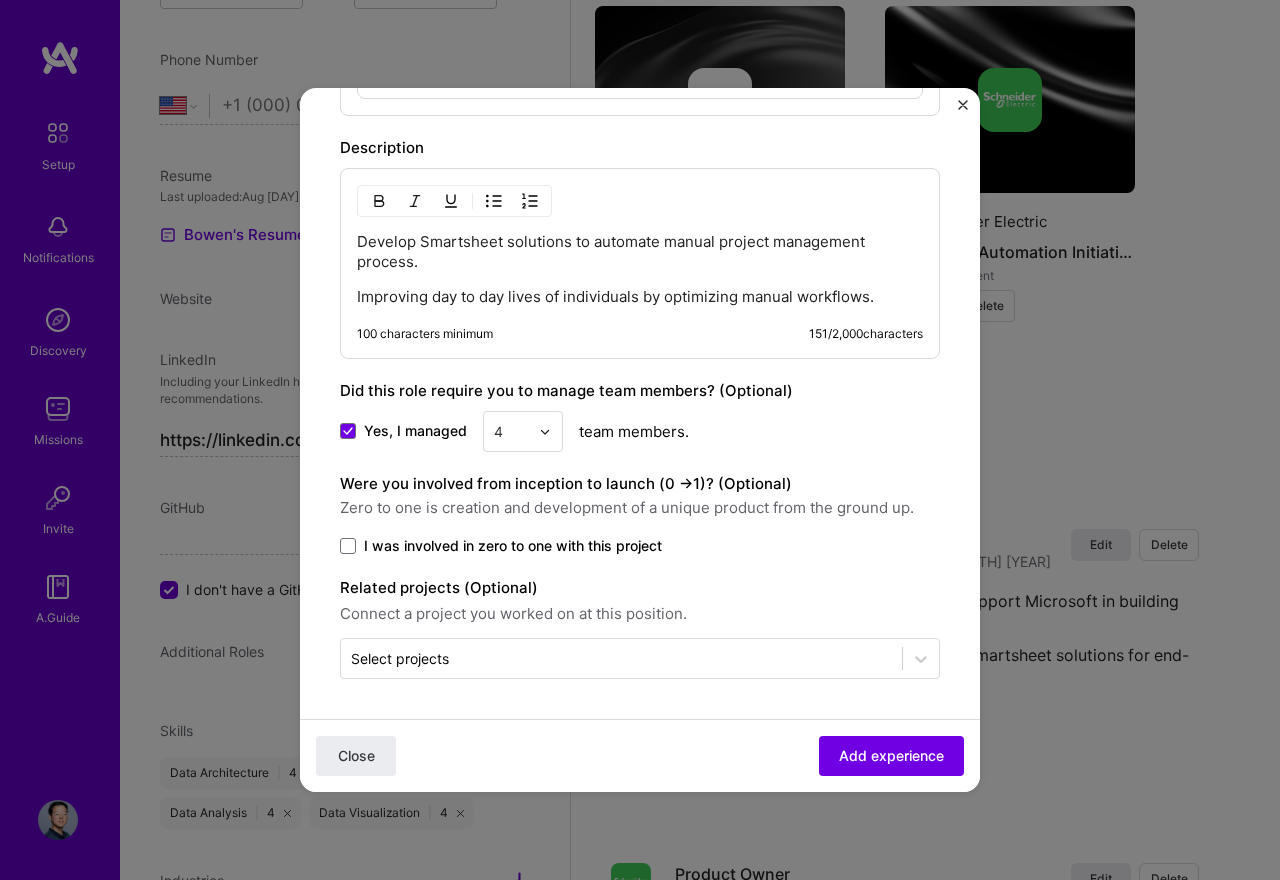 click on "I was involved in zero to one with this project" at bounding box center (513, 546) 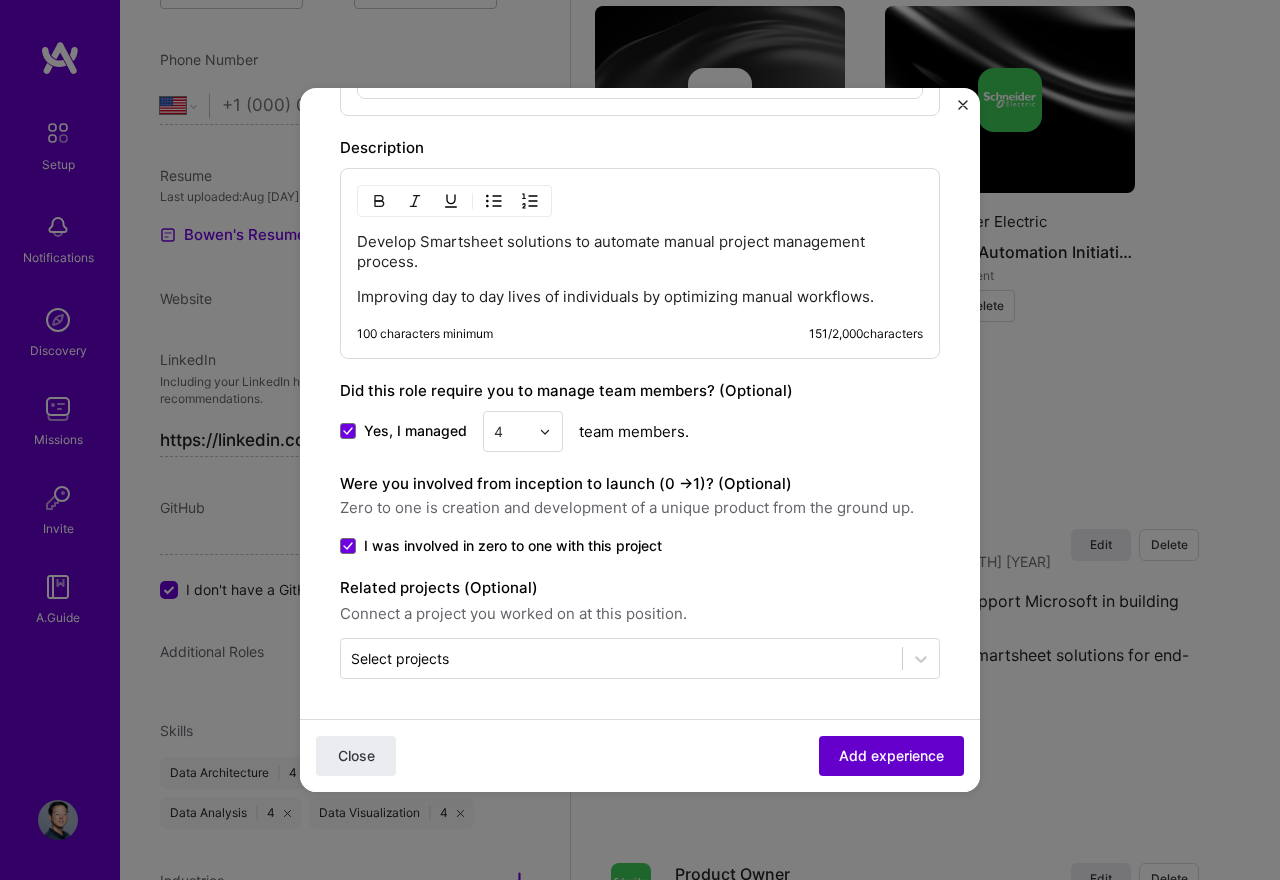 click on "Add experience" at bounding box center [891, 756] 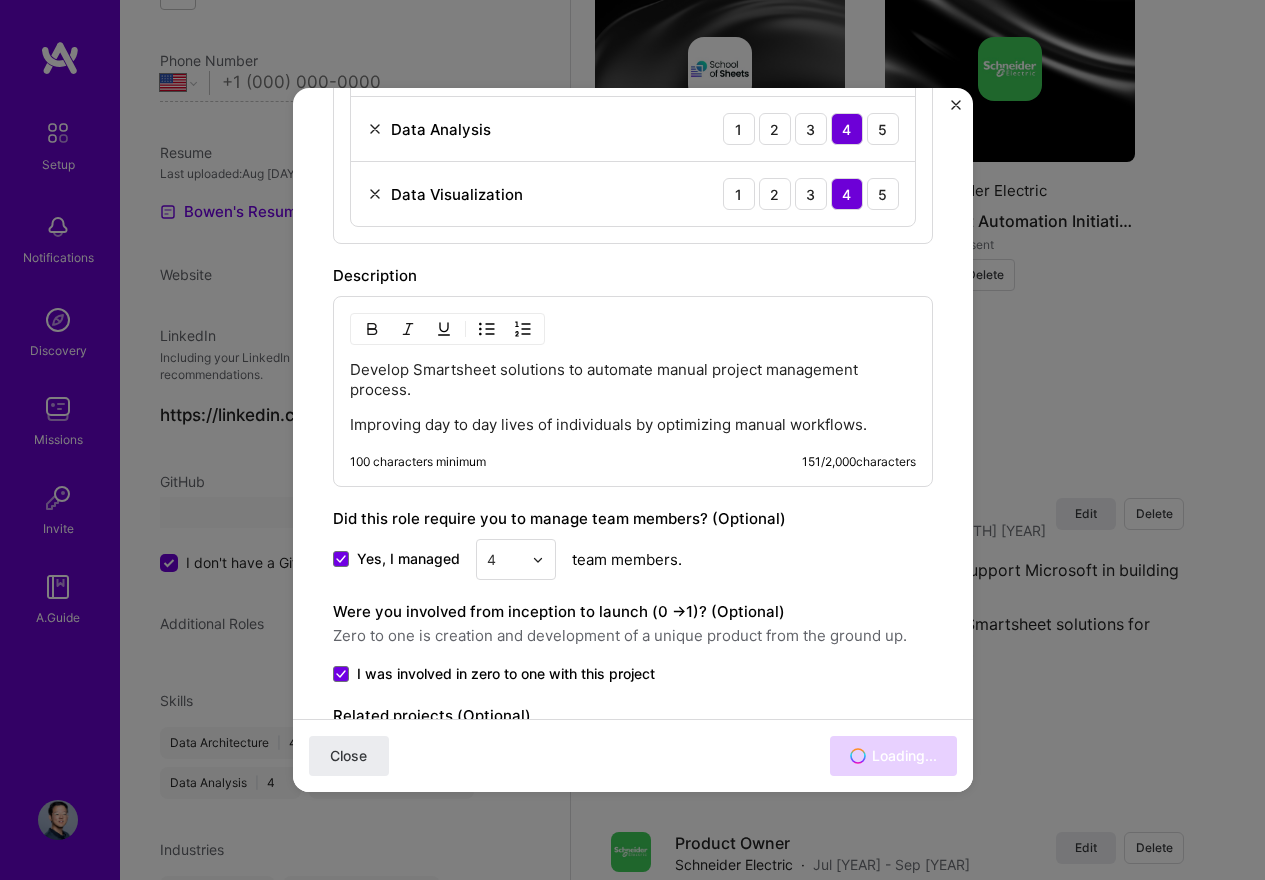 scroll, scrollTop: 92, scrollLeft: 0, axis: vertical 